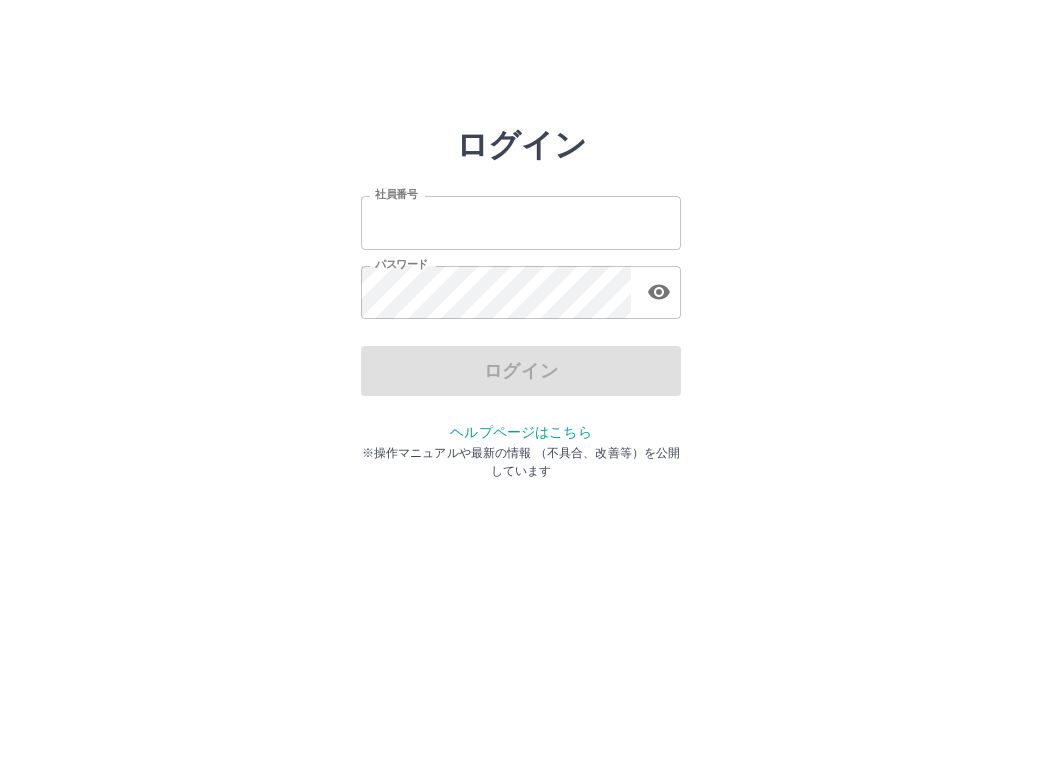 scroll, scrollTop: 0, scrollLeft: 0, axis: both 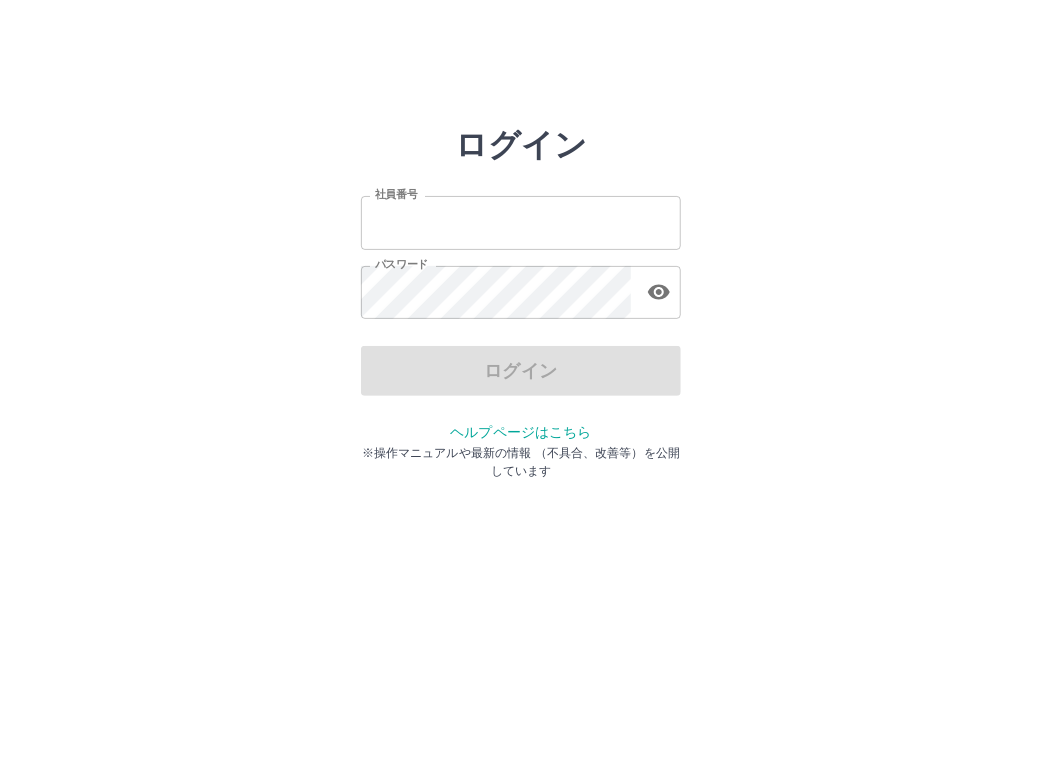 type on "*******" 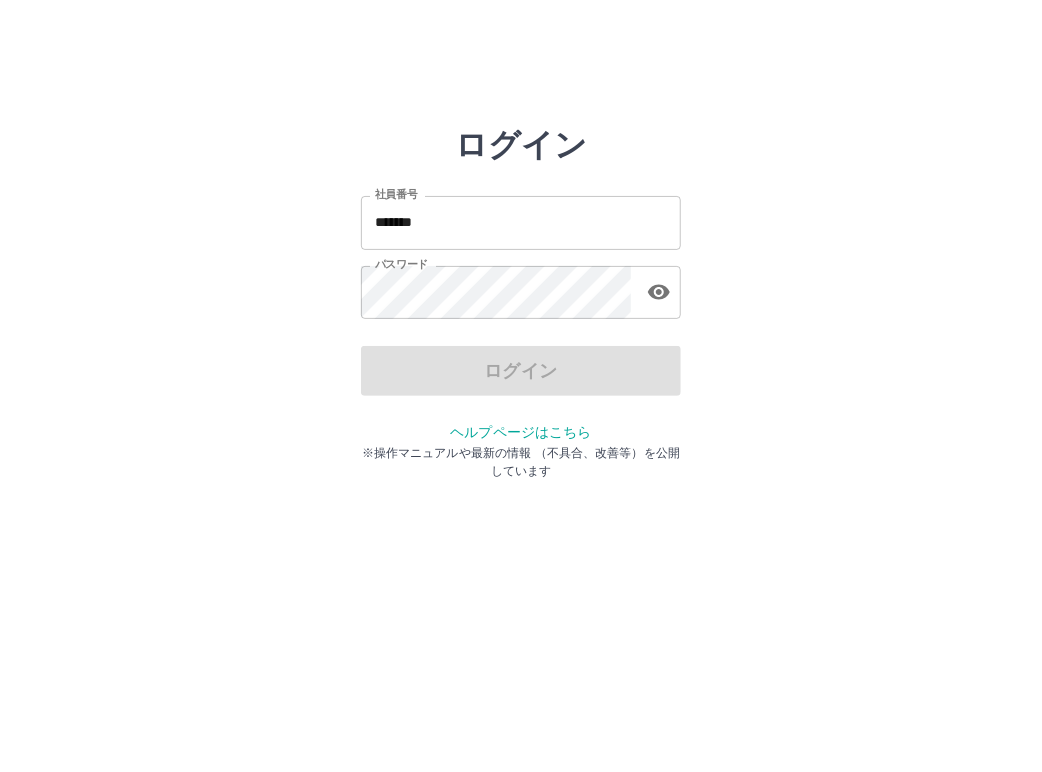 click on "*******" at bounding box center [521, 222] 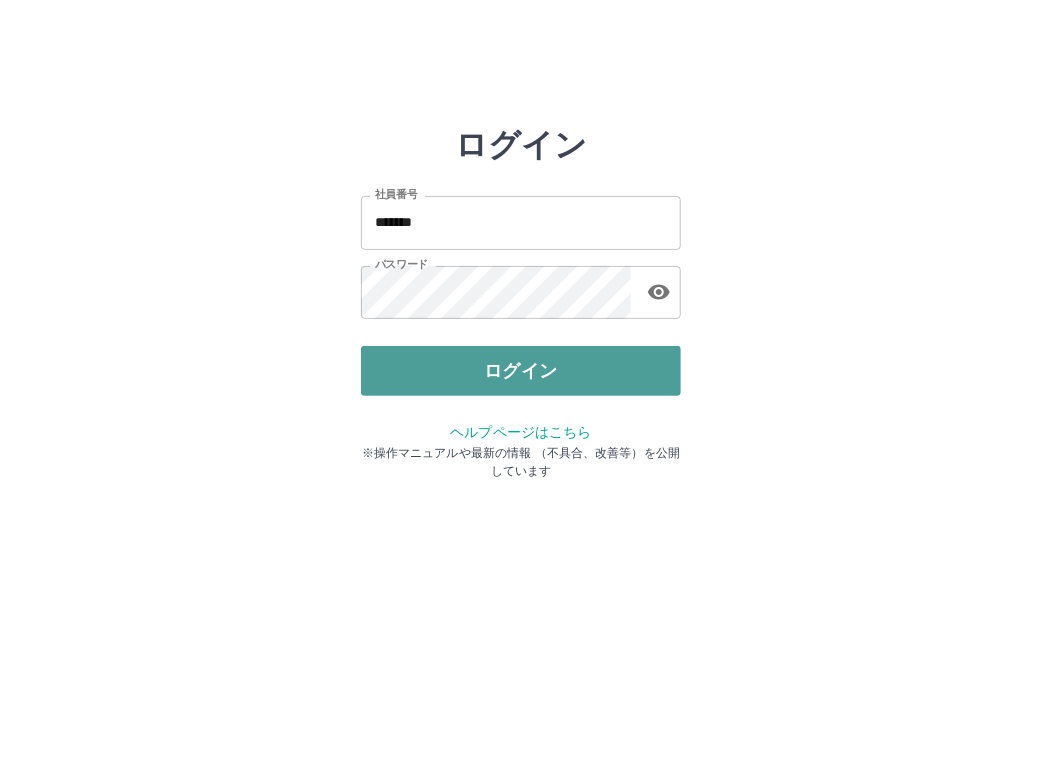 click on "ログイン" at bounding box center (521, 371) 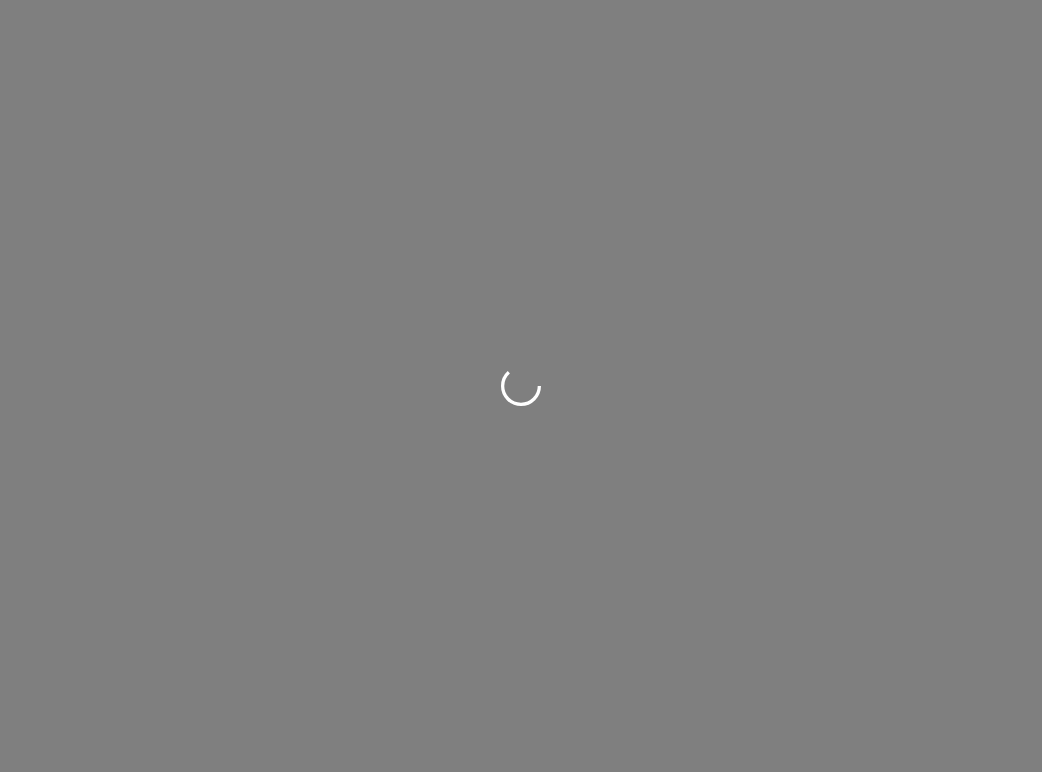 scroll, scrollTop: 0, scrollLeft: 0, axis: both 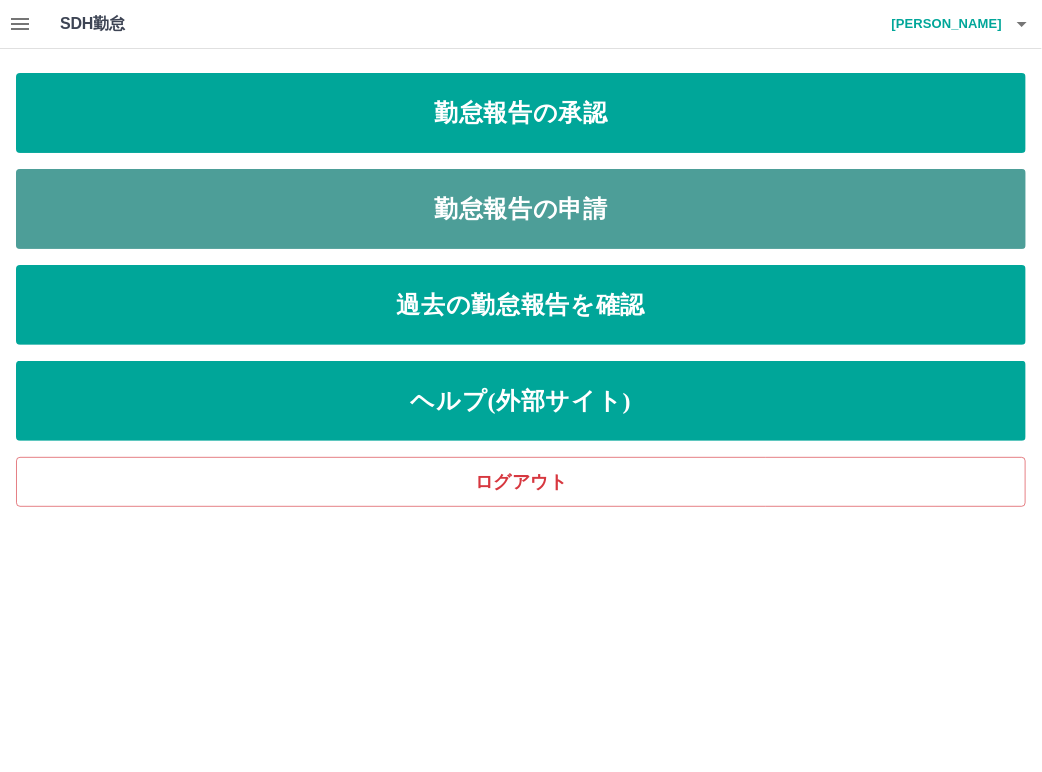 click on "勤怠報告の申請" at bounding box center [521, 209] 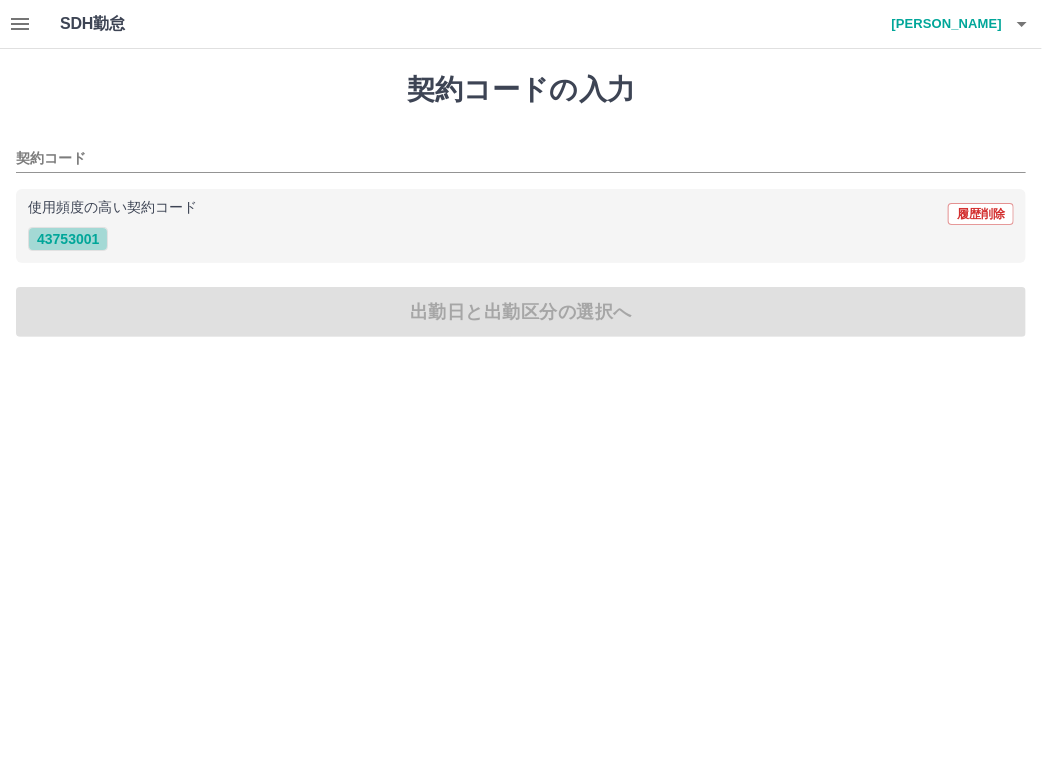 click on "43753001" at bounding box center (68, 239) 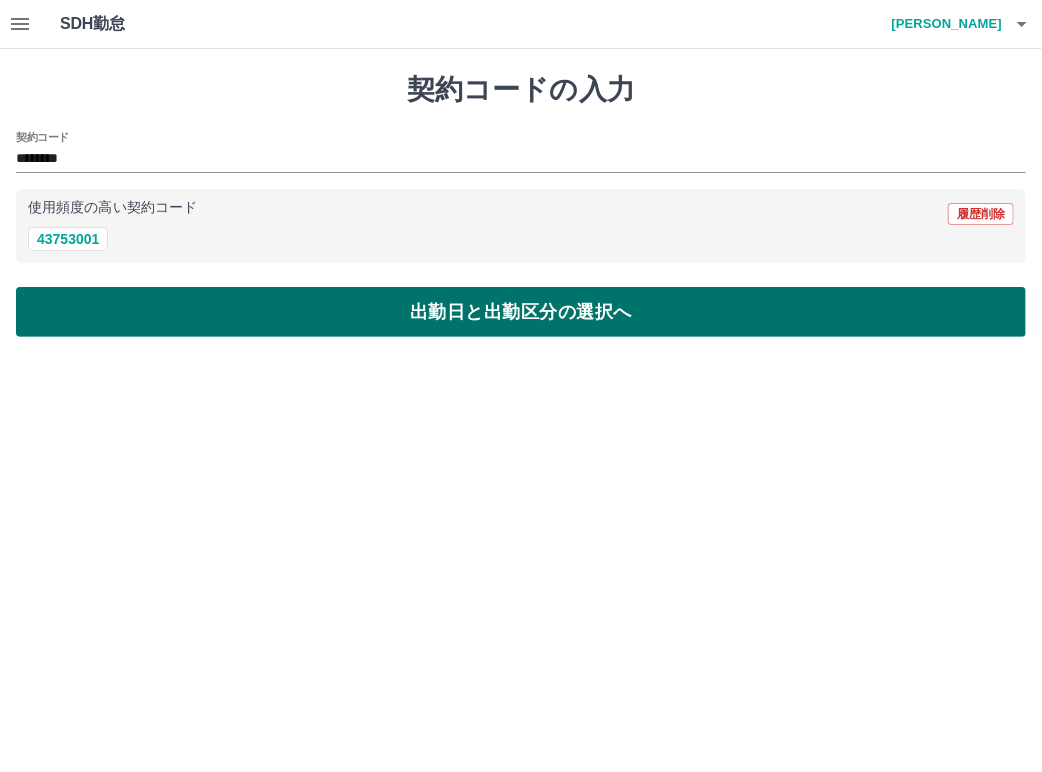 click on "出勤日と出勤区分の選択へ" at bounding box center (521, 312) 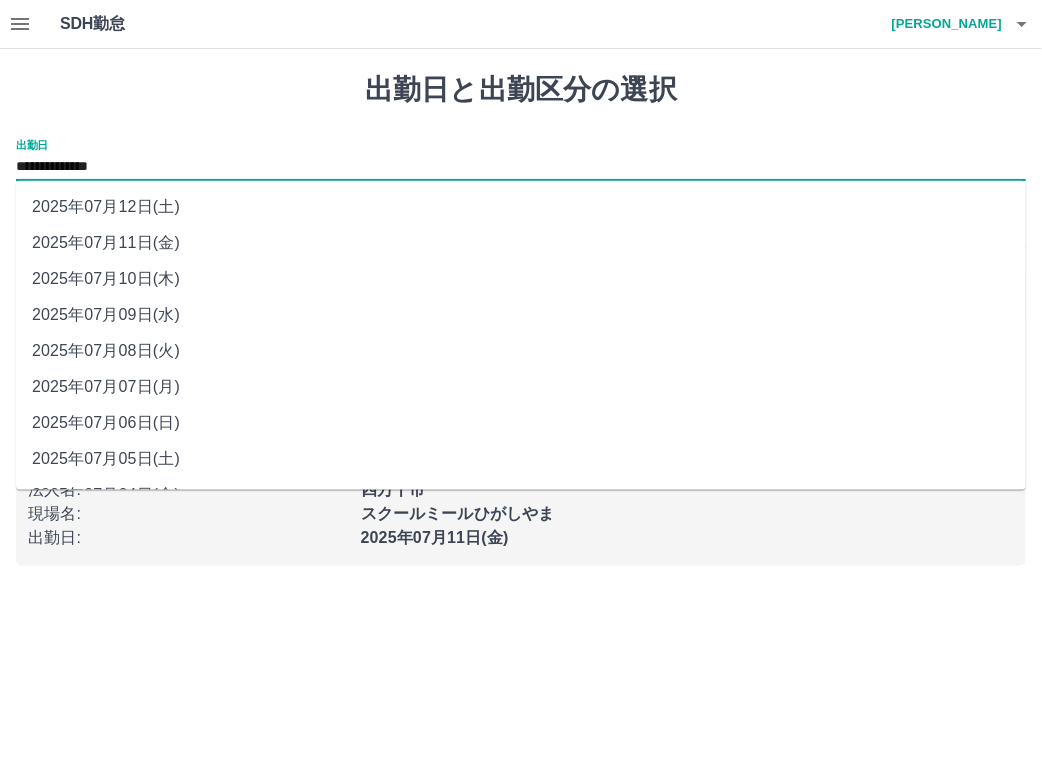 click on "**********" at bounding box center [521, 167] 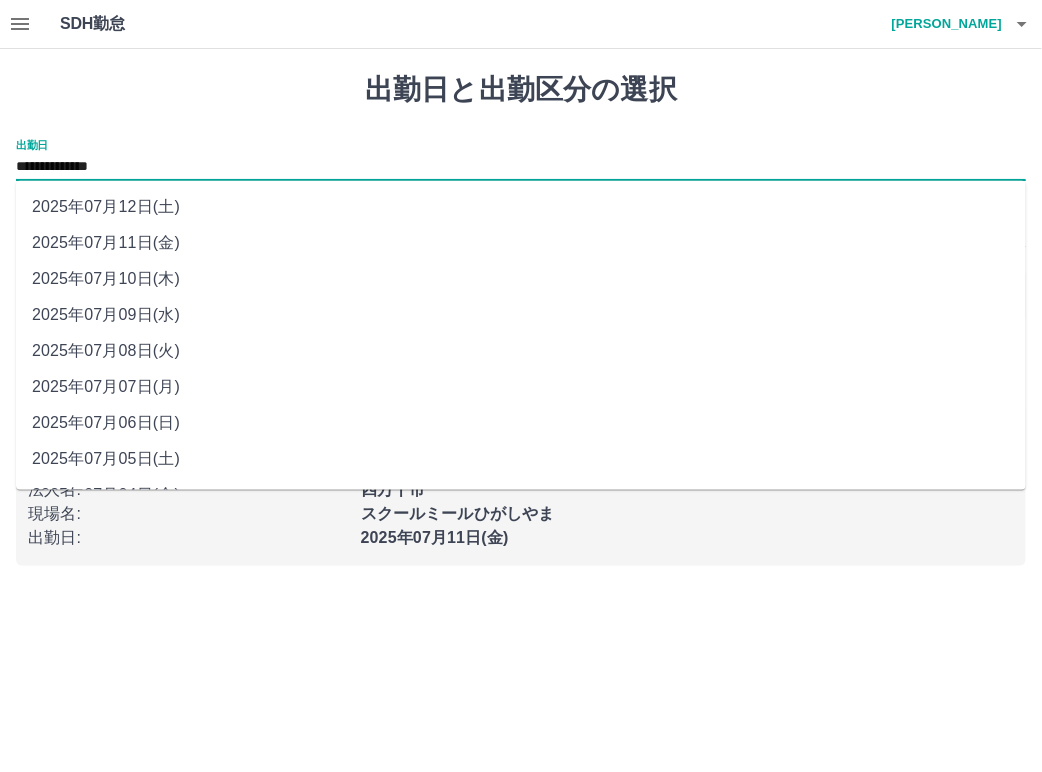 click on "2025年07月07日(月)" at bounding box center (521, 387) 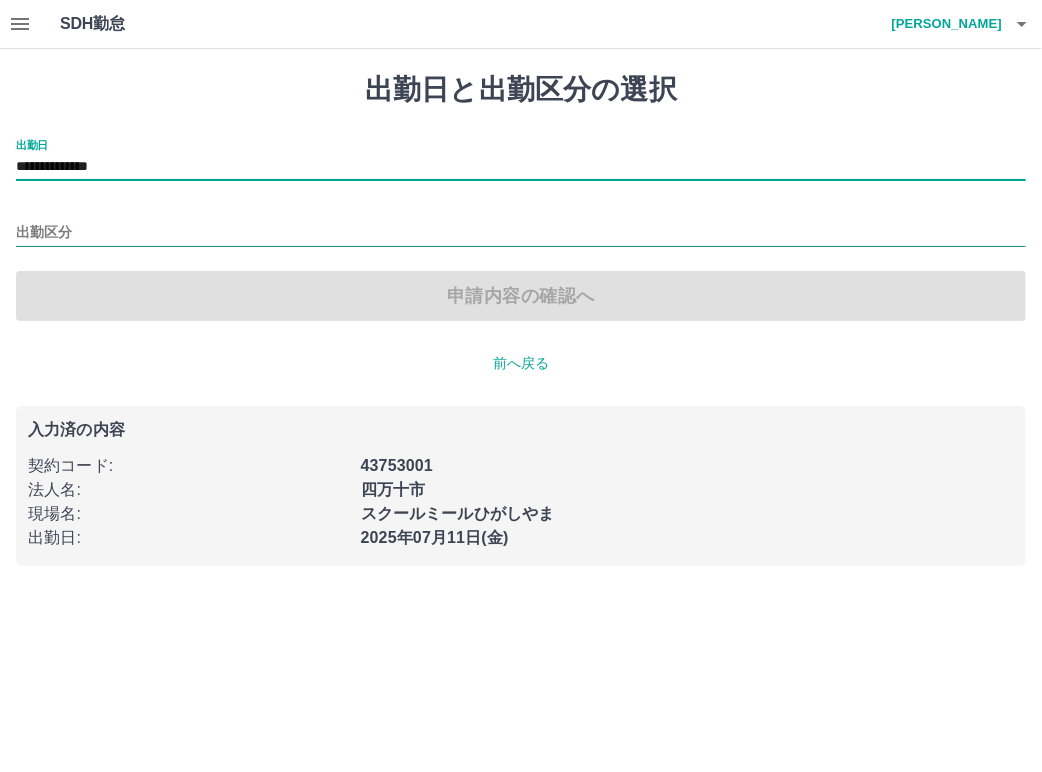 click on "出勤区分" at bounding box center [521, 233] 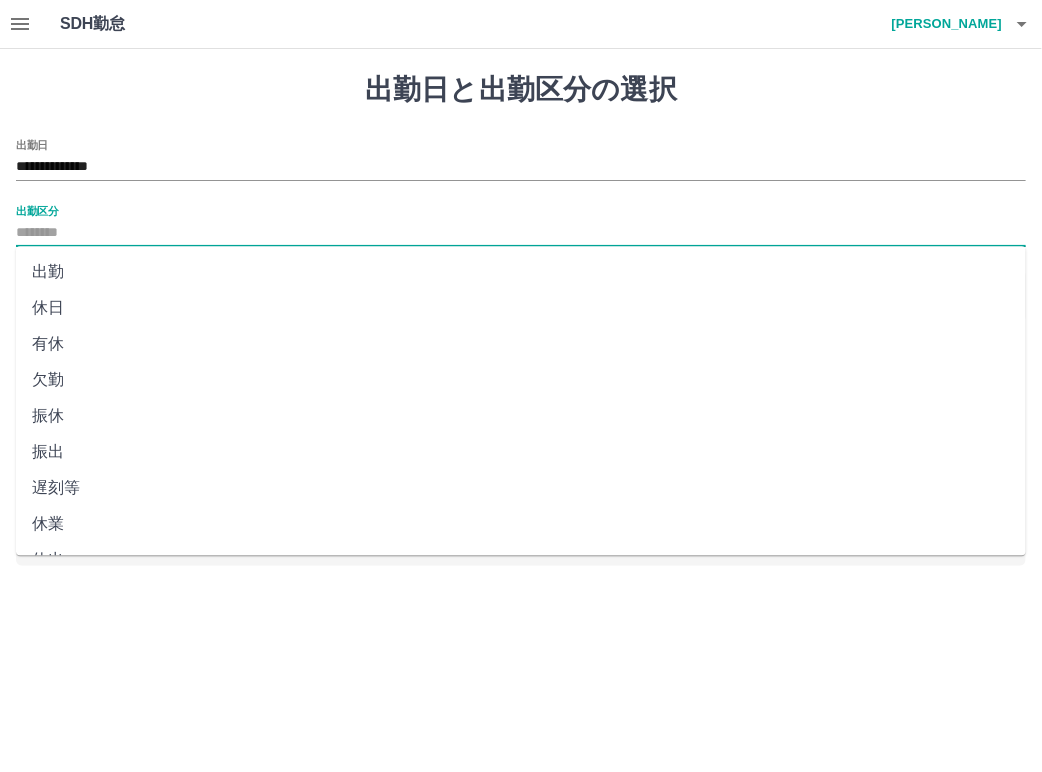 click on "出勤" at bounding box center (521, 272) 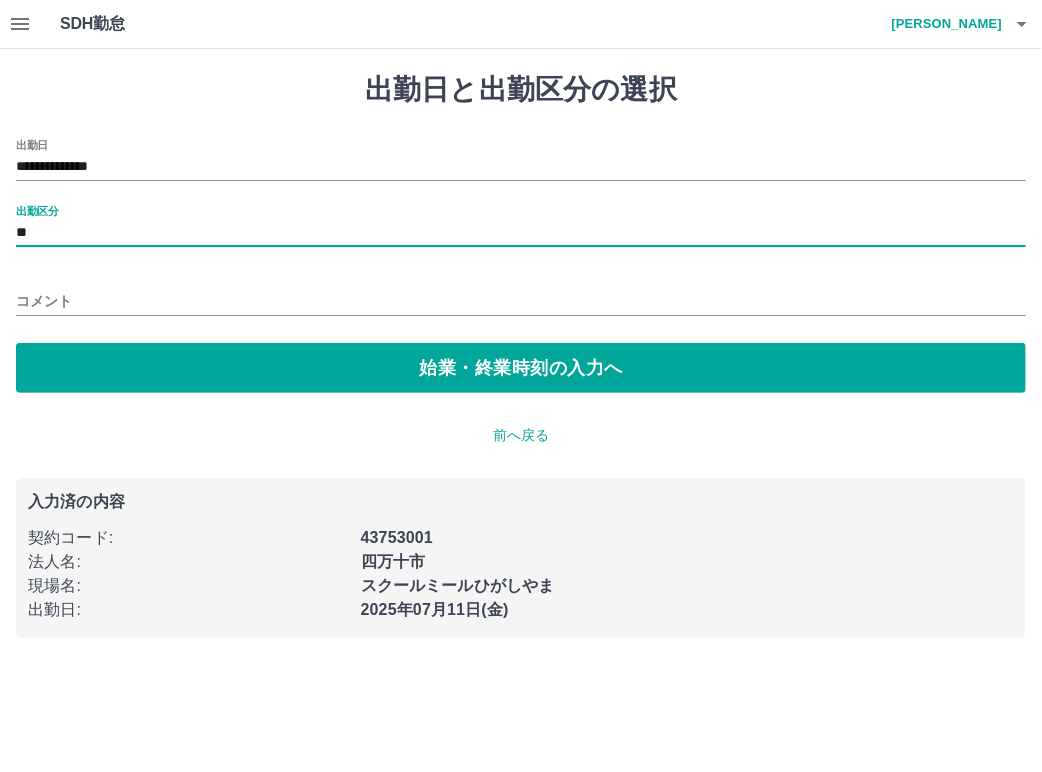 click on "コメント" at bounding box center (521, 301) 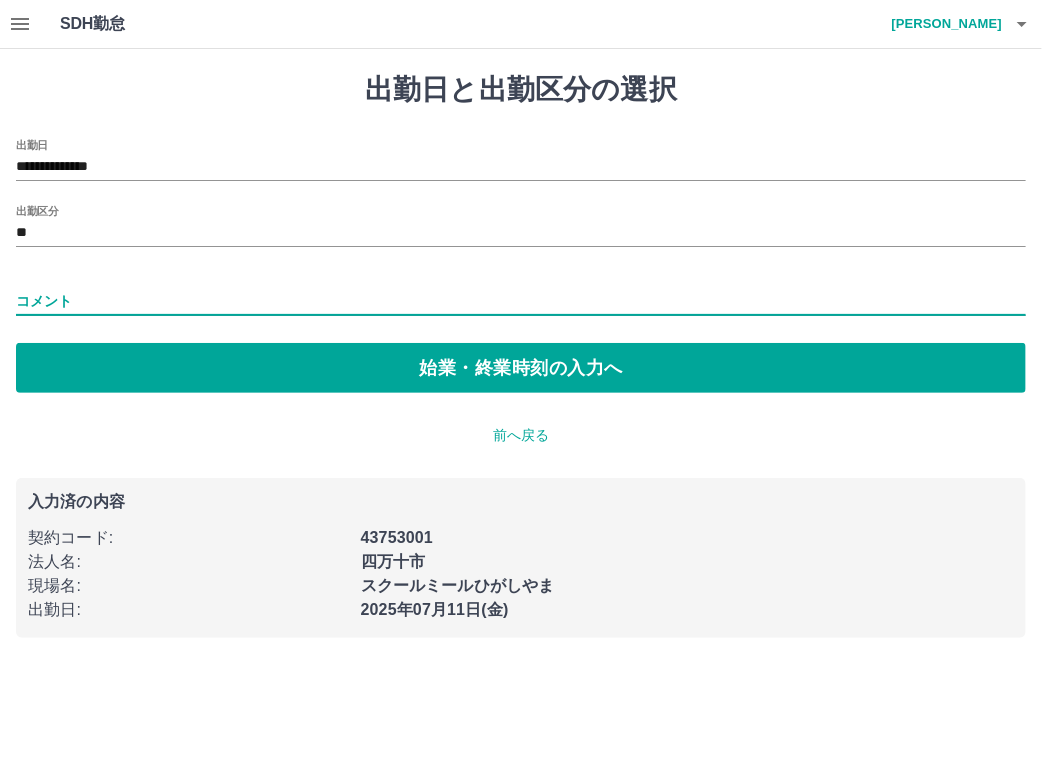 type on "*" 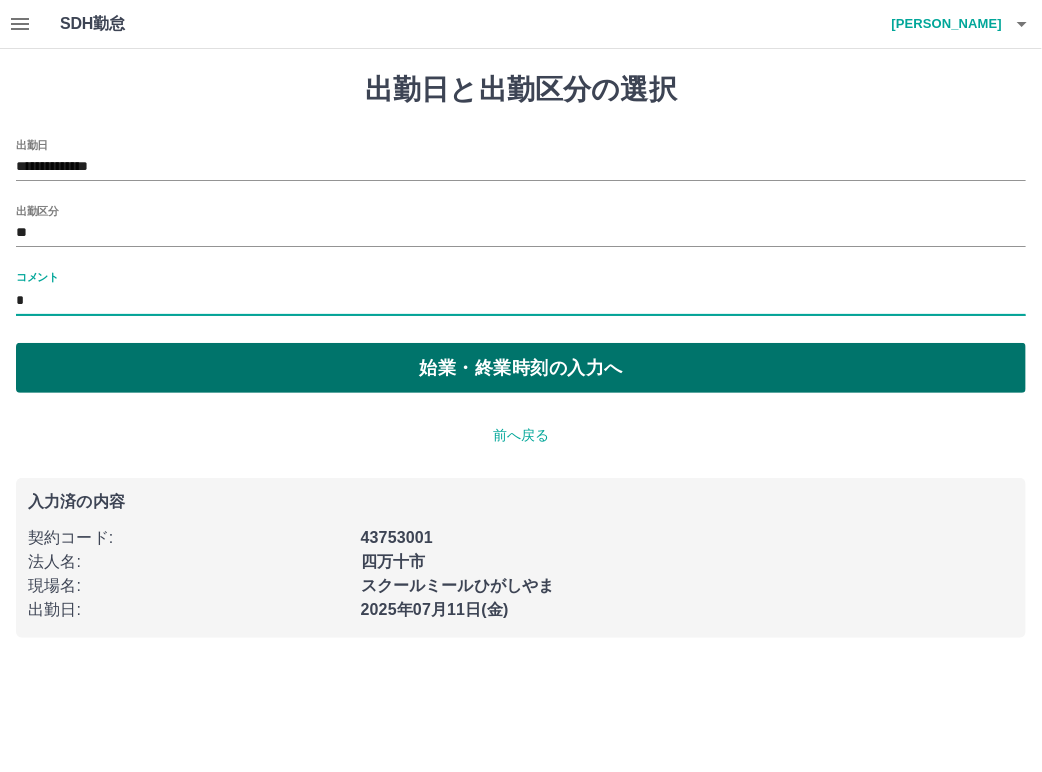 click on "始業・終業時刻の入力へ" at bounding box center [521, 368] 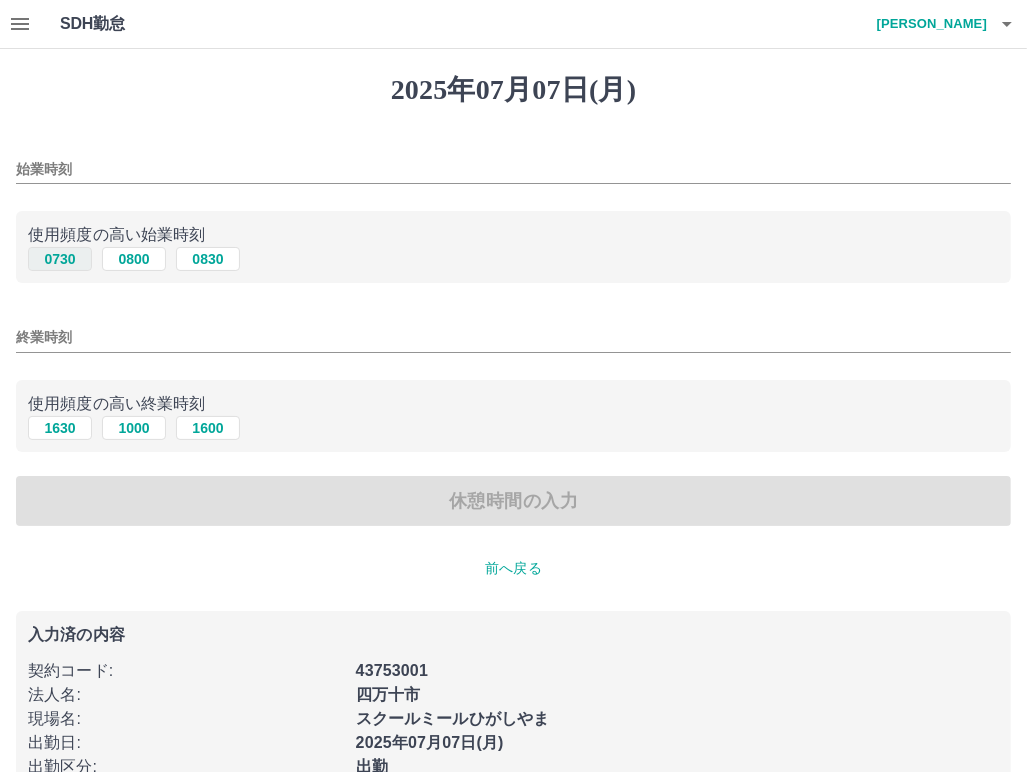 click on "0730" at bounding box center [60, 259] 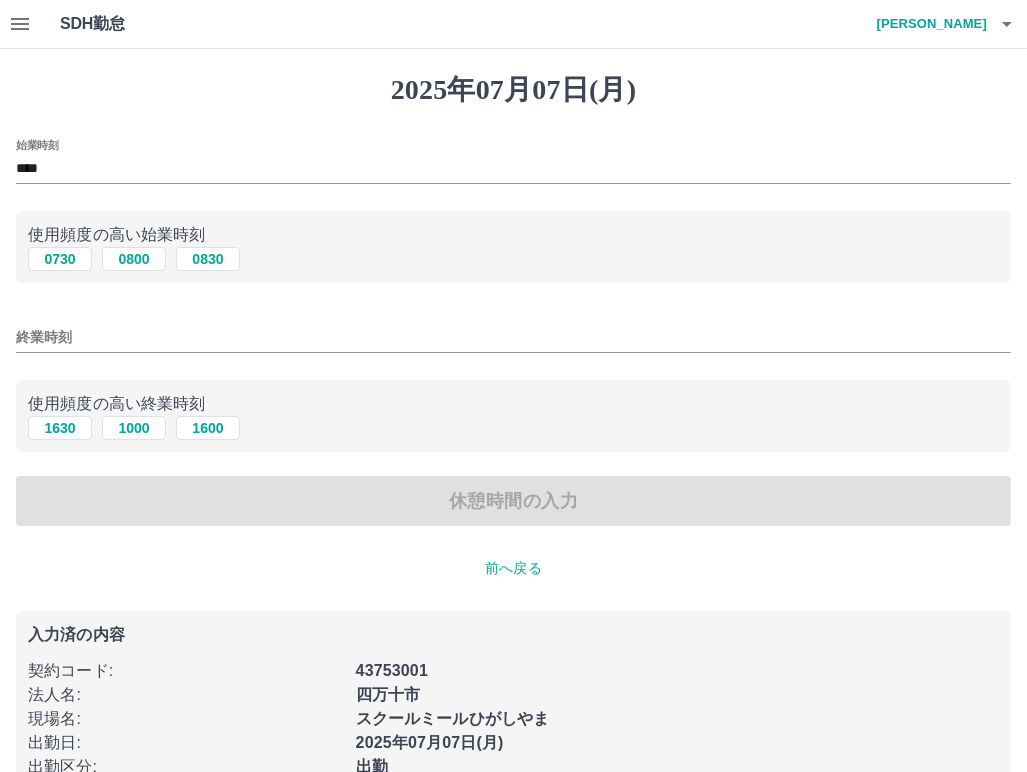 click on "終業時刻" at bounding box center [513, 337] 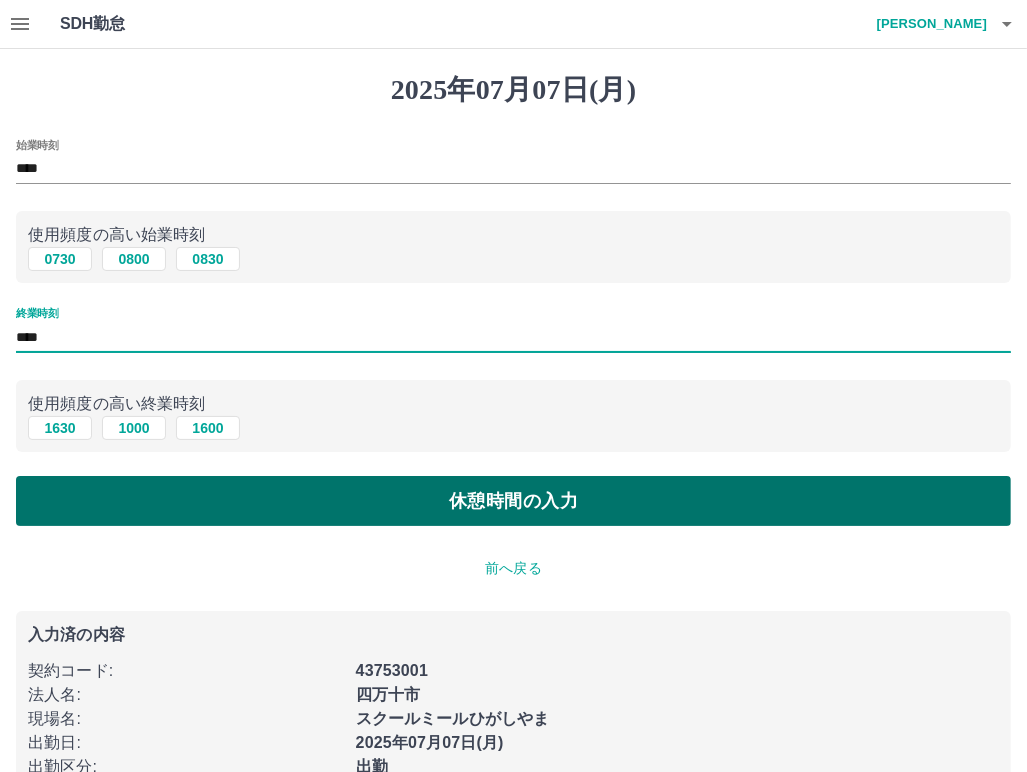 type on "****" 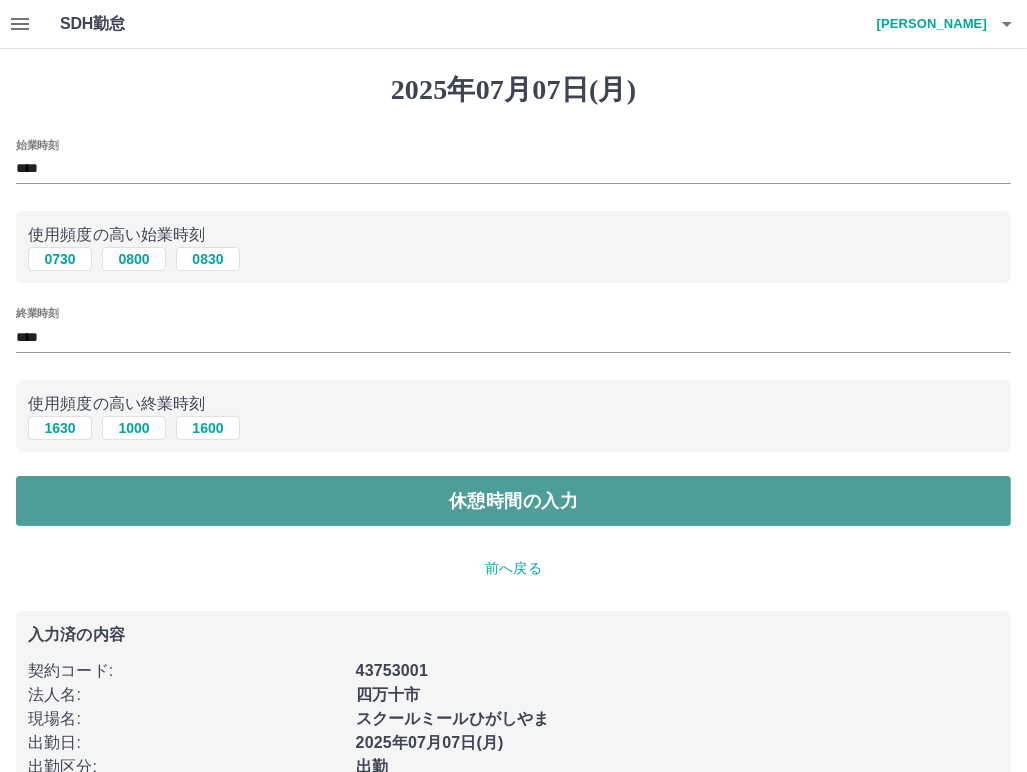 click on "休憩時間の入力" at bounding box center (513, 501) 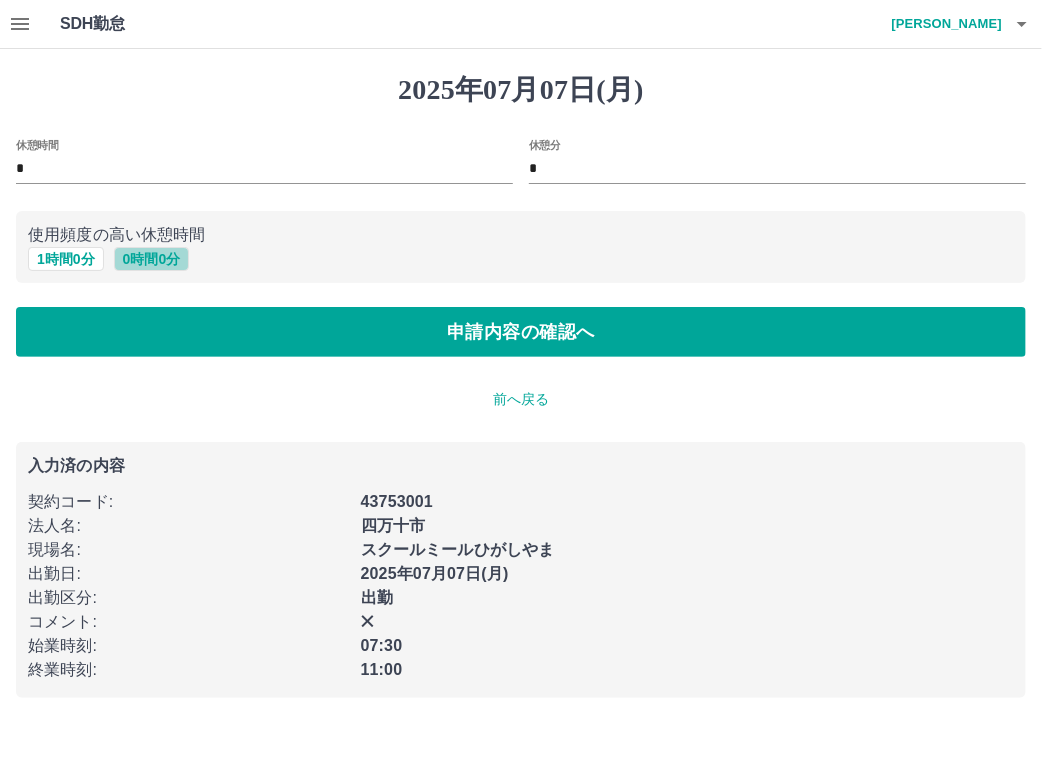 click on "0 時間 0 分" at bounding box center (152, 259) 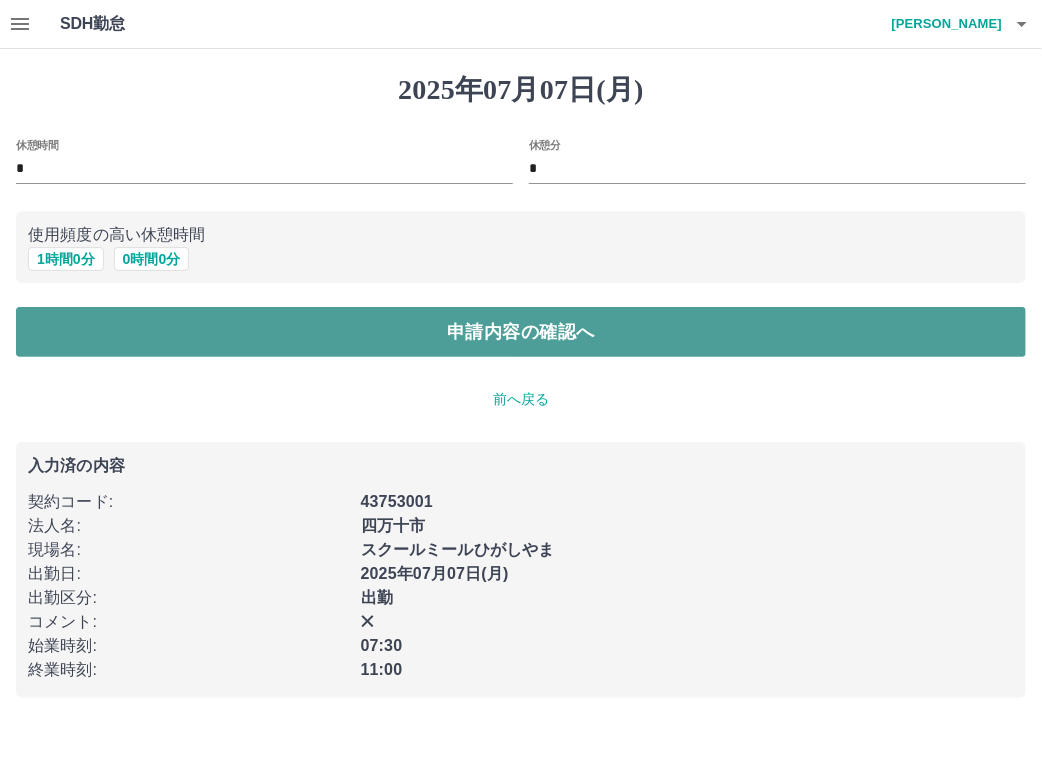 click on "申請内容の確認へ" at bounding box center (521, 332) 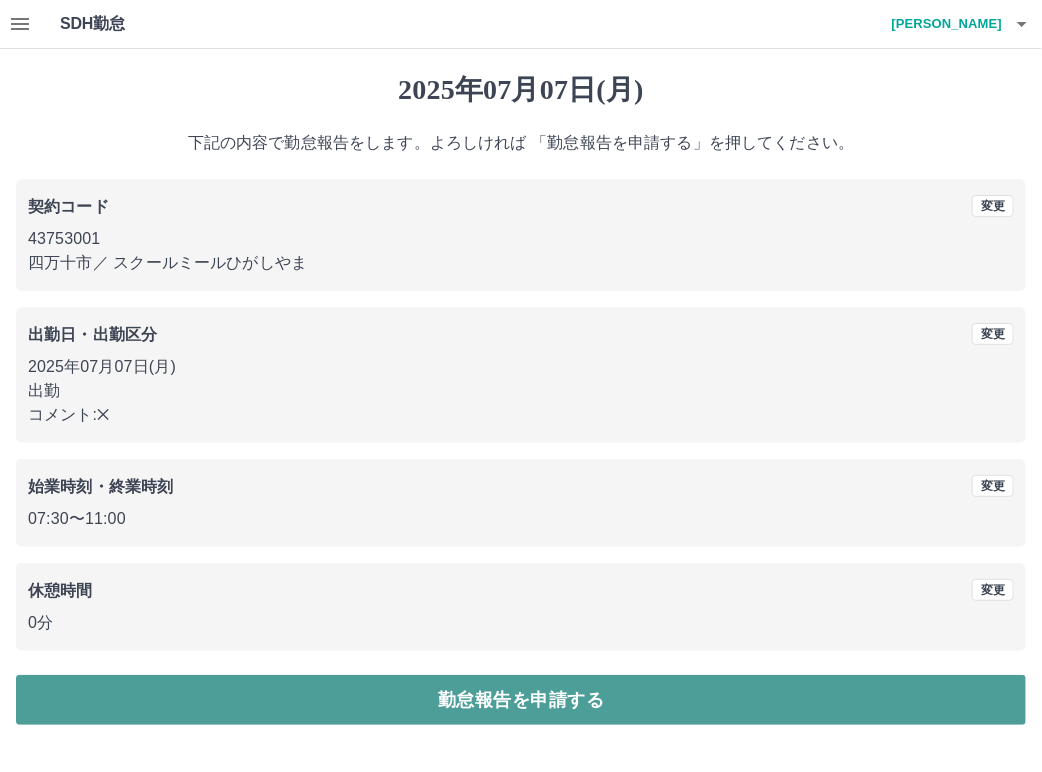 click on "勤怠報告を申請する" at bounding box center [521, 700] 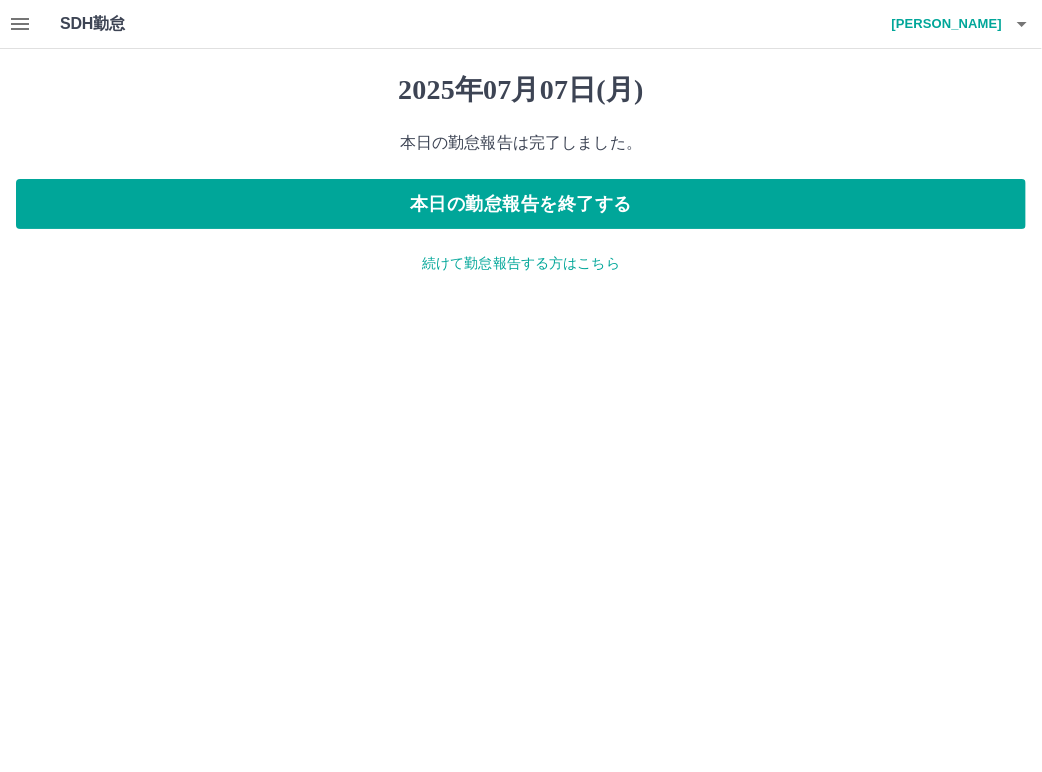click on "続けて勤怠報告する方はこちら" at bounding box center [521, 263] 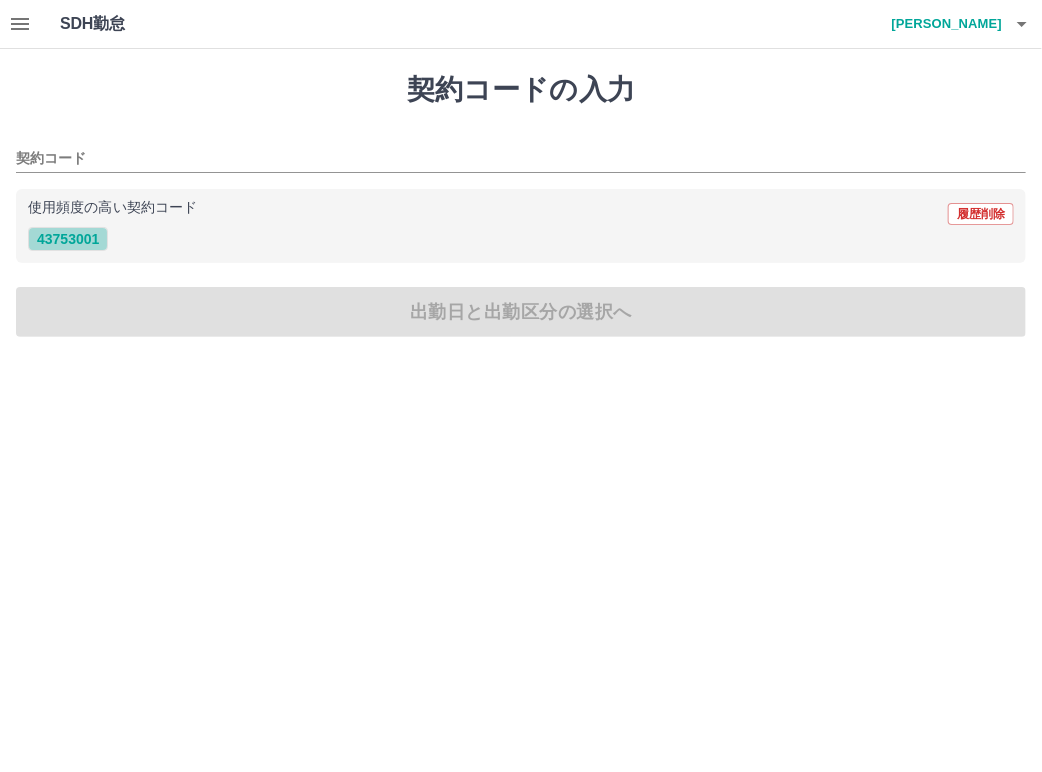 click on "43753001" at bounding box center [68, 239] 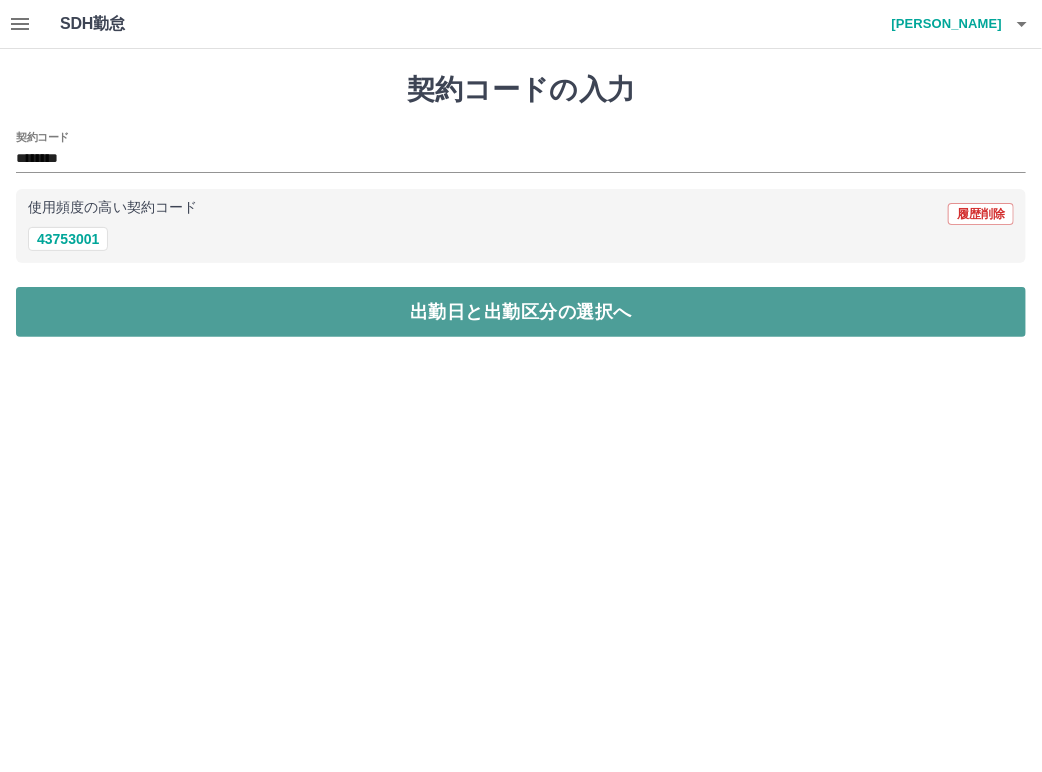 click on "出勤日と出勤区分の選択へ" at bounding box center (521, 312) 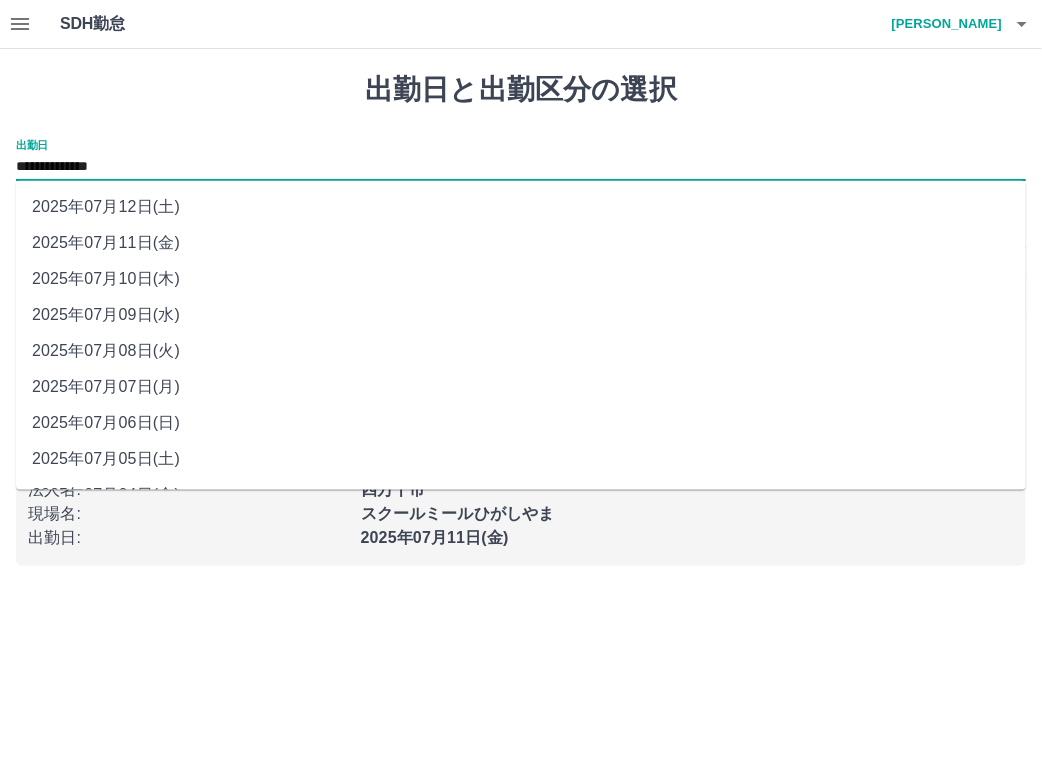 click on "**********" at bounding box center (521, 167) 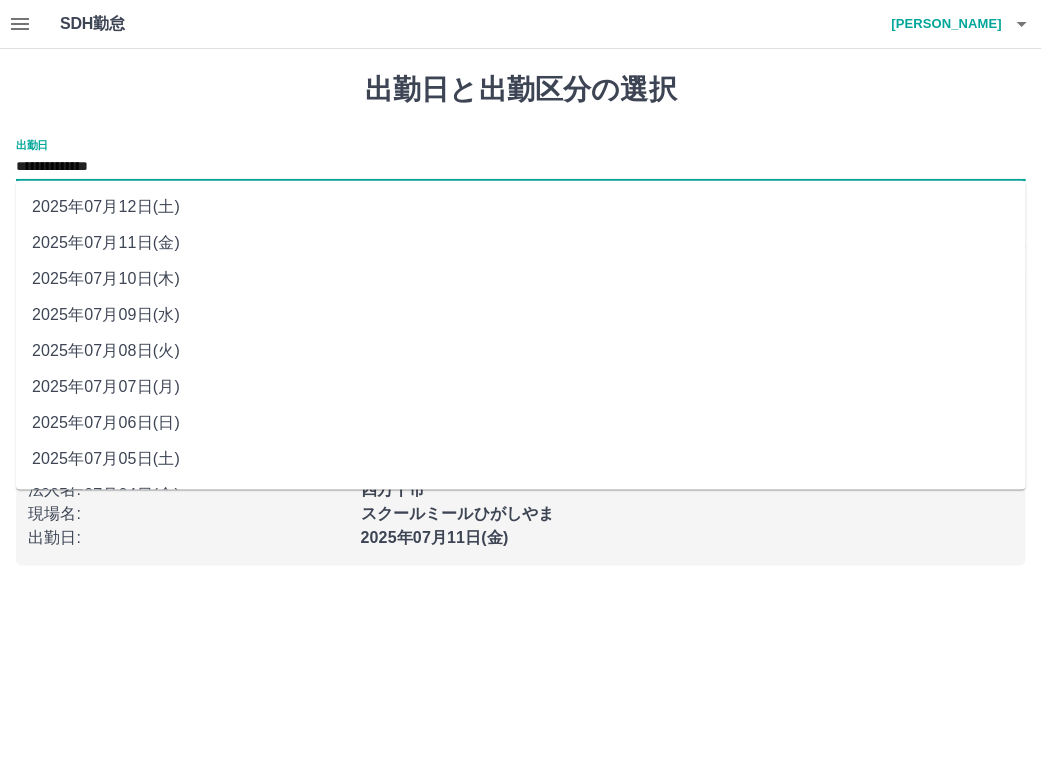 click on "2025年07月08日(火)" at bounding box center (521, 351) 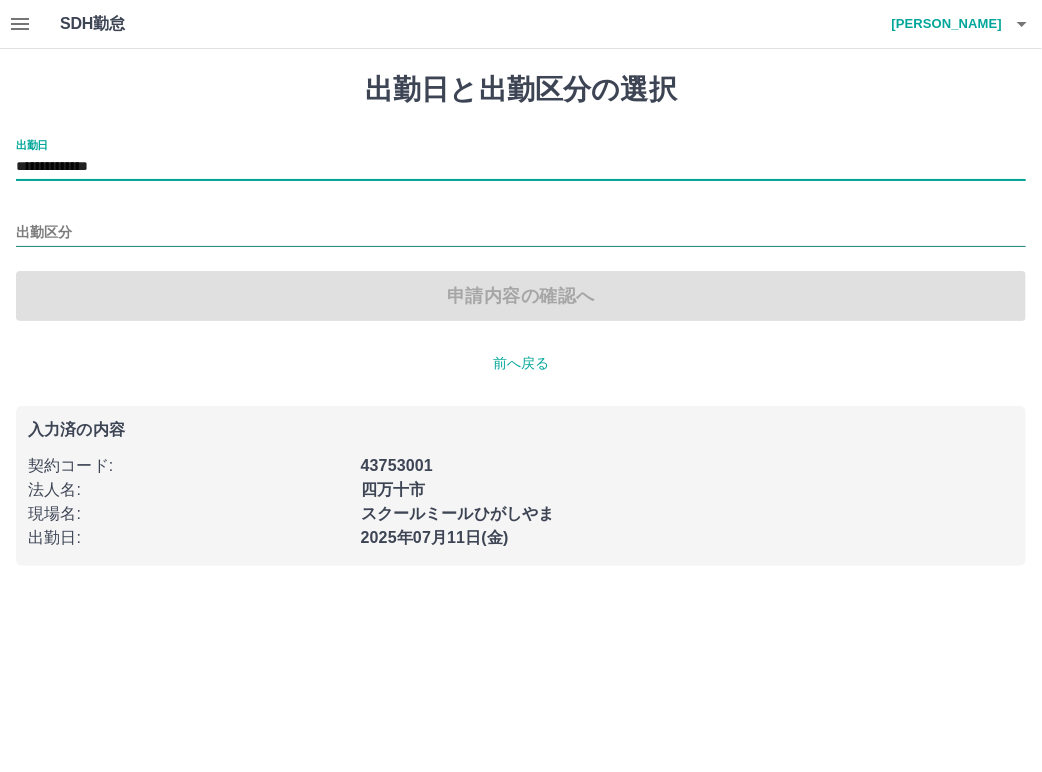 click on "出勤区分" at bounding box center [521, 233] 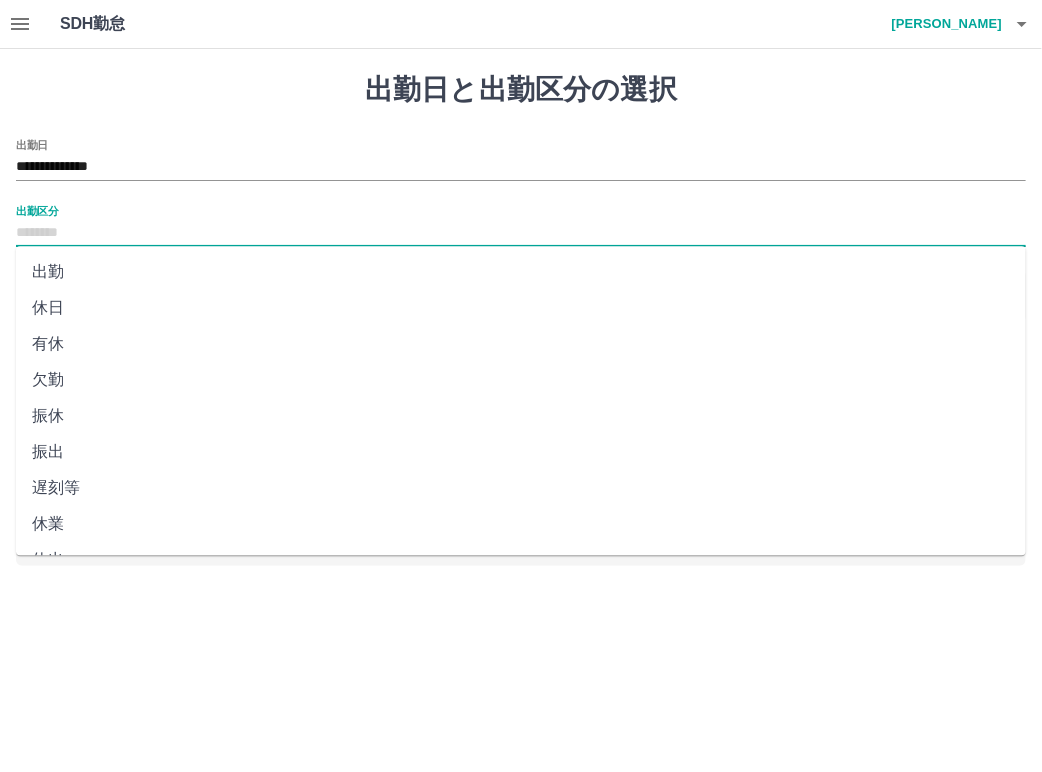 click on "出勤" at bounding box center (521, 272) 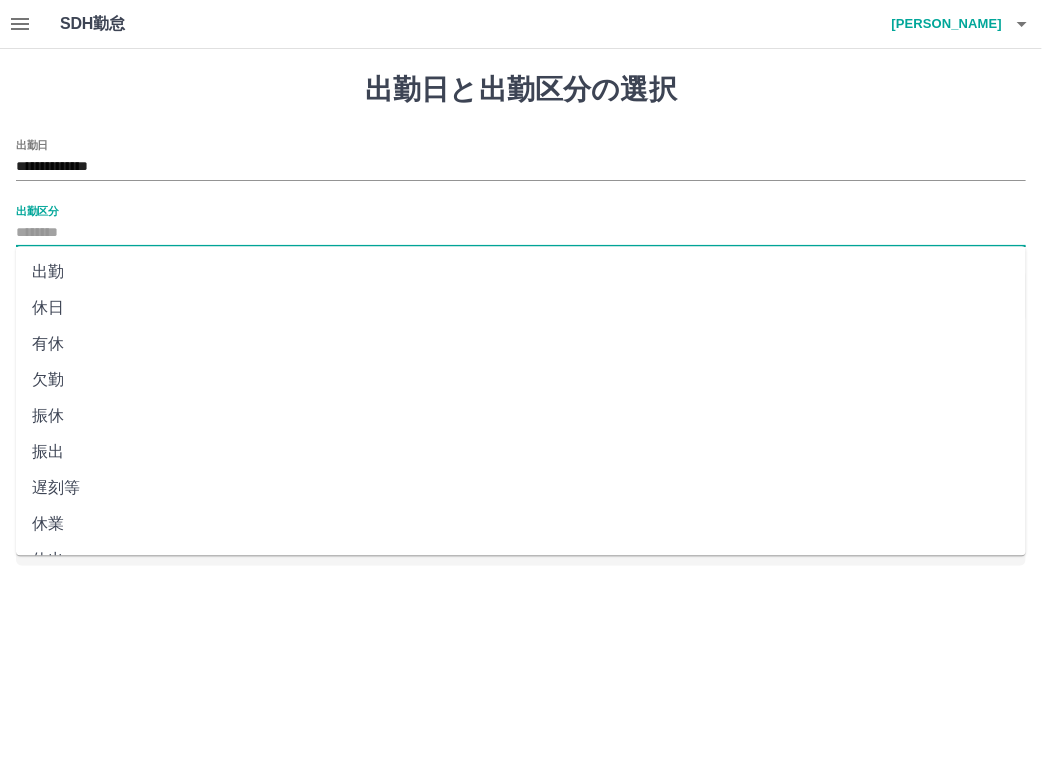 type on "**" 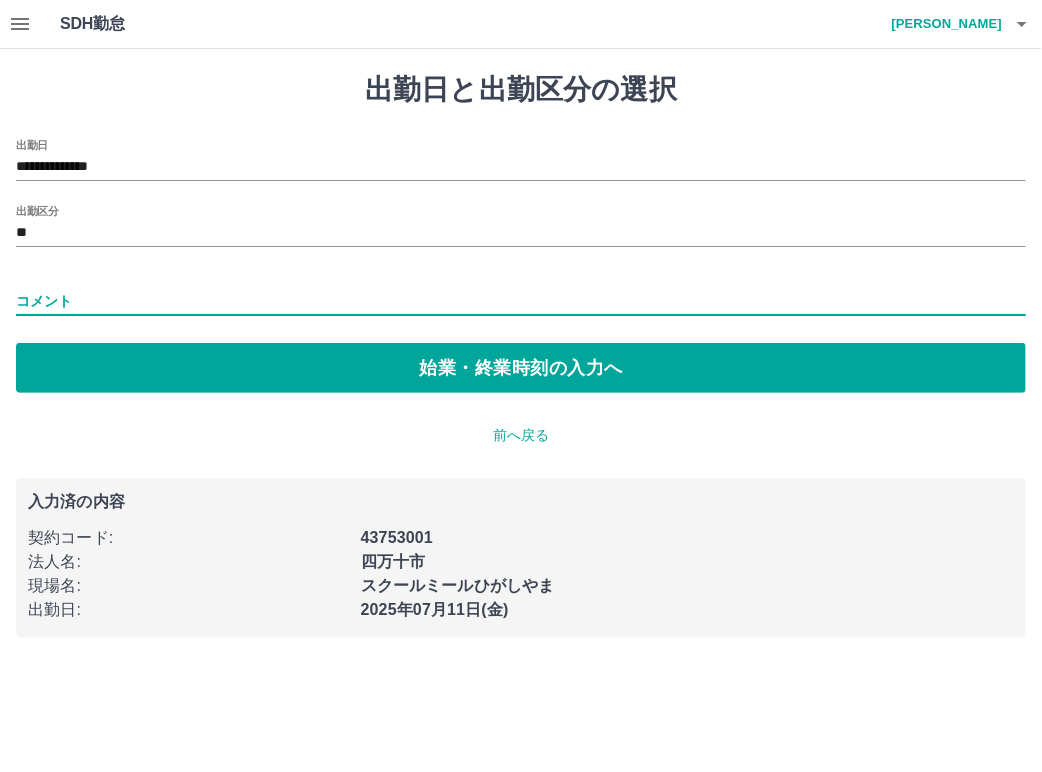 click on "コメント" at bounding box center (521, 301) 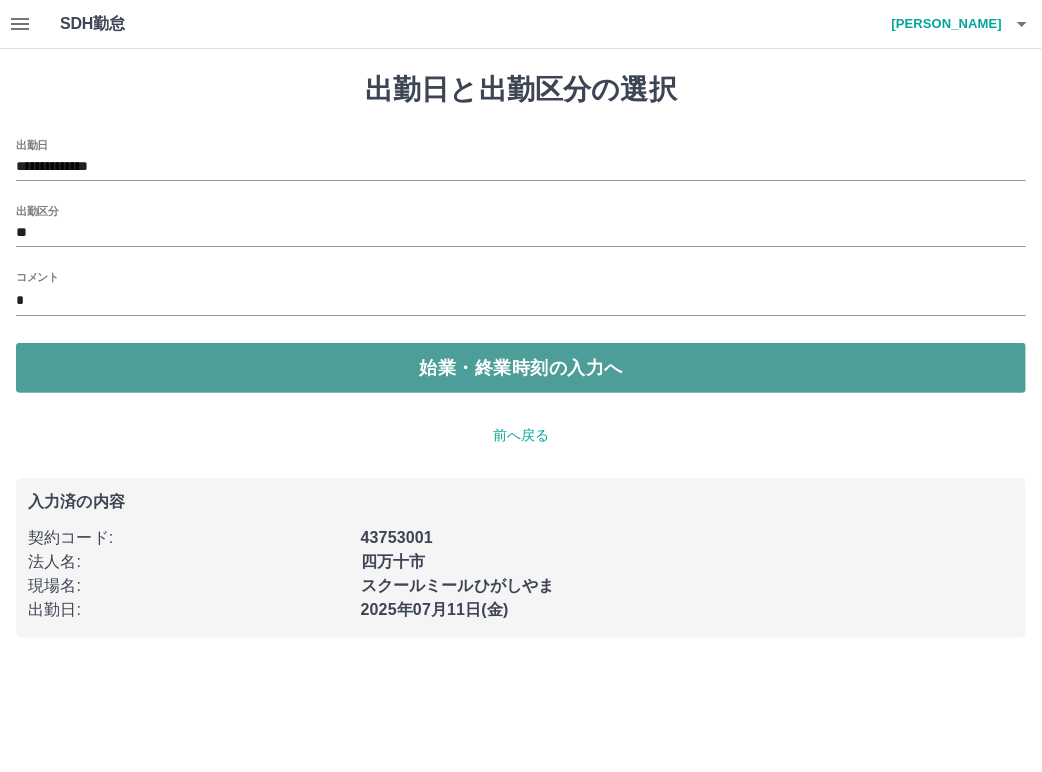 click on "始業・終業時刻の入力へ" at bounding box center (521, 368) 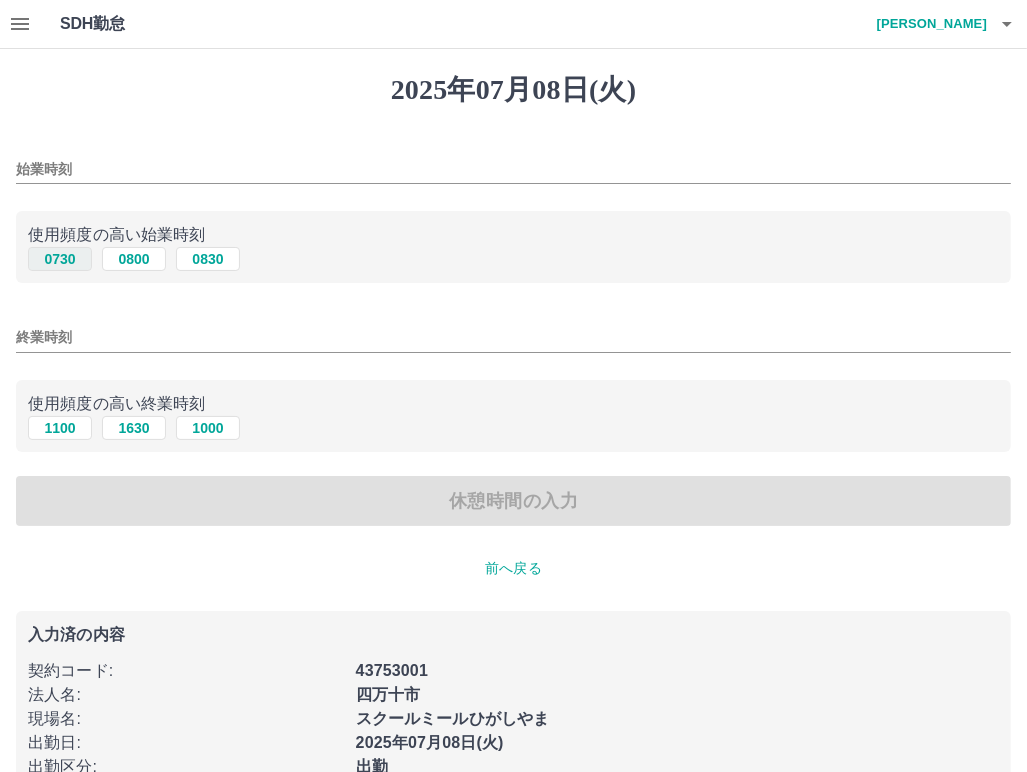 click on "0730" at bounding box center [60, 259] 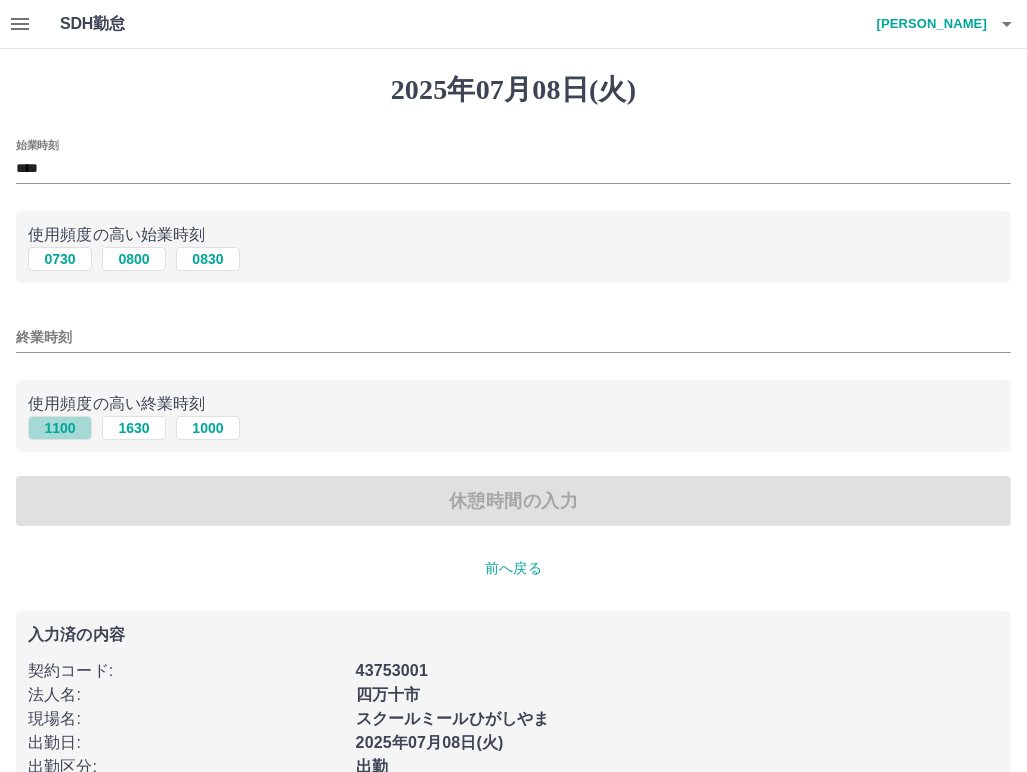 click on "1100" at bounding box center [60, 428] 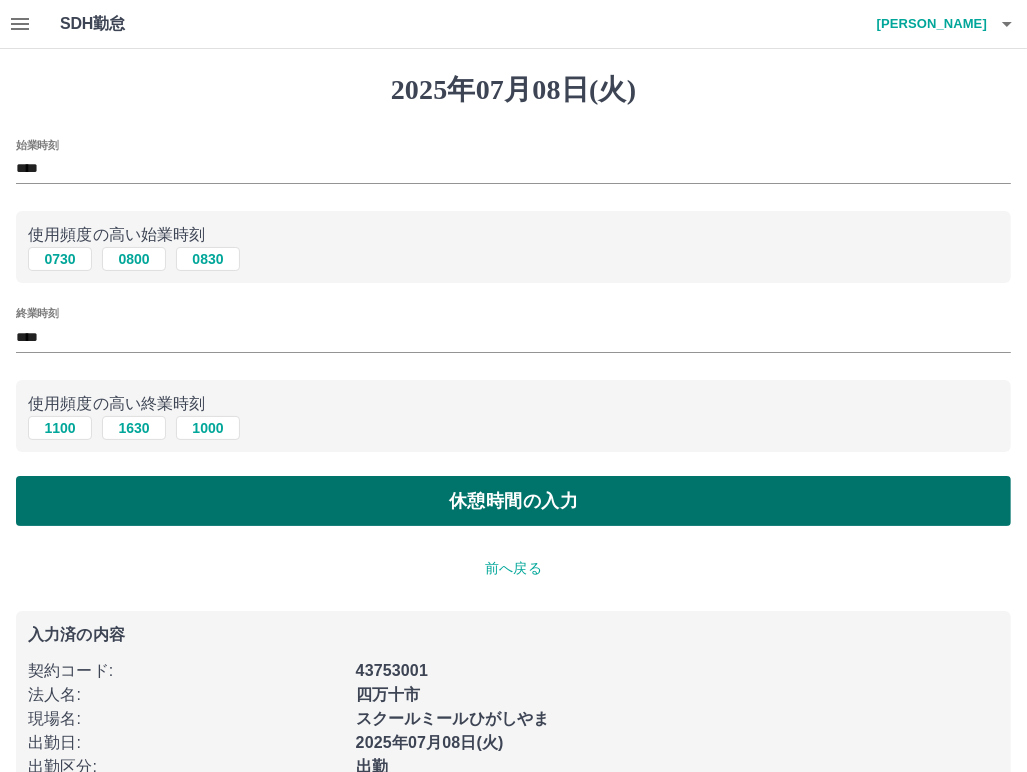click on "休憩時間の入力" at bounding box center (513, 501) 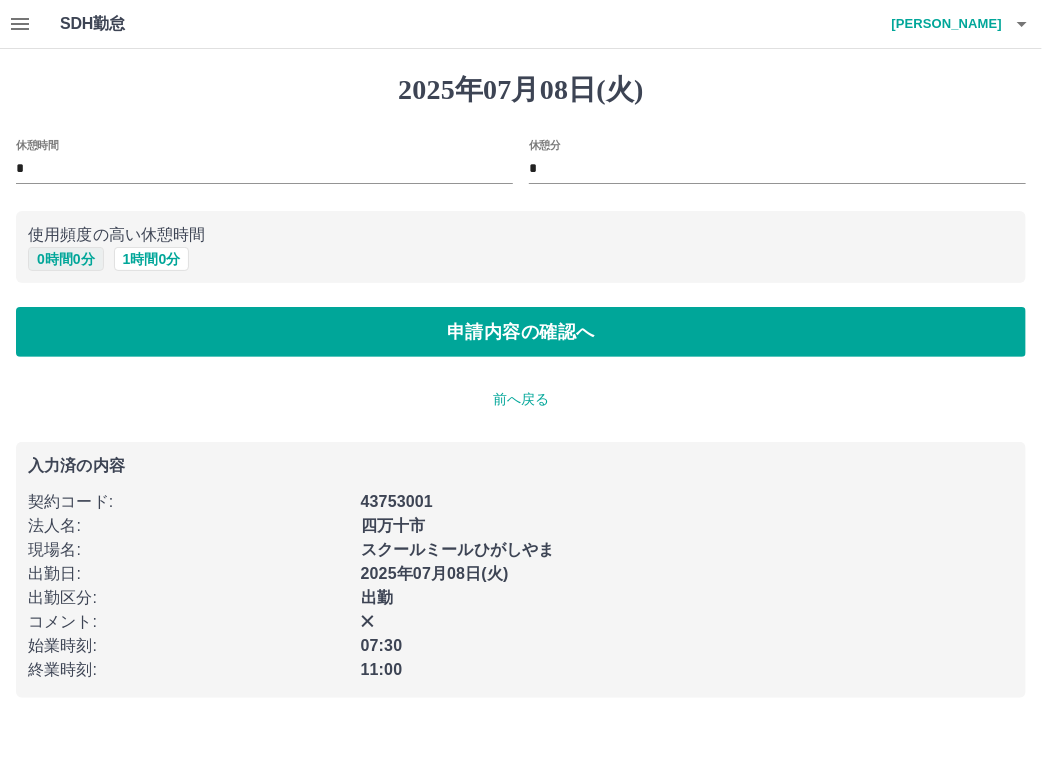 click on "0 時間 0 分" at bounding box center [66, 259] 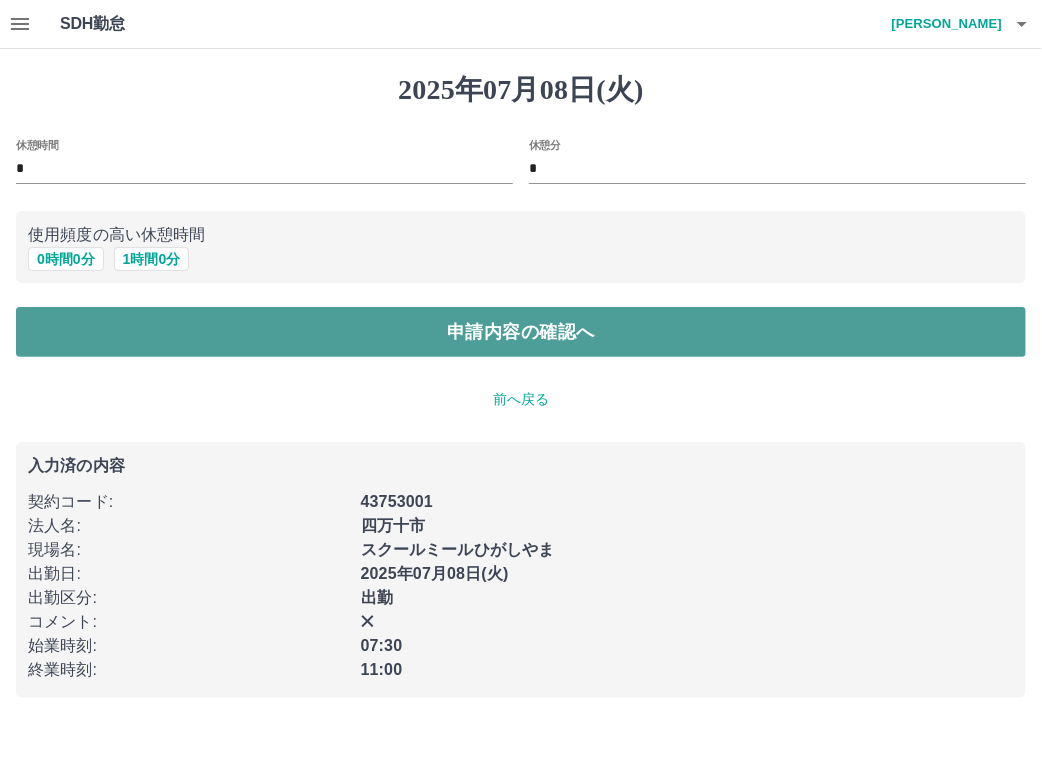 click on "申請内容の確認へ" at bounding box center [521, 332] 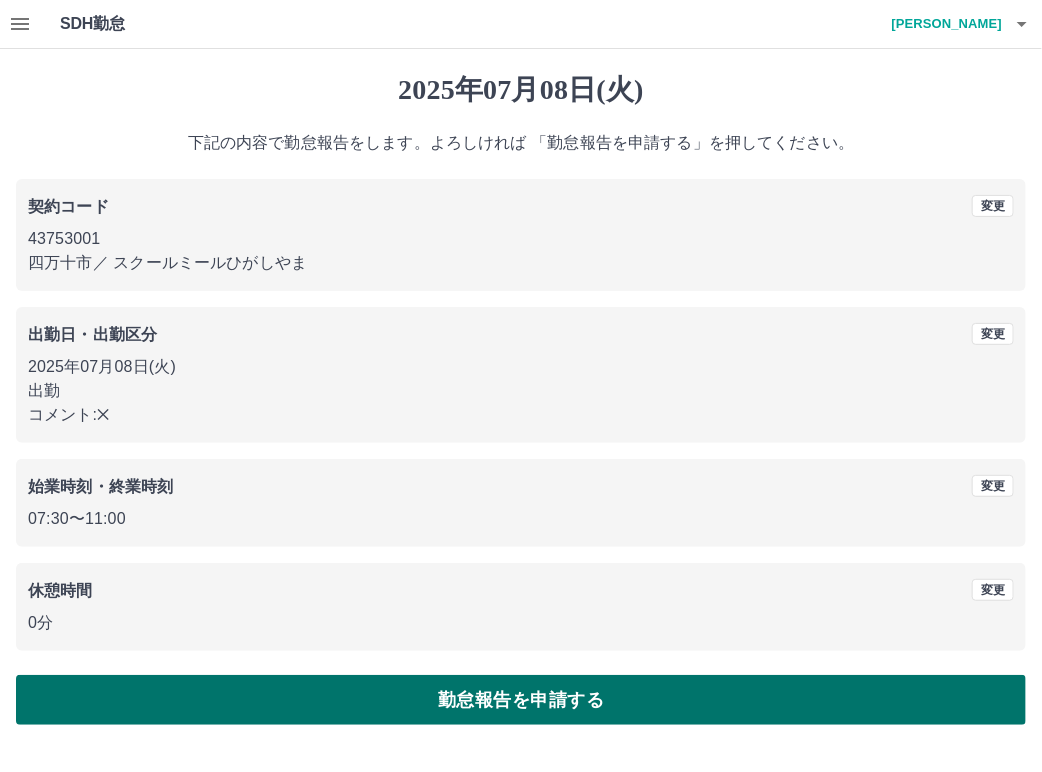 click on "勤怠報告を申請する" at bounding box center (521, 700) 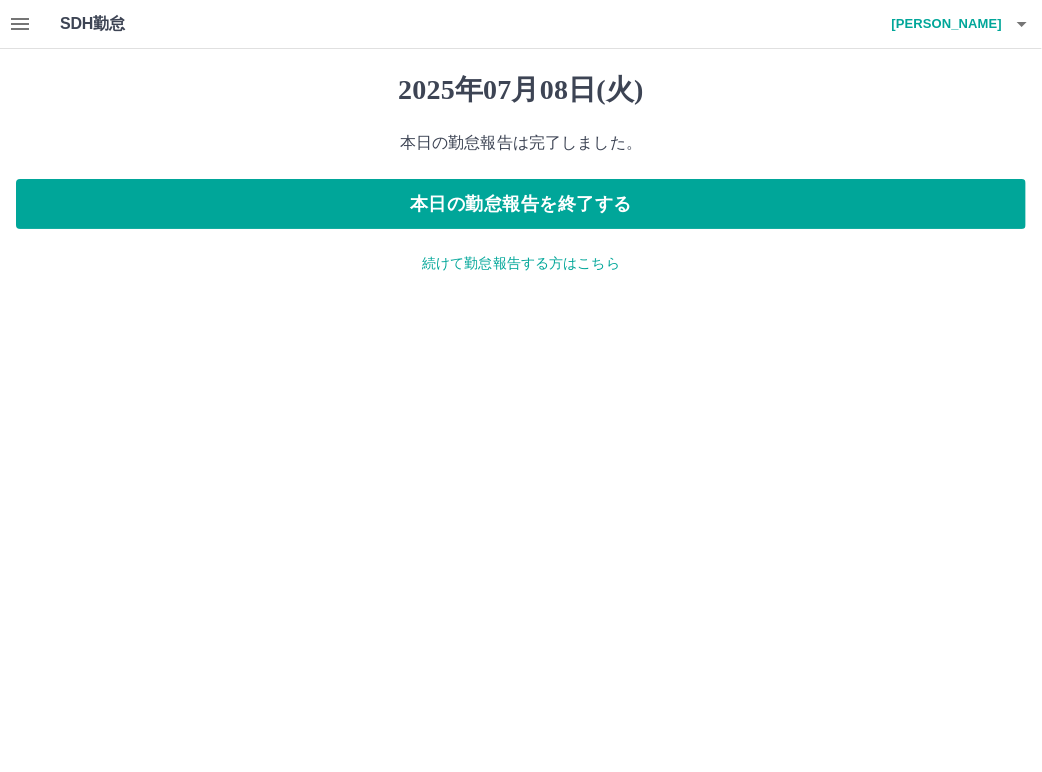 click on "続けて勤怠報告する方はこちら" at bounding box center (521, 263) 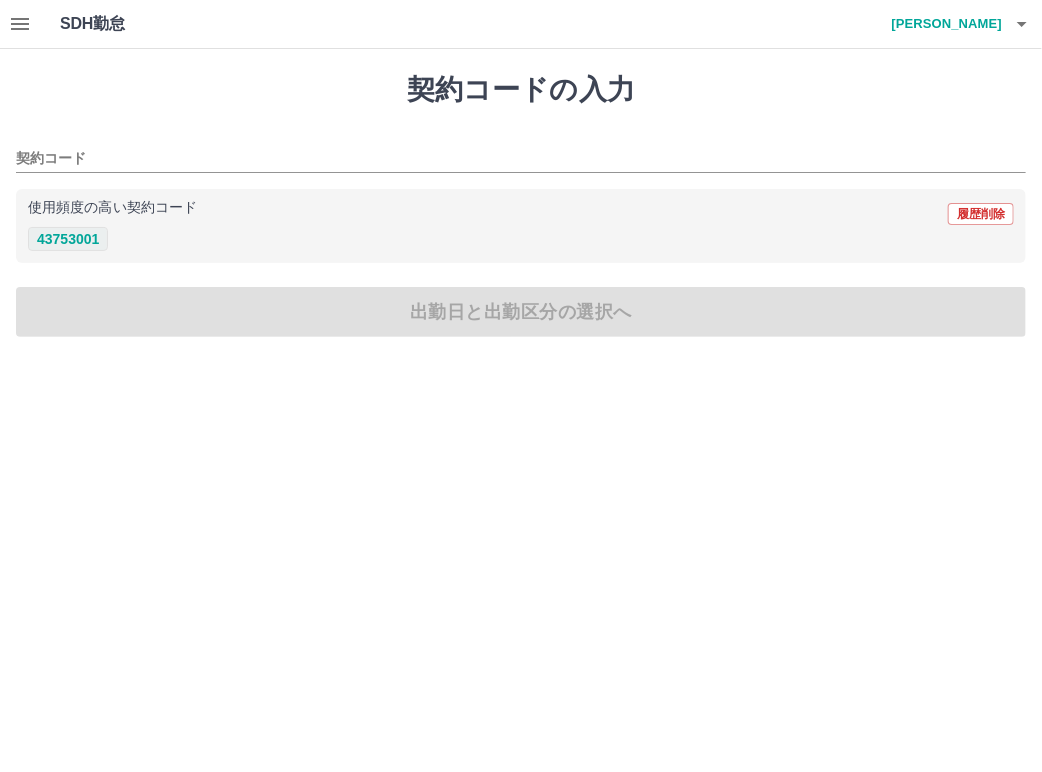 click on "43753001" at bounding box center (68, 239) 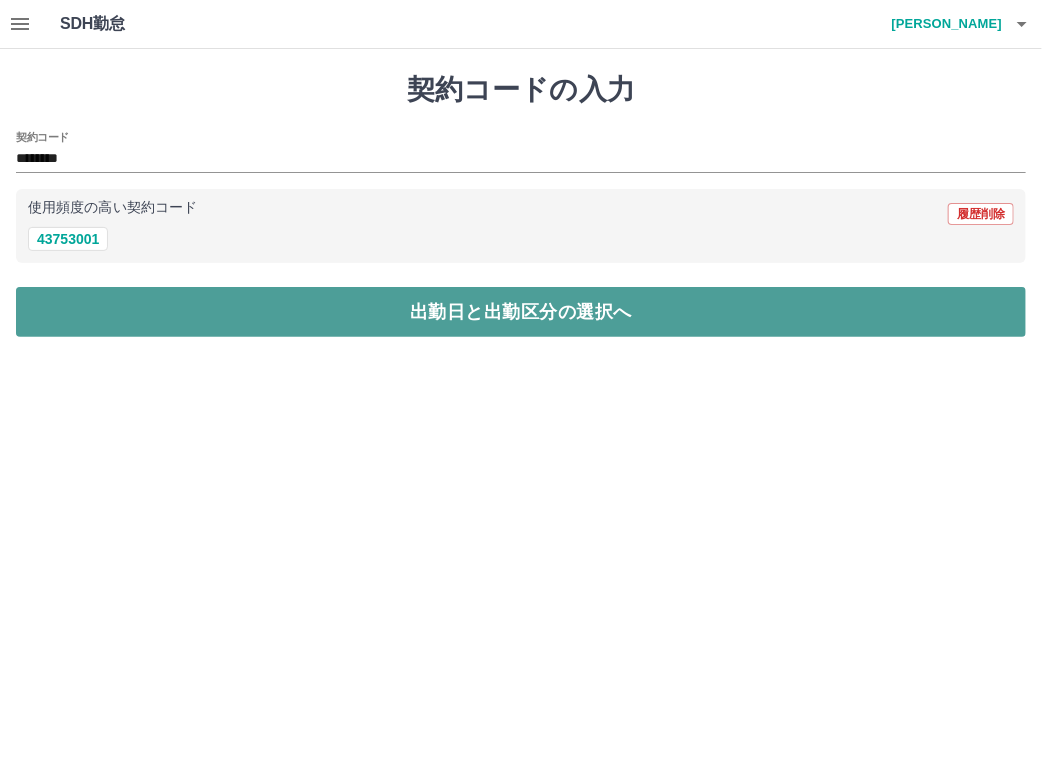 click on "出勤日と出勤区分の選択へ" at bounding box center (521, 312) 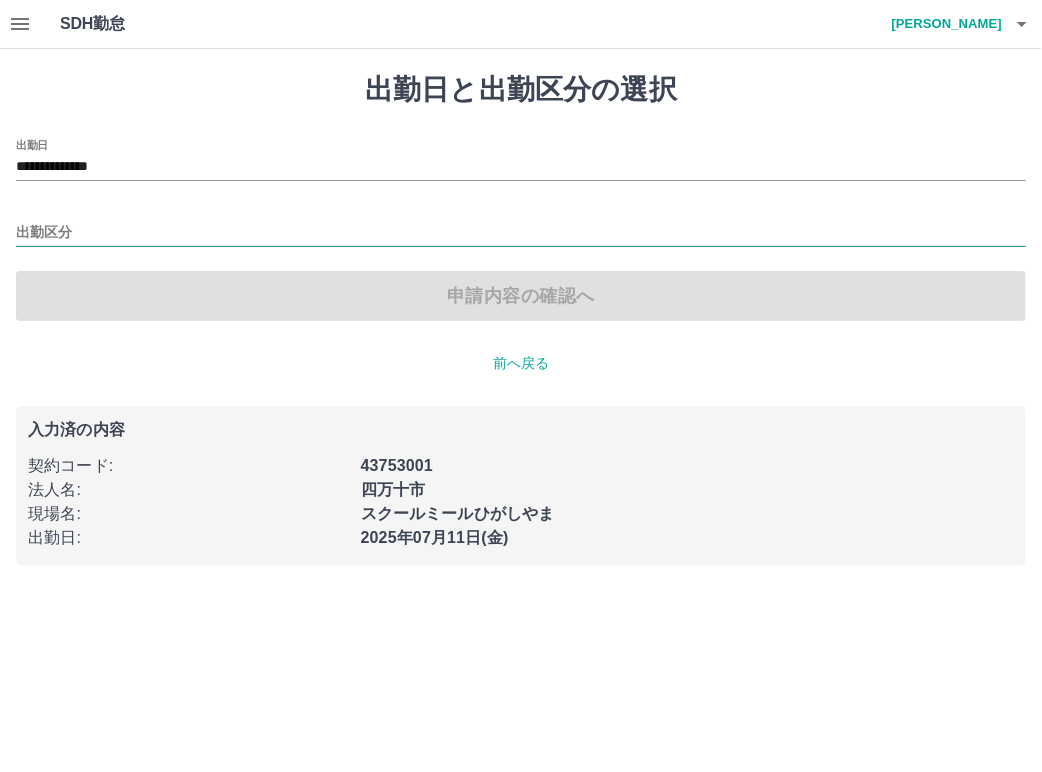 click on "出勤区分" at bounding box center [521, 233] 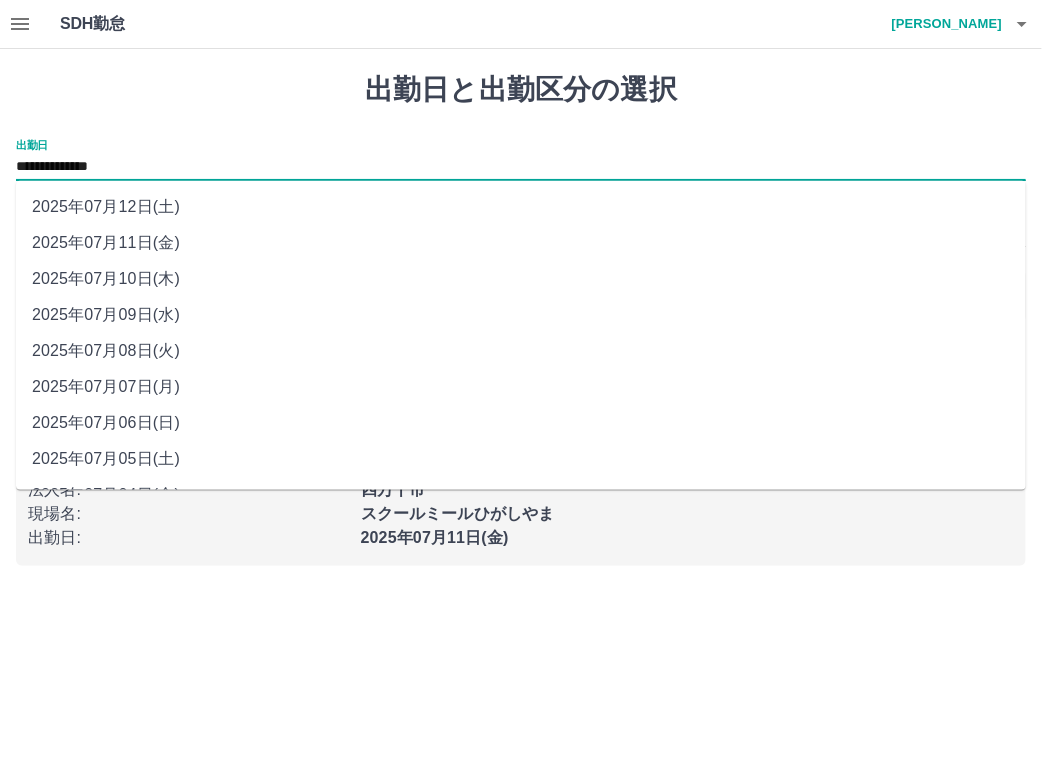 click on "**********" at bounding box center (521, 167) 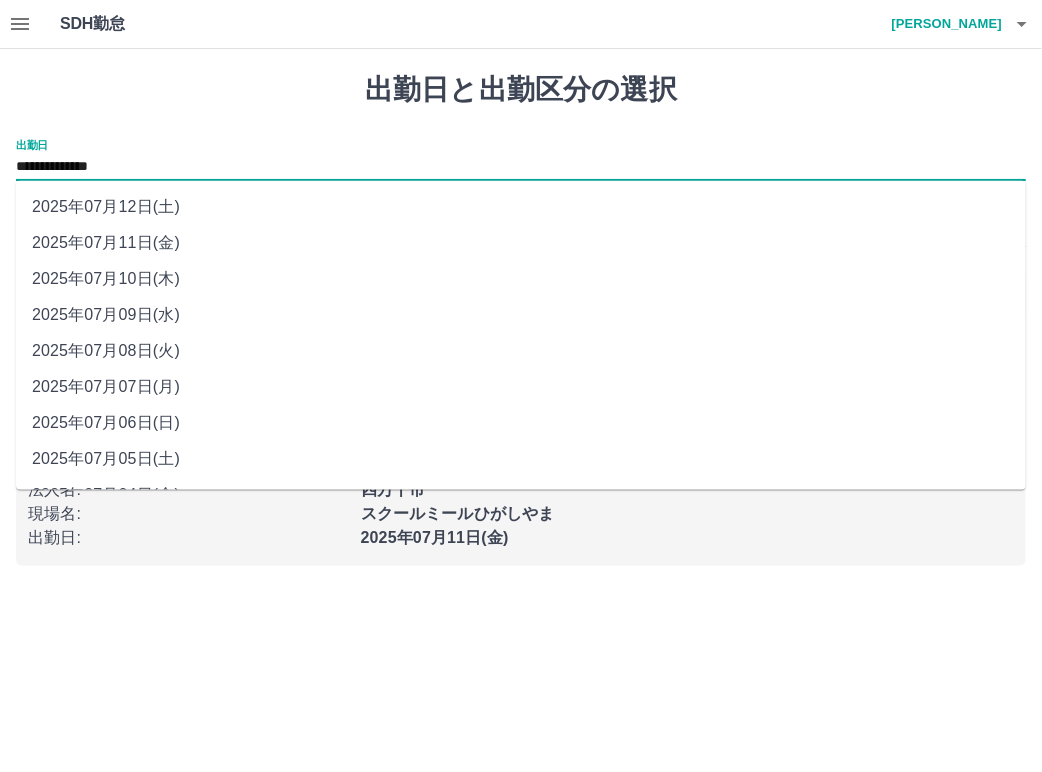click on "2025年07月09日(水)" at bounding box center [521, 315] 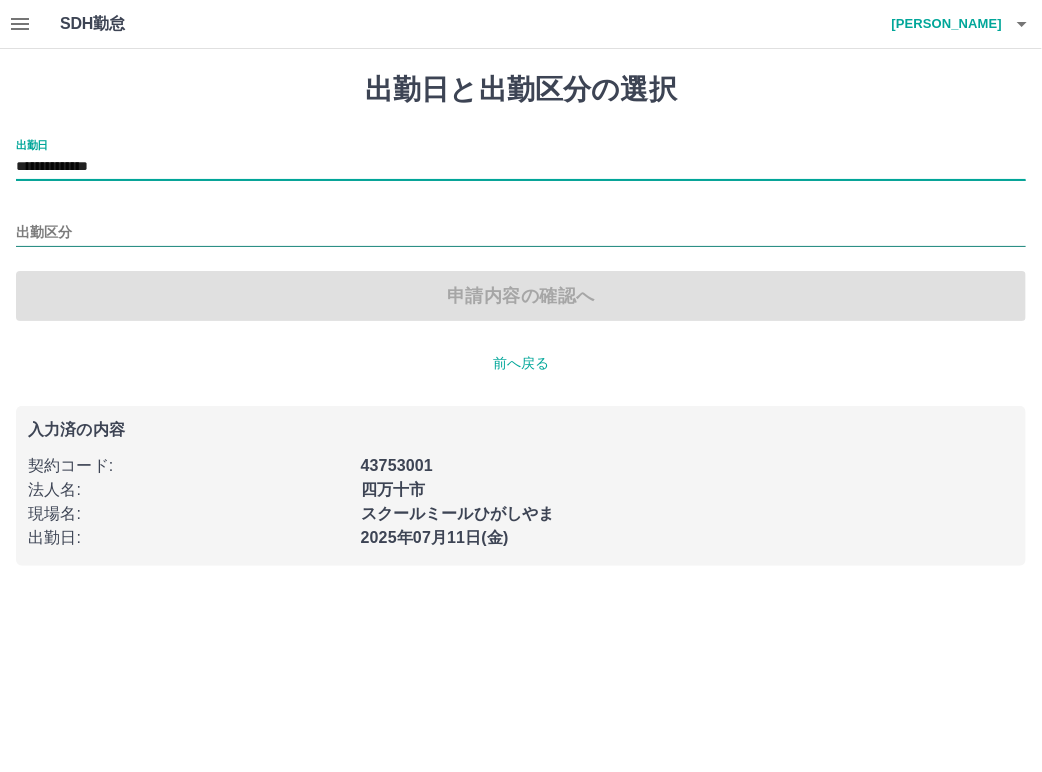 click on "出勤区分" at bounding box center (521, 233) 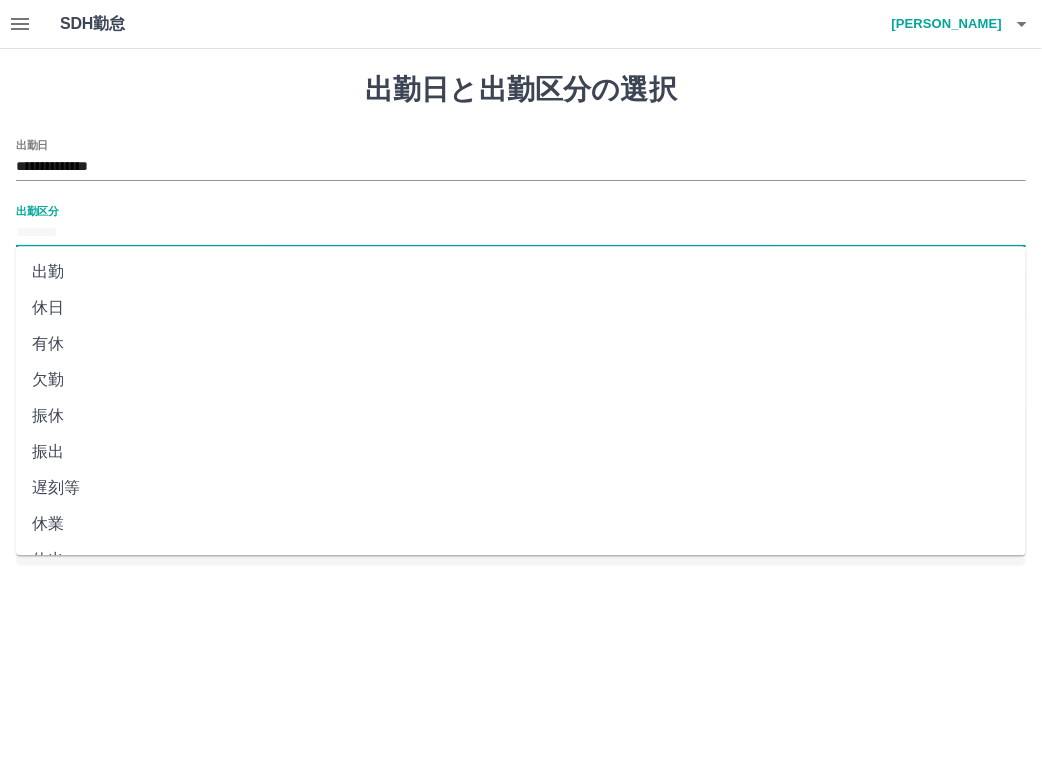 click on "出勤" at bounding box center (521, 272) 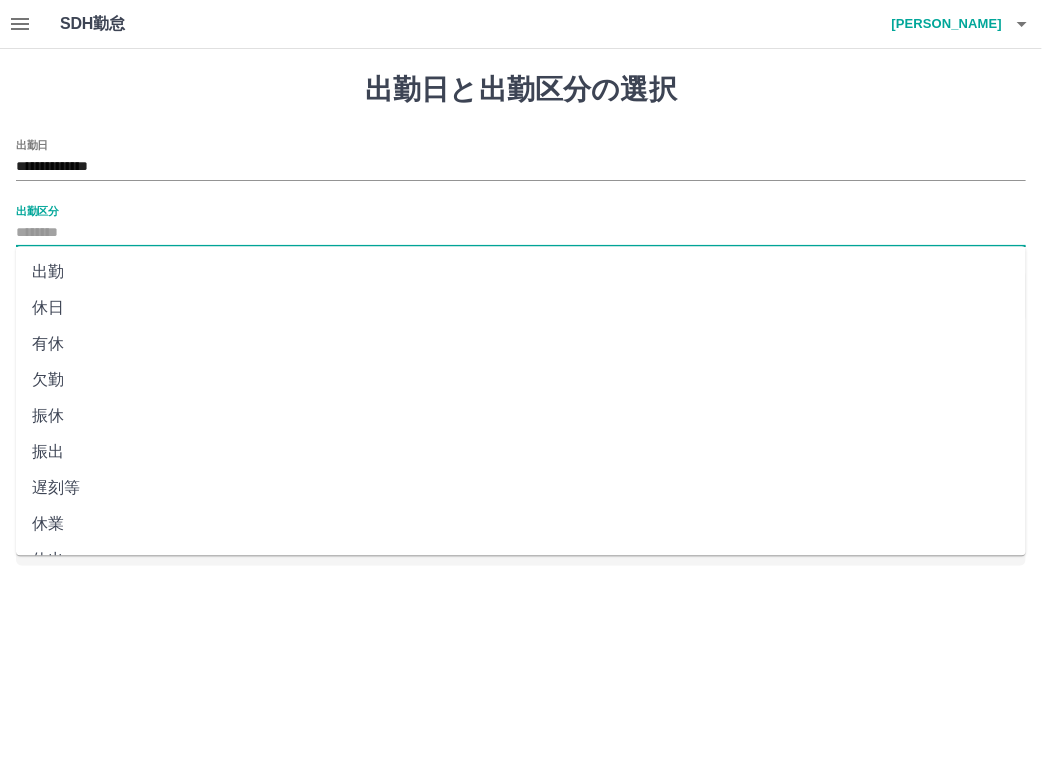 type on "**" 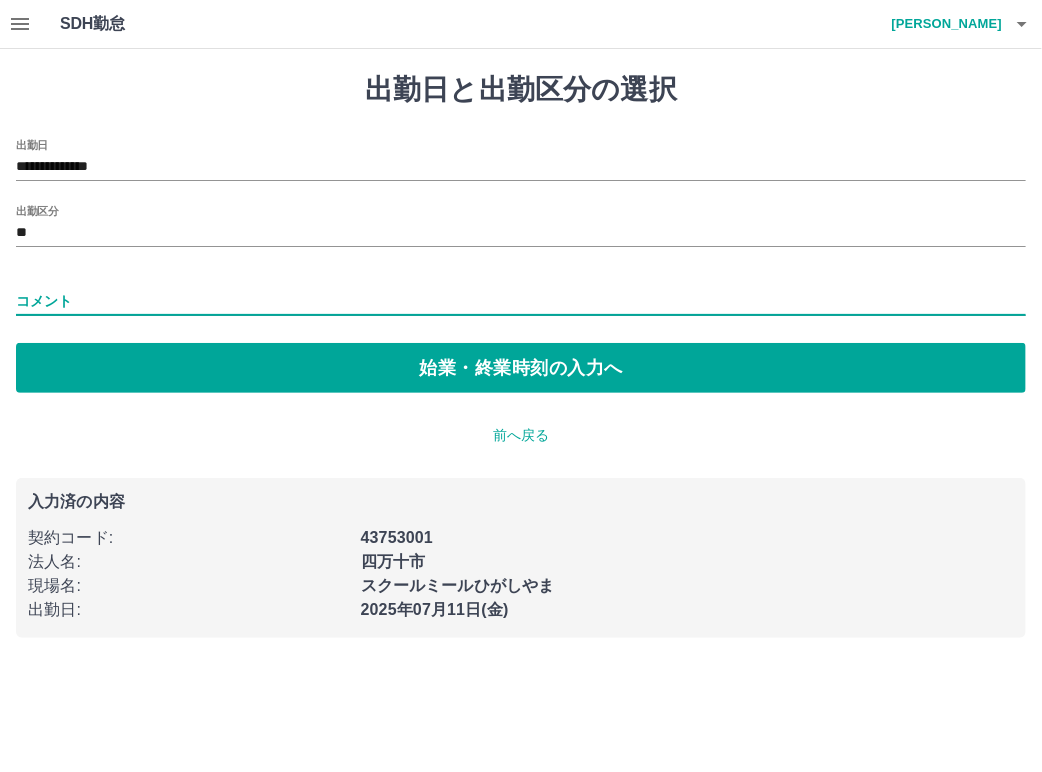 click on "コメント" at bounding box center [521, 301] 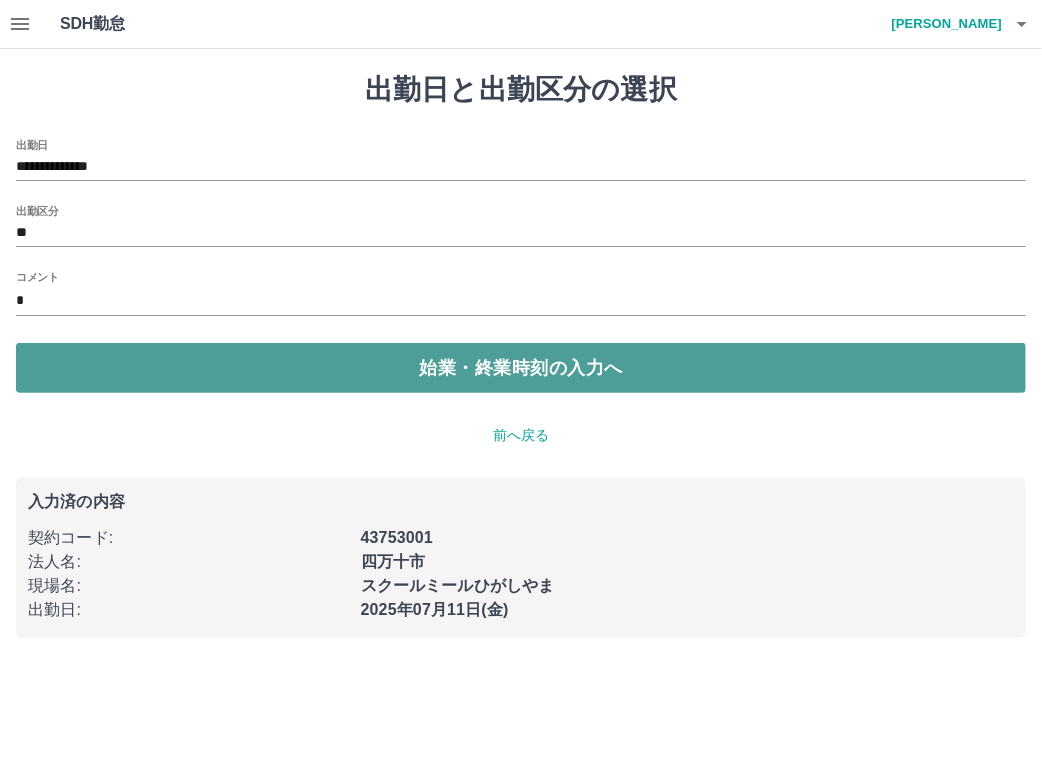 click on "始業・終業時刻の入力へ" at bounding box center [521, 368] 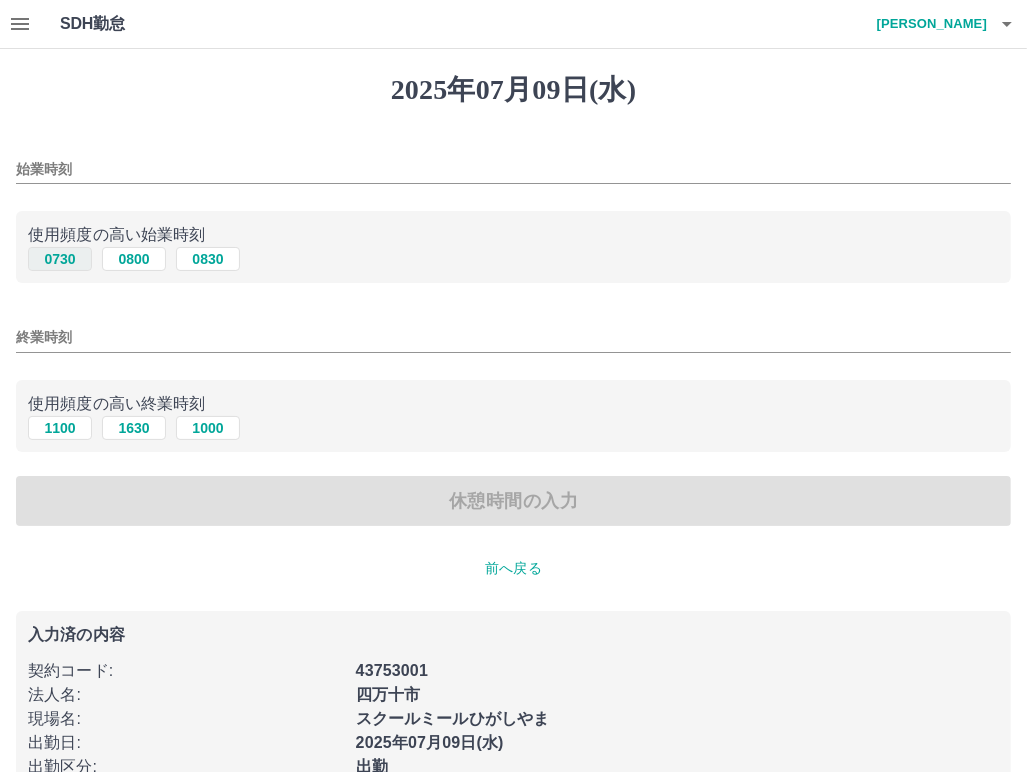 click on "0730" at bounding box center (60, 259) 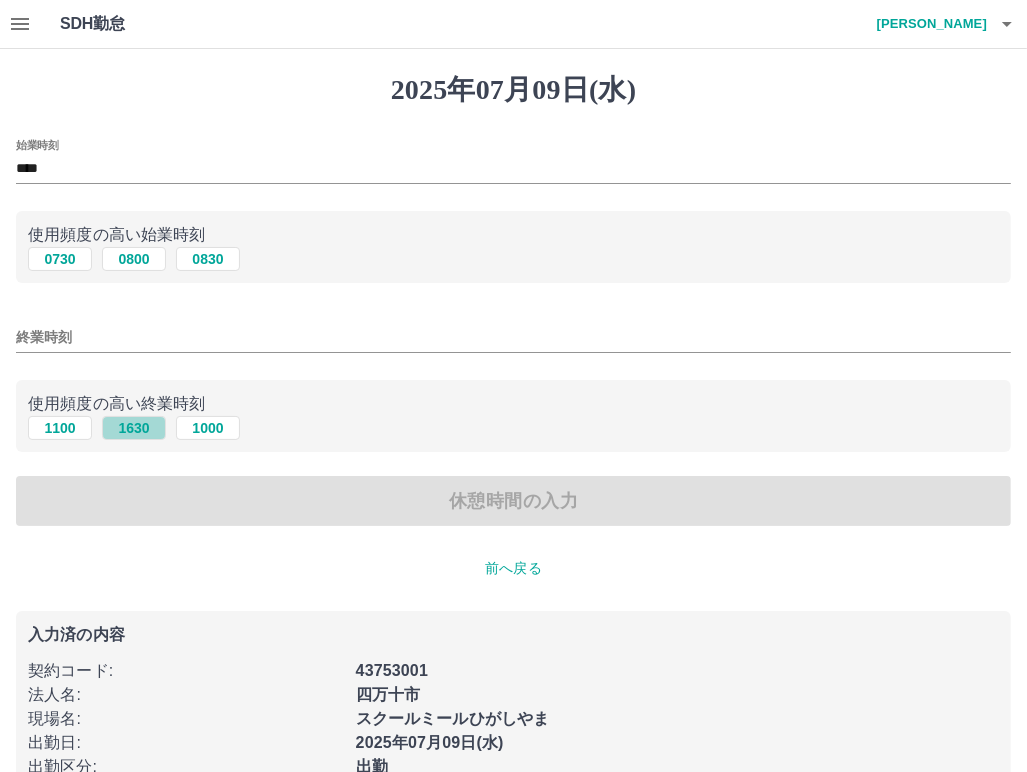 click on "1630" at bounding box center (134, 428) 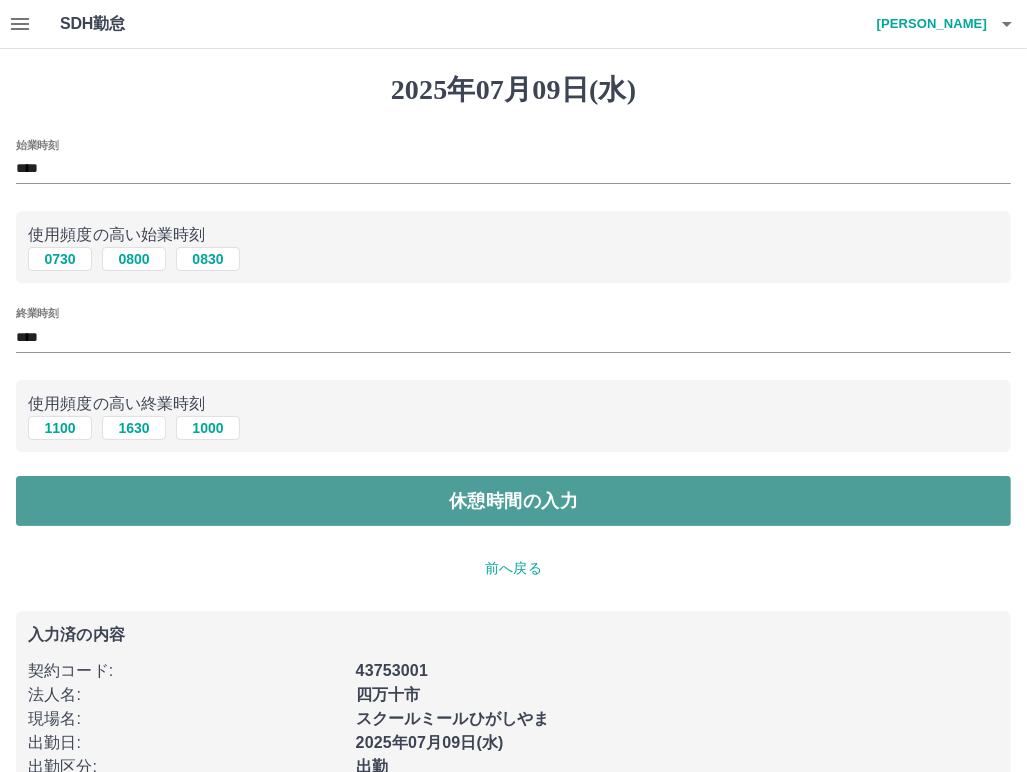 click on "休憩時間の入力" at bounding box center [513, 501] 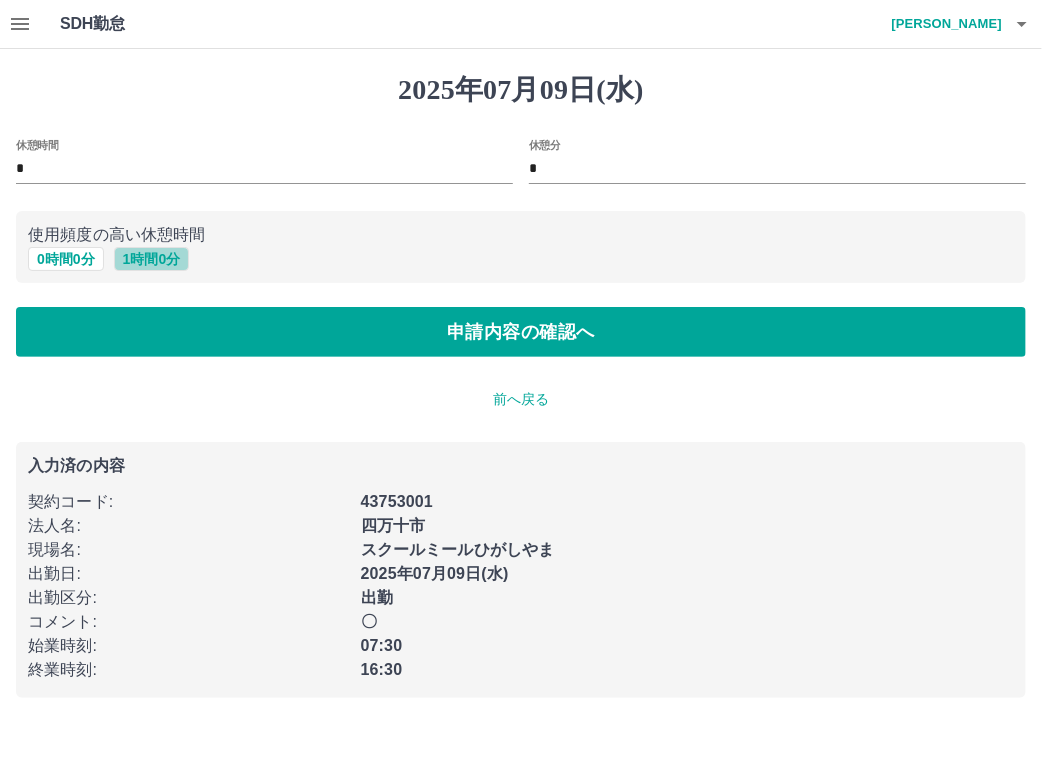 click on "1 時間 0 分" at bounding box center (152, 259) 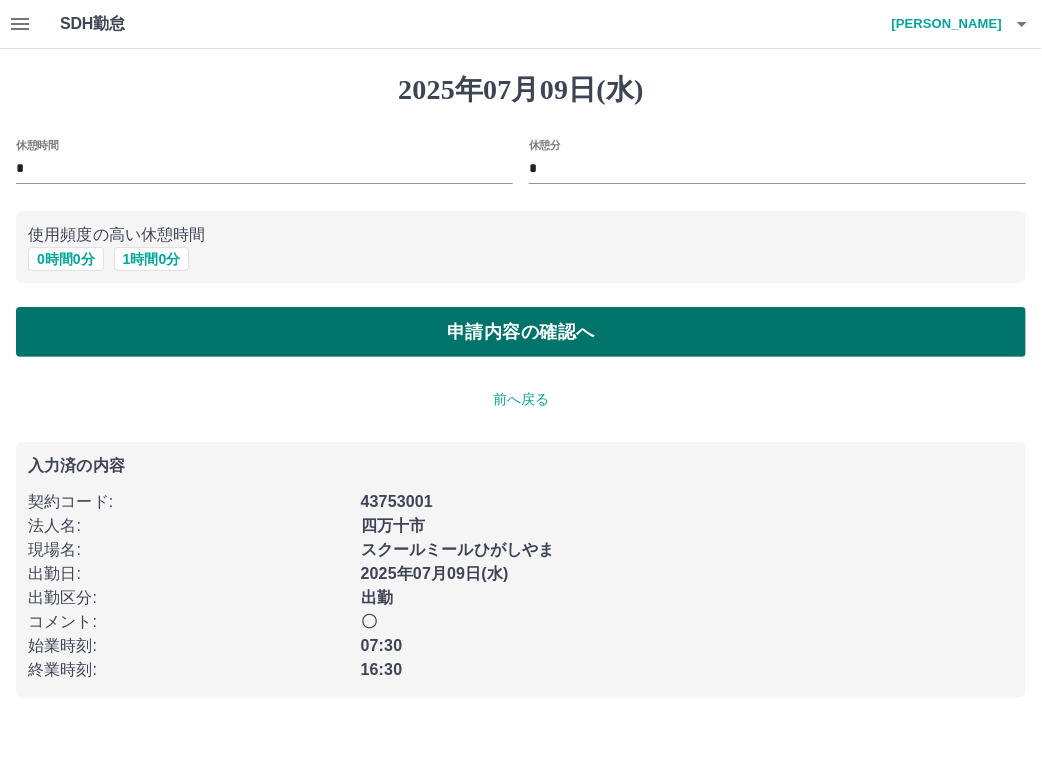 click on "申請内容の確認へ" at bounding box center [521, 332] 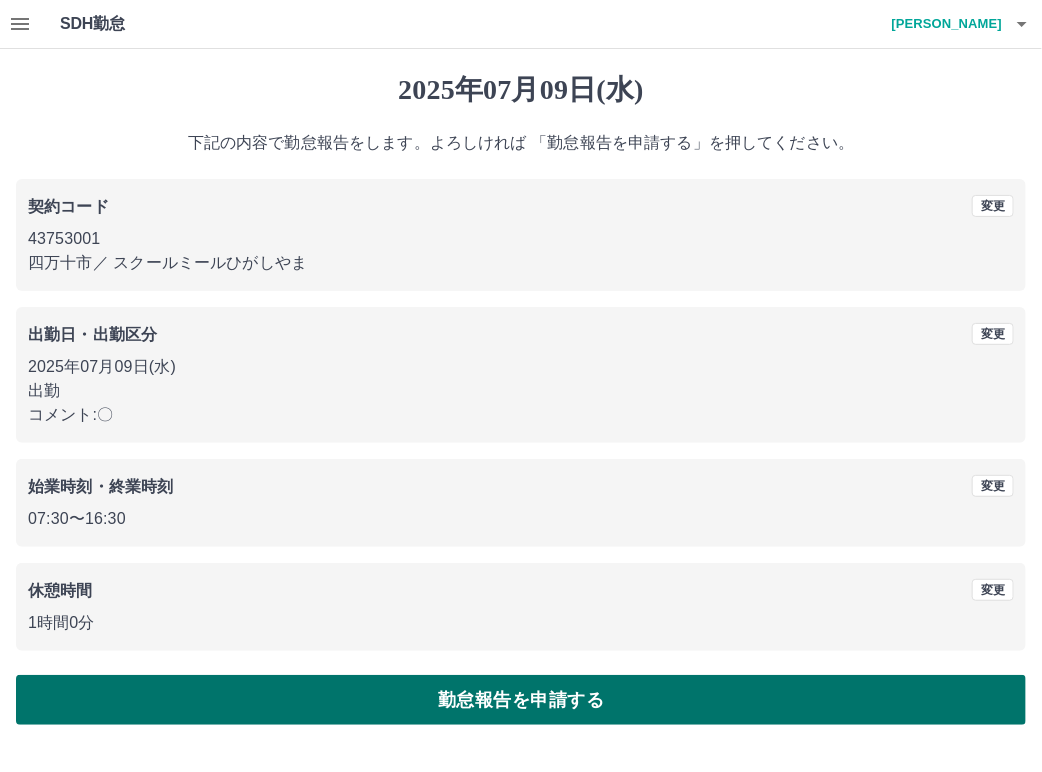 click on "勤怠報告を申請する" at bounding box center (521, 700) 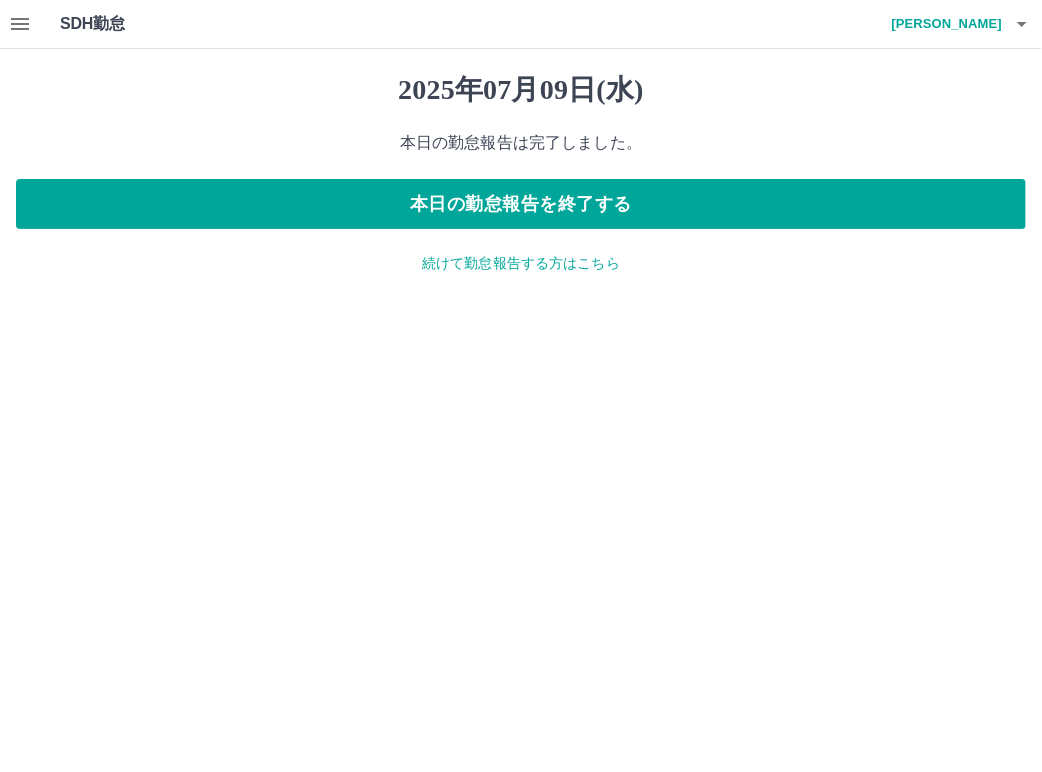 click on "続けて勤怠報告する方はこちら" at bounding box center [521, 263] 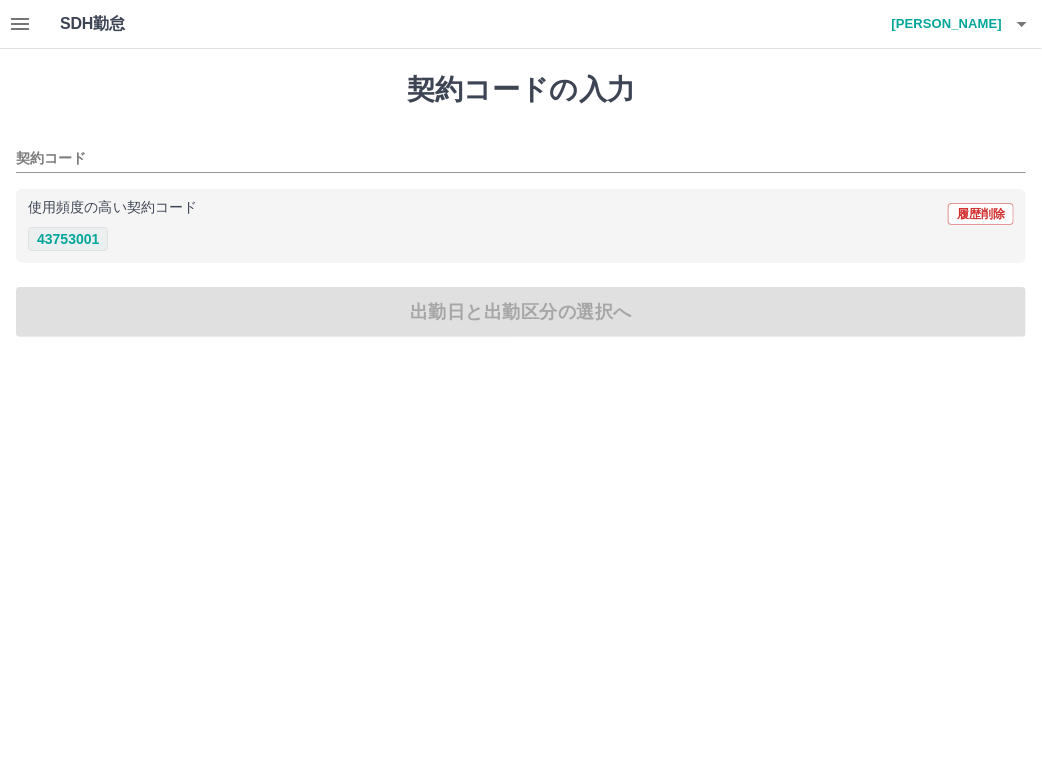 click on "43753001" at bounding box center (68, 239) 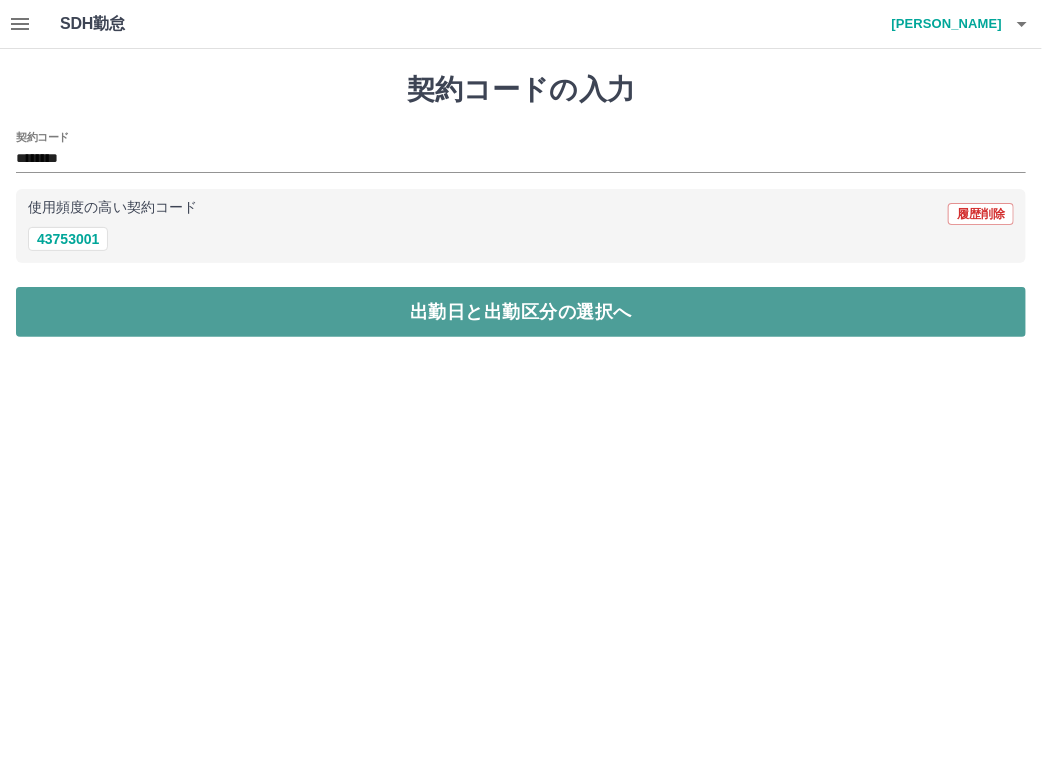 click on "出勤日と出勤区分の選択へ" at bounding box center (521, 312) 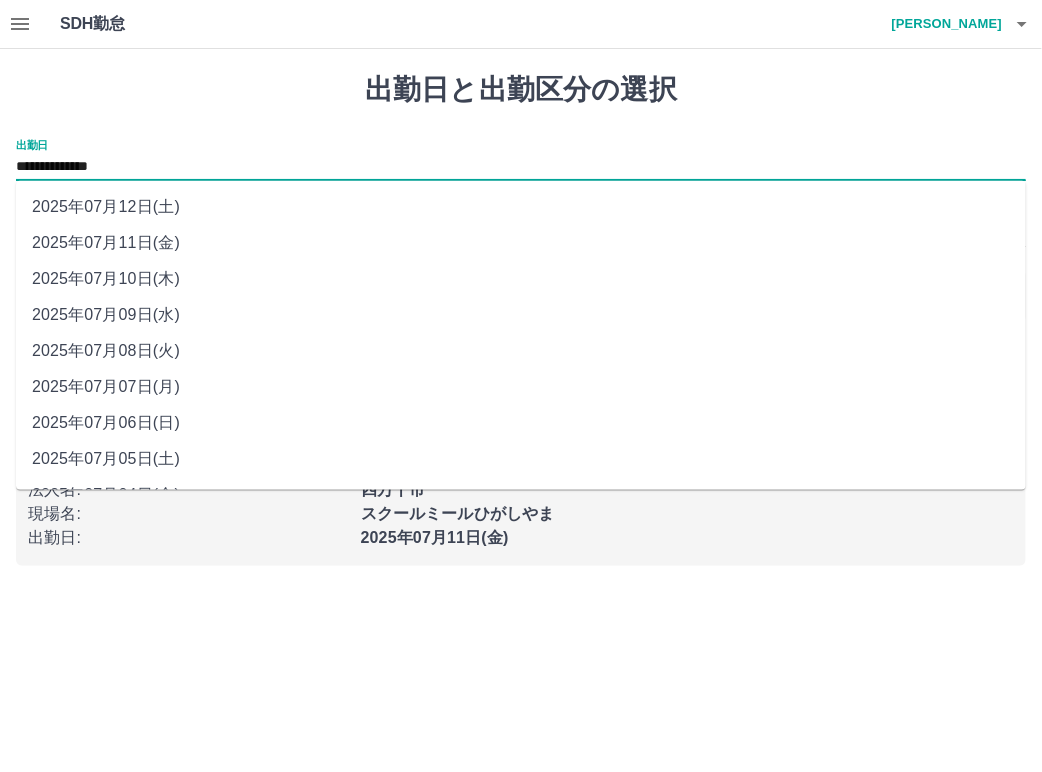 click on "**********" at bounding box center [521, 167] 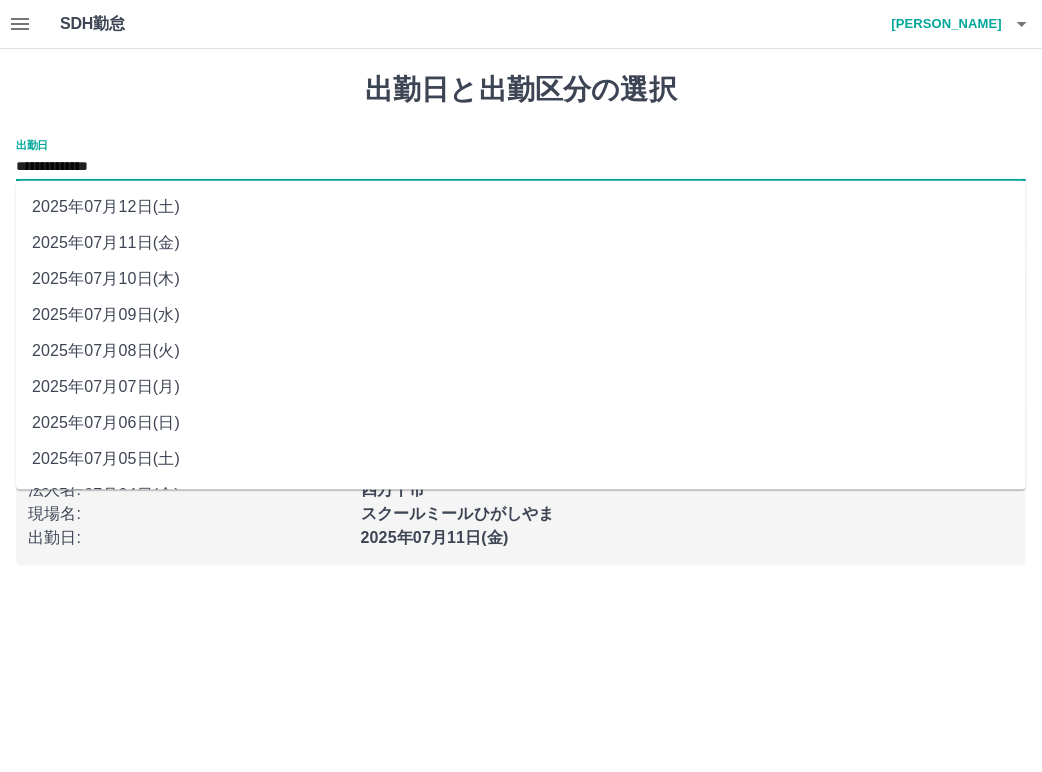 click on "2025年07月10日(木)" at bounding box center (521, 279) 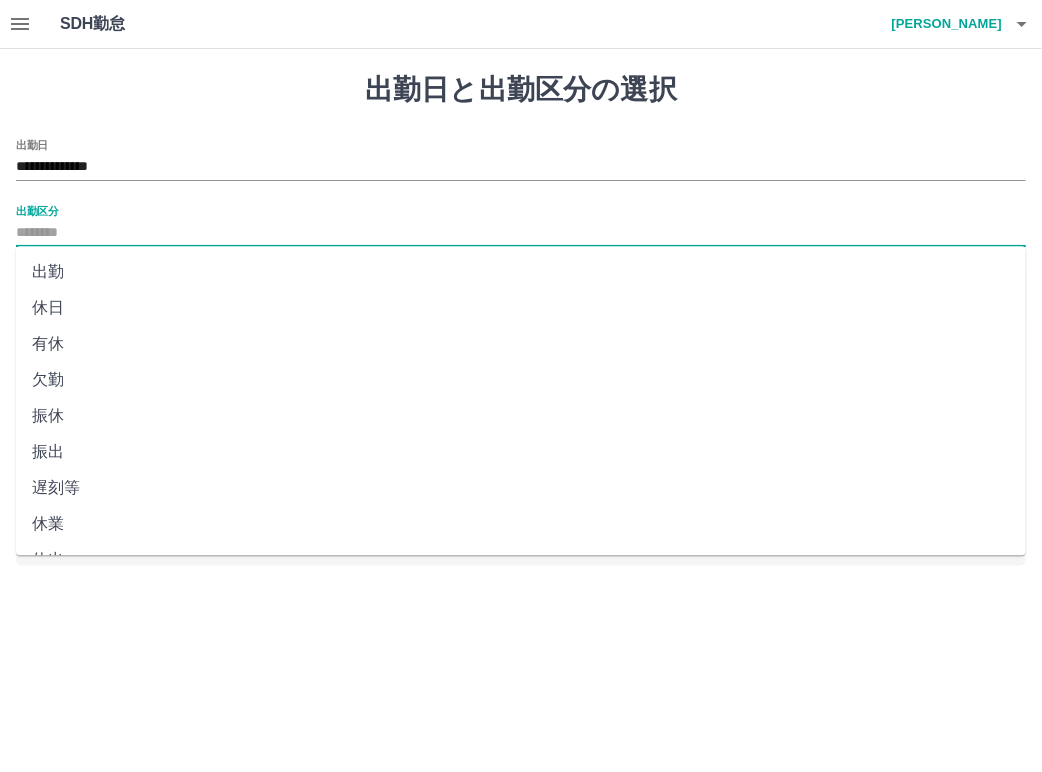 click on "出勤区分" at bounding box center [521, 233] 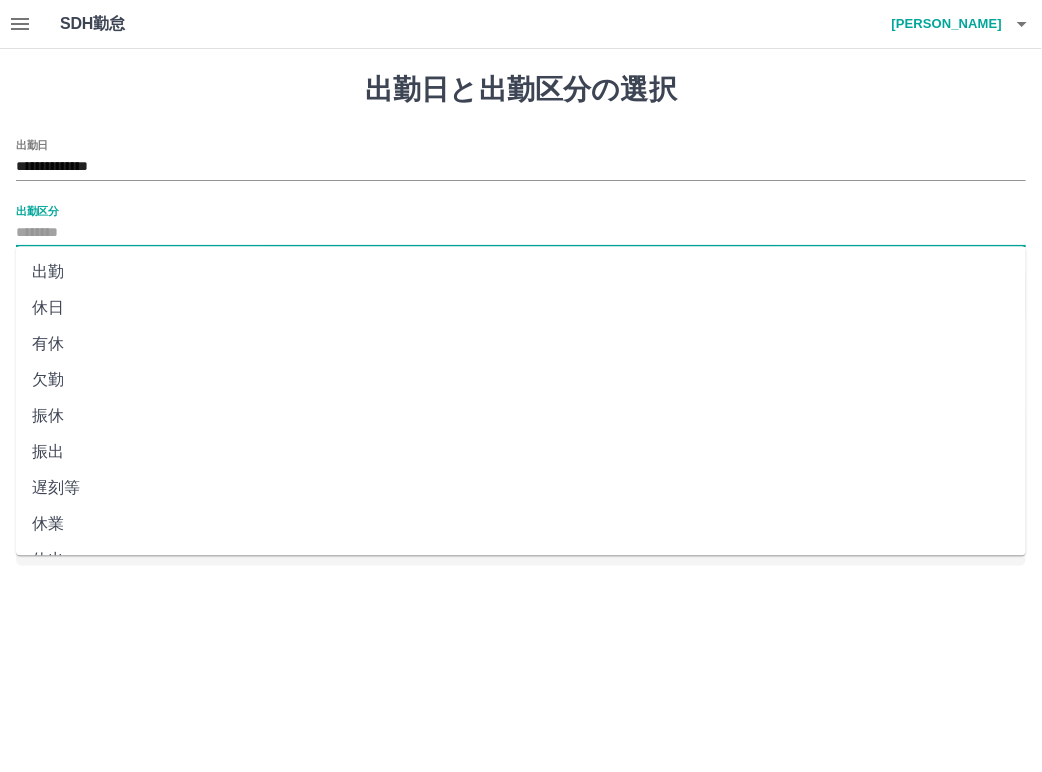 click on "出勤" at bounding box center [521, 272] 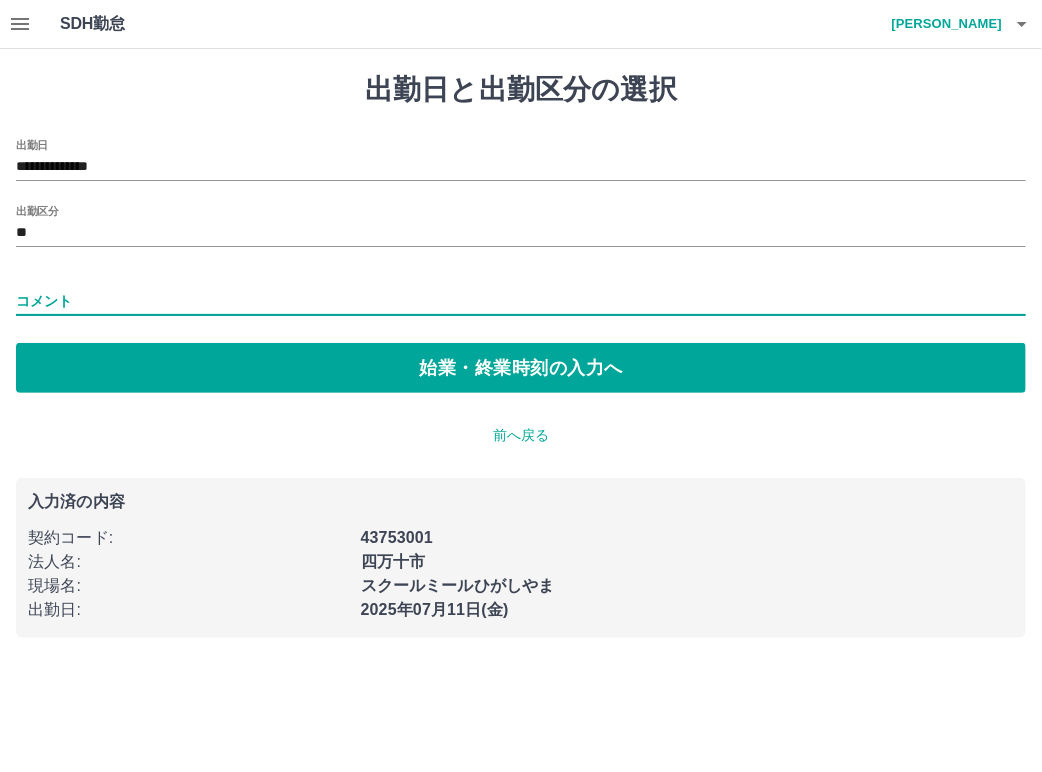 click on "コメント" at bounding box center [521, 301] 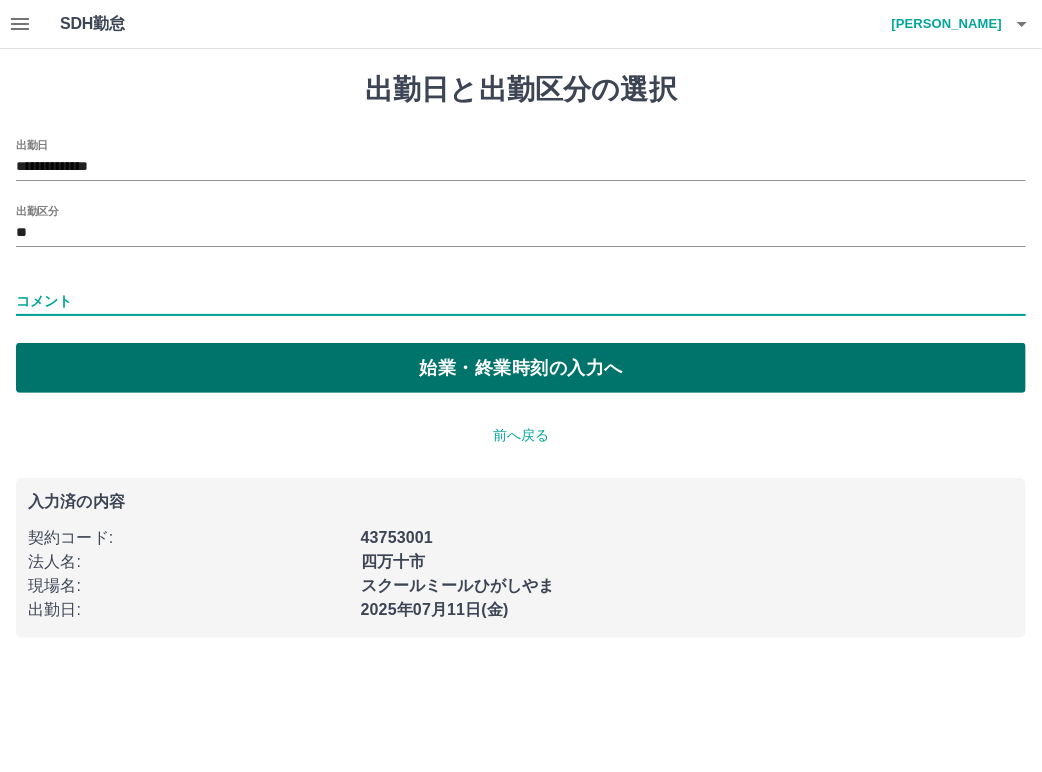 type on "*" 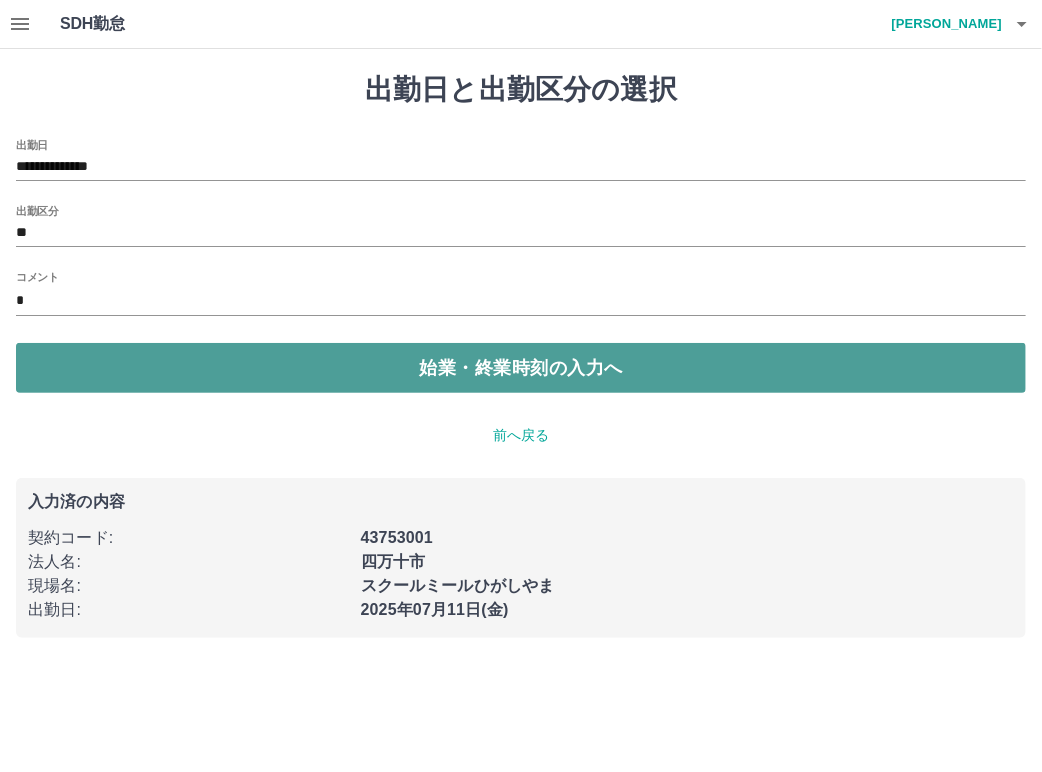 click on "始業・終業時刻の入力へ" at bounding box center [521, 368] 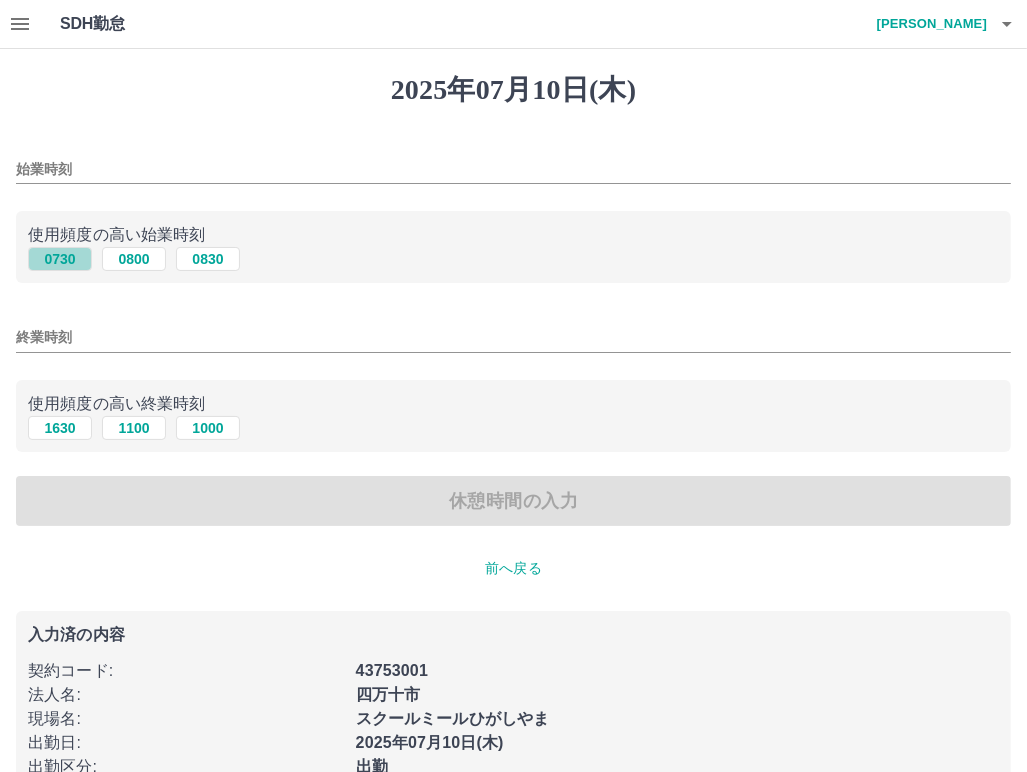 click on "0730" at bounding box center (60, 259) 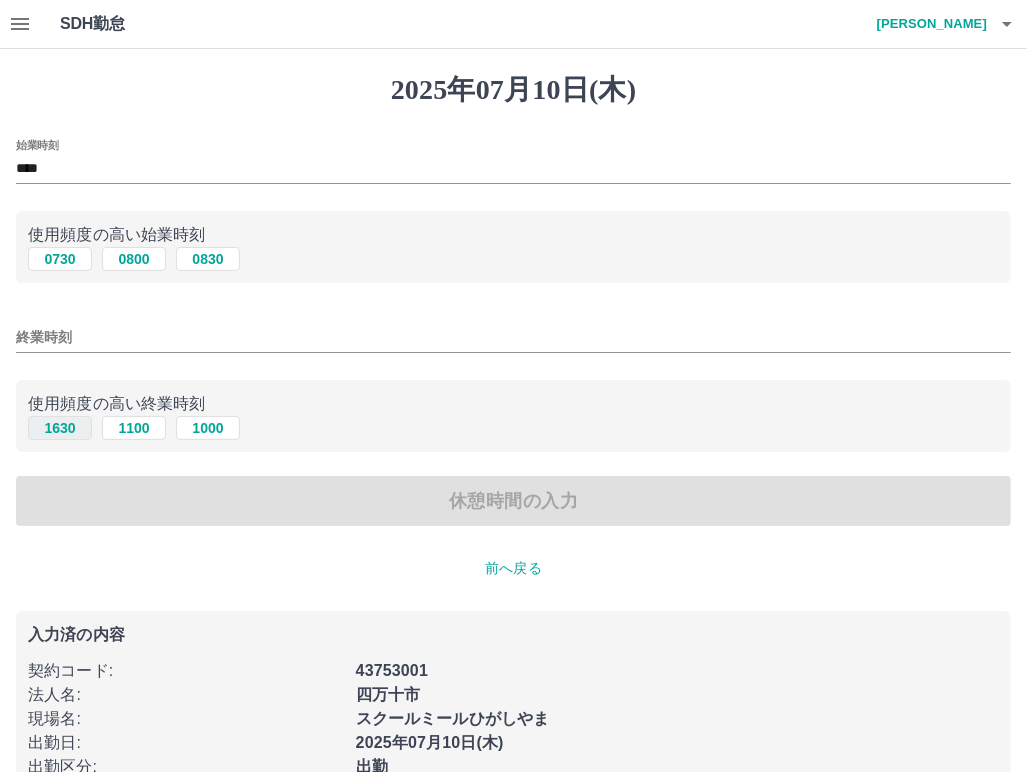 click on "1630" at bounding box center (60, 428) 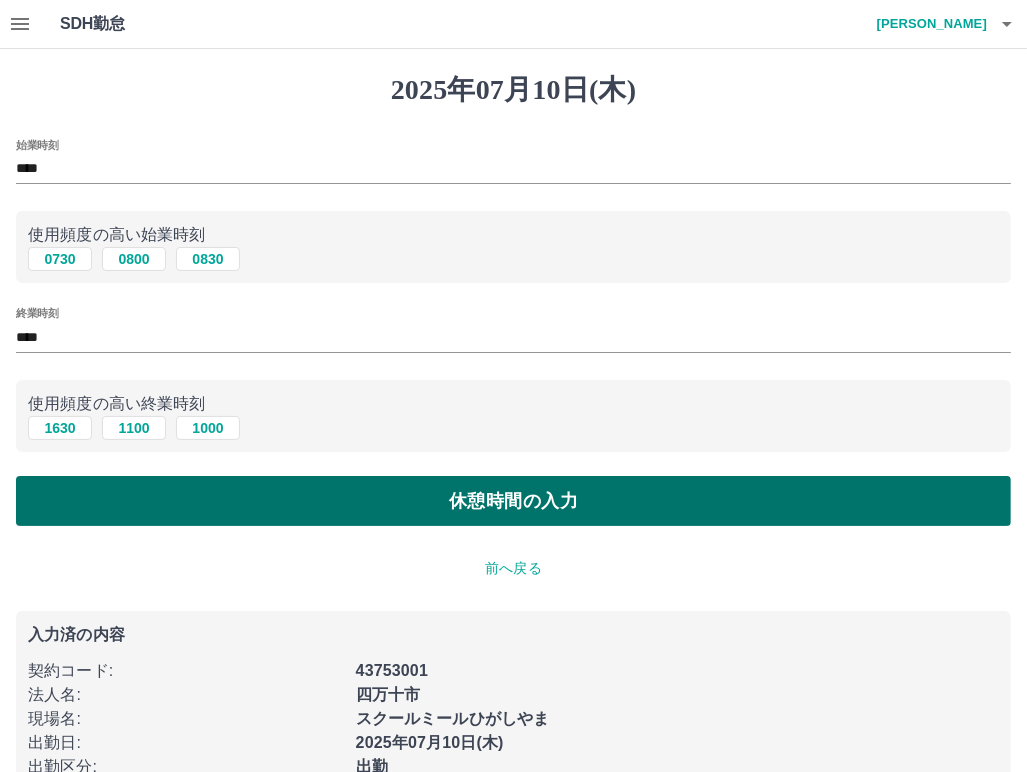 click on "休憩時間の入力" at bounding box center [513, 501] 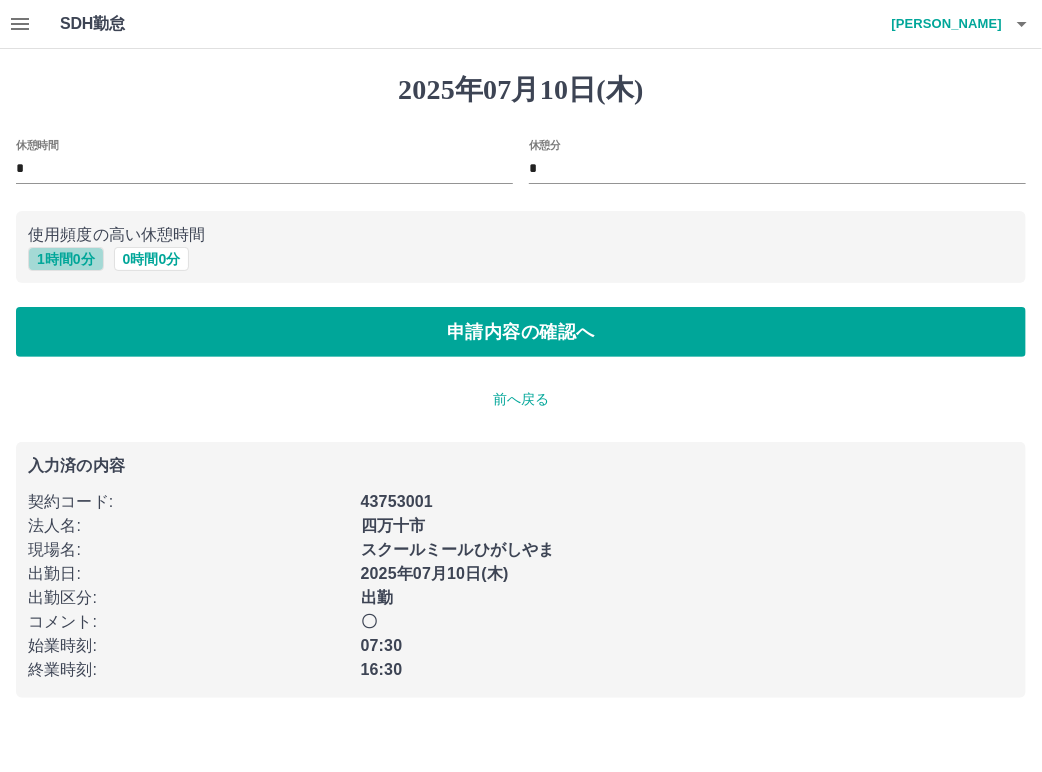 click on "1 時間 0 分" at bounding box center (66, 259) 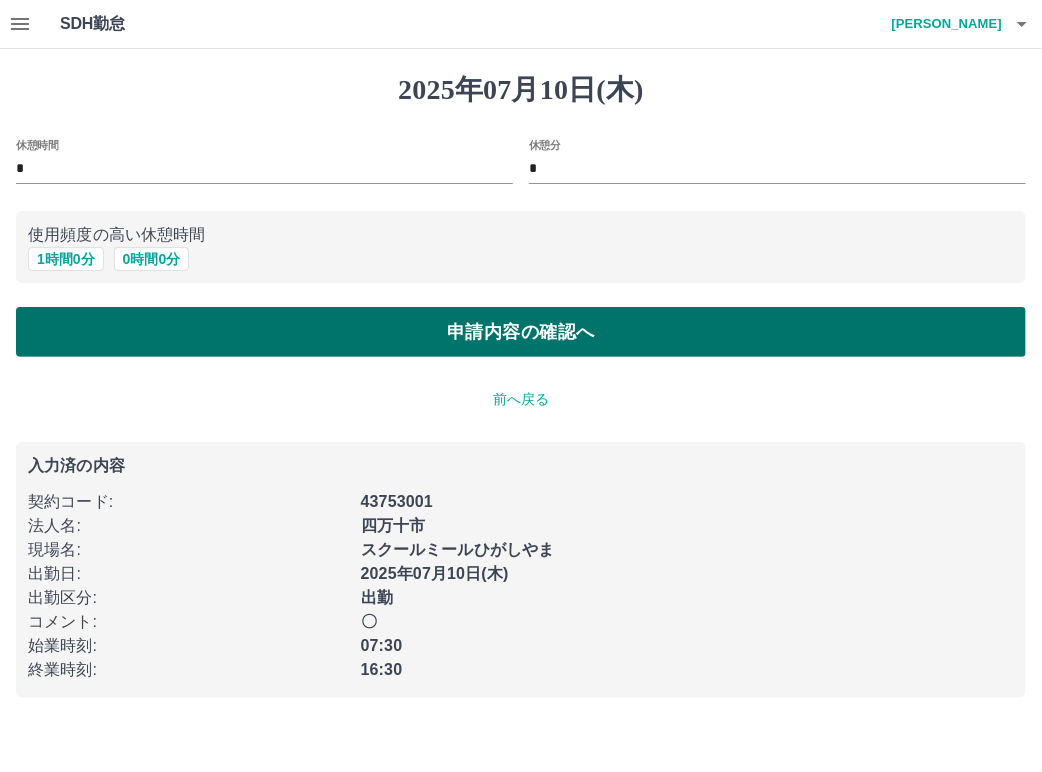 click on "申請内容の確認へ" at bounding box center (521, 332) 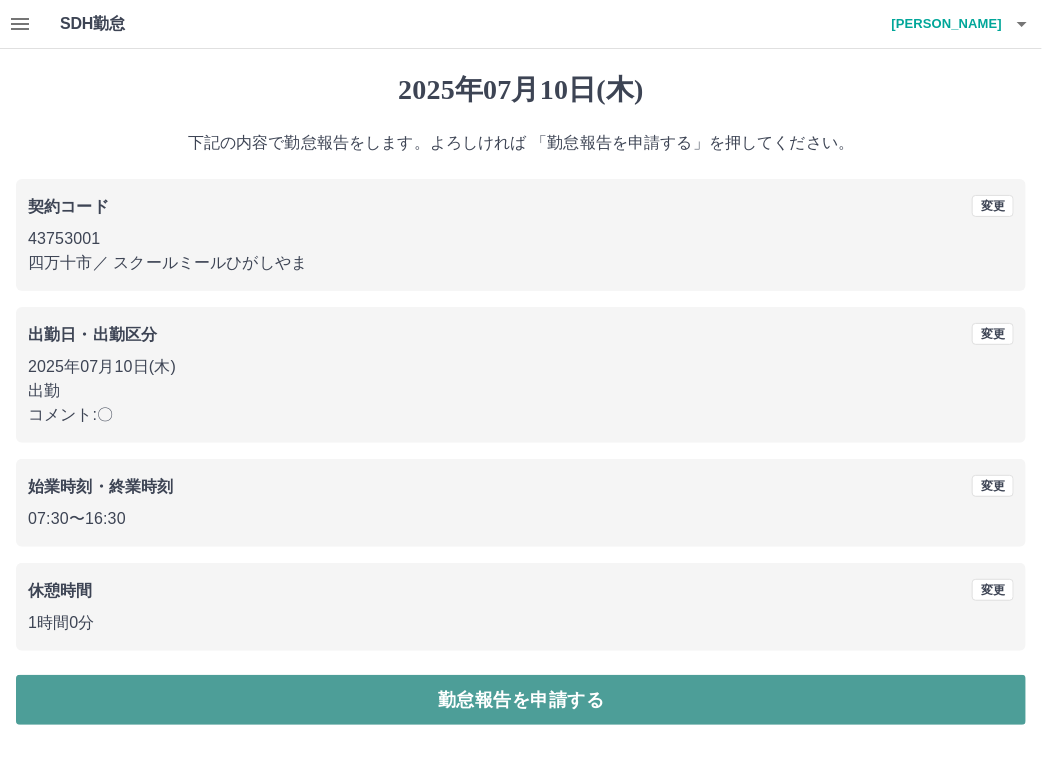 click on "勤怠報告を申請する" at bounding box center (521, 700) 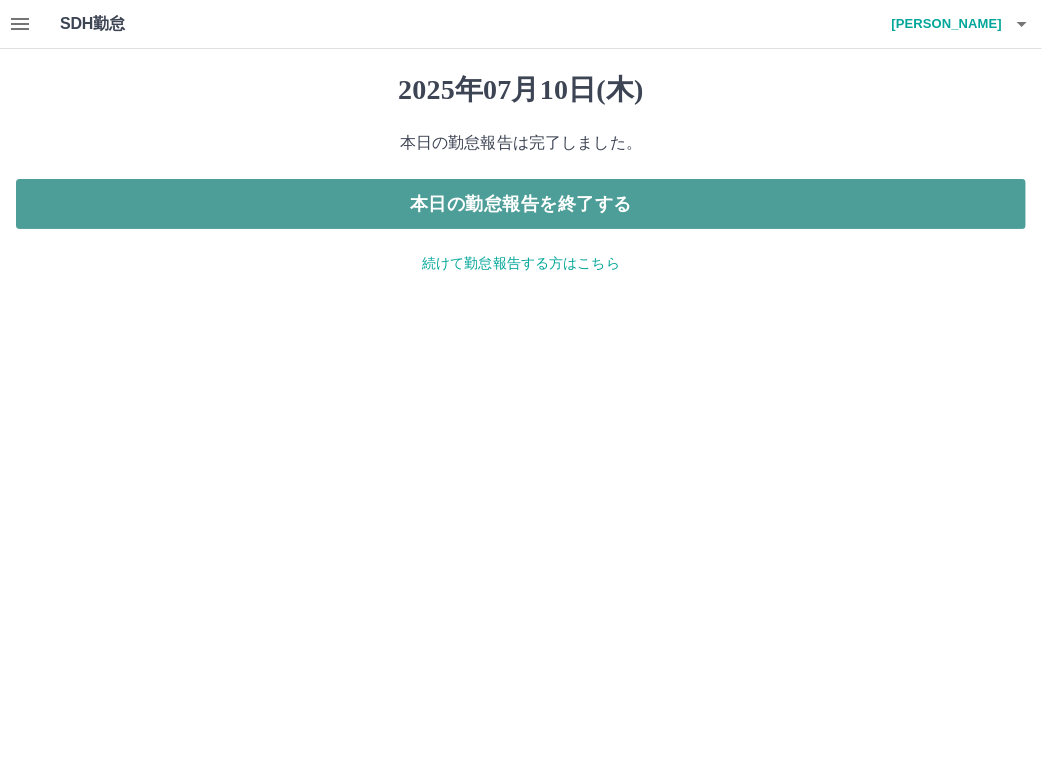 click on "本日の勤怠報告を終了する" at bounding box center [521, 204] 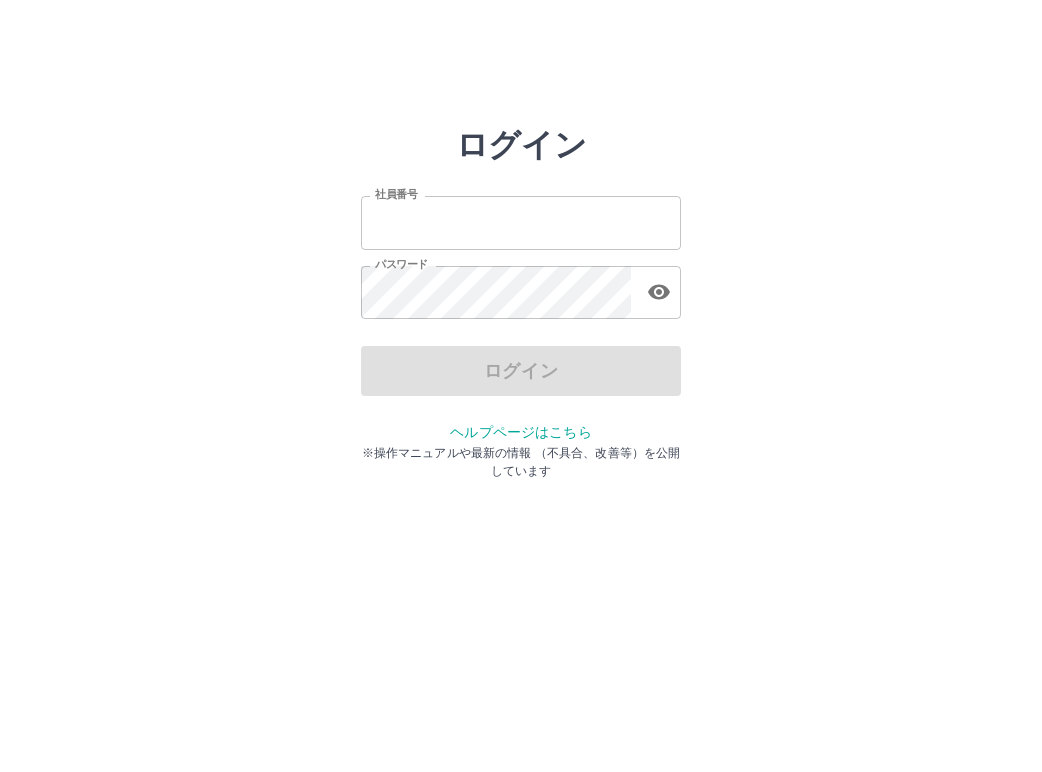 scroll, scrollTop: 0, scrollLeft: 0, axis: both 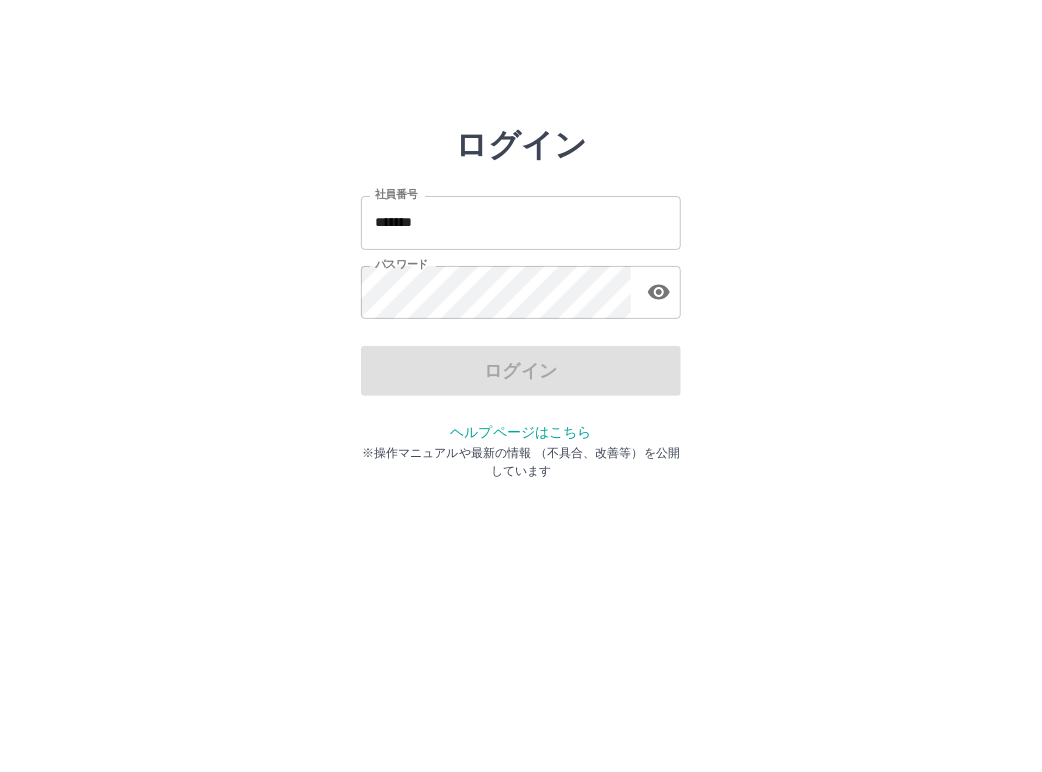 click on "*******" at bounding box center (521, 222) 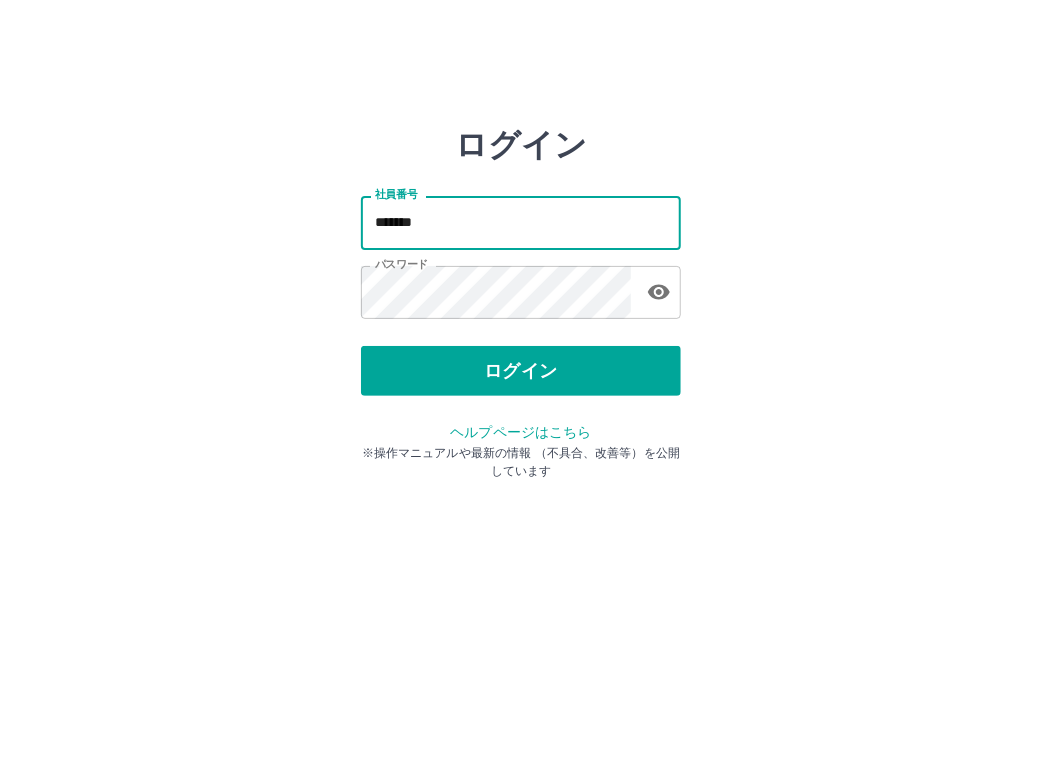 type on "*******" 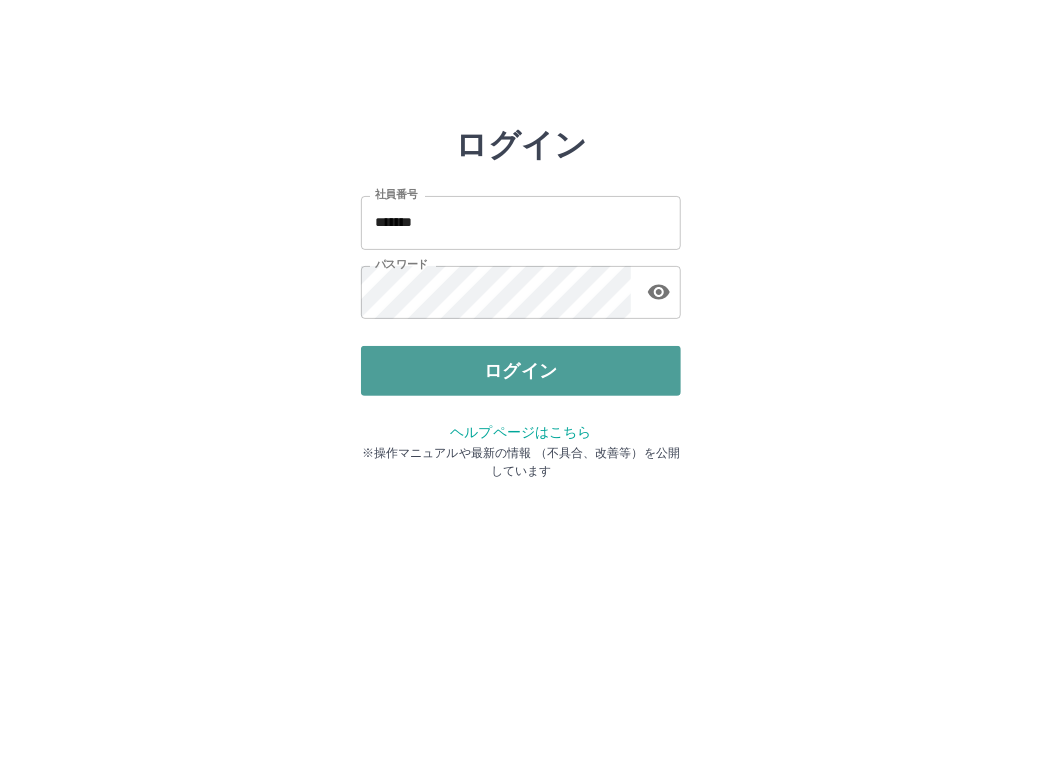 click on "ログイン" at bounding box center [521, 371] 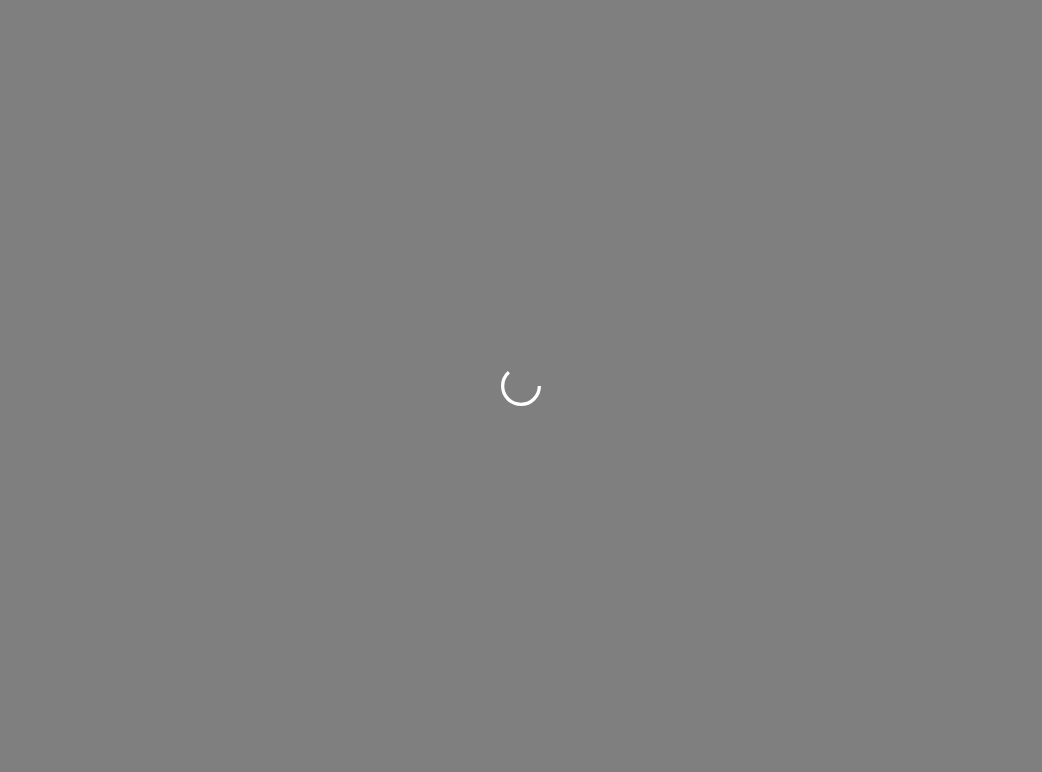 scroll, scrollTop: 0, scrollLeft: 0, axis: both 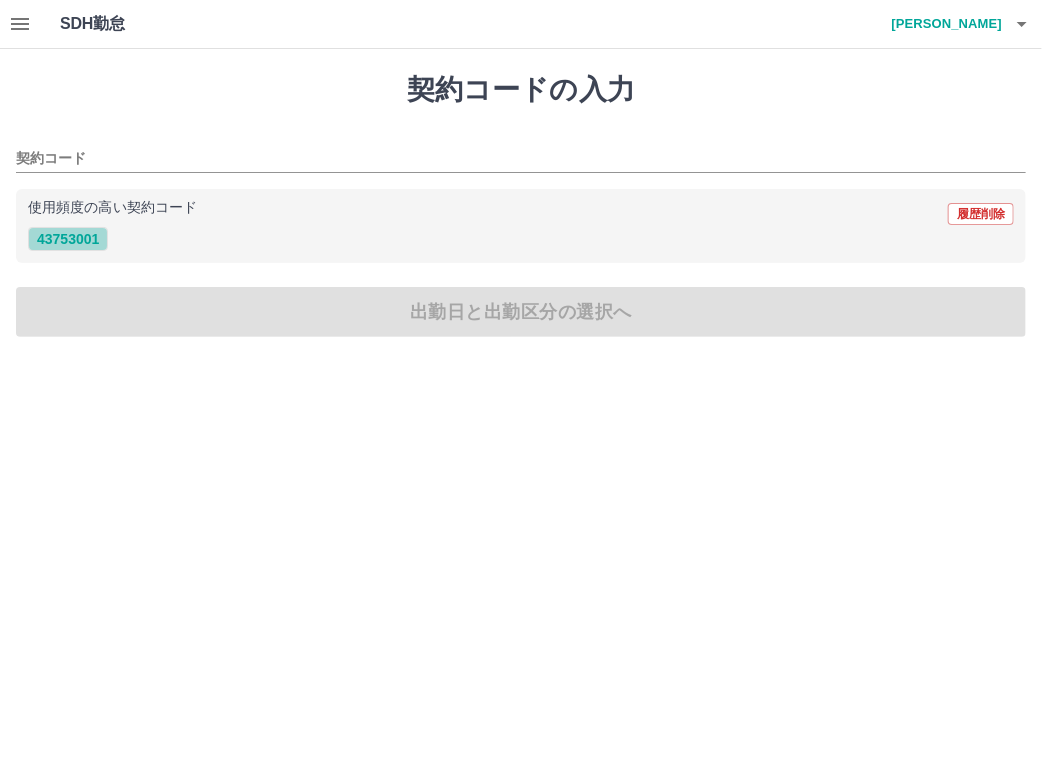 drag, startPoint x: 73, startPoint y: 235, endPoint x: 92, endPoint y: 239, distance: 19.416489 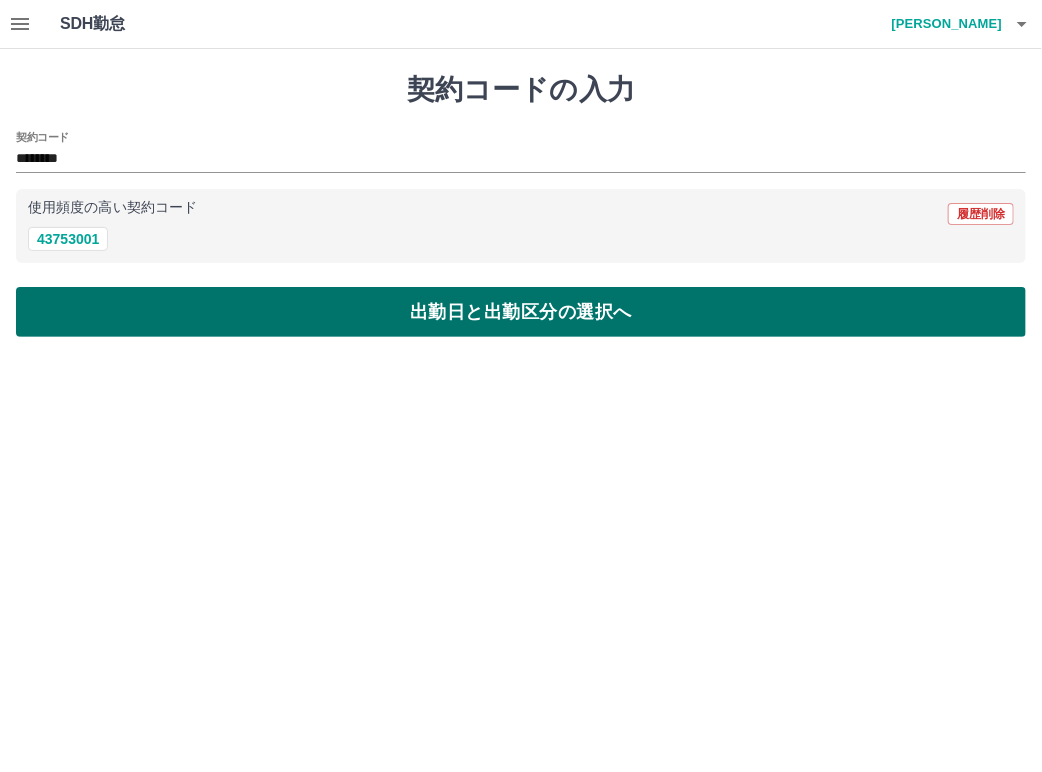 click on "出勤日と出勤区分の選択へ" at bounding box center (521, 312) 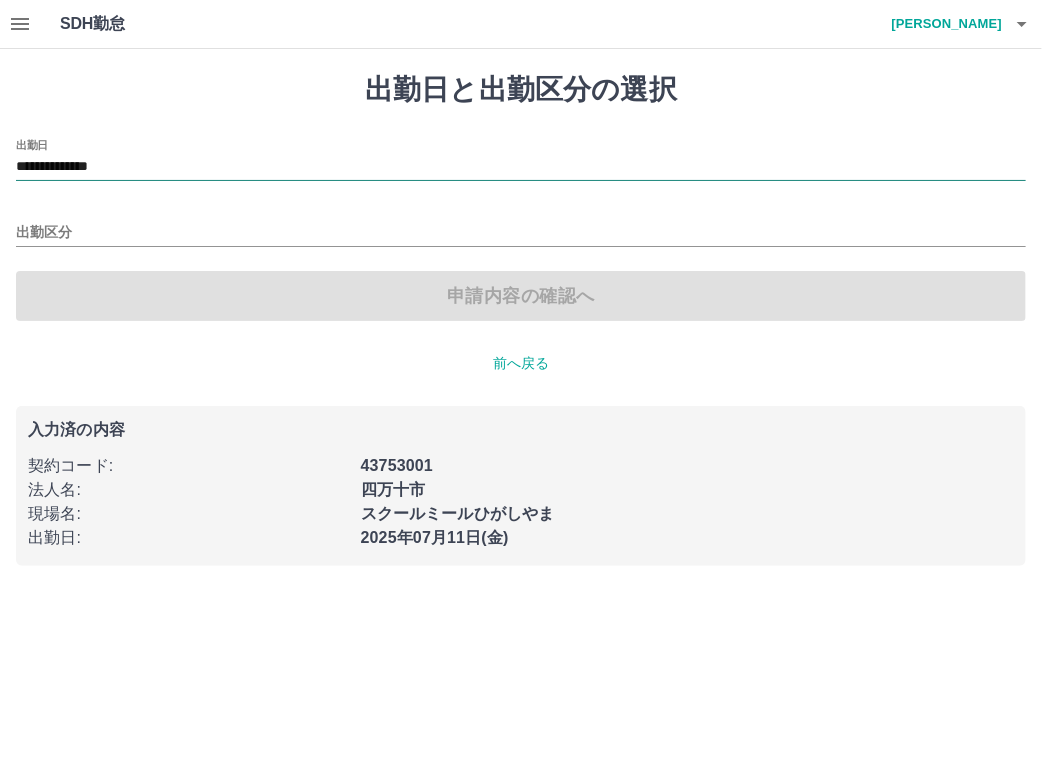 click on "**********" at bounding box center (521, 167) 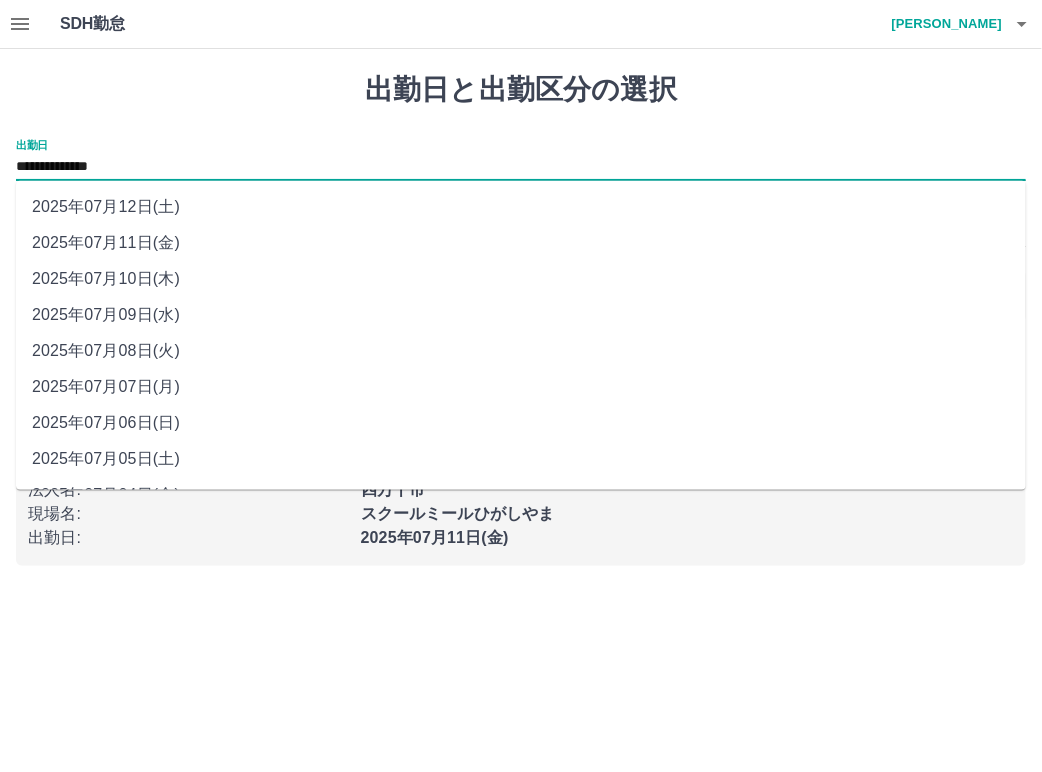 click on "2025年07月07日(月)" at bounding box center (521, 387) 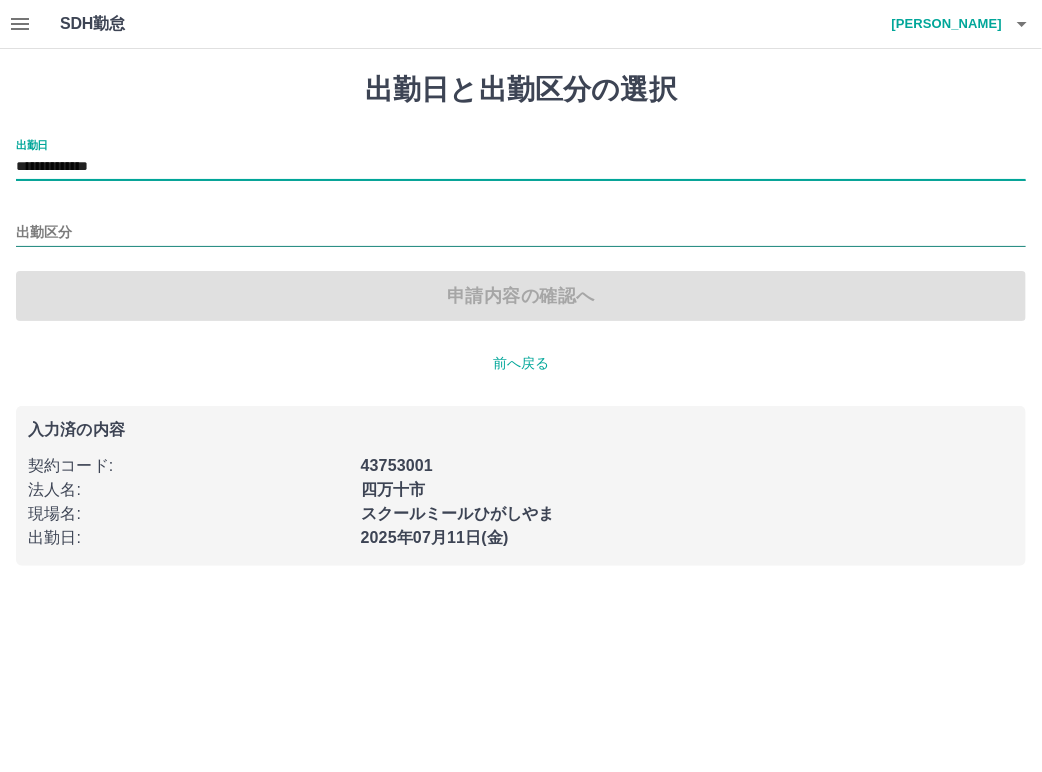 click on "出勤区分" at bounding box center [521, 233] 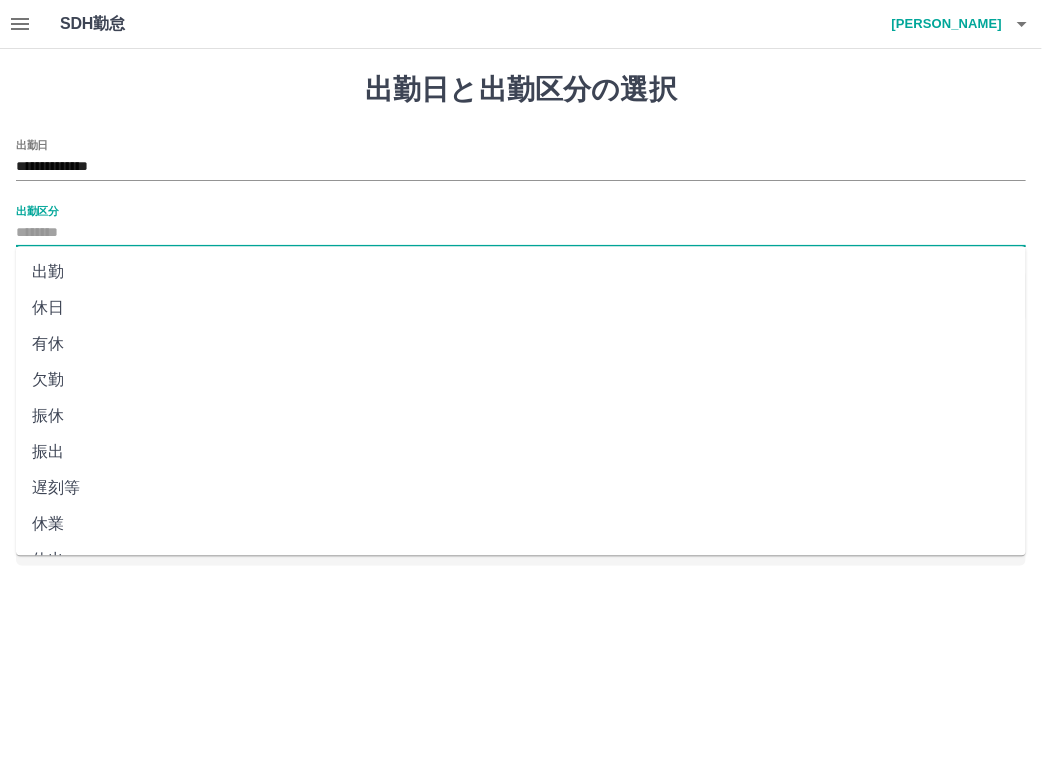 click on "出勤" at bounding box center (521, 272) 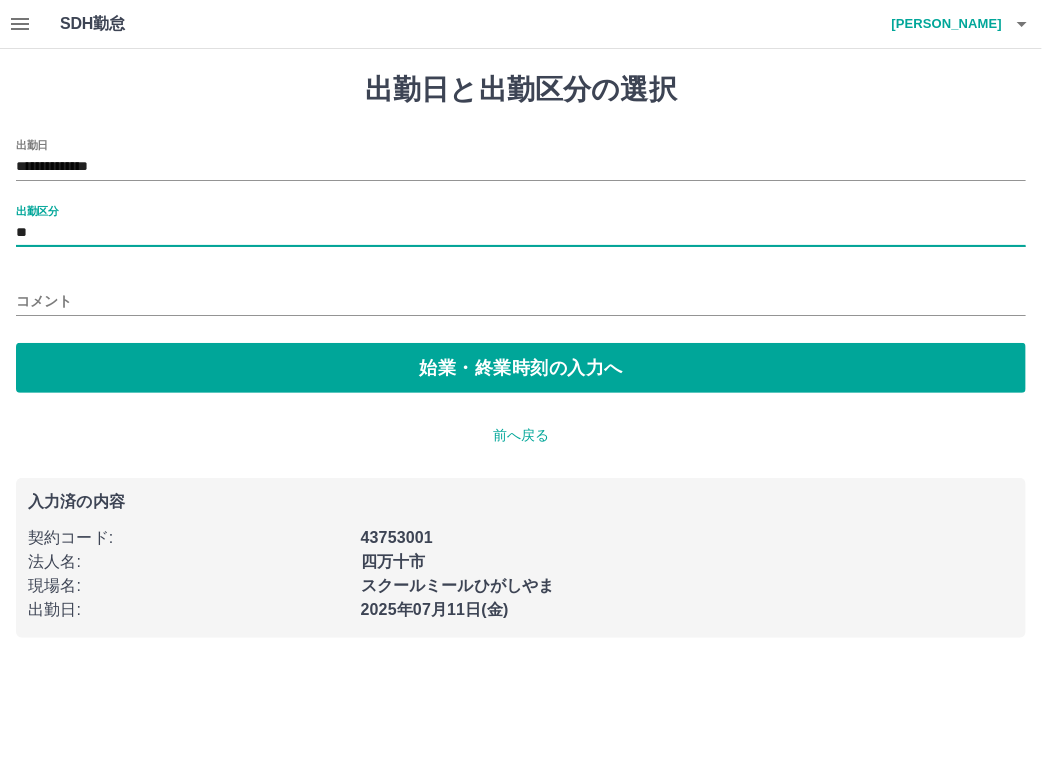 click on "コメント" at bounding box center (521, 301) 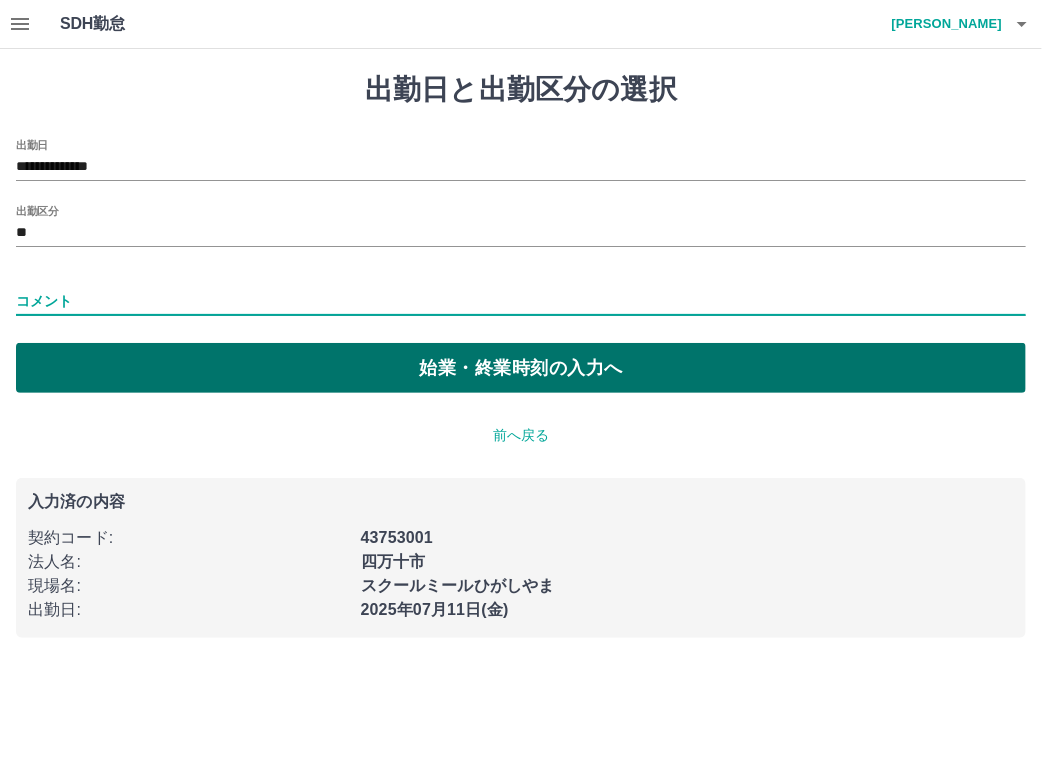 type on "*" 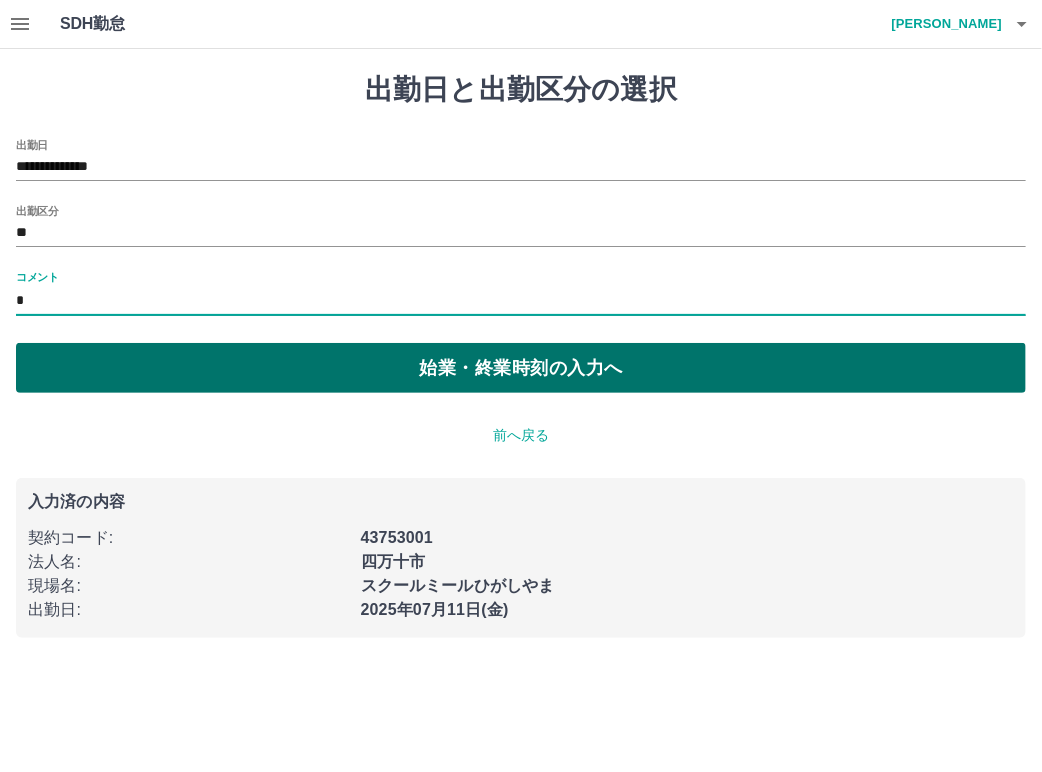 click on "始業・終業時刻の入力へ" at bounding box center (521, 368) 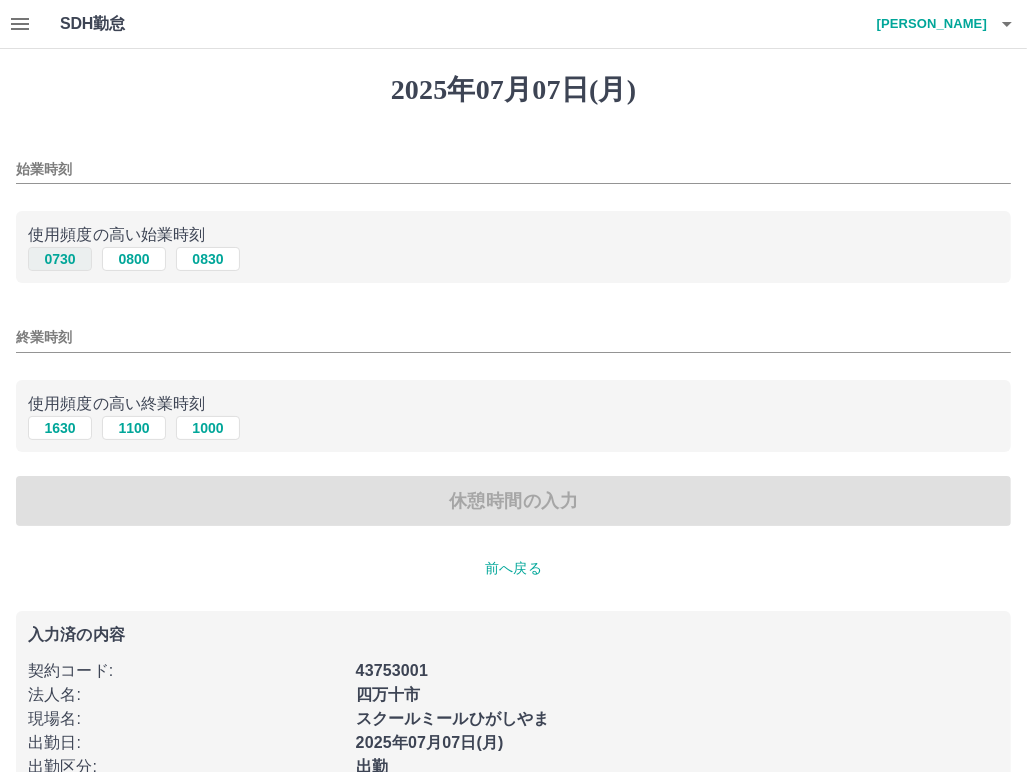 click on "0730" at bounding box center (60, 259) 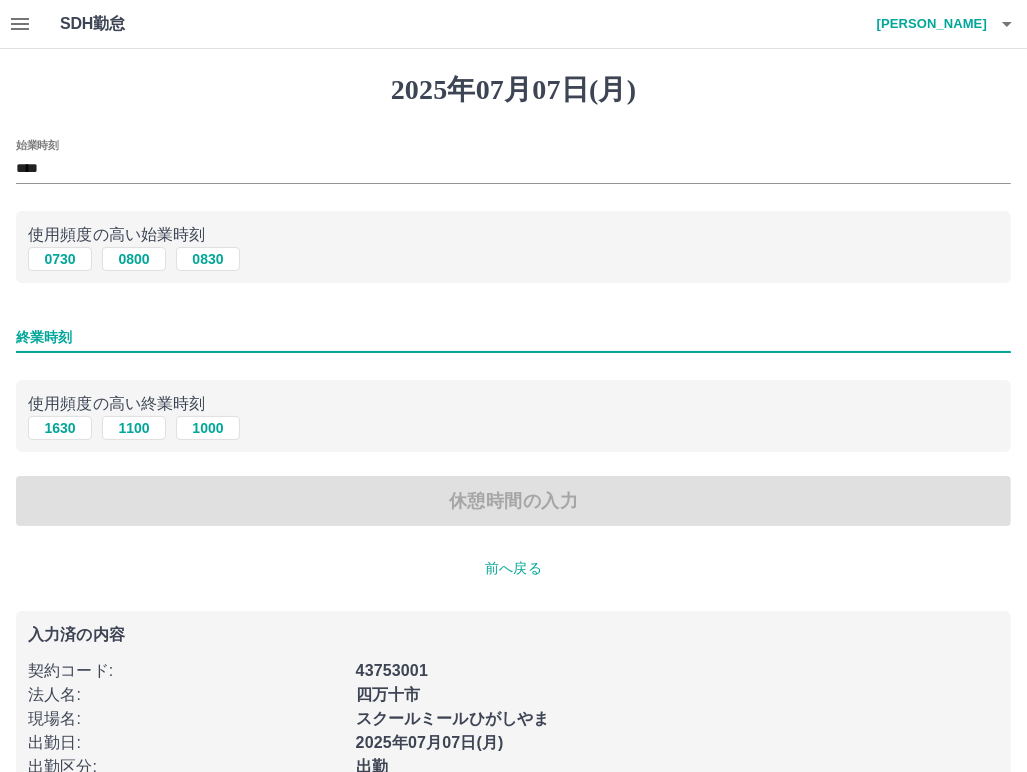 click on "終業時刻" at bounding box center (513, 337) 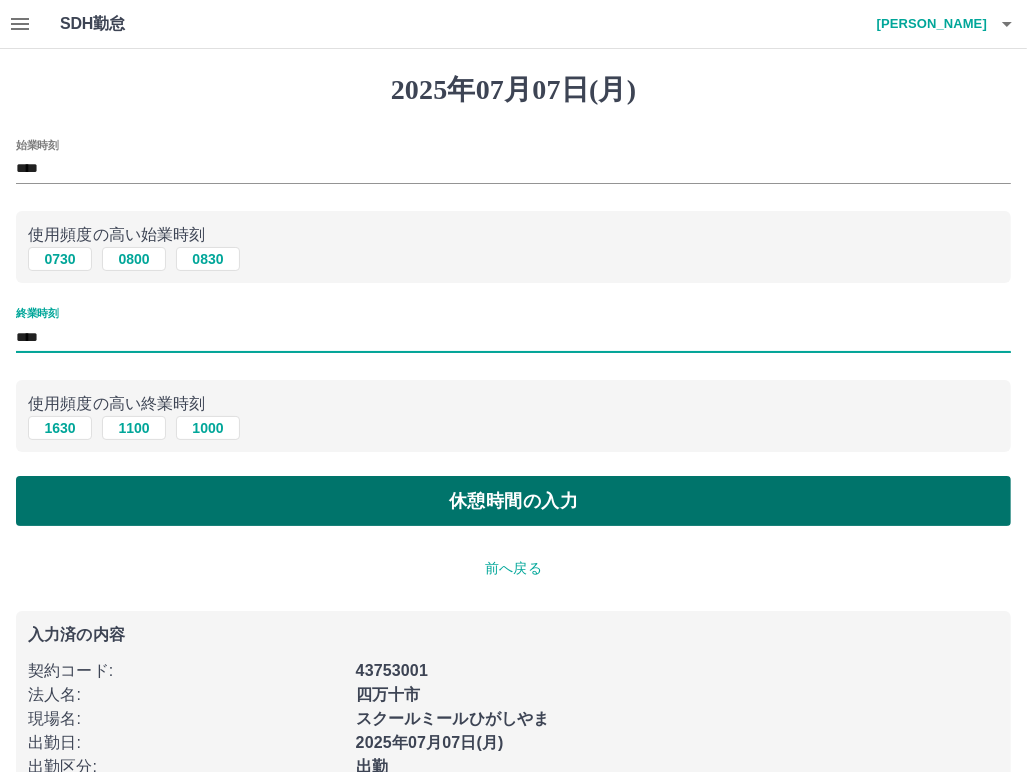 type on "****" 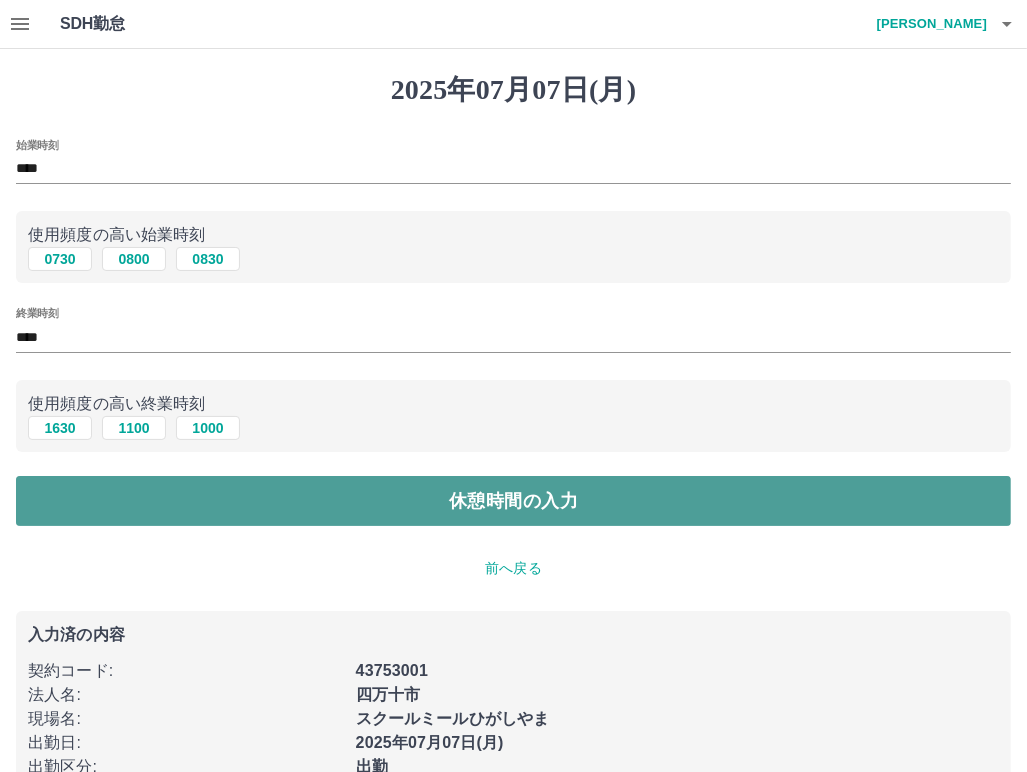 click on "休憩時間の入力" at bounding box center [513, 501] 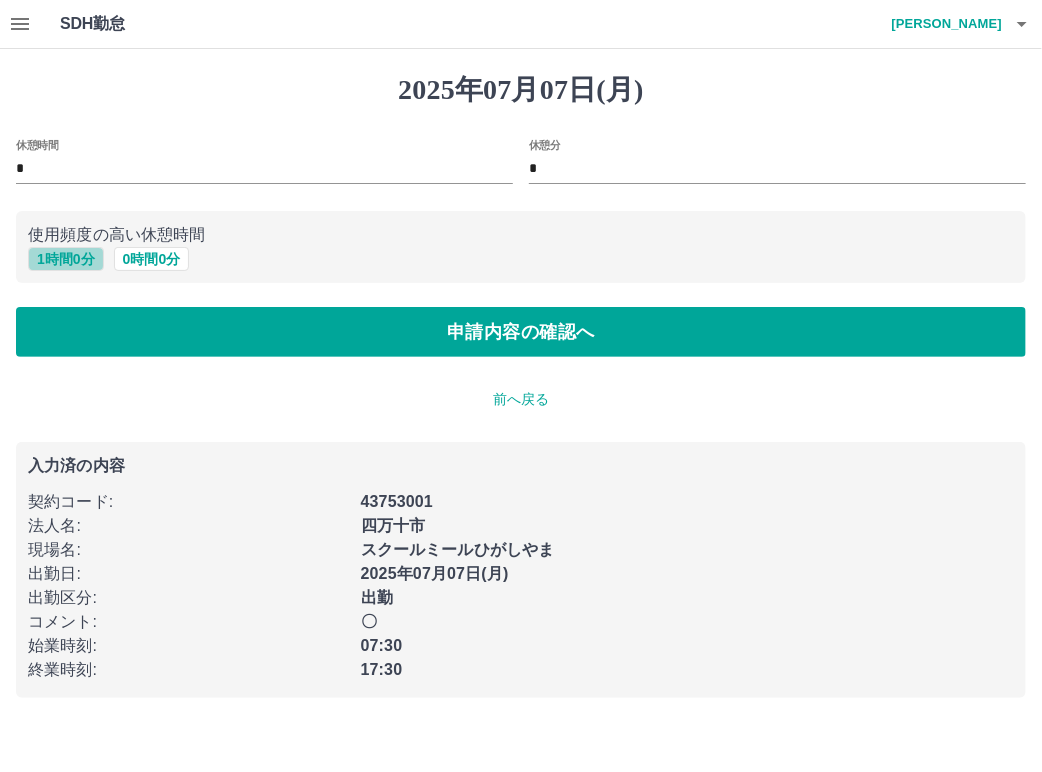 click on "1 時間 0 分" at bounding box center (66, 259) 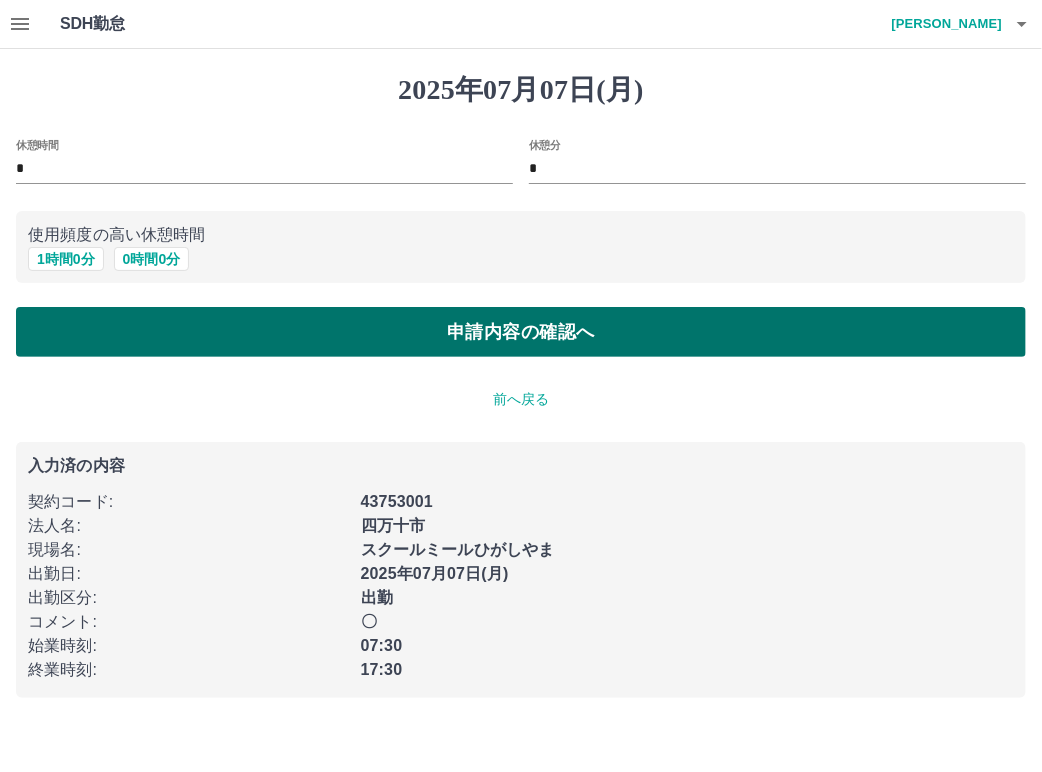 click on "申請内容の確認へ" at bounding box center (521, 332) 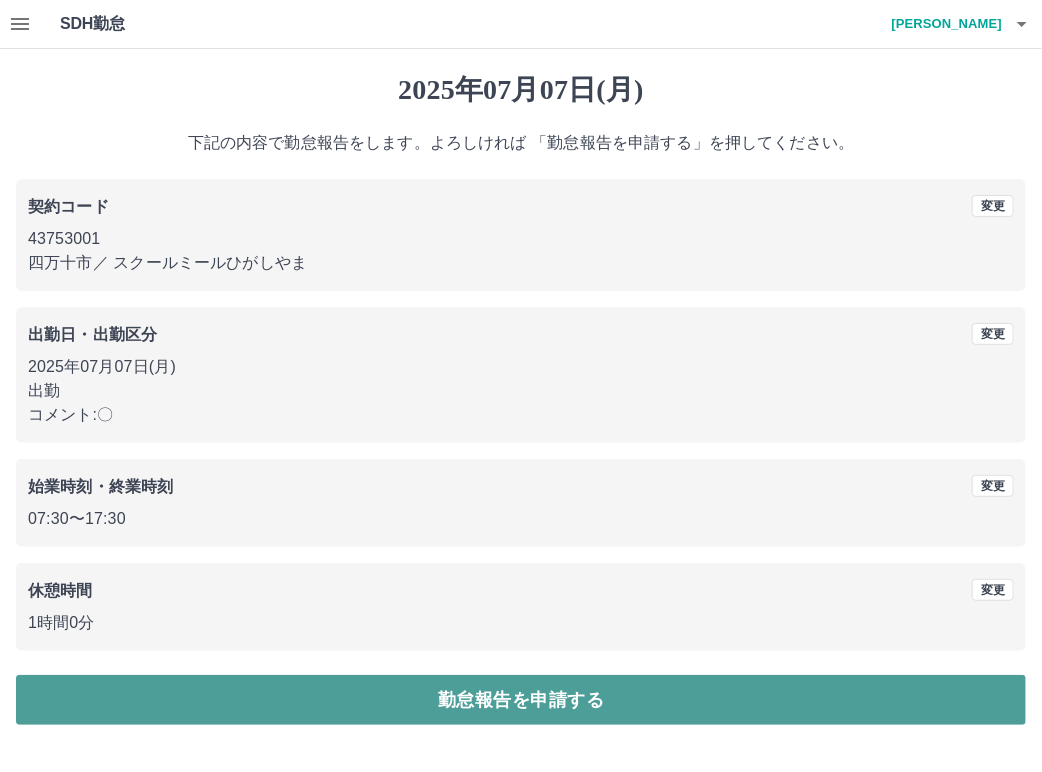 click on "勤怠報告を申請する" at bounding box center (521, 700) 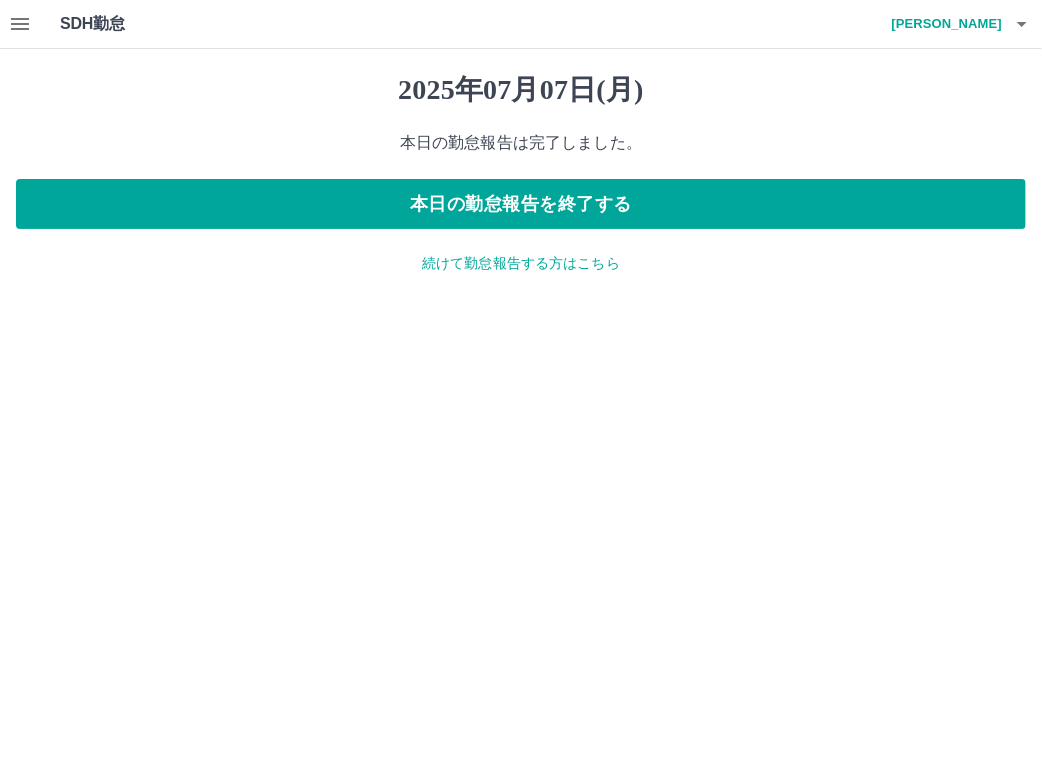 click on "続けて勤怠報告する方はこちら" at bounding box center (521, 263) 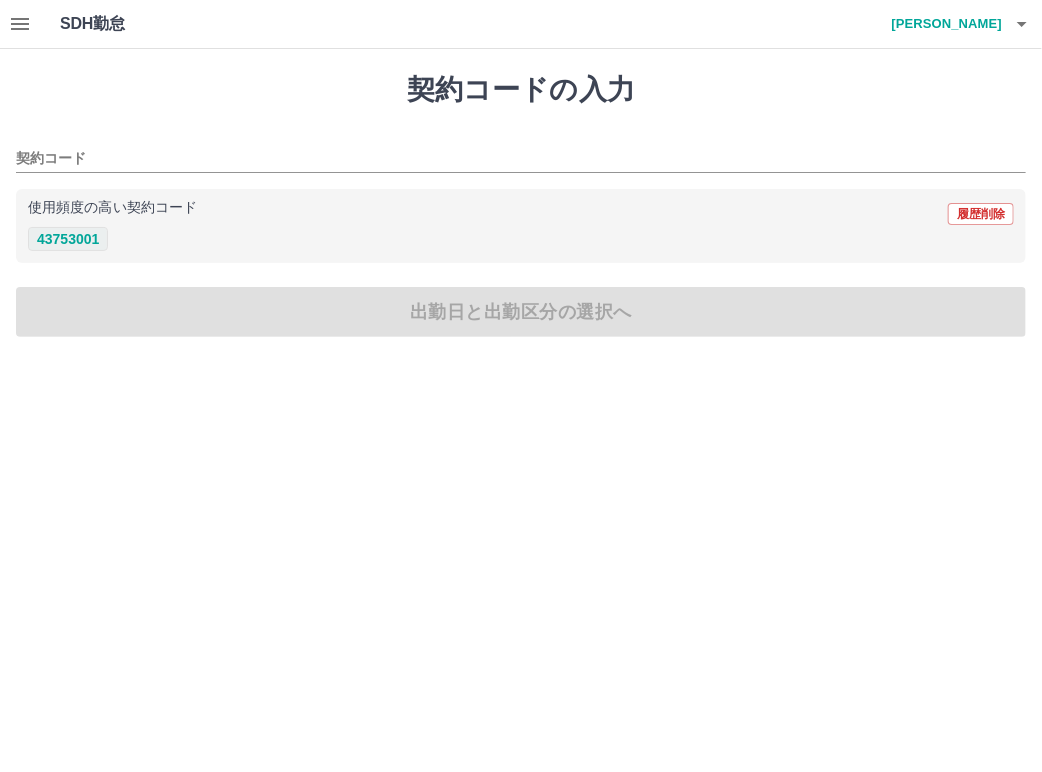 click on "43753001" at bounding box center (68, 239) 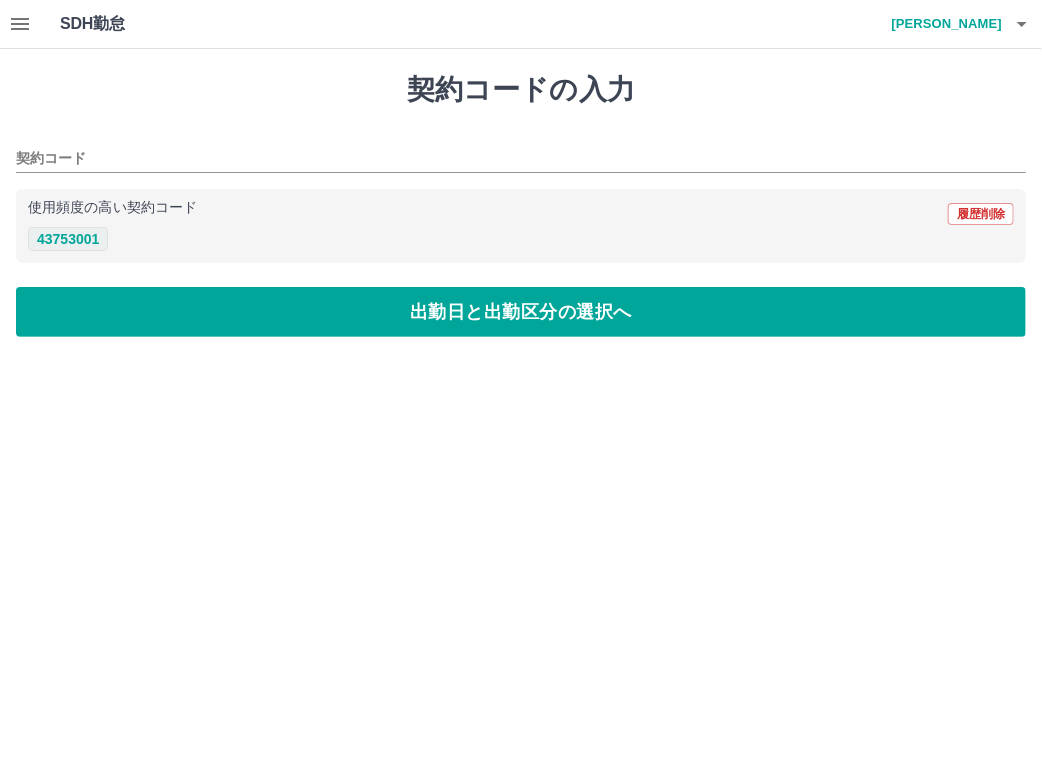 type on "********" 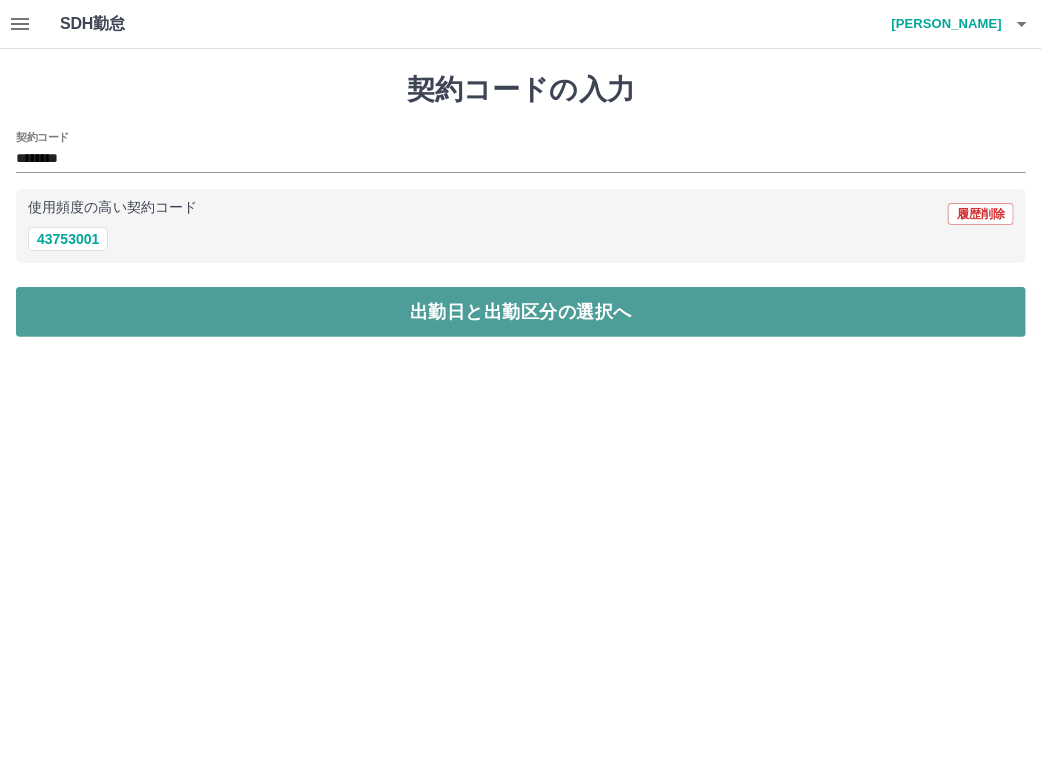 click on "出勤日と出勤区分の選択へ" at bounding box center [521, 312] 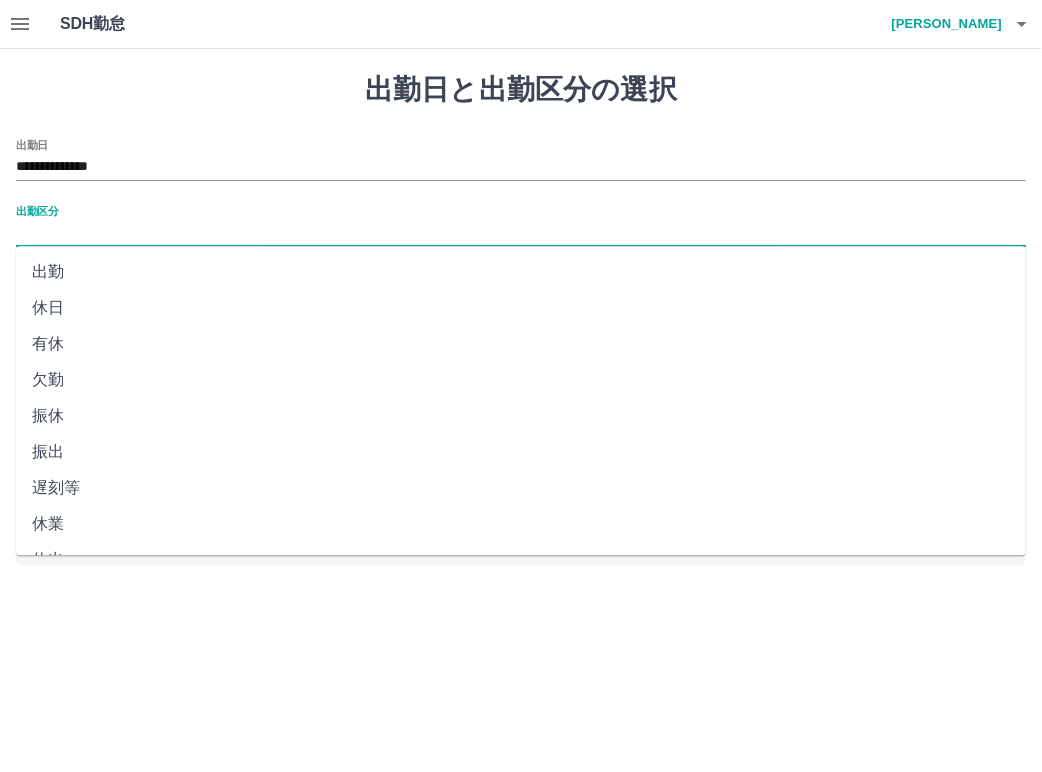 click on "出勤区分" at bounding box center [521, 233] 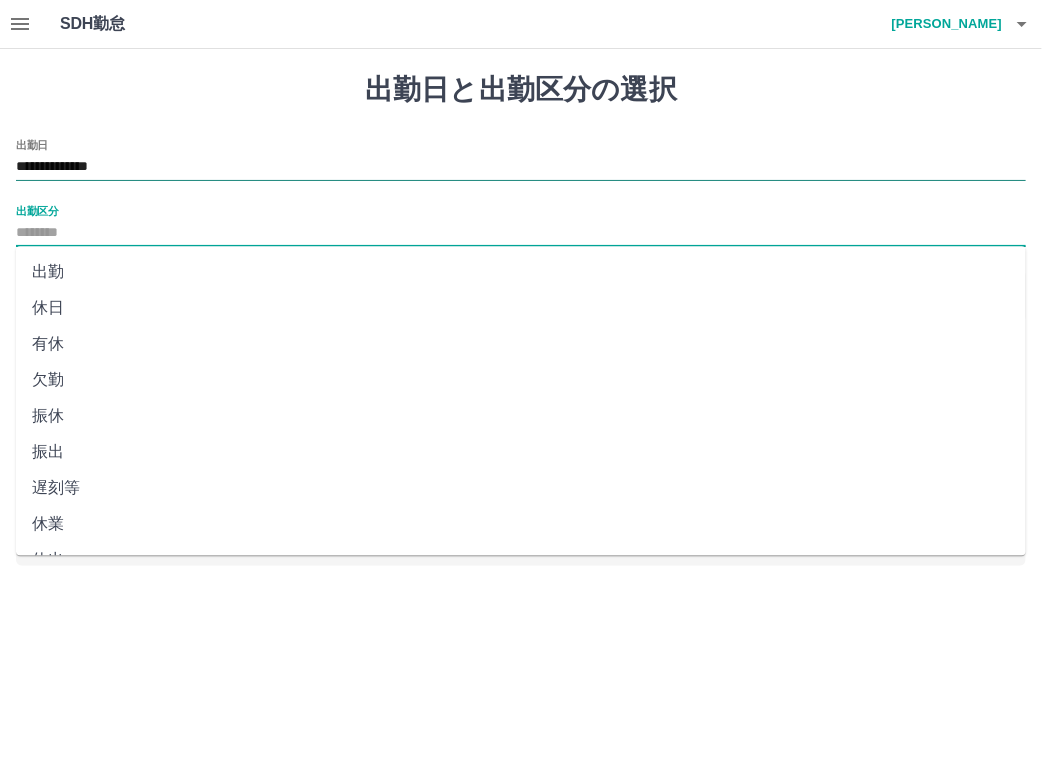 click on "**********" at bounding box center (521, 167) 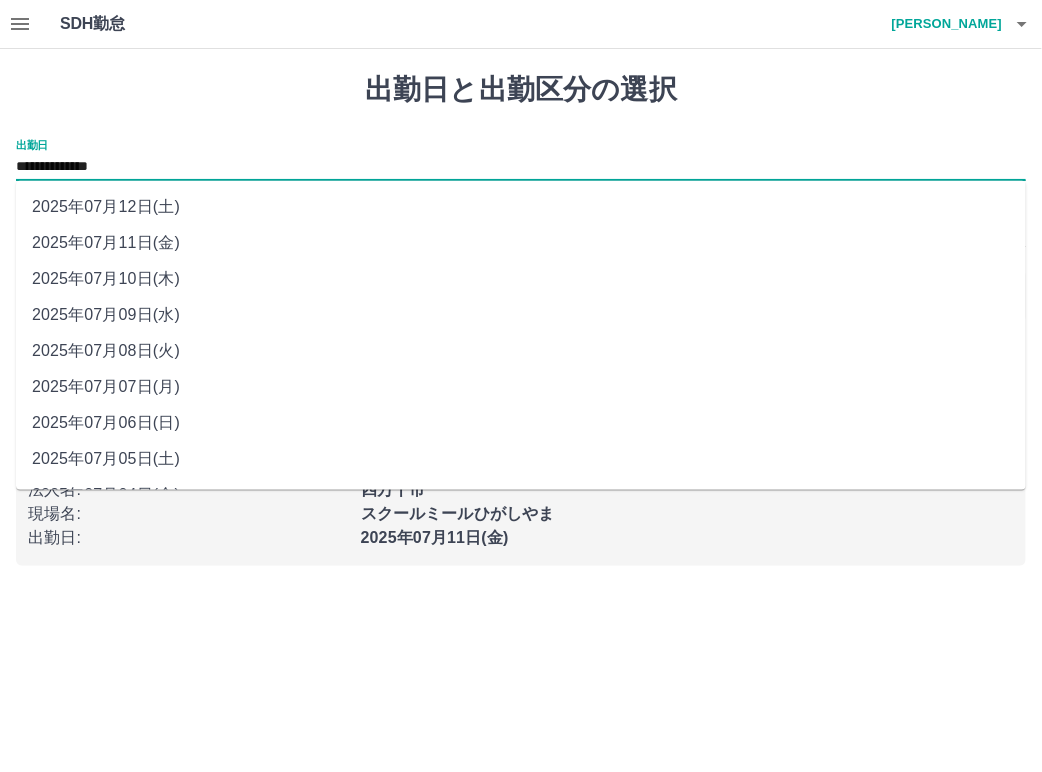 click on "2025年07月08日(火)" at bounding box center [521, 351] 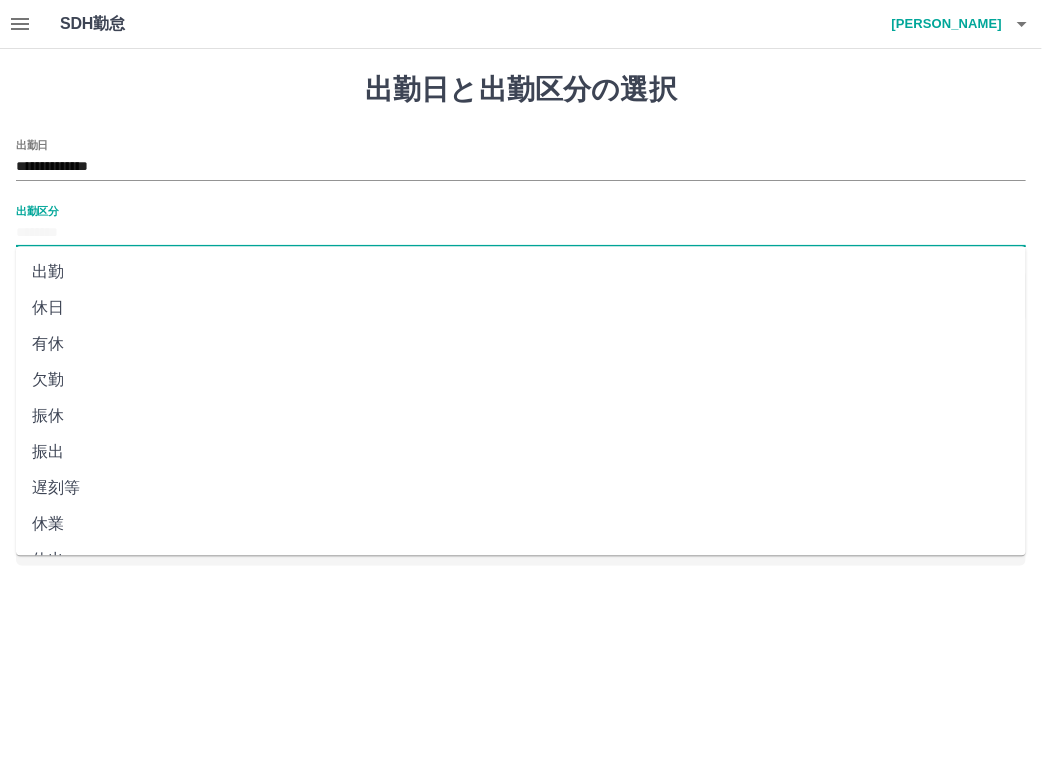 click on "出勤区分" at bounding box center [521, 233] 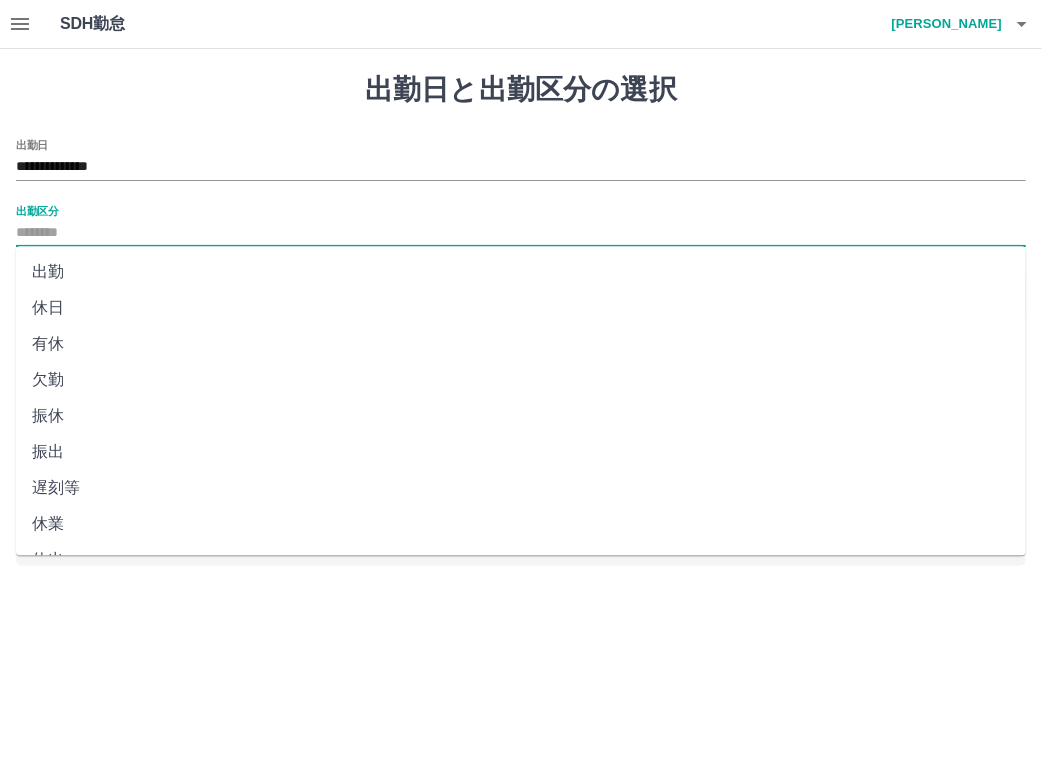 click on "出勤" at bounding box center (521, 272) 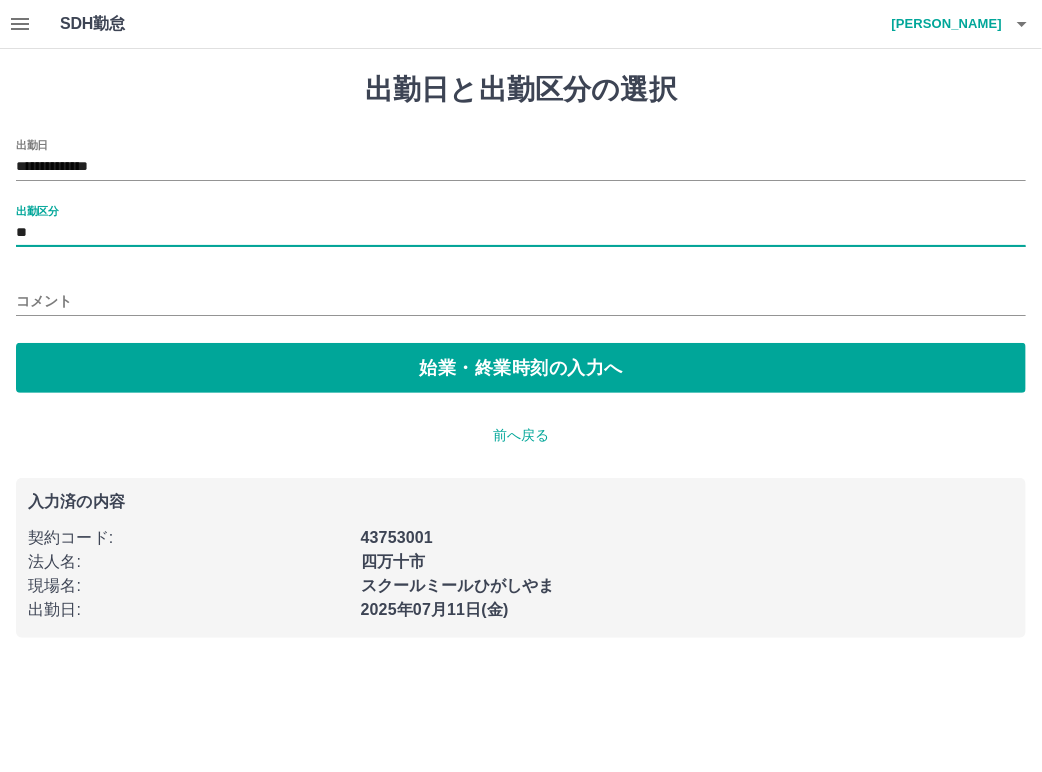 click on "コメント" at bounding box center (521, 301) 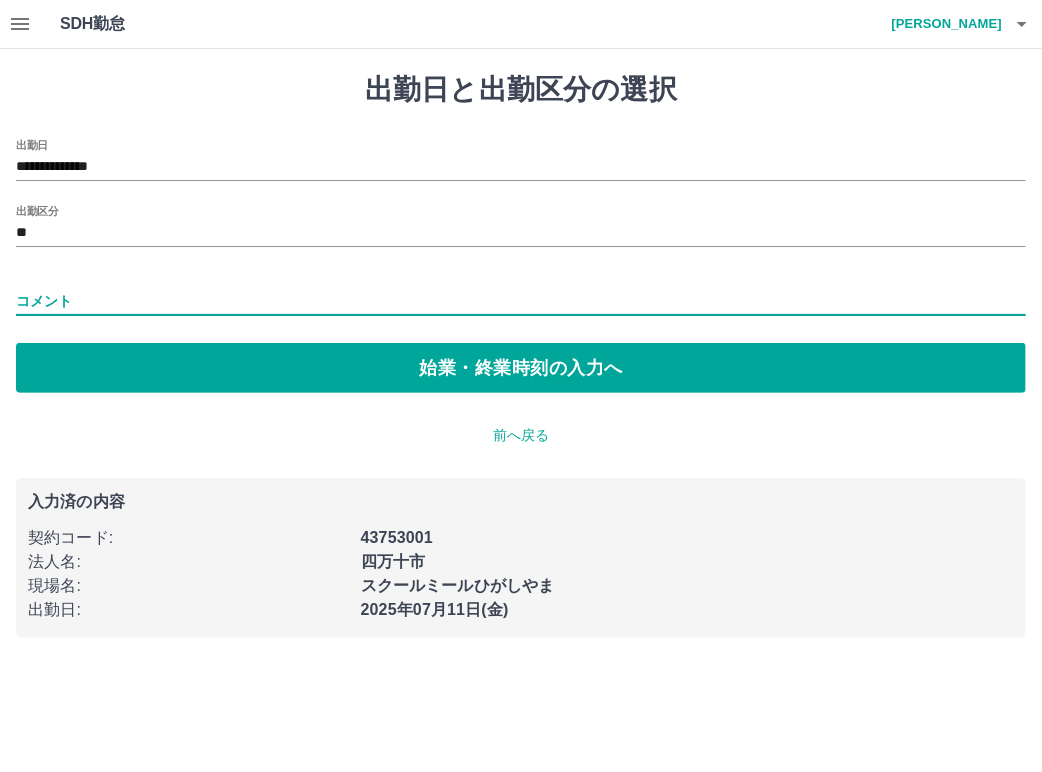 type on "*" 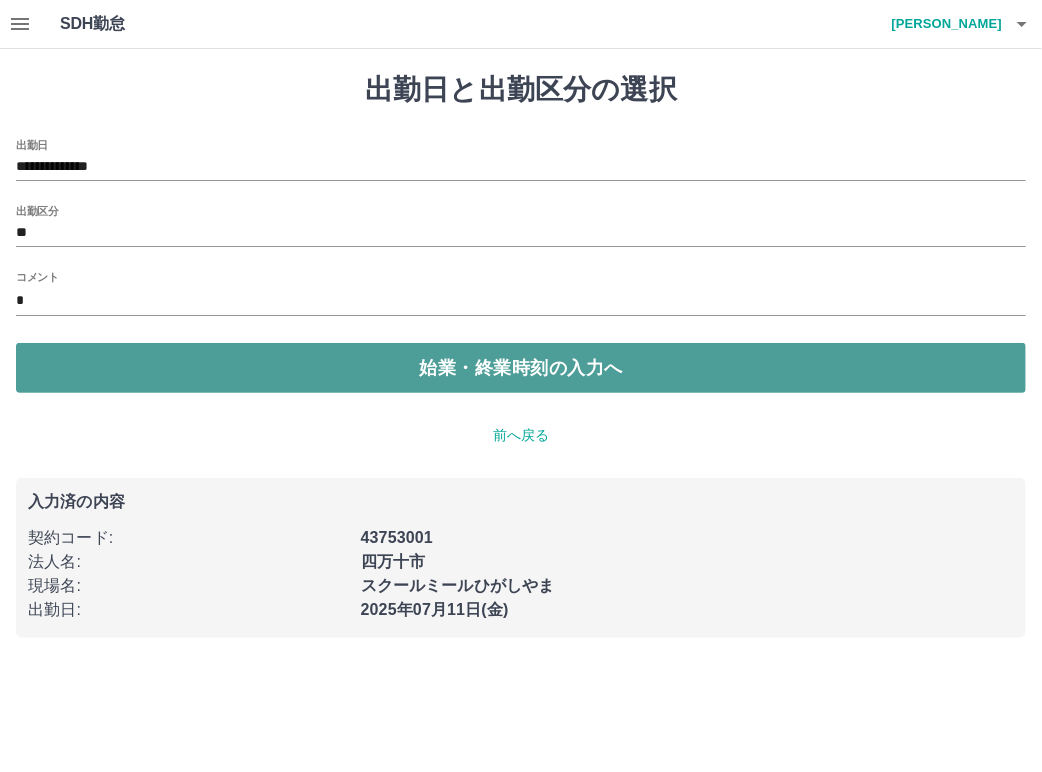 click on "始業・終業時刻の入力へ" at bounding box center (521, 368) 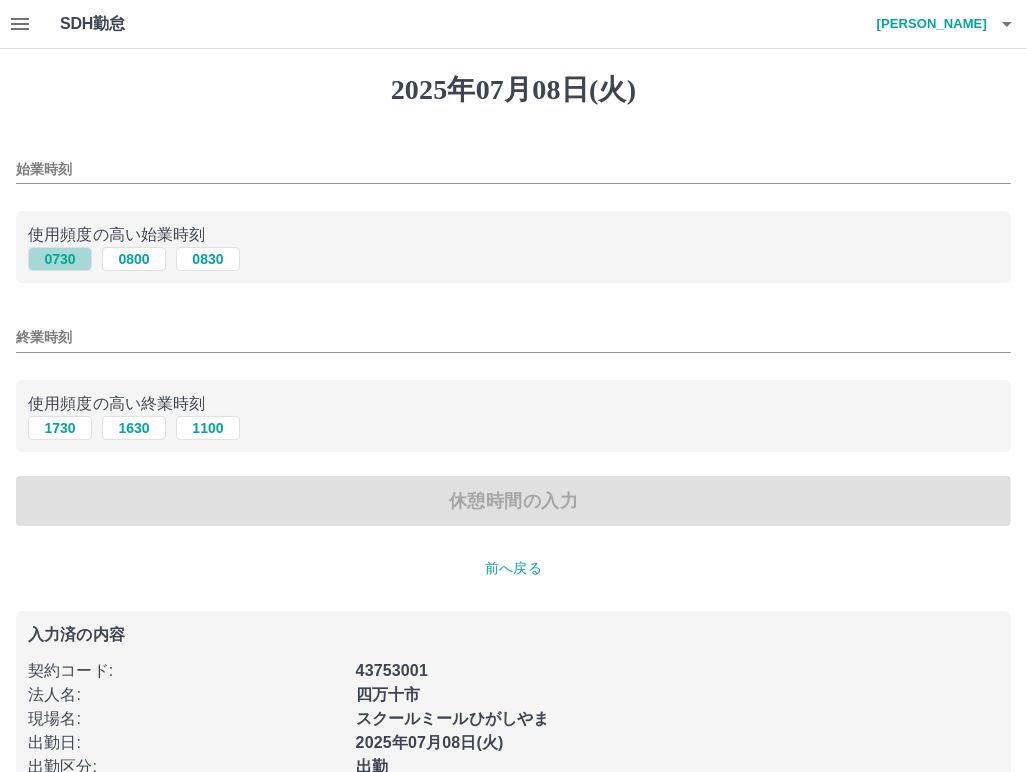 click on "0730" at bounding box center [60, 259] 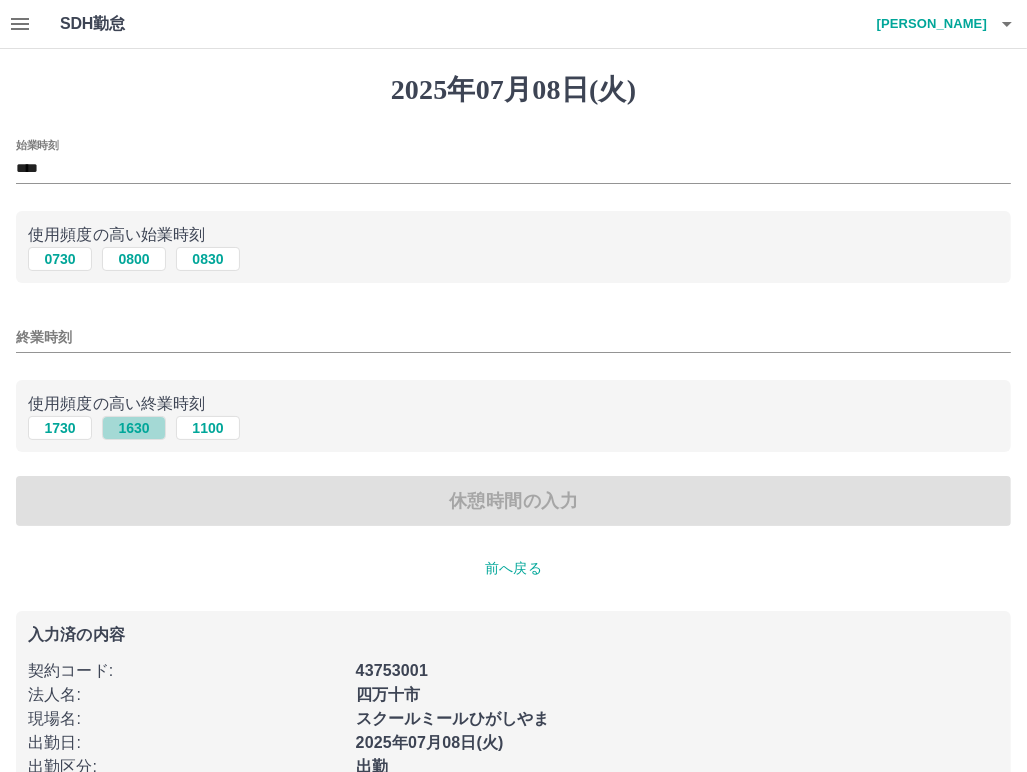 click on "1630" at bounding box center [134, 428] 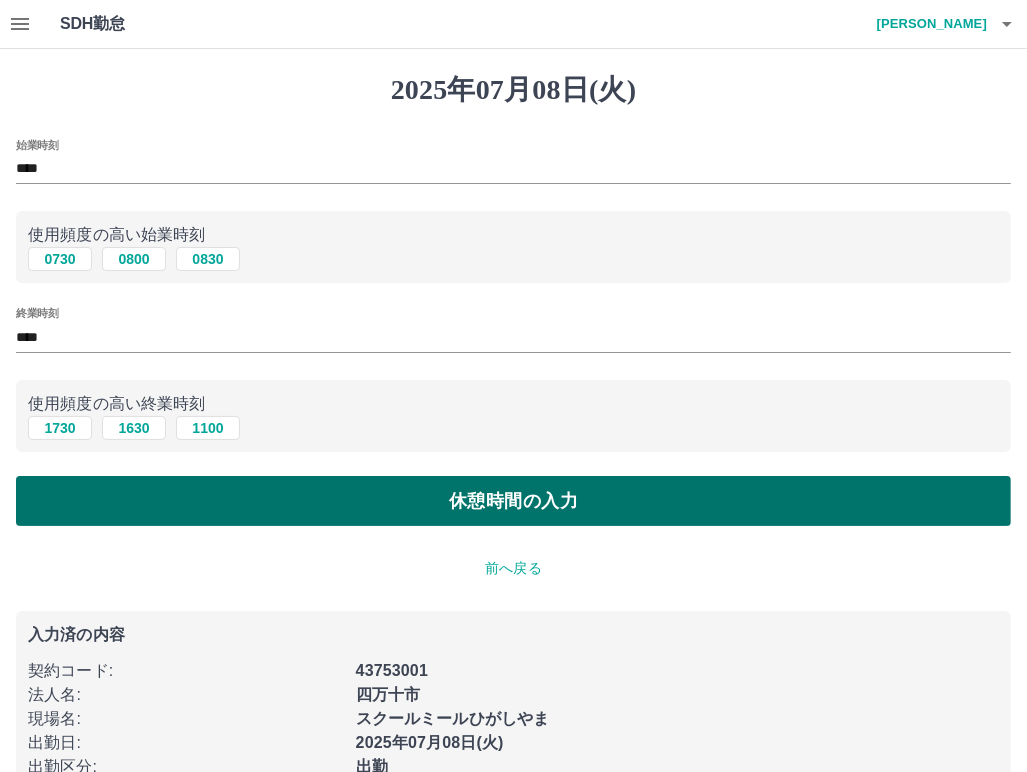 click on "休憩時間の入力" at bounding box center (513, 501) 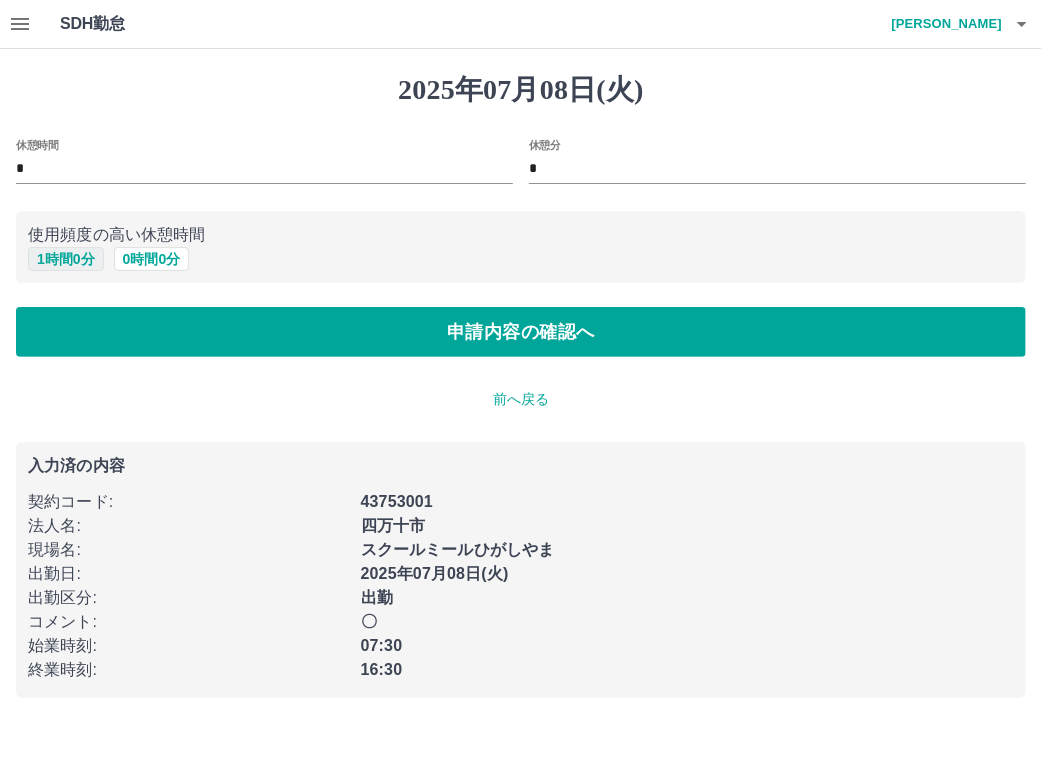 click on "1 時間 0 分" at bounding box center [66, 259] 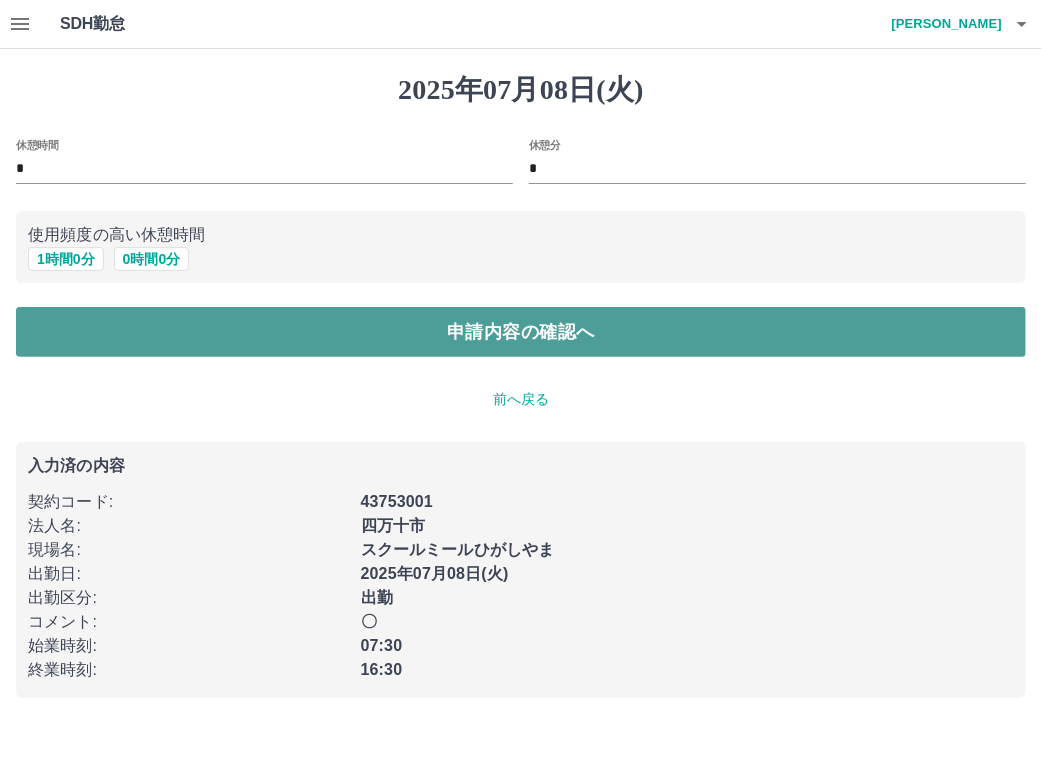 click on "申請内容の確認へ" at bounding box center (521, 332) 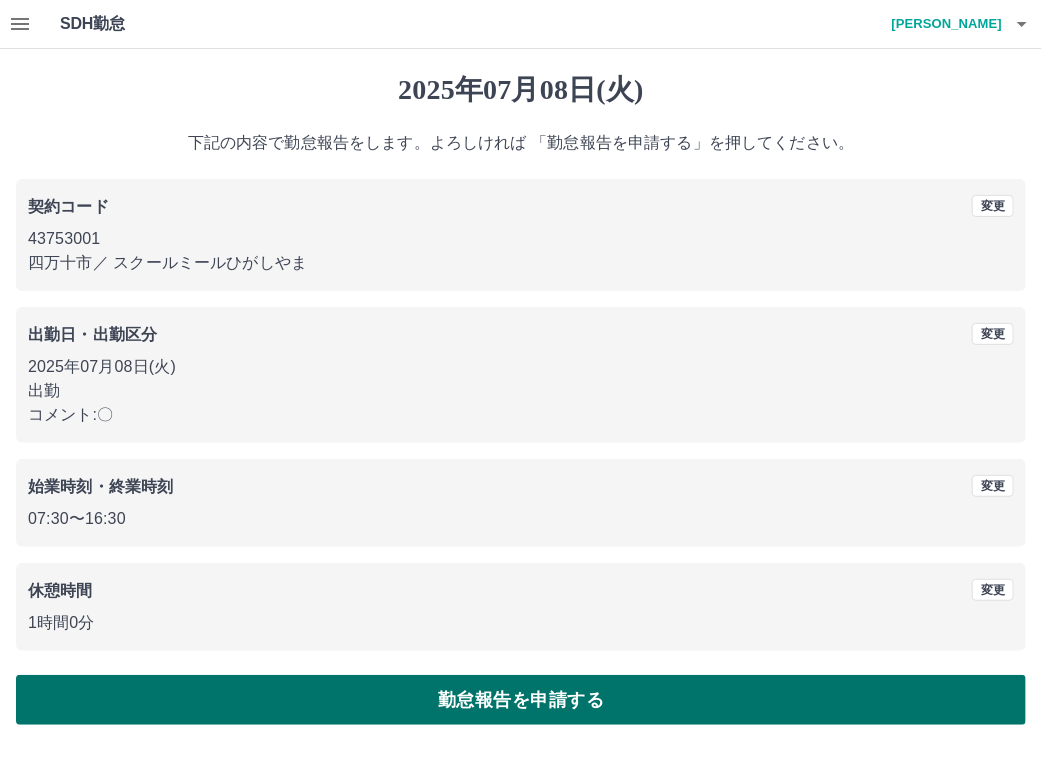 click on "勤怠報告を申請する" at bounding box center (521, 700) 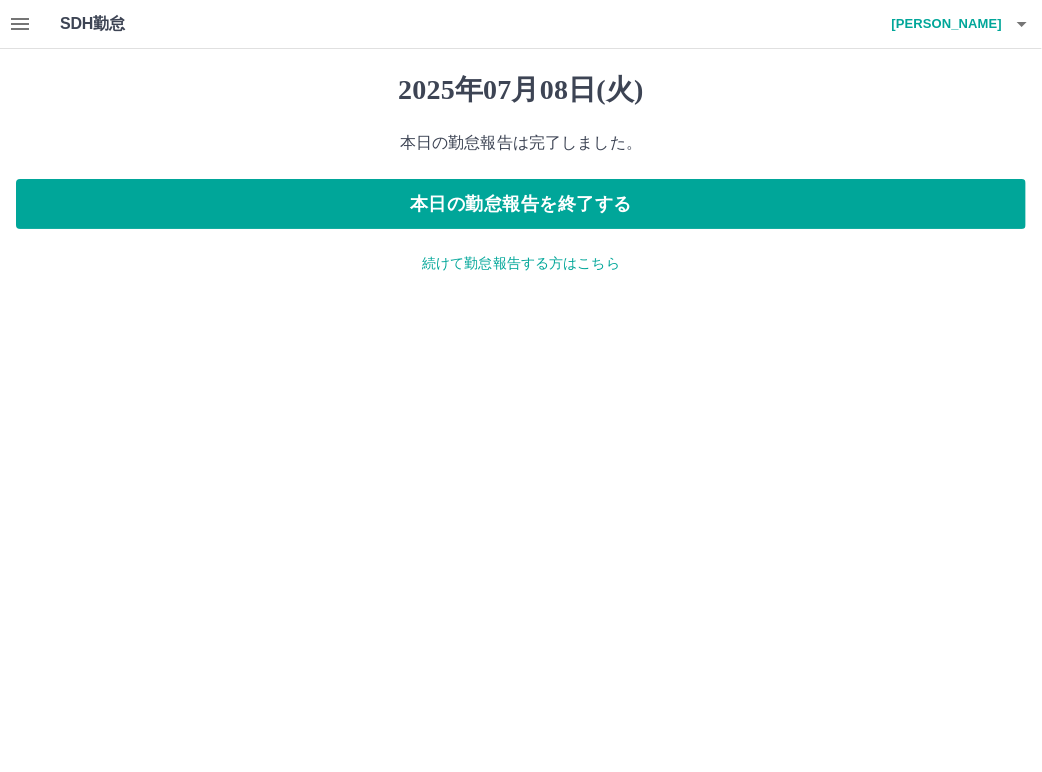 click on "続けて勤怠報告する方はこちら" at bounding box center [521, 263] 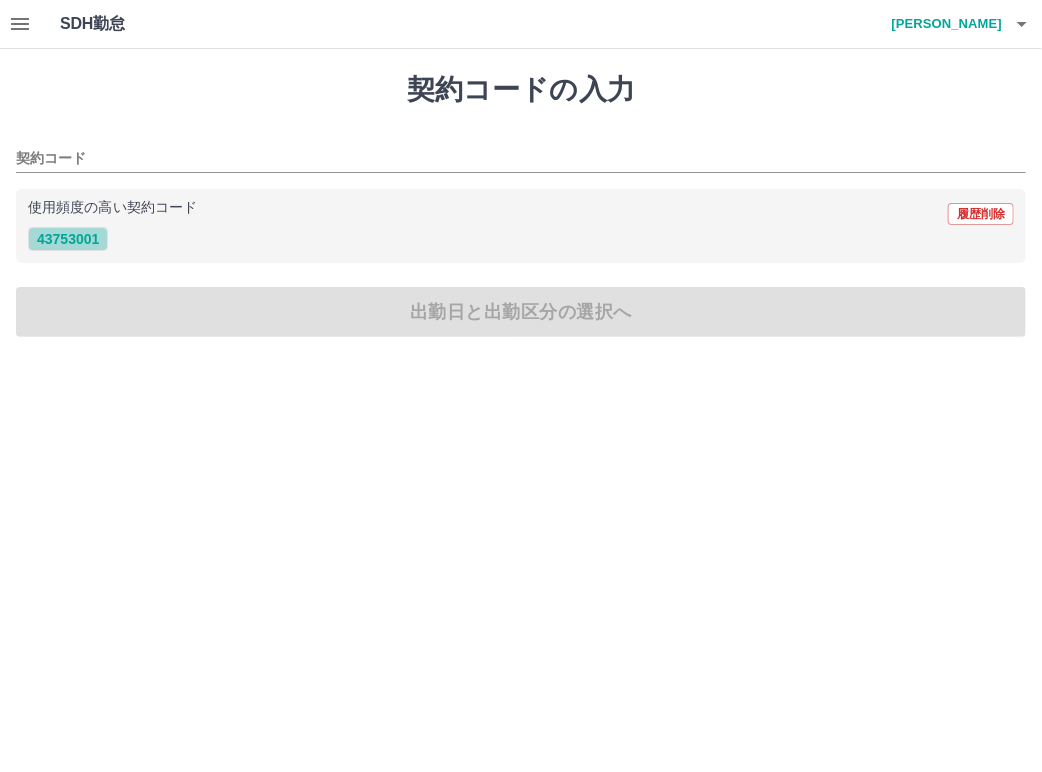 click on "43753001" at bounding box center [68, 239] 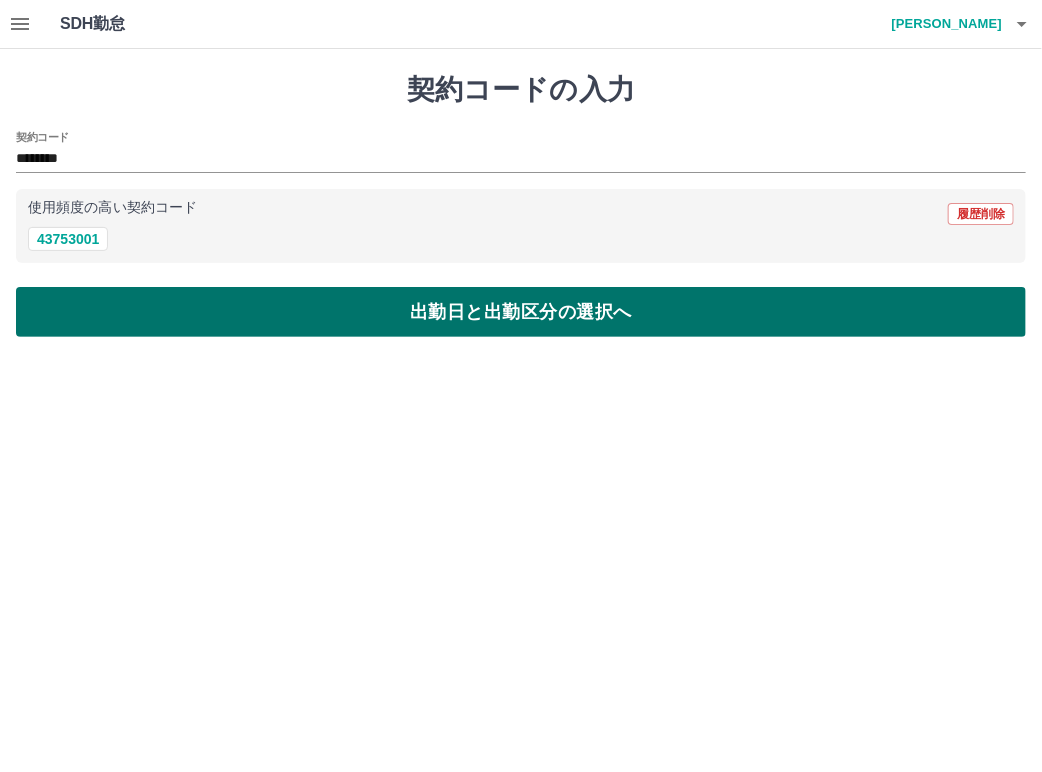 click on "出勤日と出勤区分の選択へ" at bounding box center [521, 312] 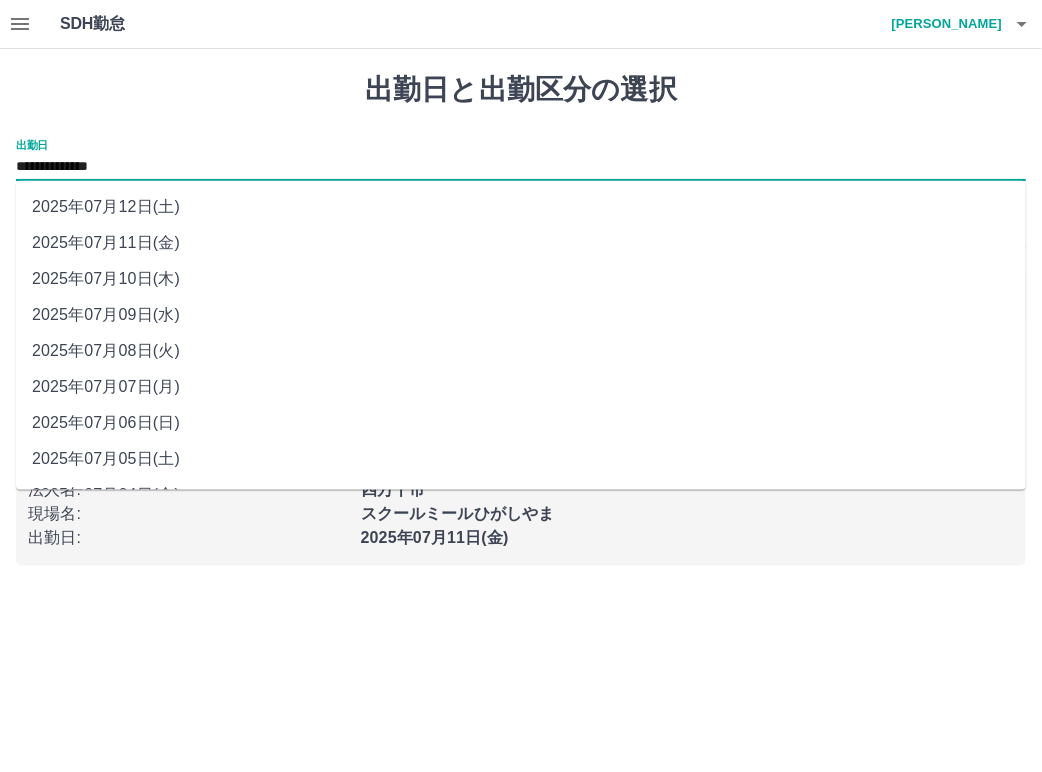 drag, startPoint x: 145, startPoint y: 164, endPoint x: 146, endPoint y: 175, distance: 11.045361 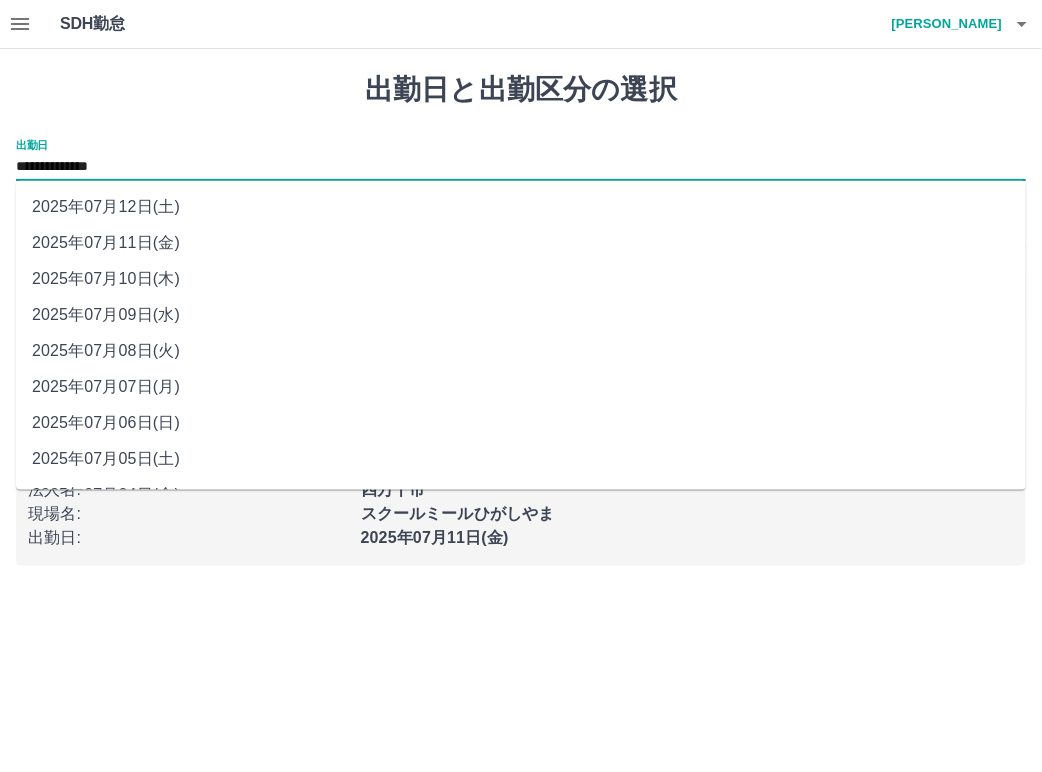 click on "2025年07月09日(水)" at bounding box center [521, 315] 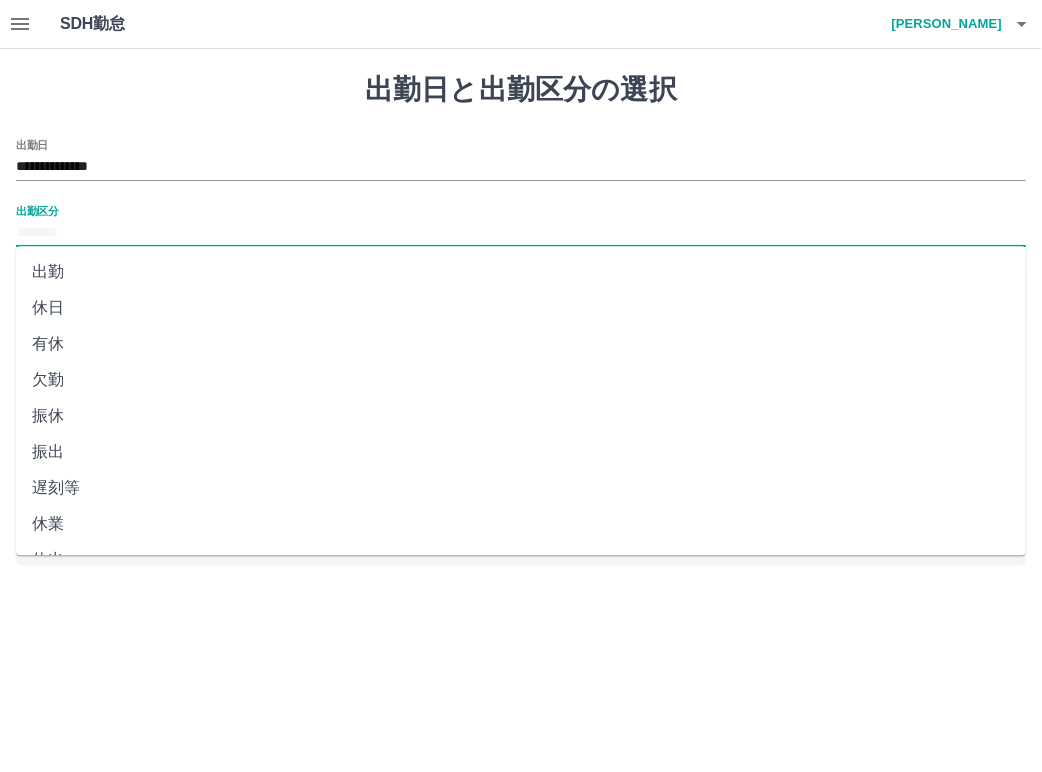 click on "出勤区分" at bounding box center [521, 233] 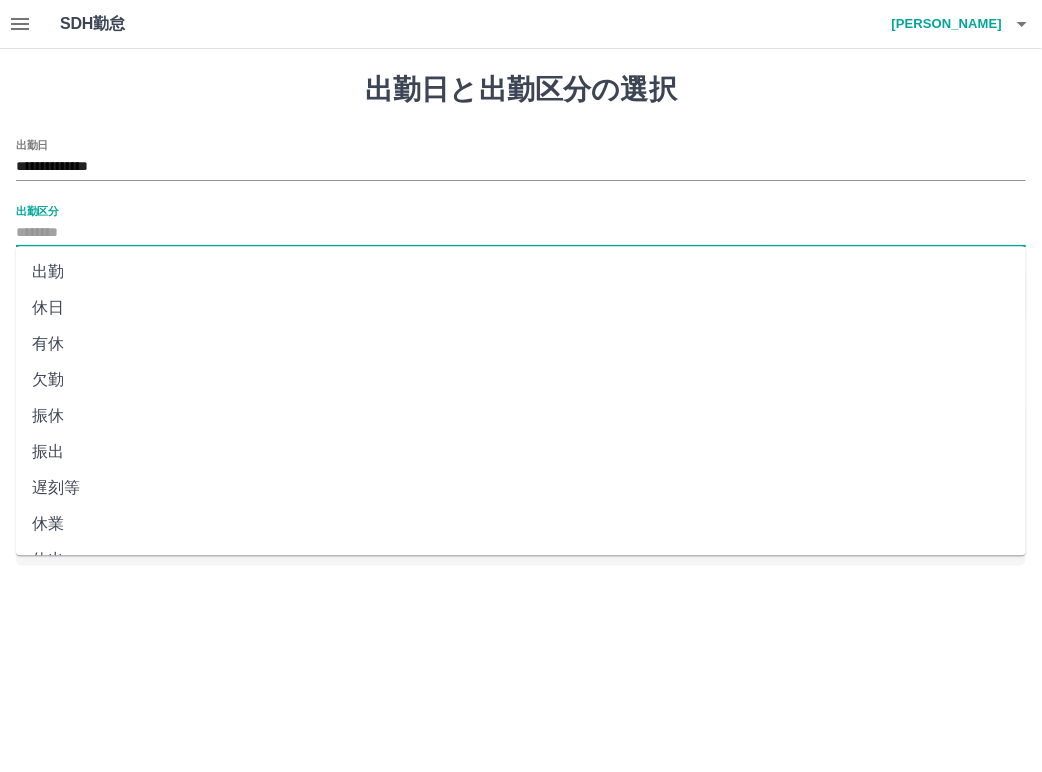 click on "出勤" at bounding box center (521, 272) 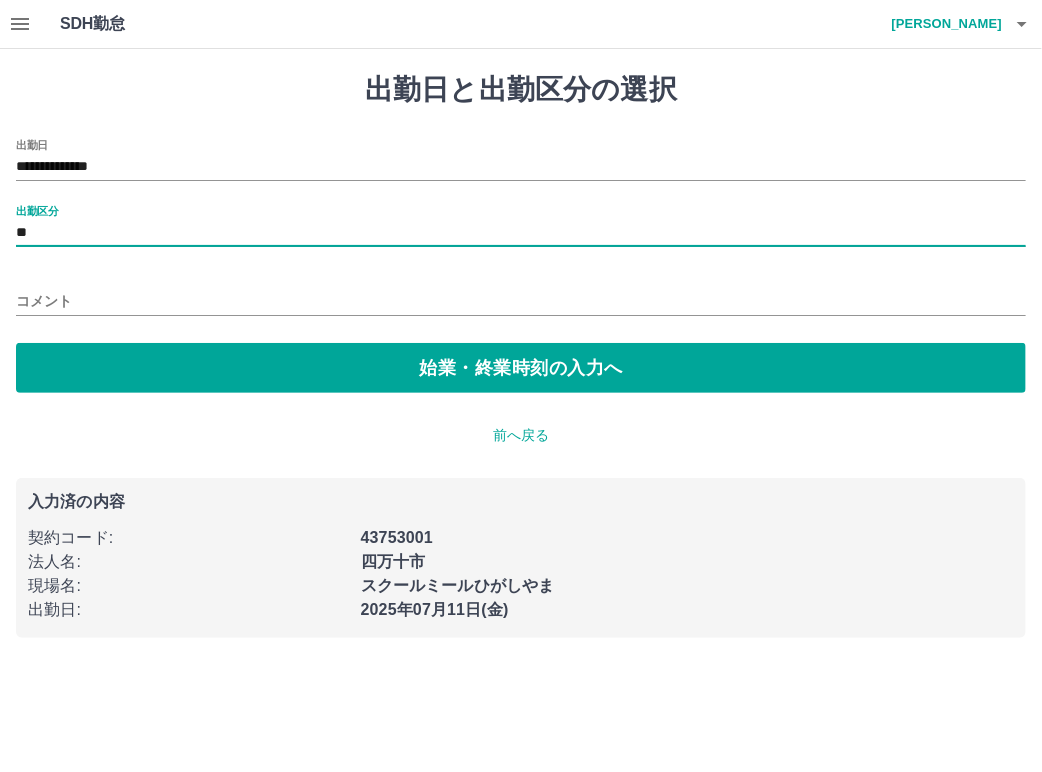 type on "**" 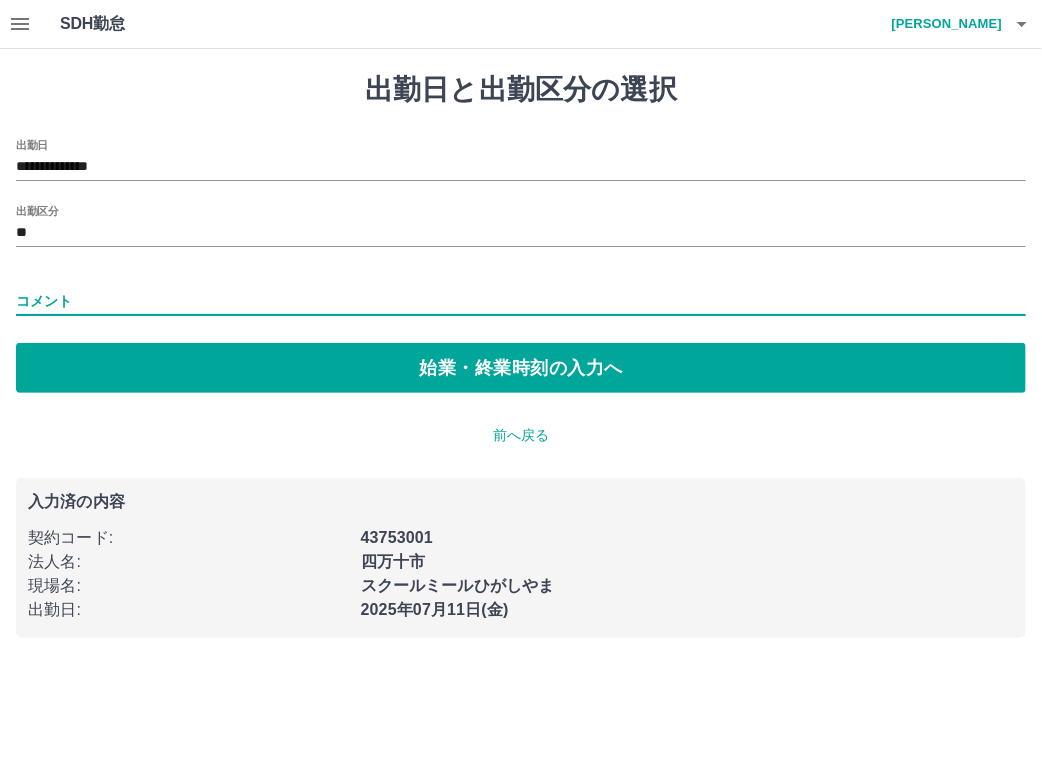 type on "*" 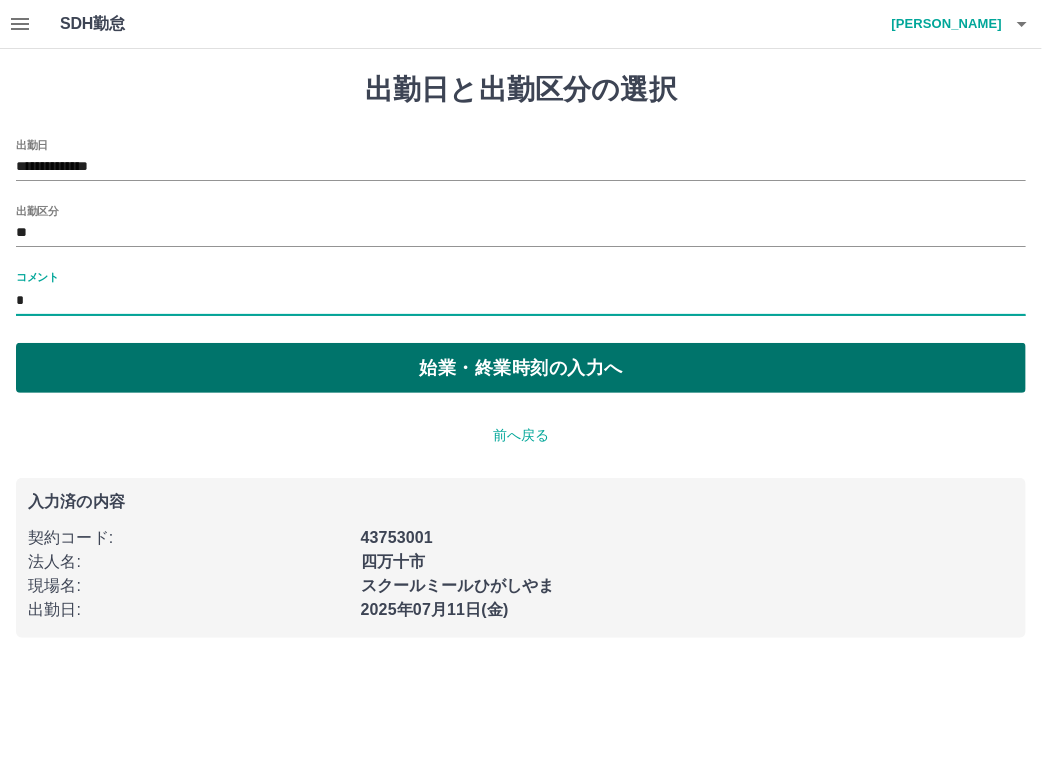 click on "始業・終業時刻の入力へ" at bounding box center [521, 368] 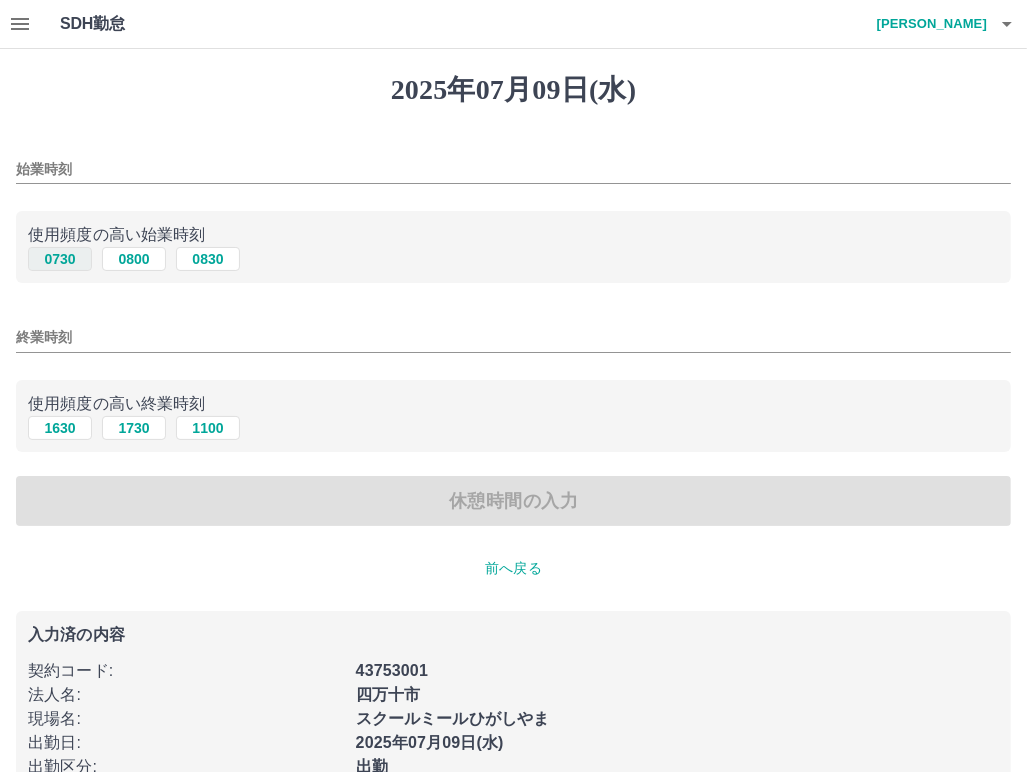 click on "0730" at bounding box center (60, 259) 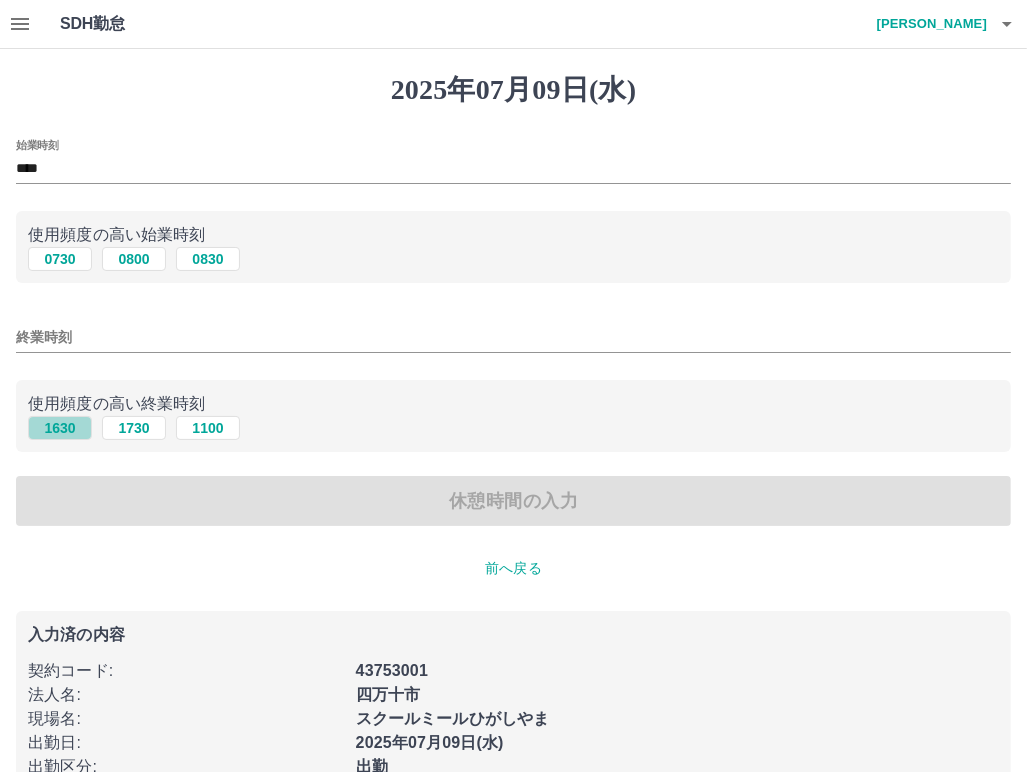 click on "1630" at bounding box center [60, 428] 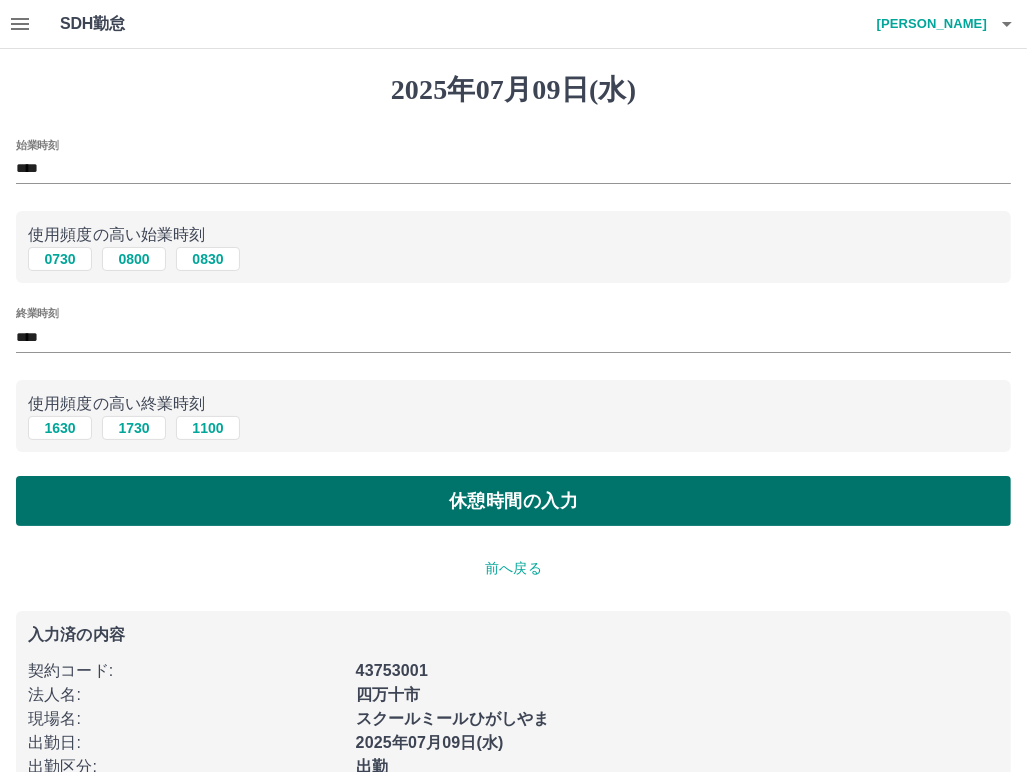 drag, startPoint x: 542, startPoint y: 502, endPoint x: 532, endPoint y: 498, distance: 10.770329 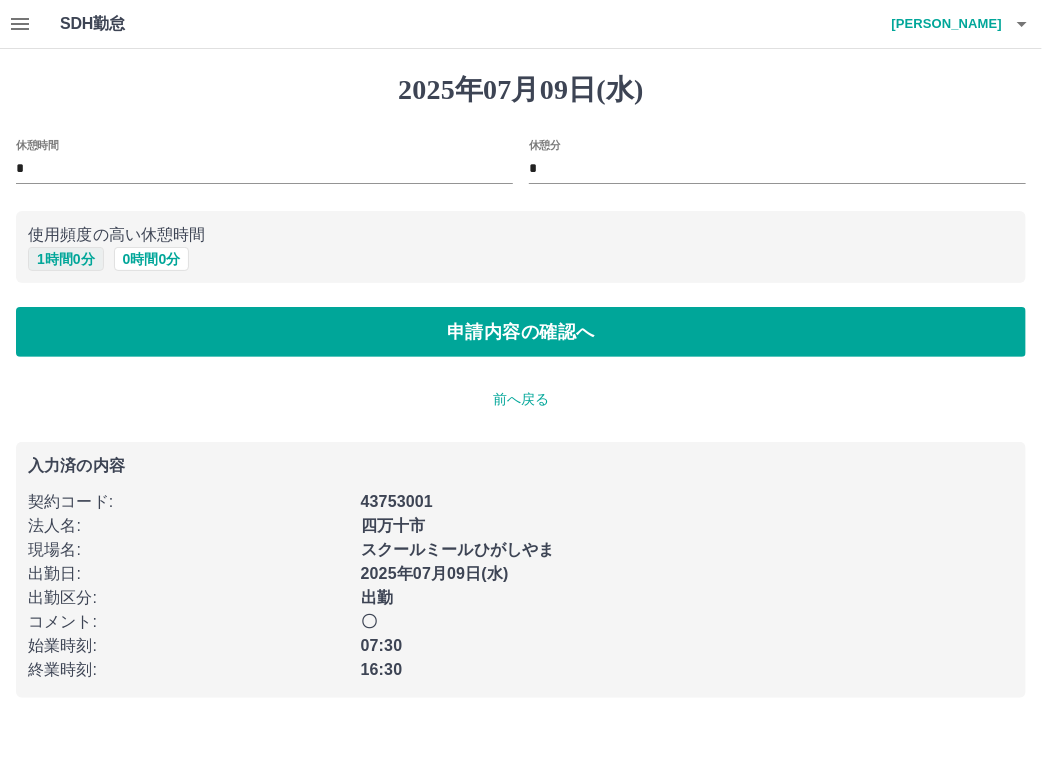 click on "1 時間 0 分" at bounding box center (66, 259) 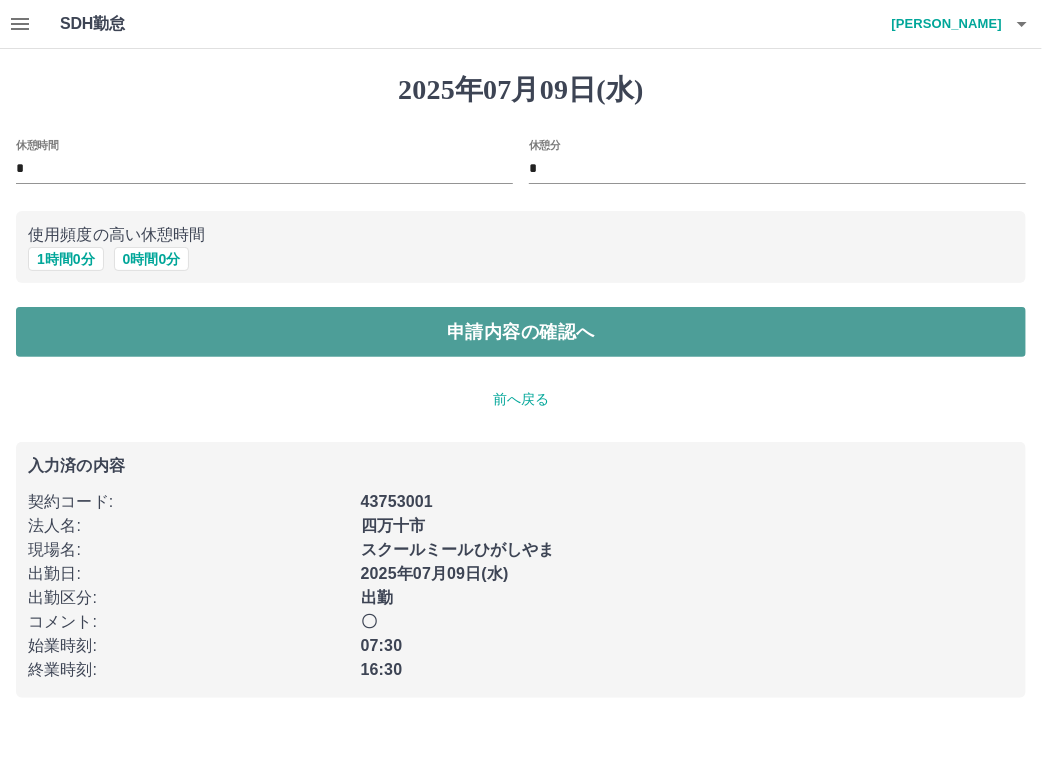 click on "申請内容の確認へ" at bounding box center [521, 332] 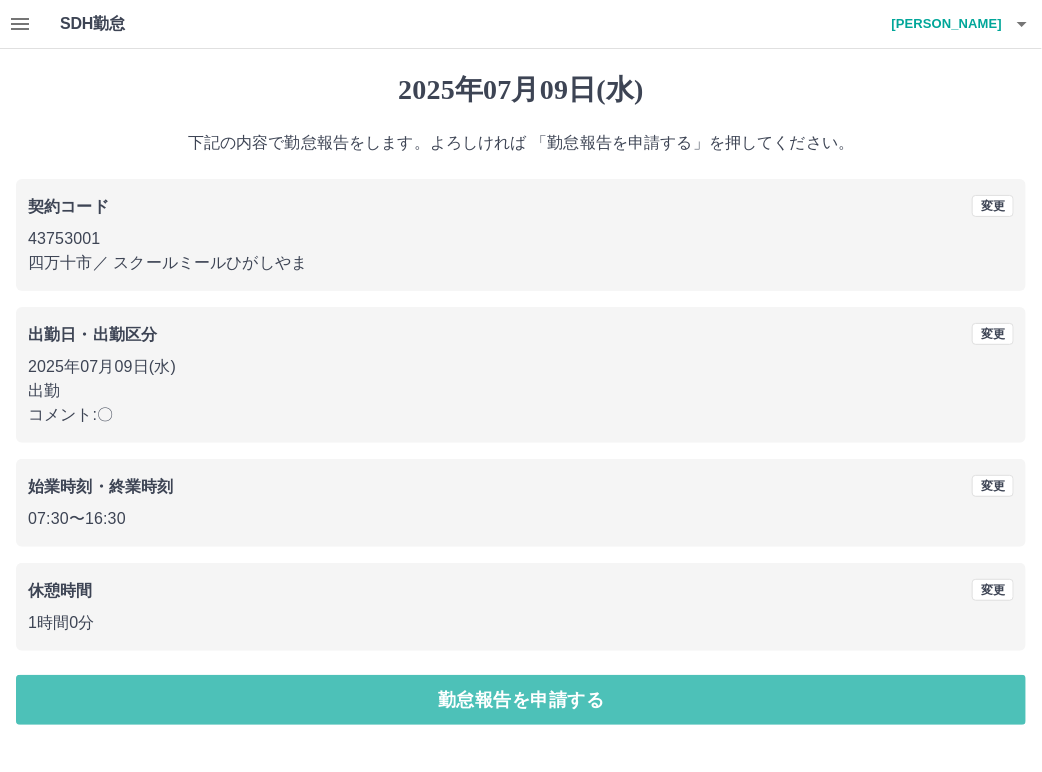 drag, startPoint x: 459, startPoint y: 687, endPoint x: 348, endPoint y: 623, distance: 128.12885 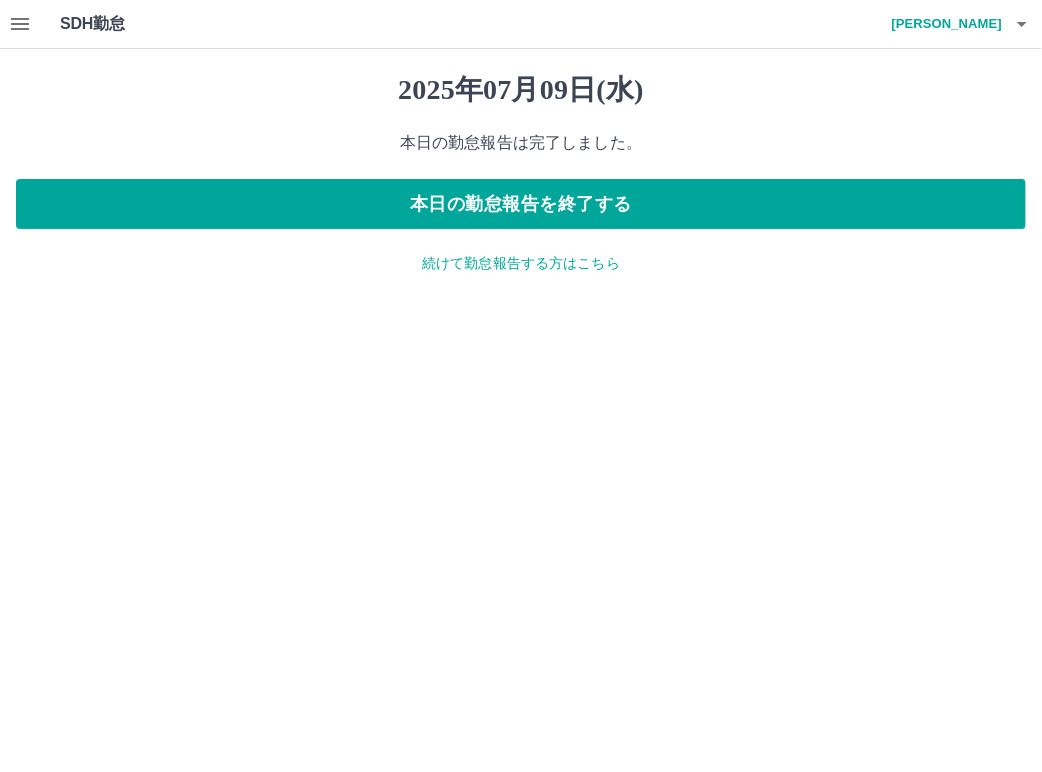 click on "続けて勤怠報告する方はこちら" at bounding box center (521, 263) 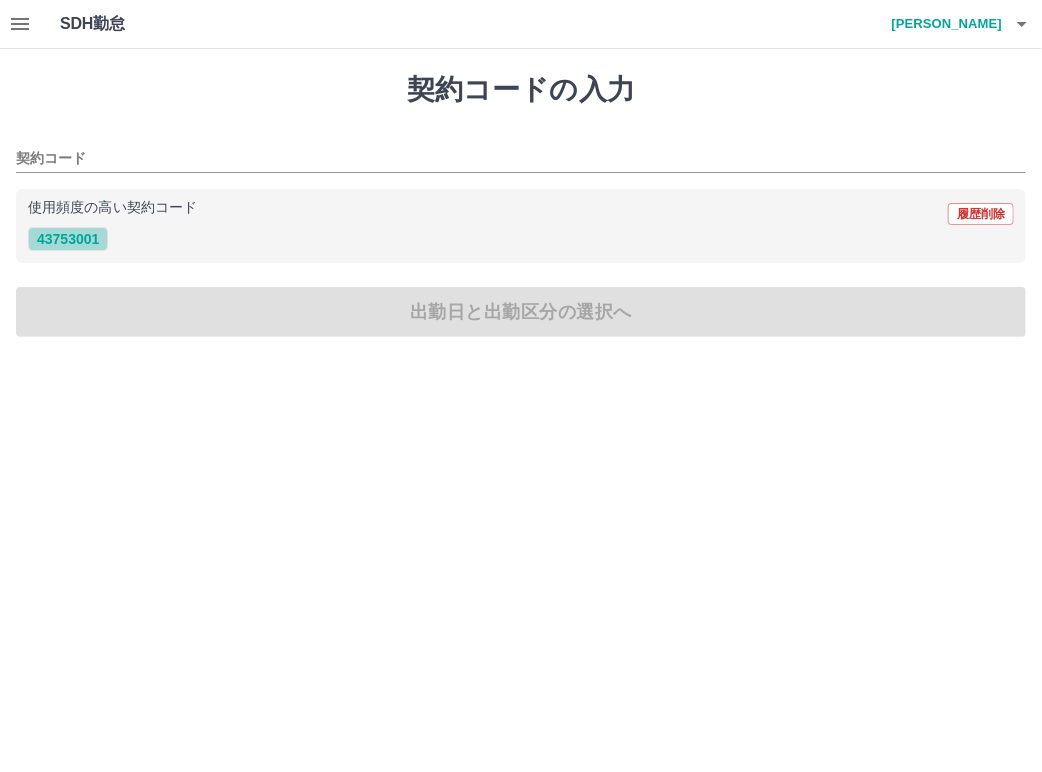 click on "43753001" at bounding box center (68, 239) 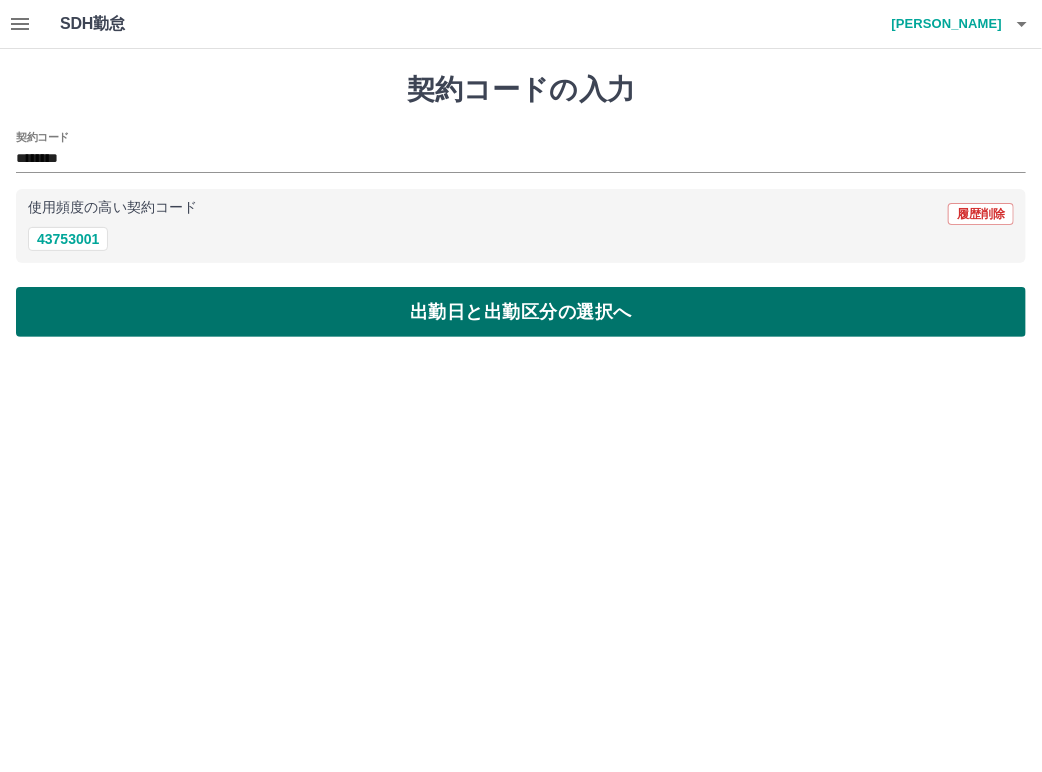 click on "出勤日と出勤区分の選択へ" at bounding box center [521, 312] 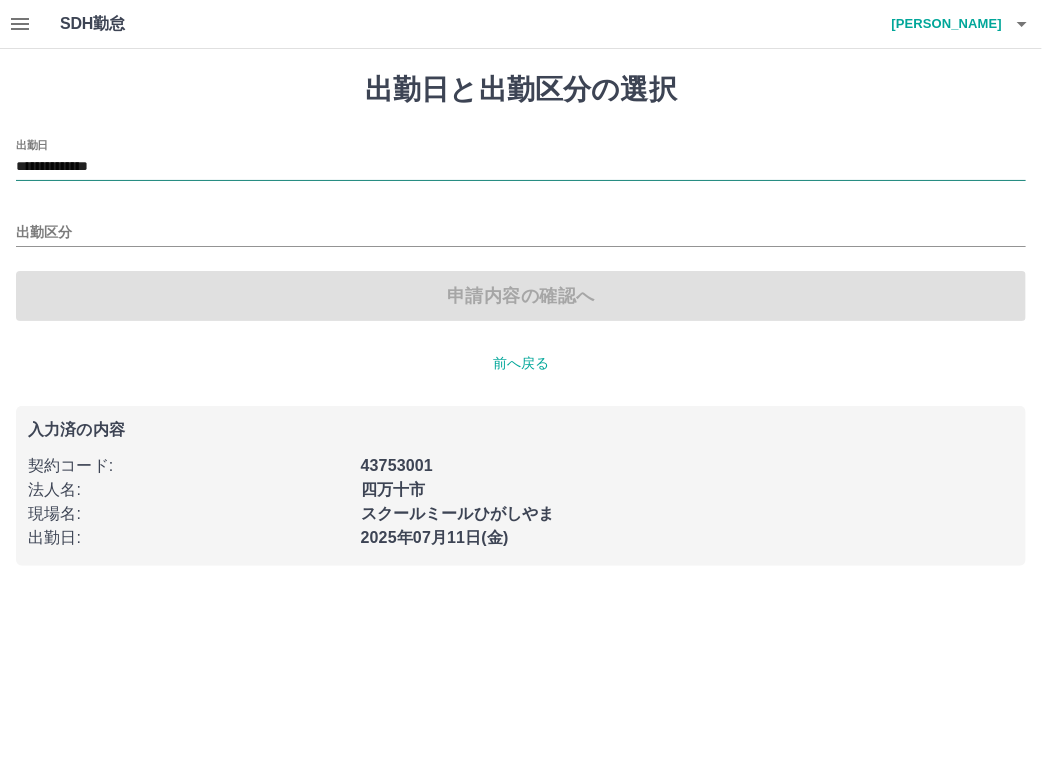 click on "**********" at bounding box center [521, 167] 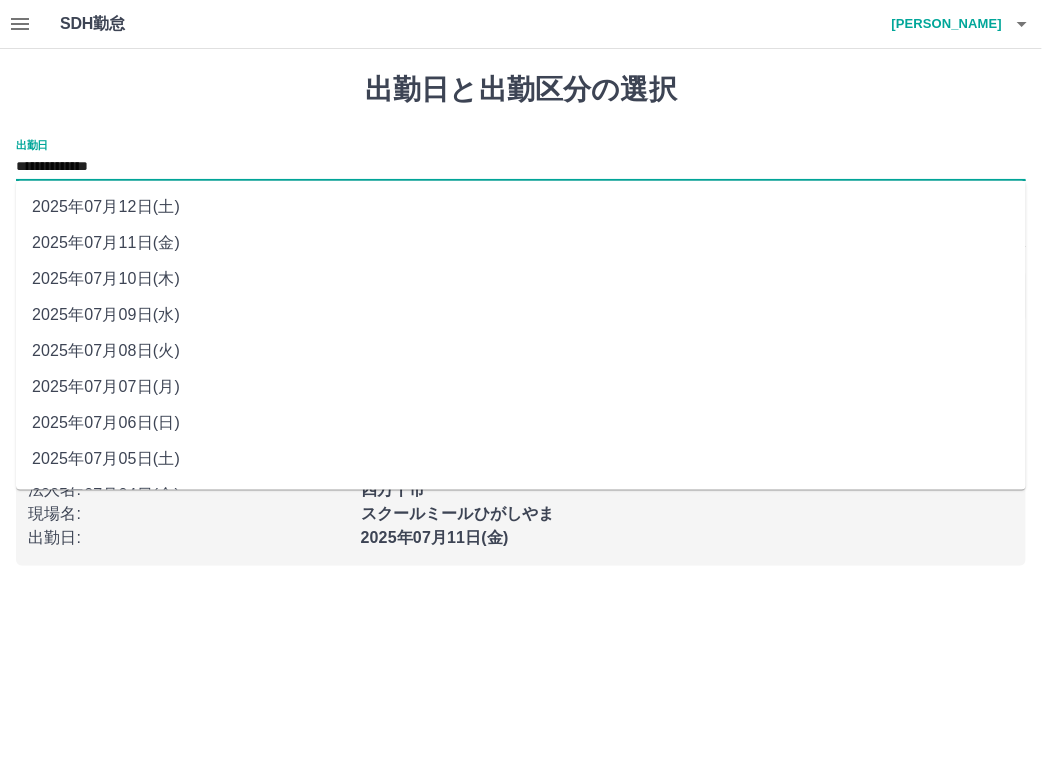 click on "2025年07月10日(木)" at bounding box center [521, 279] 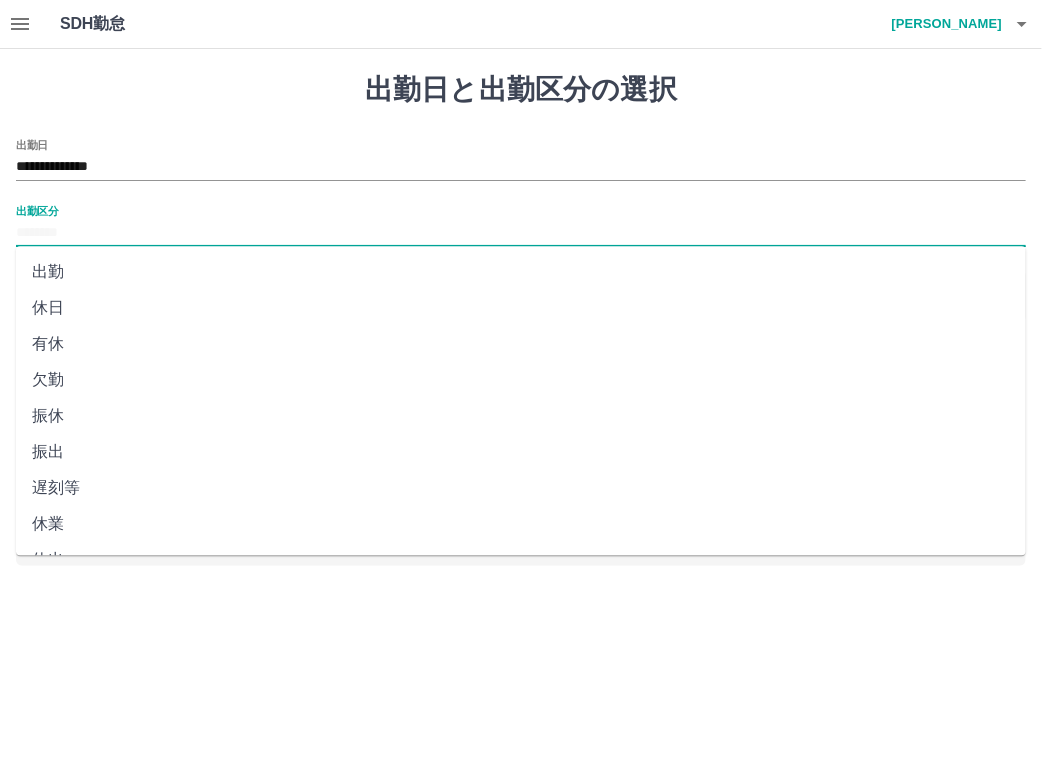 click on "出勤区分" at bounding box center [521, 233] 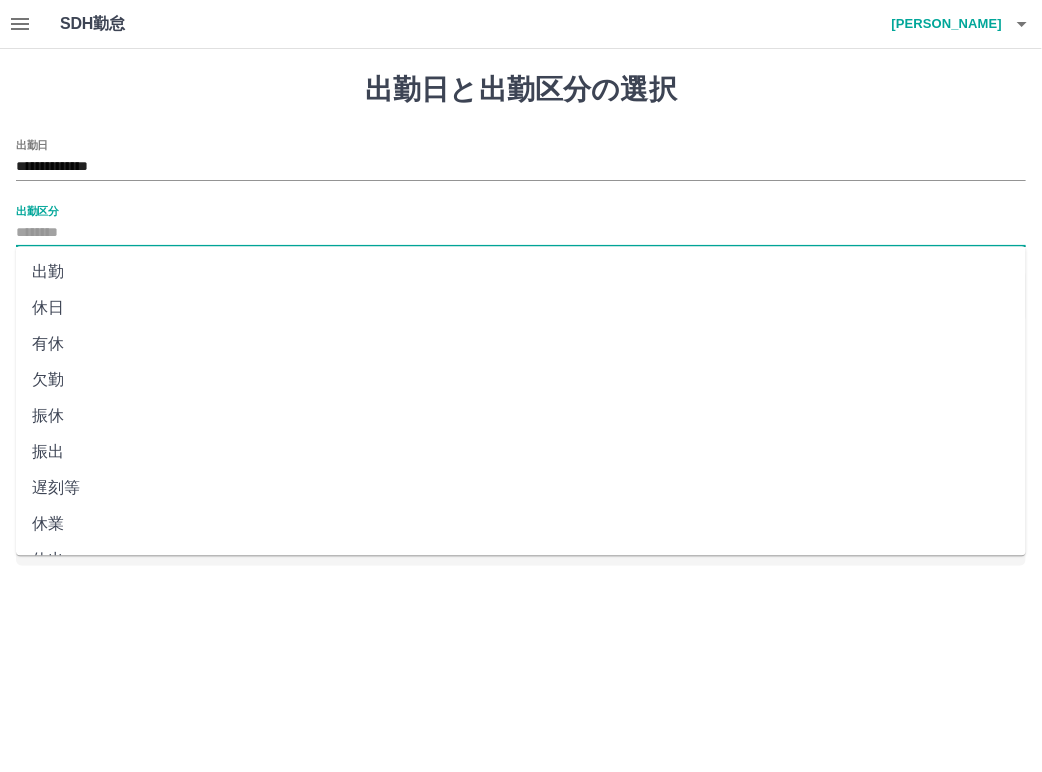 click on "出勤" at bounding box center [521, 272] 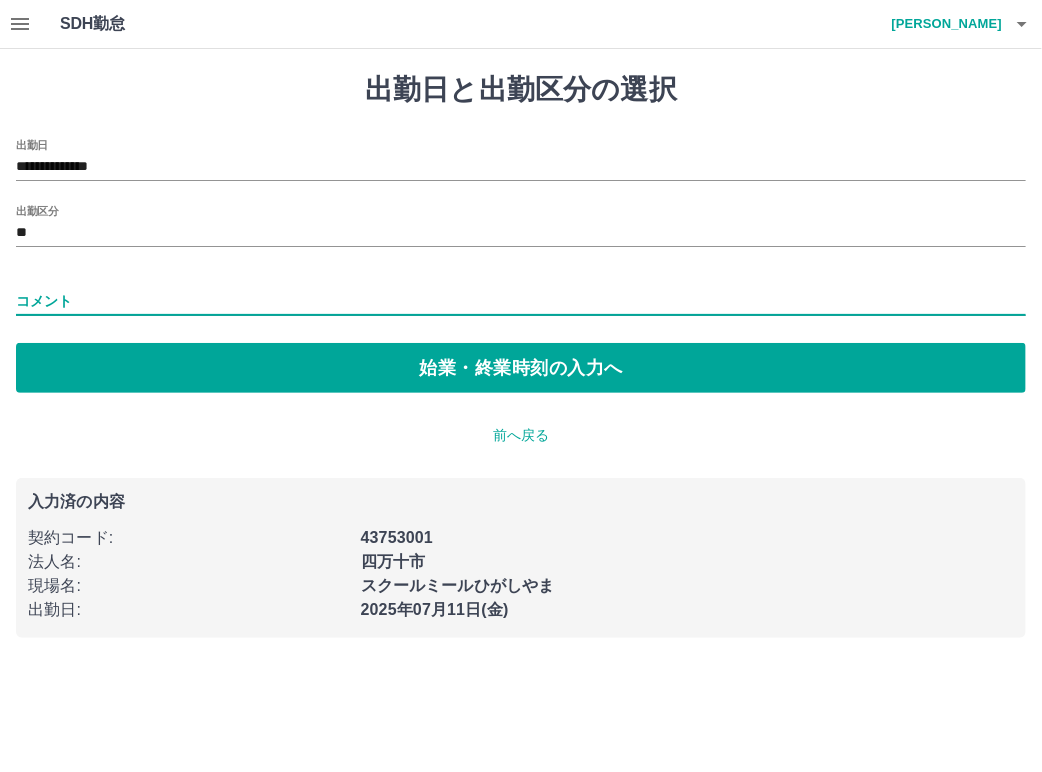 click on "コメント" at bounding box center (521, 301) 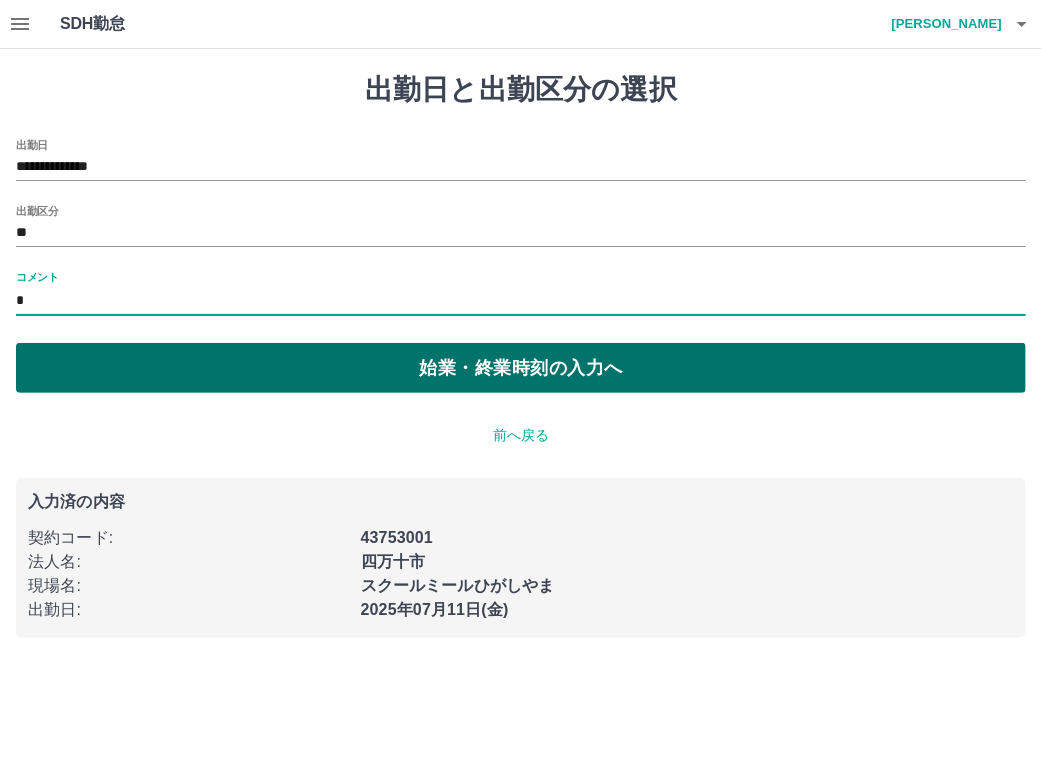 click on "始業・終業時刻の入力へ" at bounding box center [521, 368] 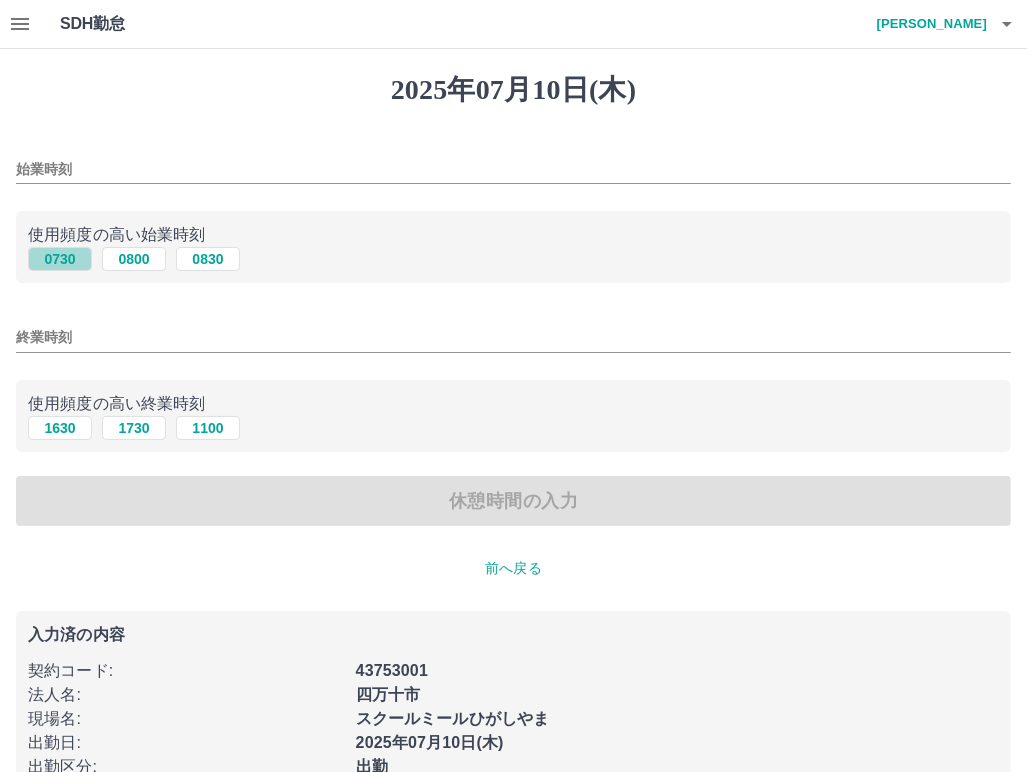 drag, startPoint x: 50, startPoint y: 255, endPoint x: 57, endPoint y: 275, distance: 21.189621 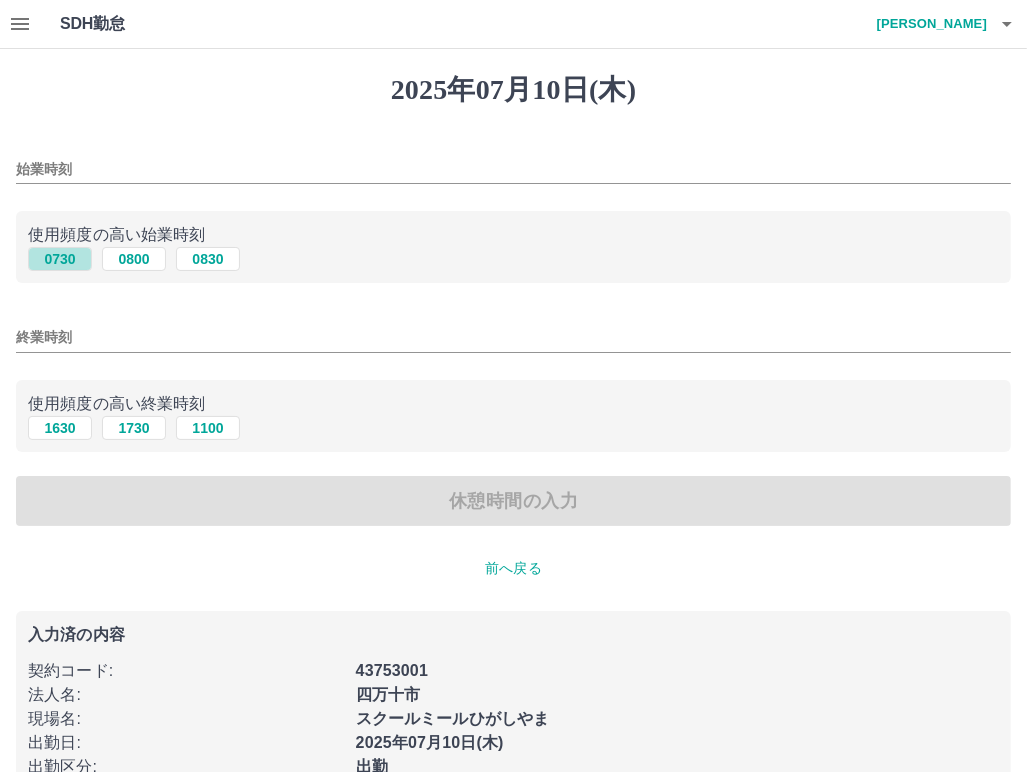 click on "0730" at bounding box center (60, 259) 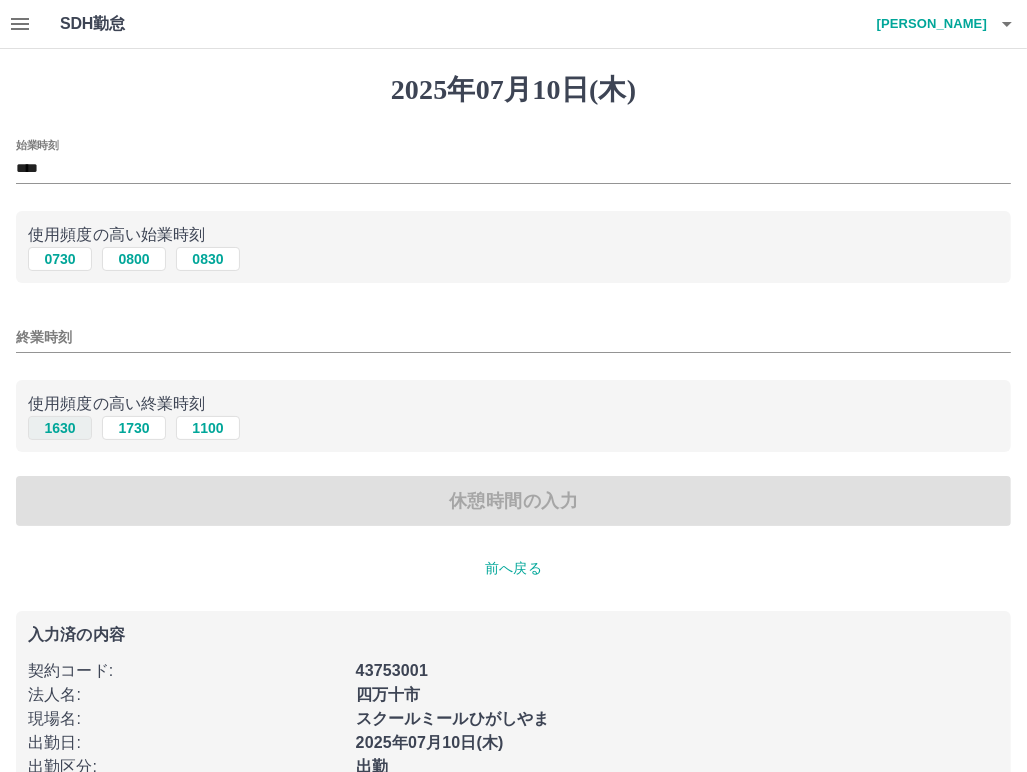 click on "1630" at bounding box center [60, 428] 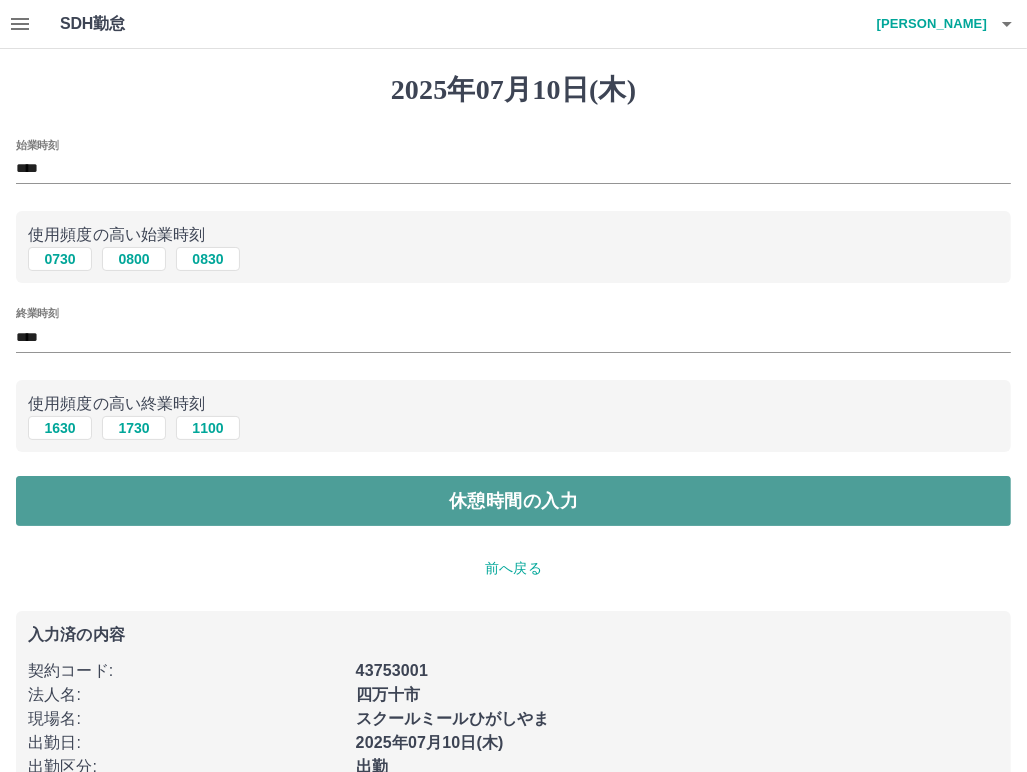click on "休憩時間の入力" at bounding box center [513, 501] 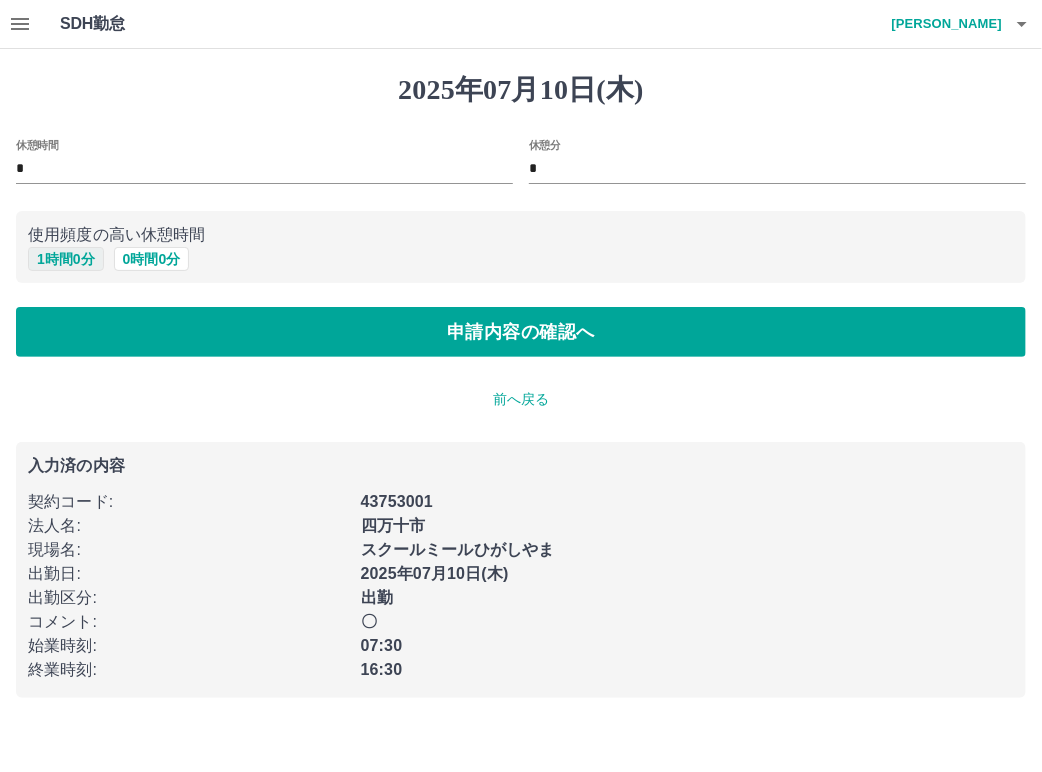 click on "1 時間 0 分" at bounding box center (66, 259) 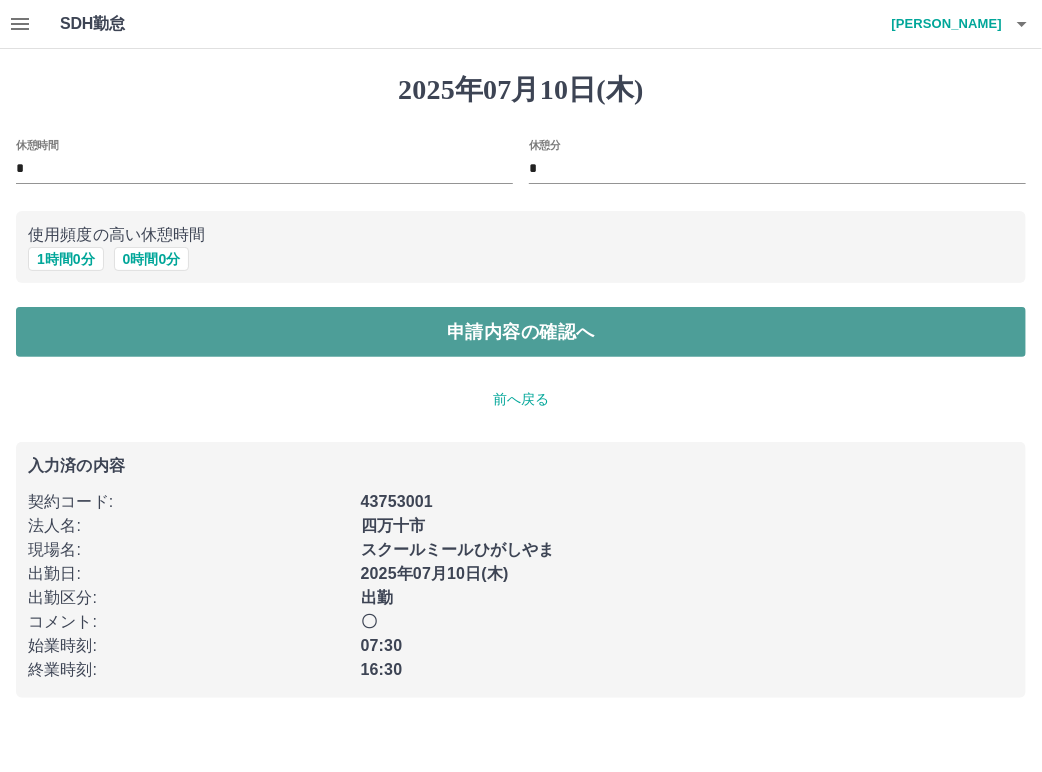 click on "申請内容の確認へ" at bounding box center (521, 332) 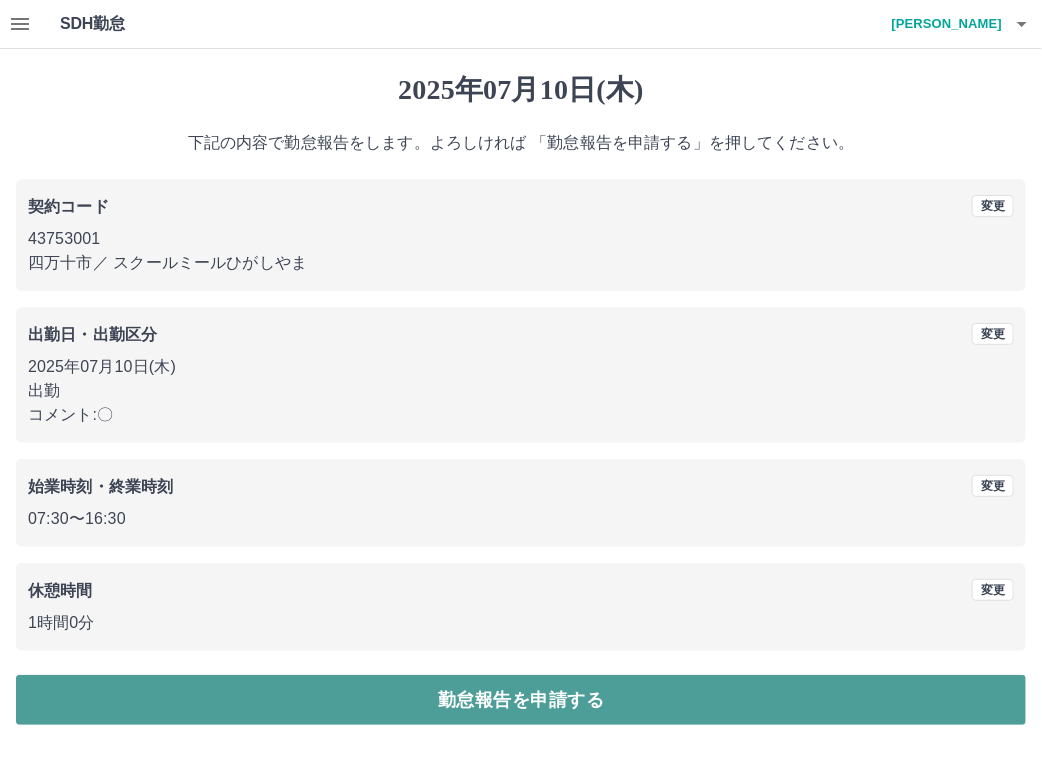 click on "勤怠報告を申請する" at bounding box center (521, 700) 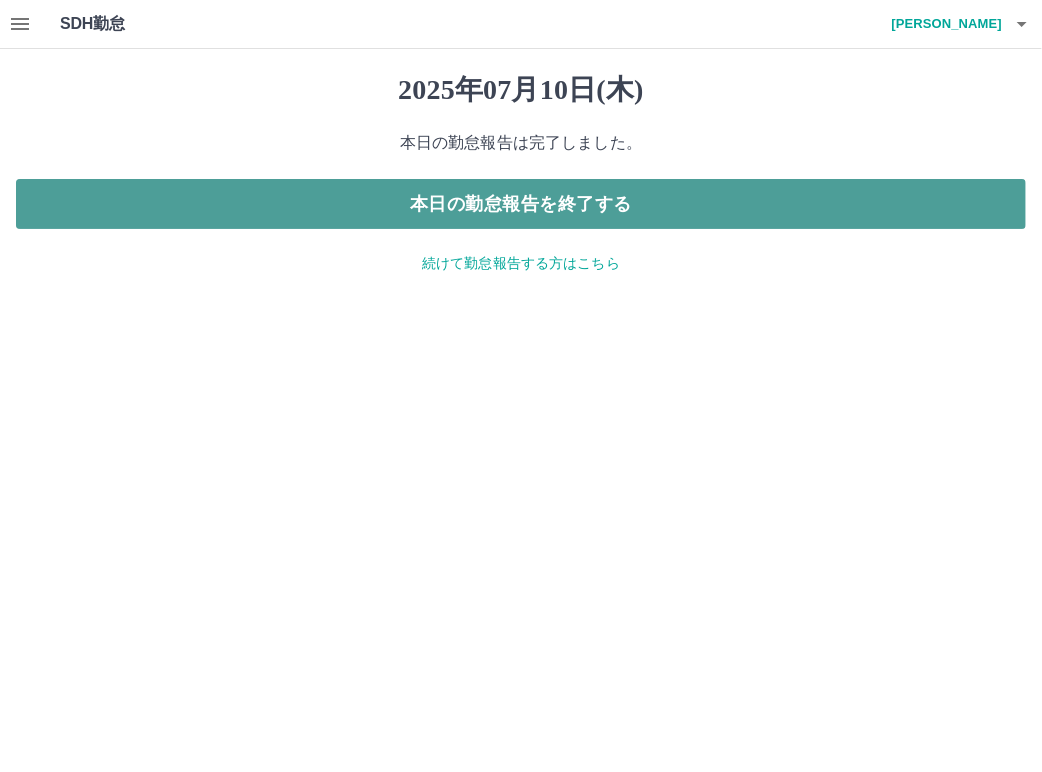 click on "本日の勤怠報告を終了する" at bounding box center (521, 204) 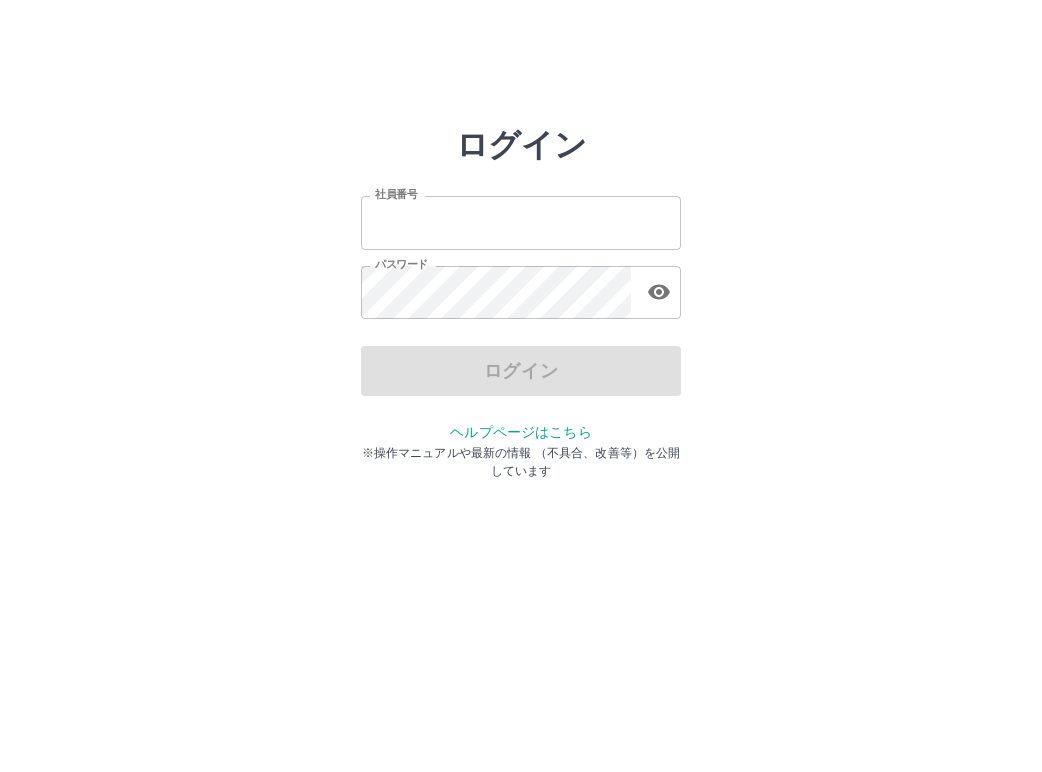 scroll, scrollTop: 0, scrollLeft: 0, axis: both 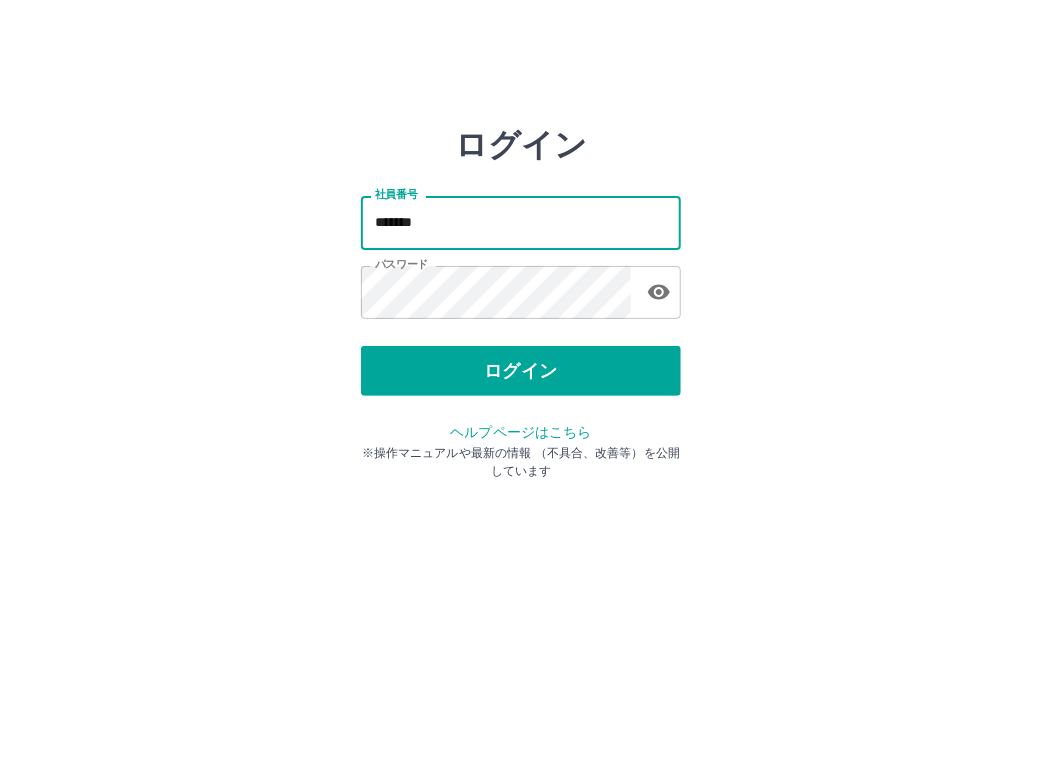 drag, startPoint x: 432, startPoint y: 226, endPoint x: 449, endPoint y: 237, distance: 20.248457 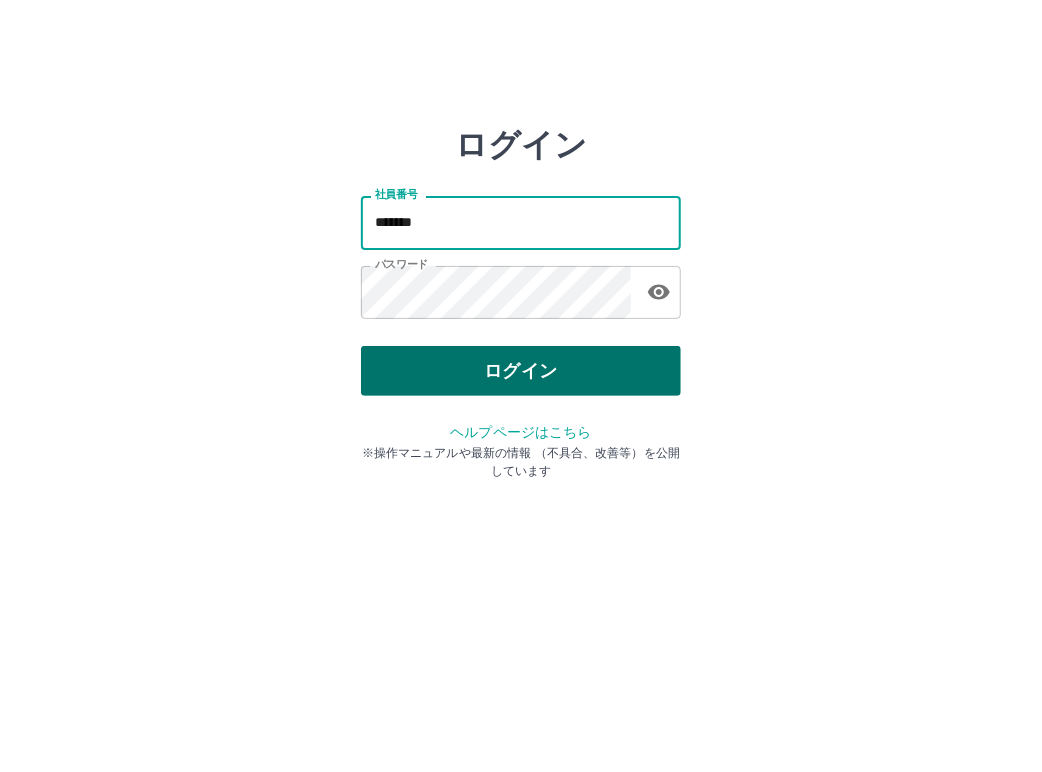 type on "*******" 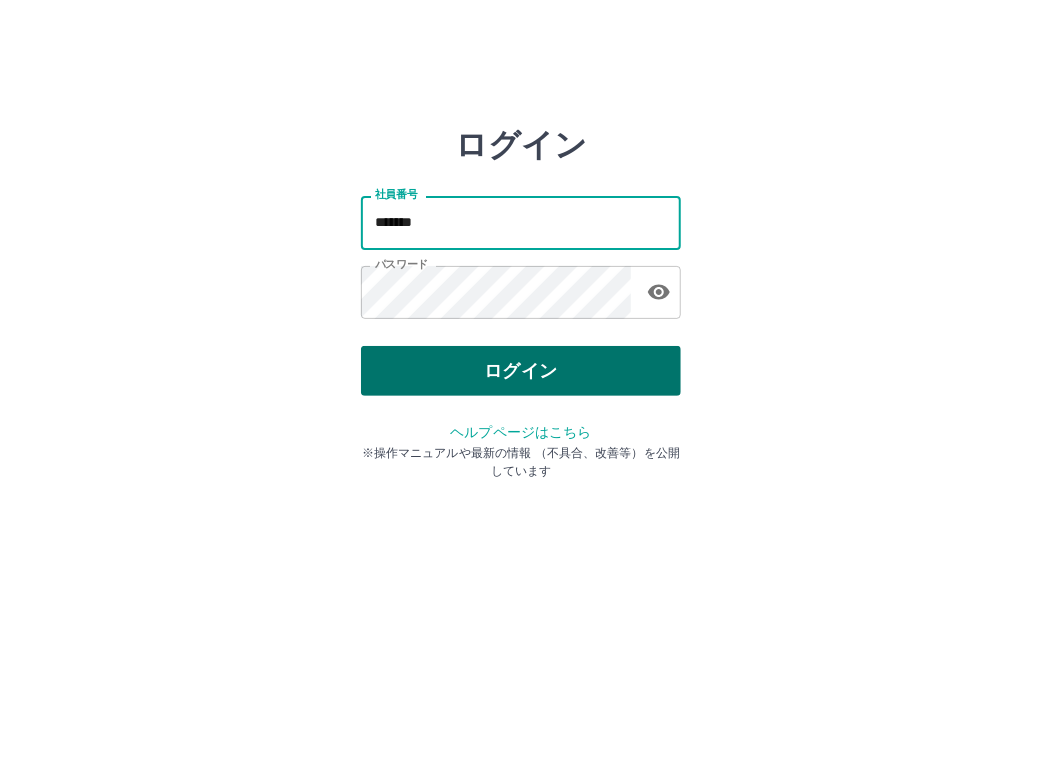 click on "ログイン" at bounding box center [521, 371] 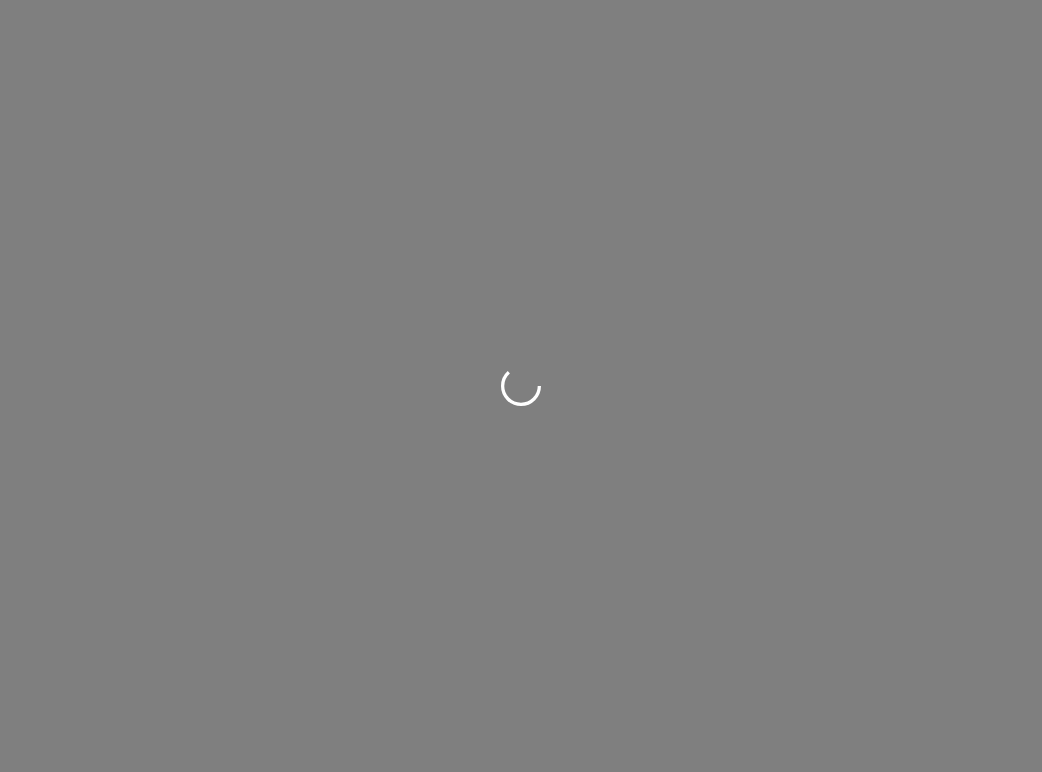 scroll, scrollTop: 0, scrollLeft: 0, axis: both 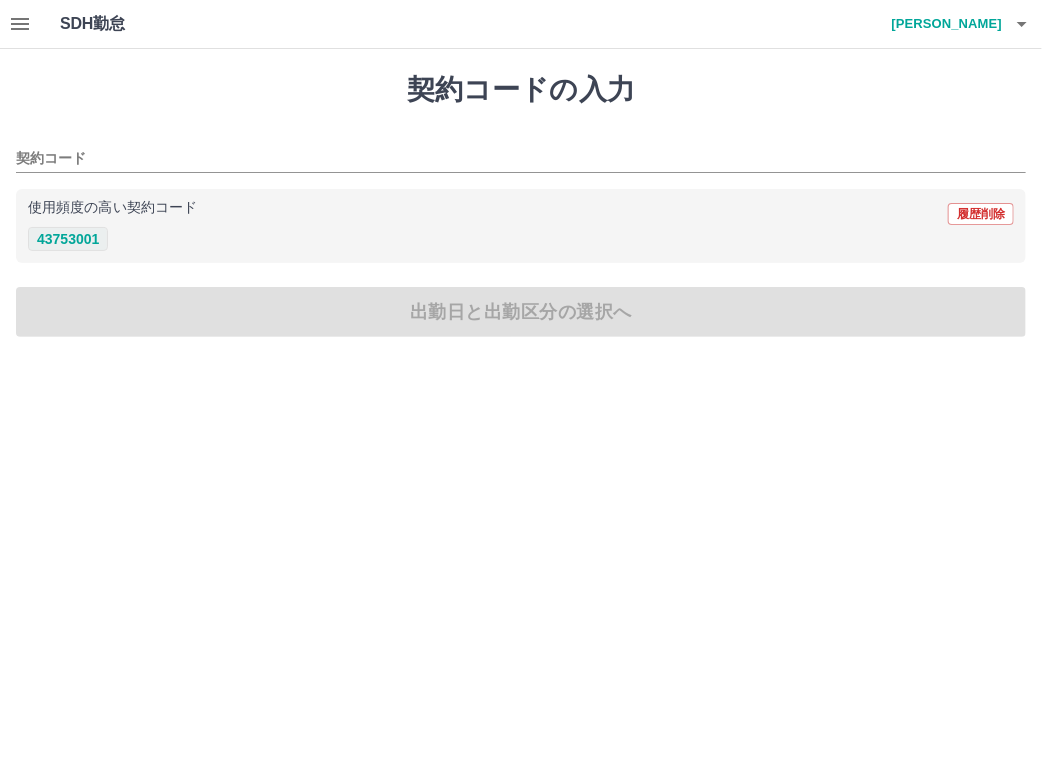 click on "43753001" at bounding box center [68, 239] 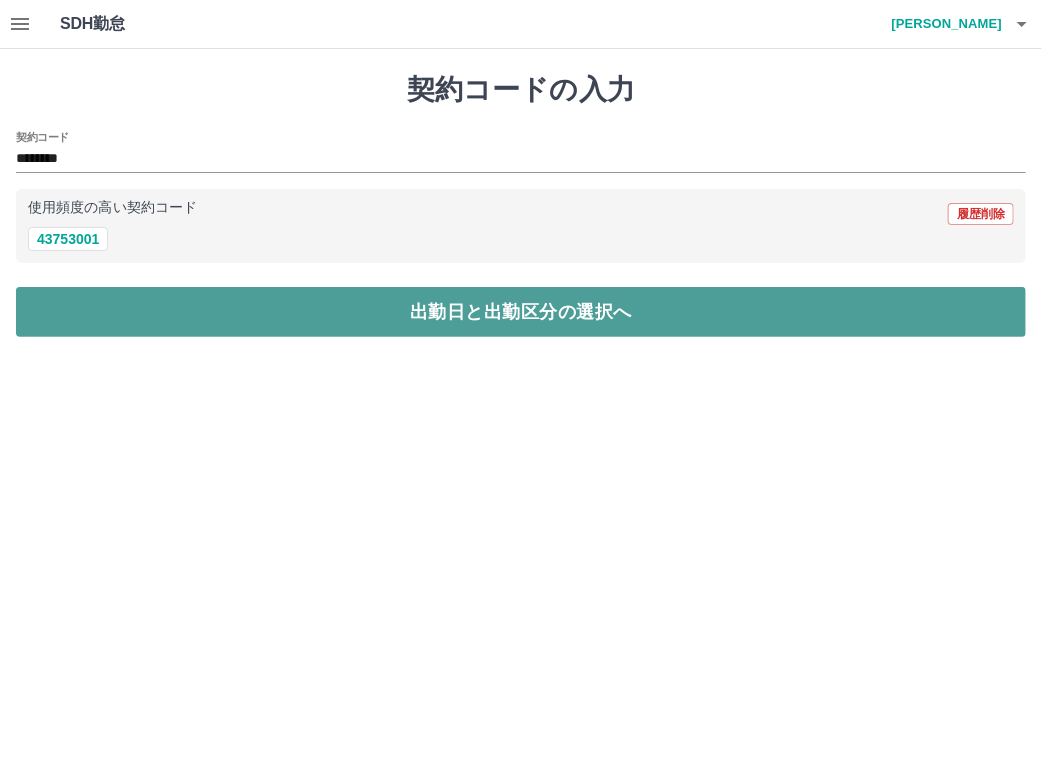 click on "出勤日と出勤区分の選択へ" at bounding box center (521, 312) 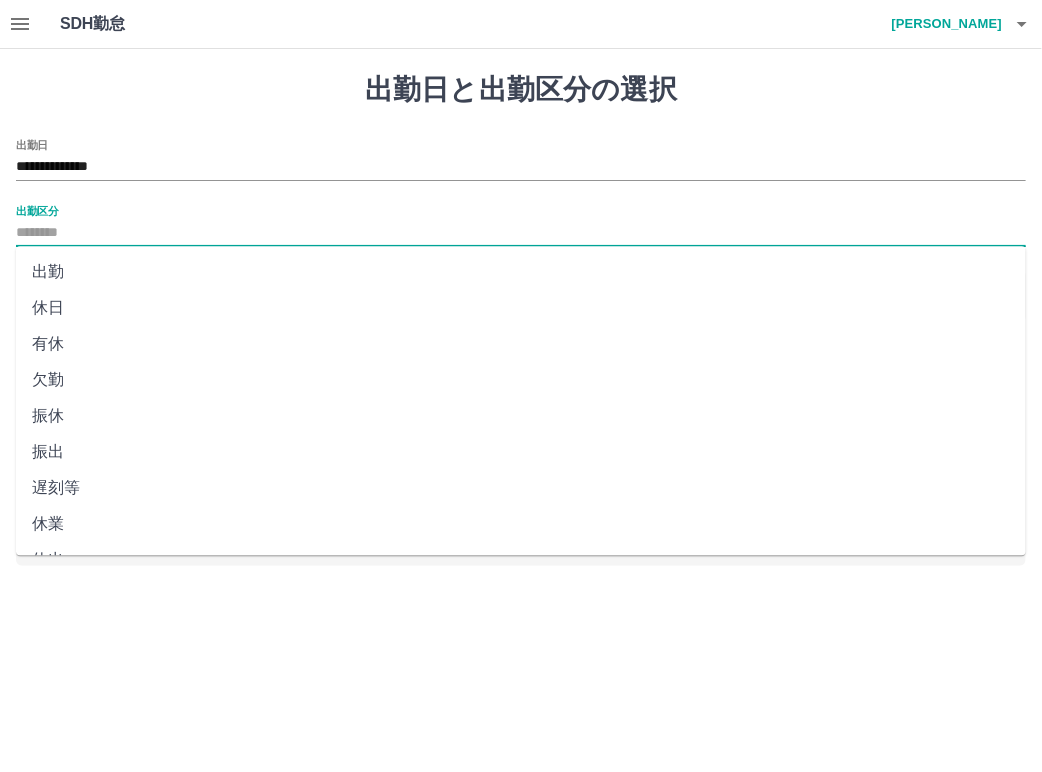click on "出勤区分" at bounding box center (521, 233) 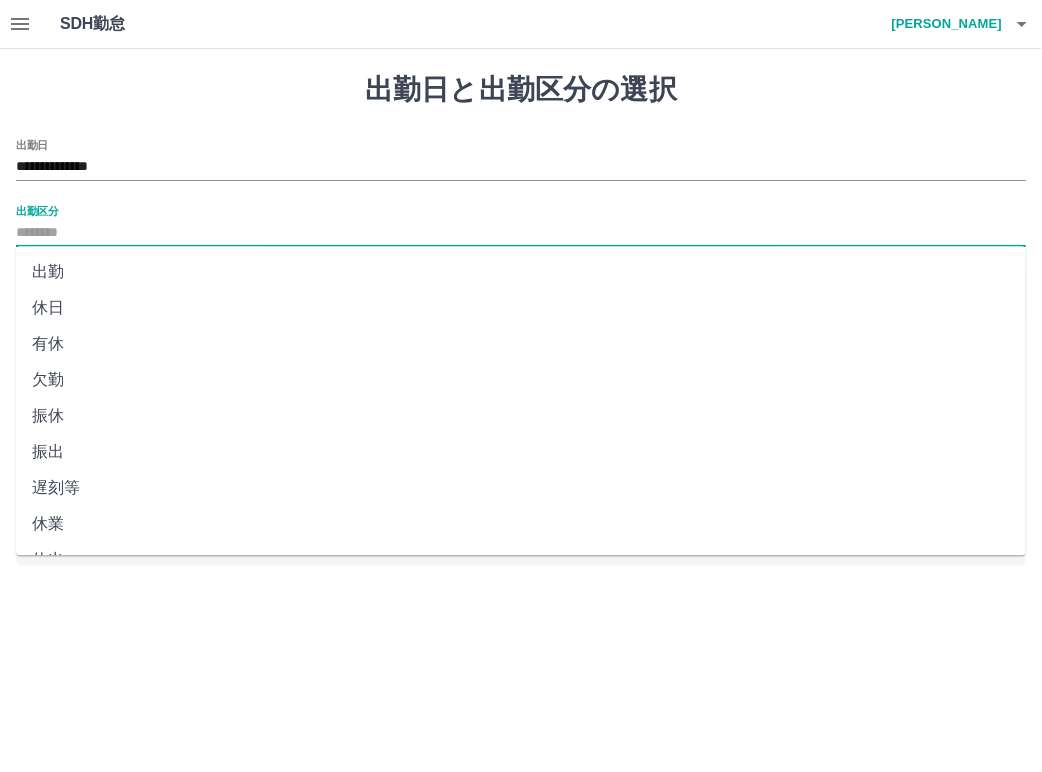 click on "出勤" at bounding box center (521, 272) 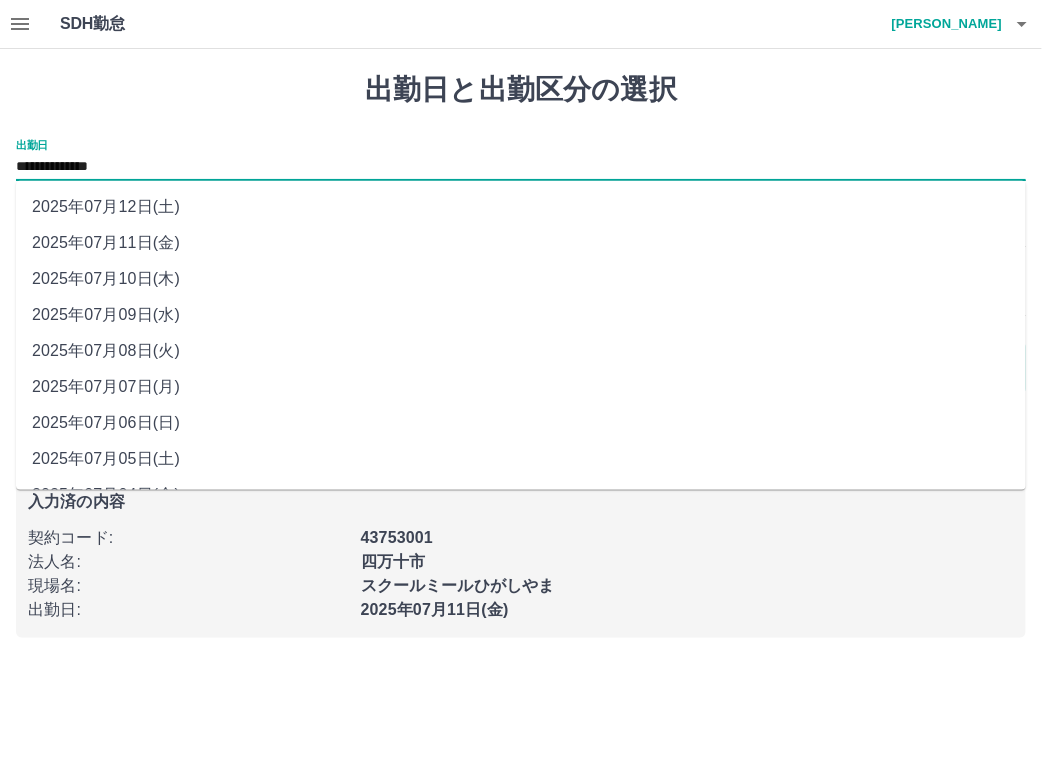 click on "**********" at bounding box center [521, 167] 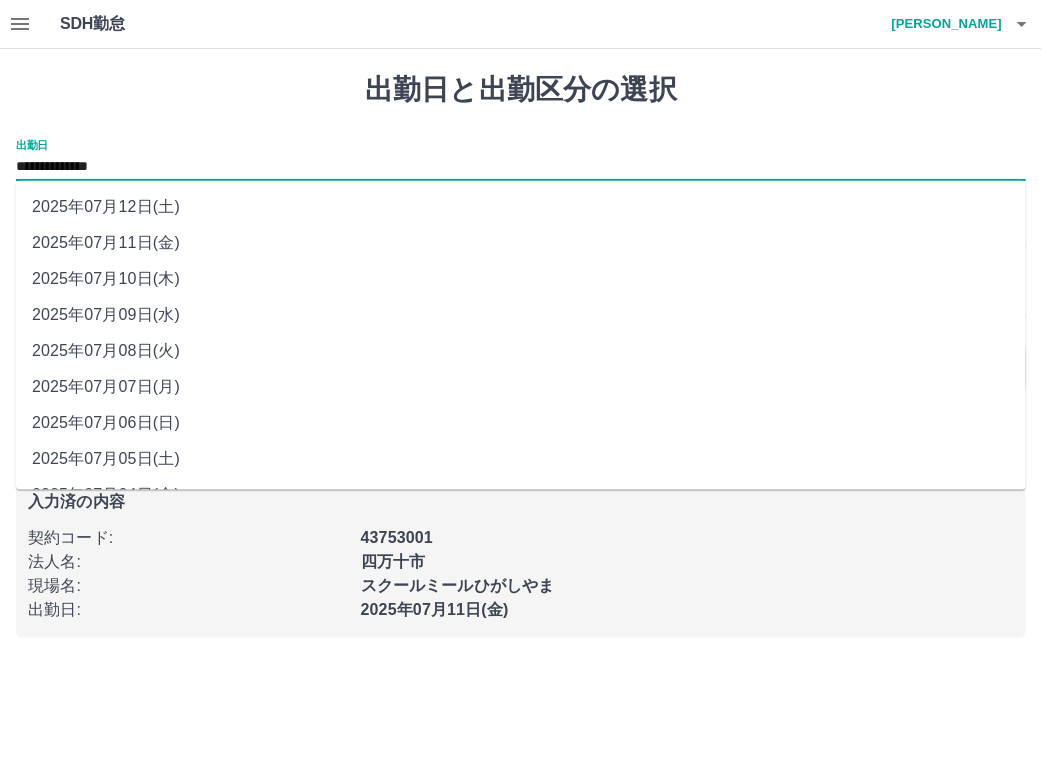 click on "2025年07月07日(月)" at bounding box center (521, 387) 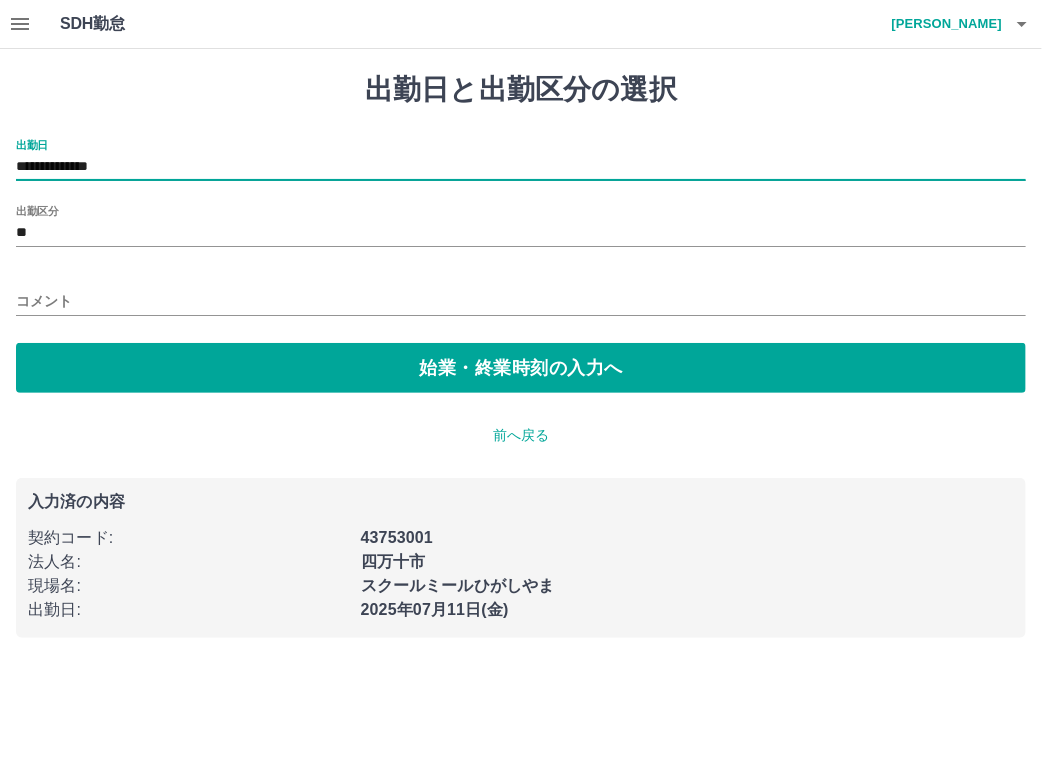 click on "コメント" at bounding box center [521, 301] 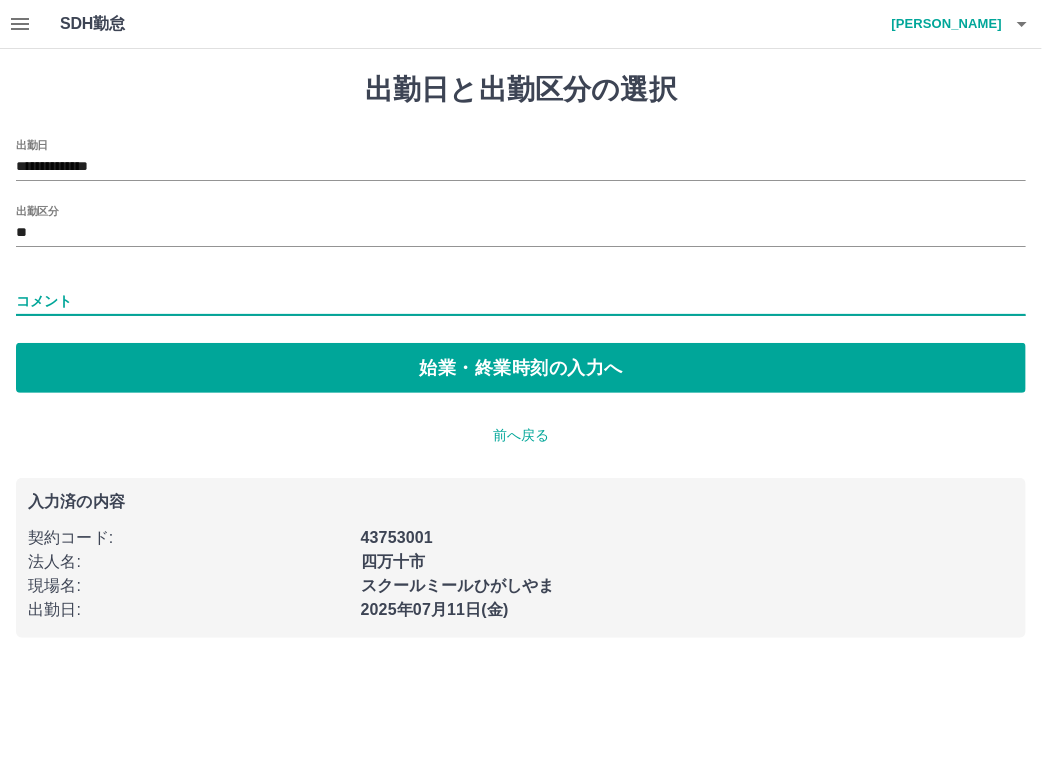 type on "*" 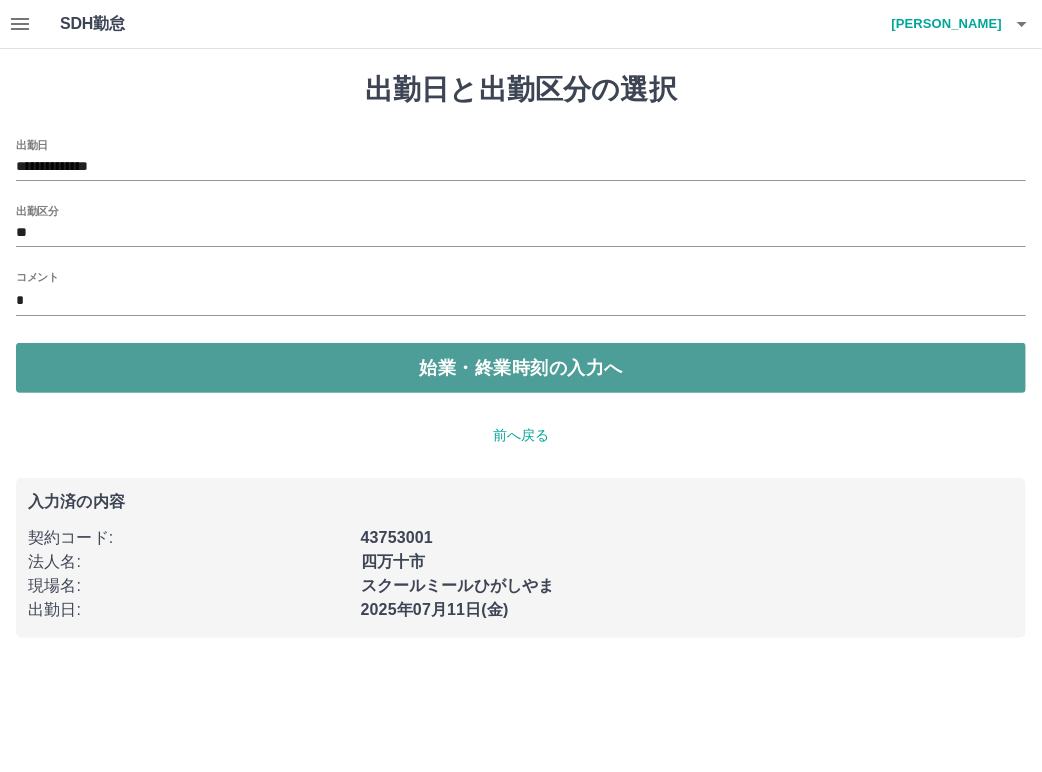click on "始業・終業時刻の入力へ" at bounding box center [521, 368] 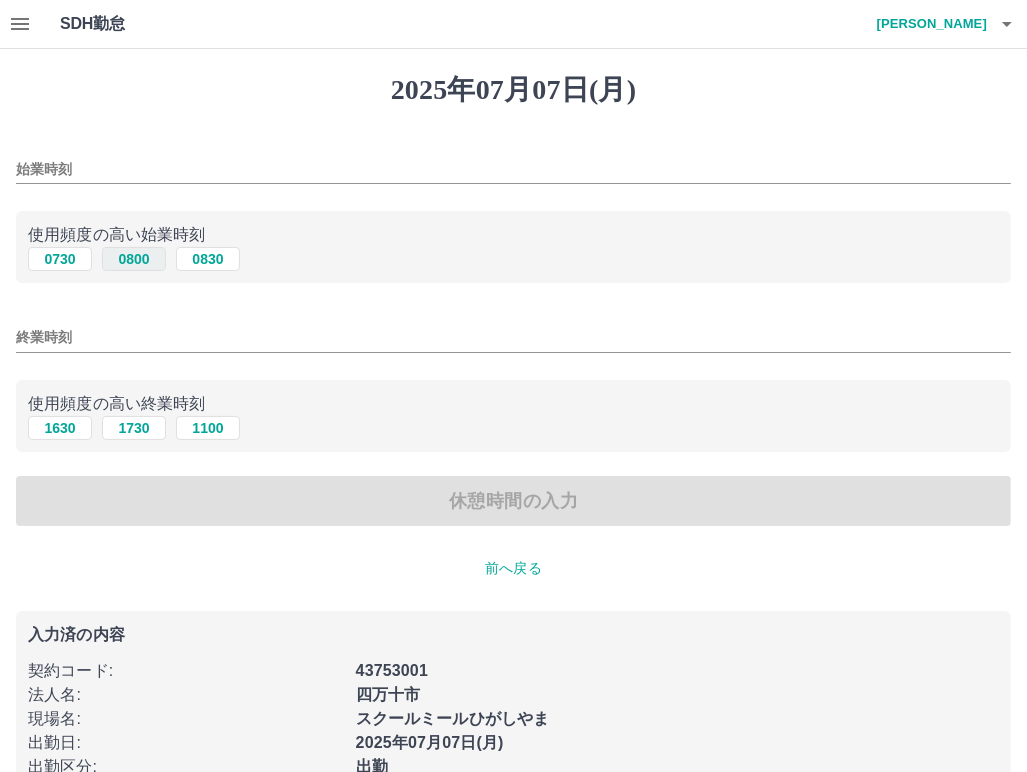 click on "0800" at bounding box center (134, 259) 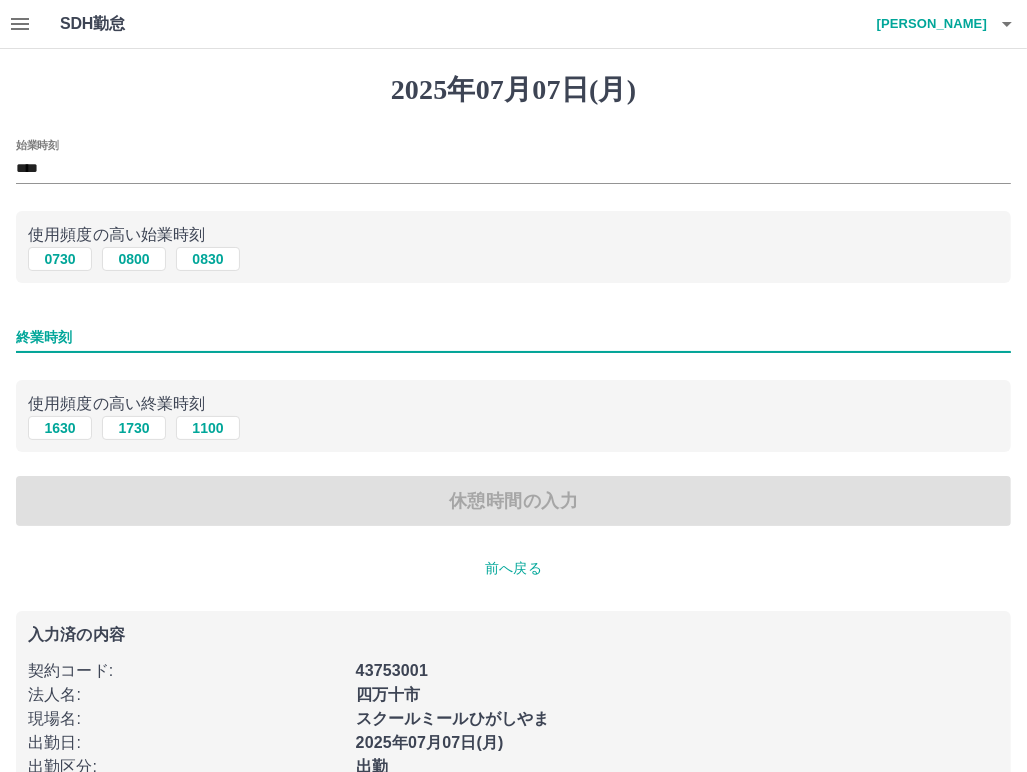 click on "終業時刻" at bounding box center (513, 337) 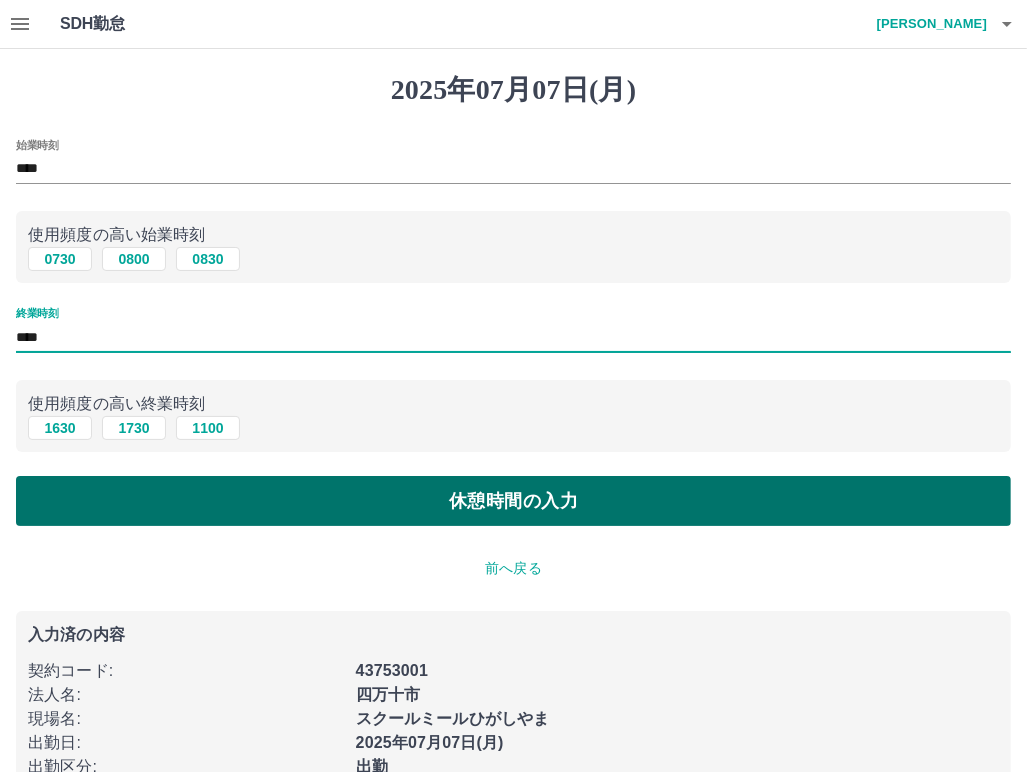 type on "****" 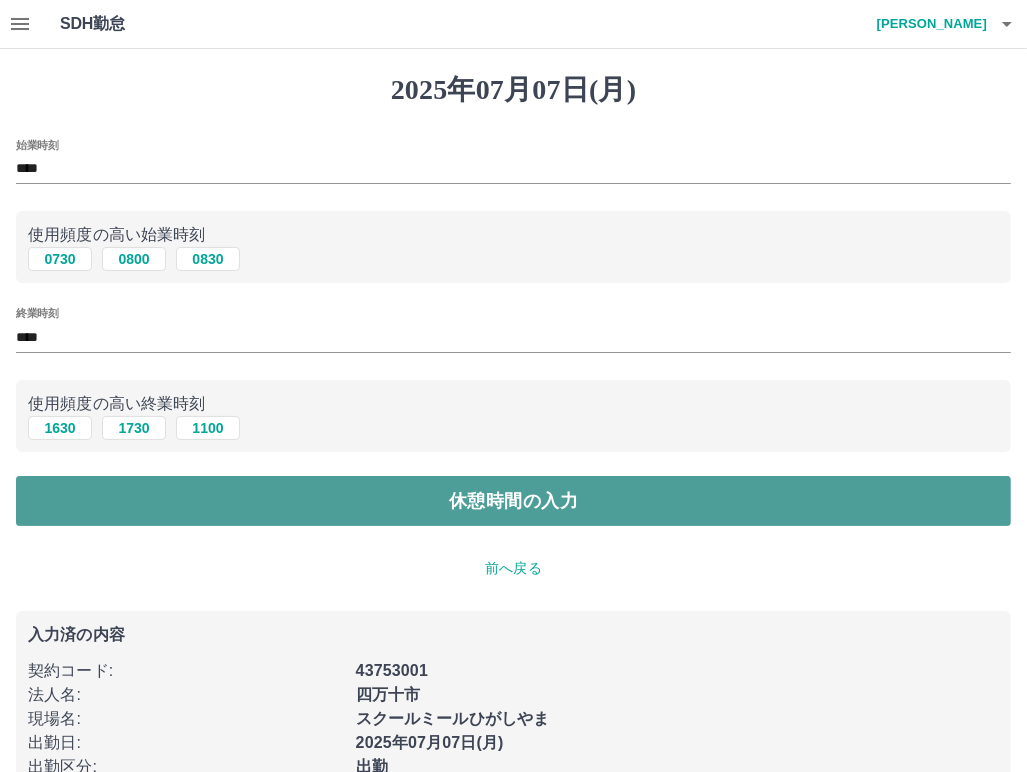drag, startPoint x: 516, startPoint y: 513, endPoint x: 485, endPoint y: 509, distance: 31.257 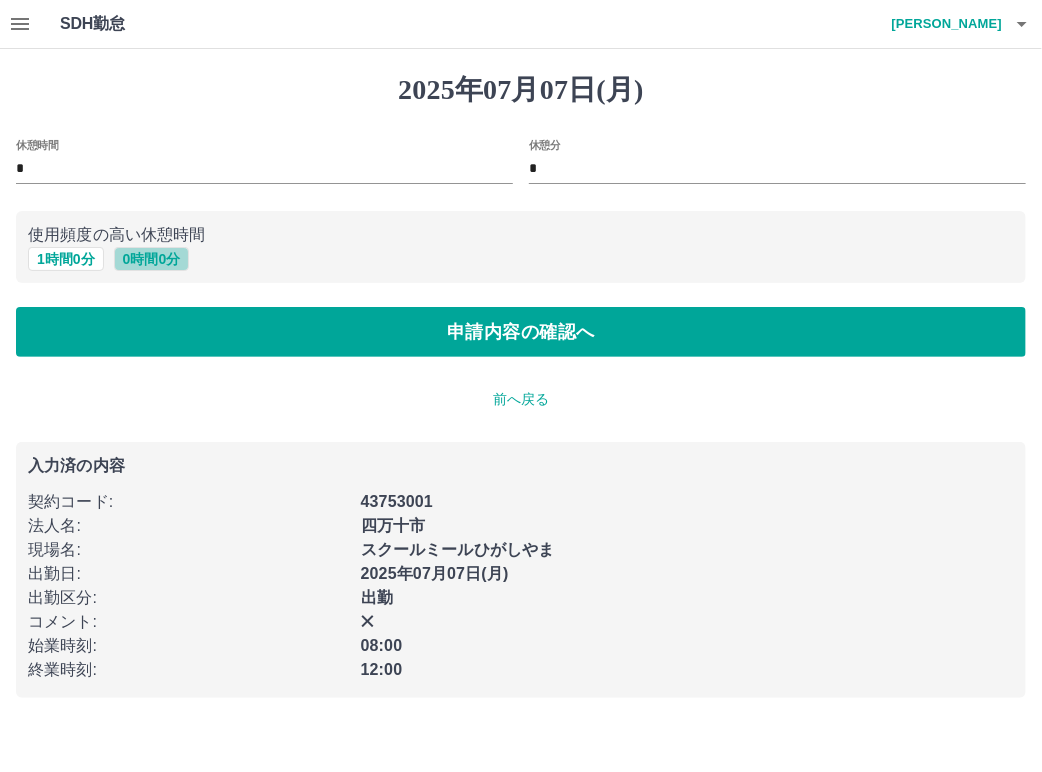 click on "0 時間 0 分" at bounding box center [152, 259] 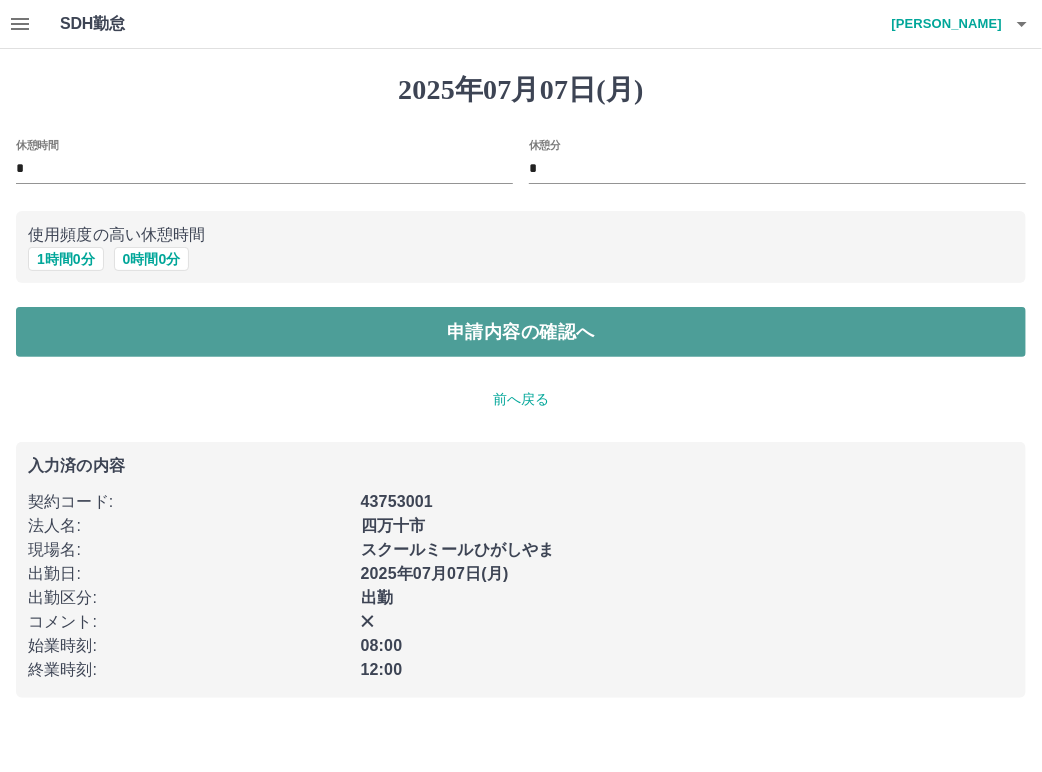 click on "申請内容の確認へ" at bounding box center (521, 332) 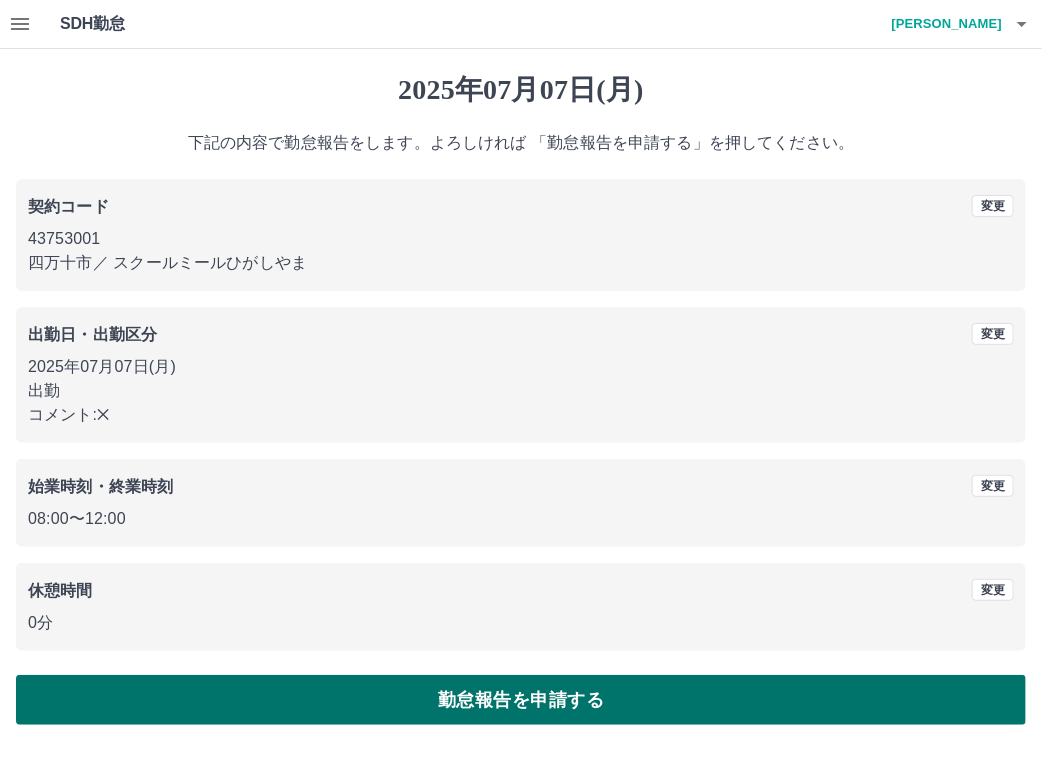 click on "勤怠報告を申請する" at bounding box center (521, 700) 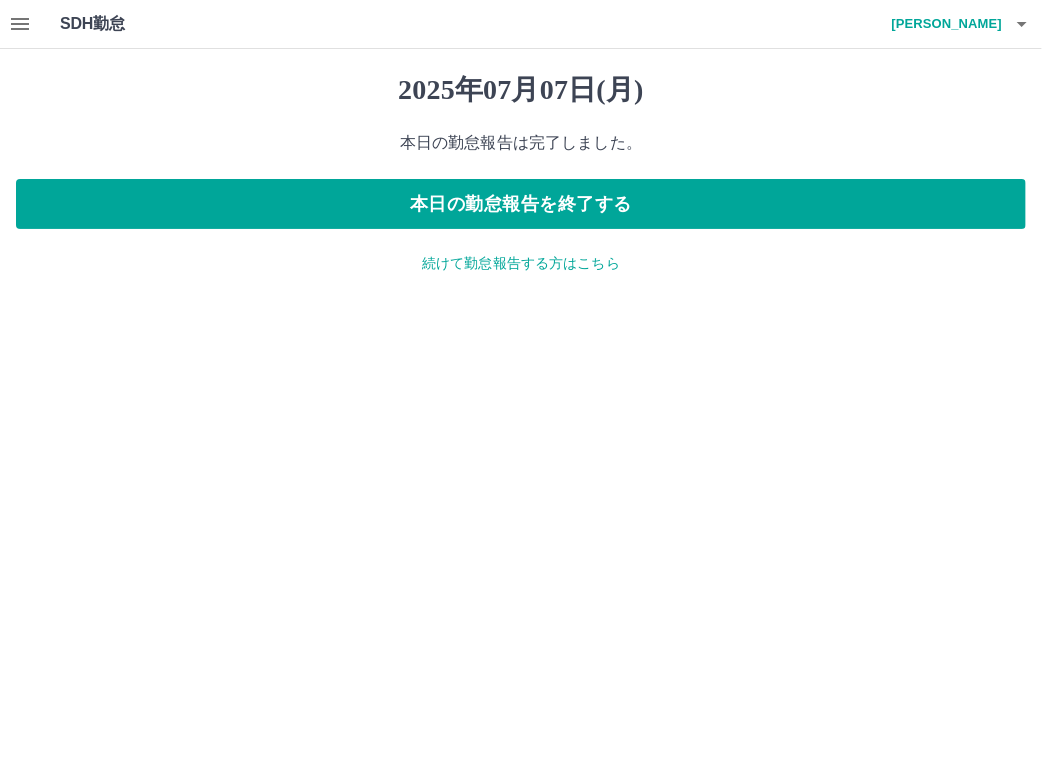 click on "続けて勤怠報告する方はこちら" at bounding box center [521, 263] 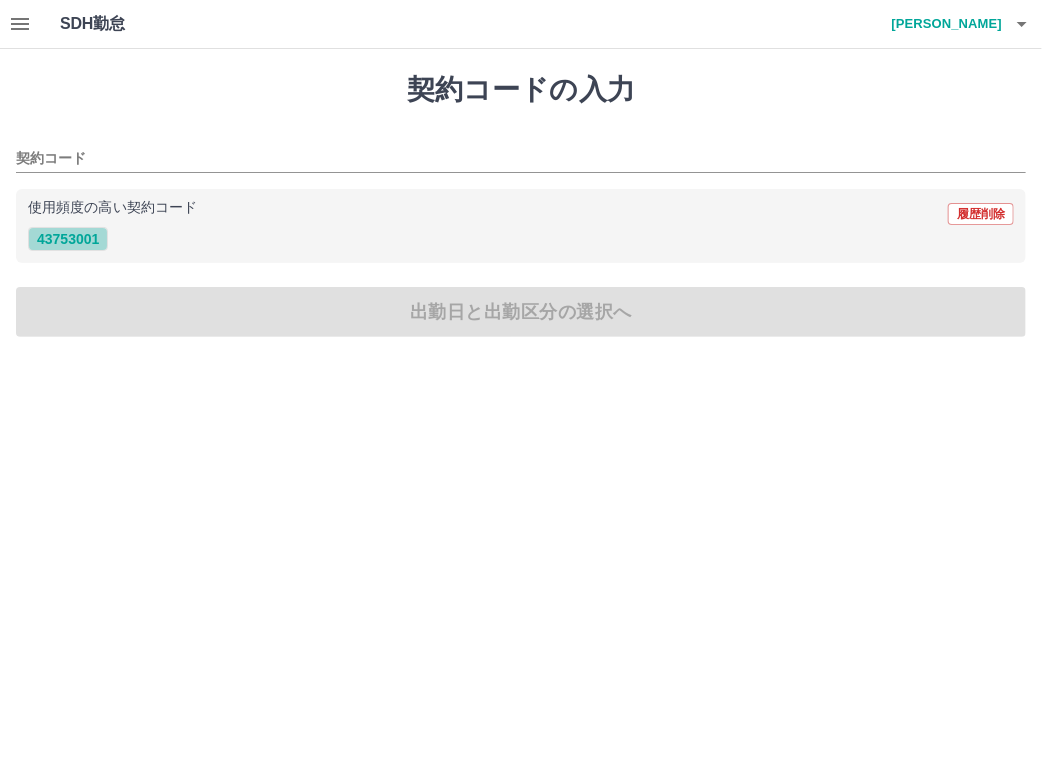 click on "43753001" at bounding box center (68, 239) 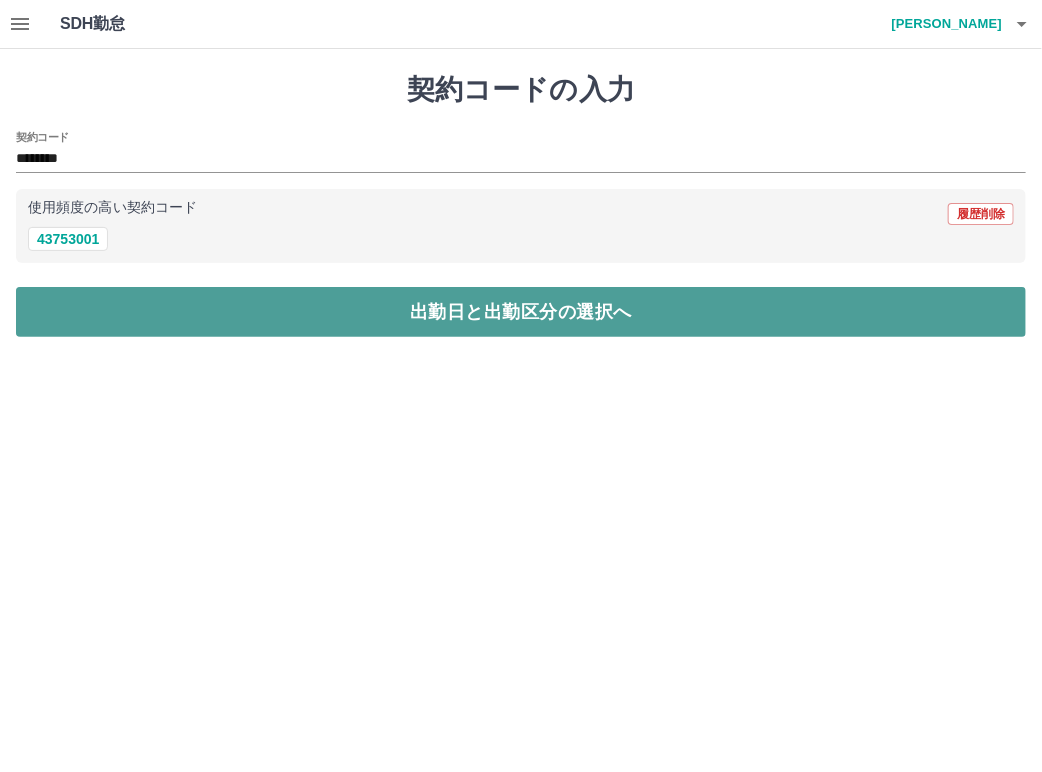 click on "出勤日と出勤区分の選択へ" at bounding box center [521, 312] 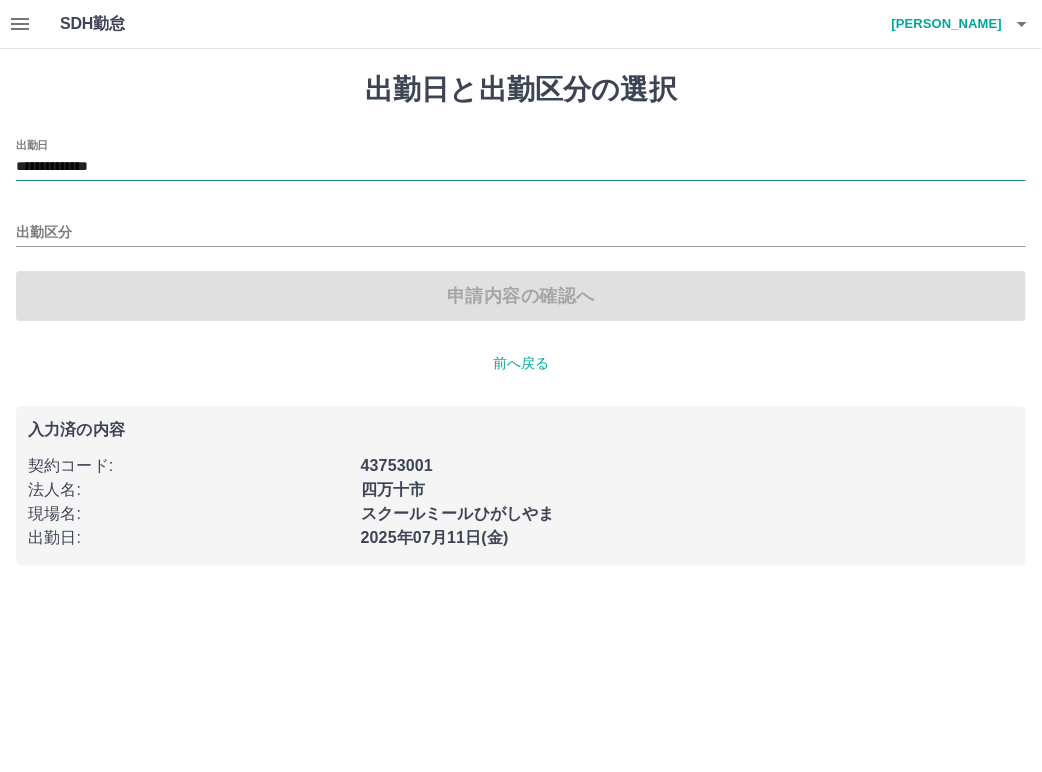 click on "**********" at bounding box center [521, 167] 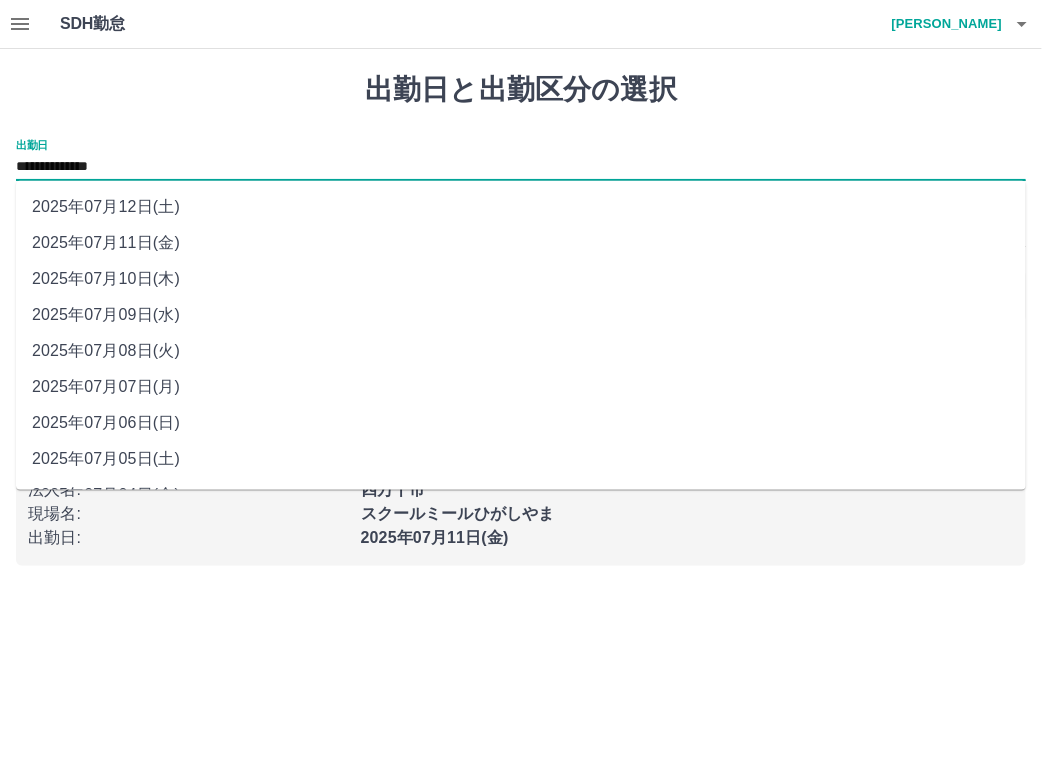 click on "2025年07月08日(火)" at bounding box center (521, 351) 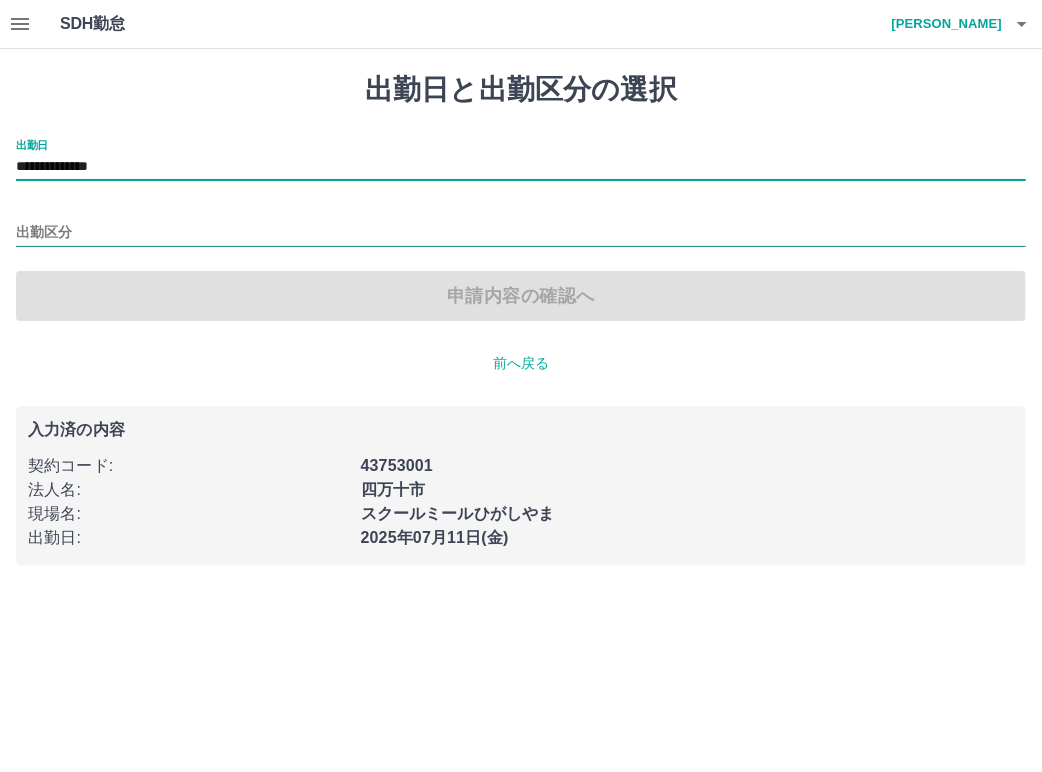 click on "出勤区分" at bounding box center [521, 233] 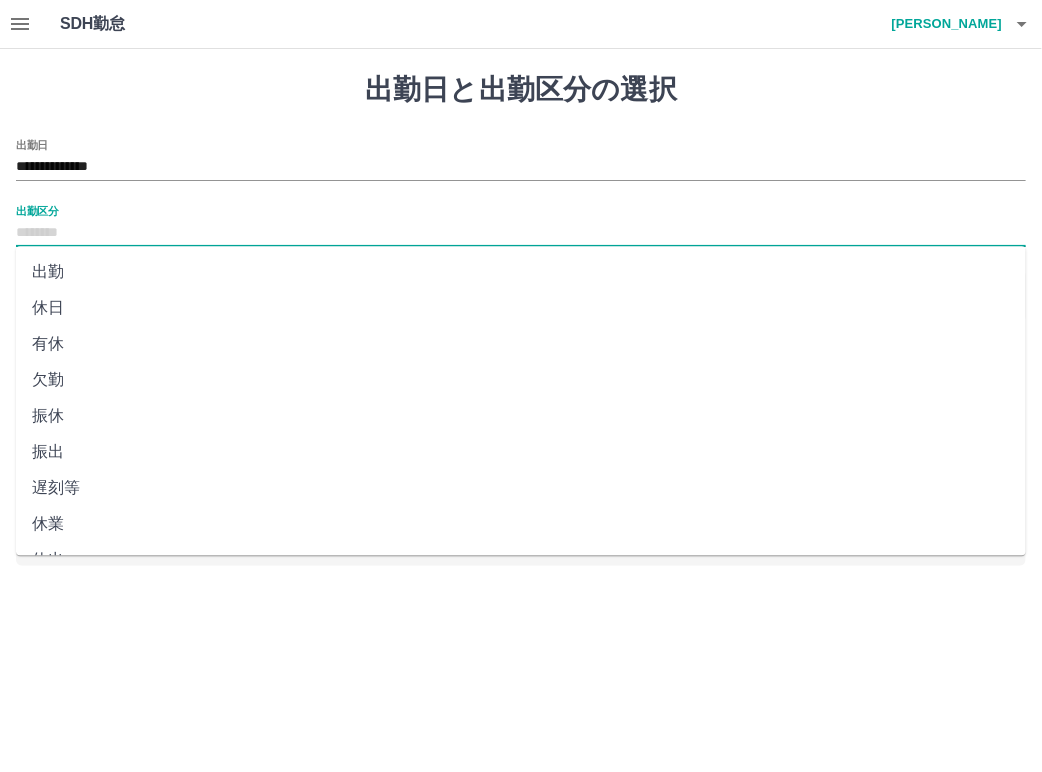 click on "出勤" at bounding box center [521, 272] 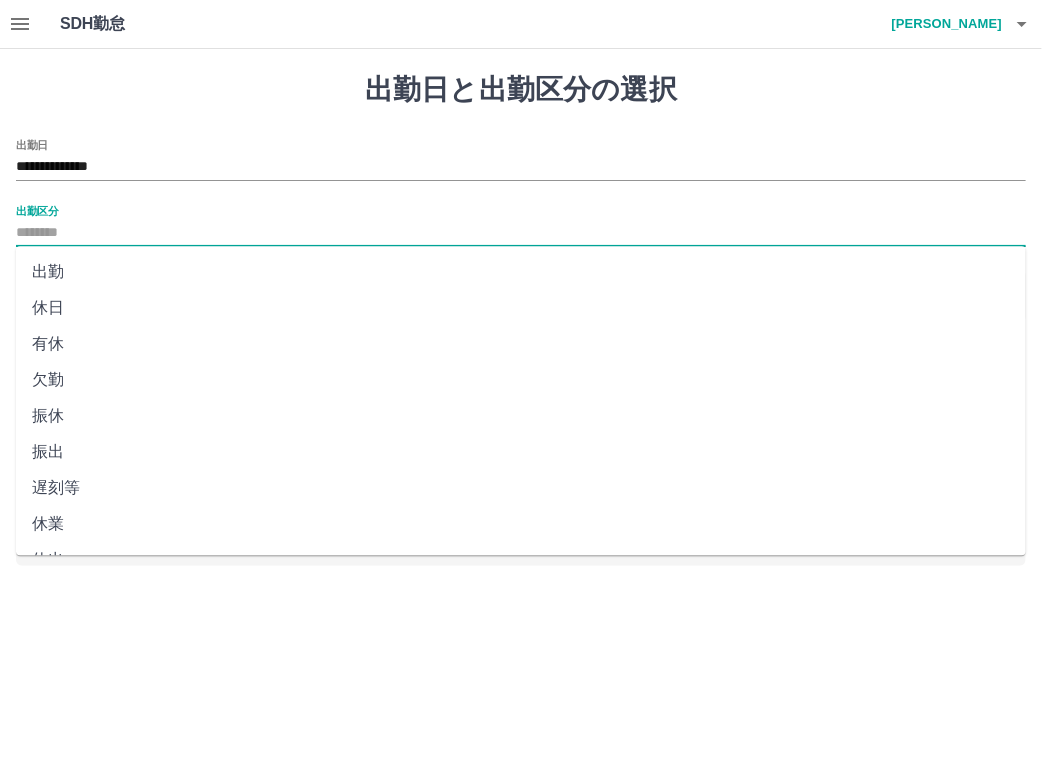 type on "**" 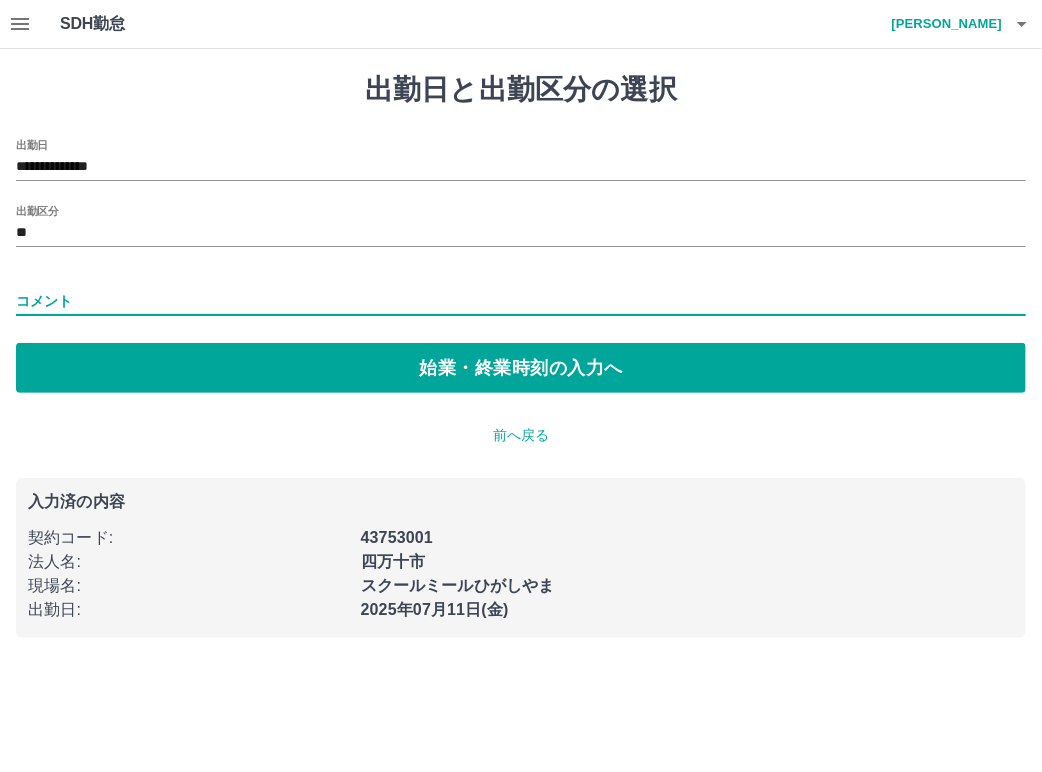 click on "コメント" at bounding box center [521, 301] 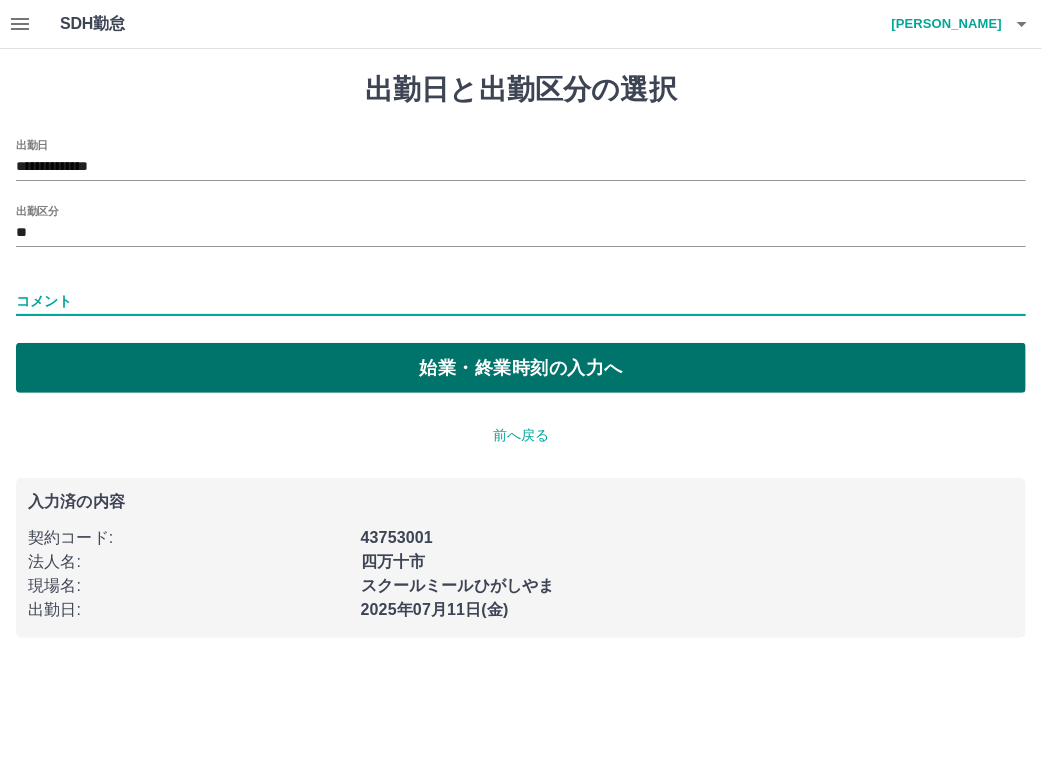 type on "*" 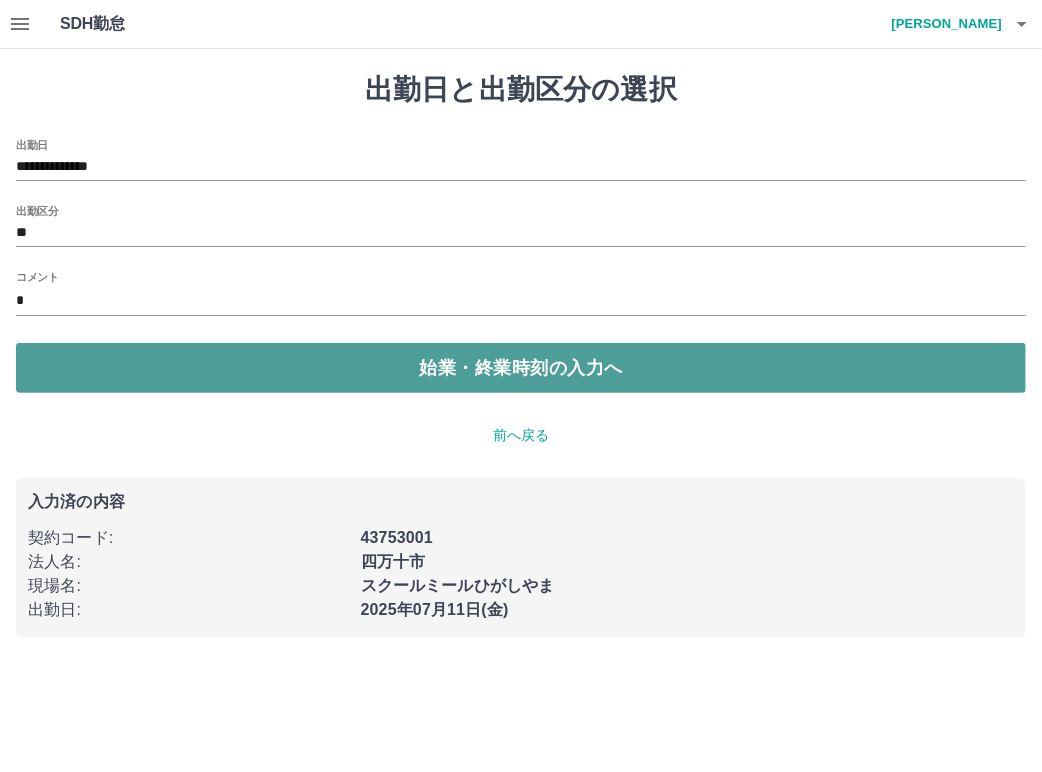 click on "始業・終業時刻の入力へ" at bounding box center [521, 368] 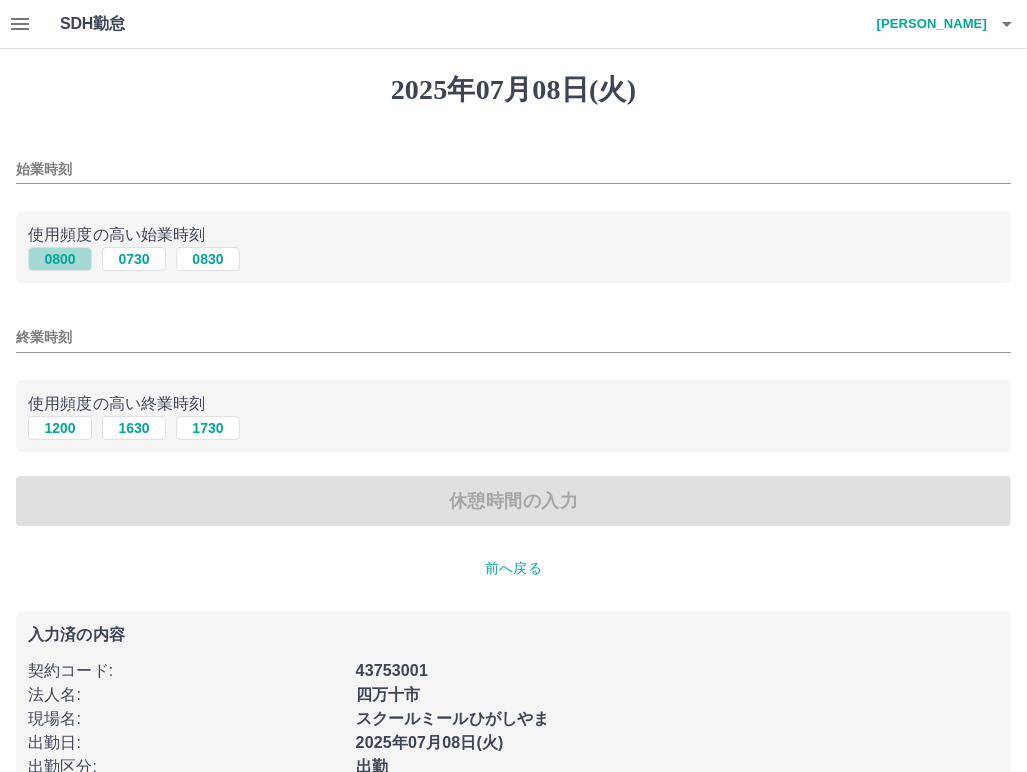click on "0800" at bounding box center [60, 259] 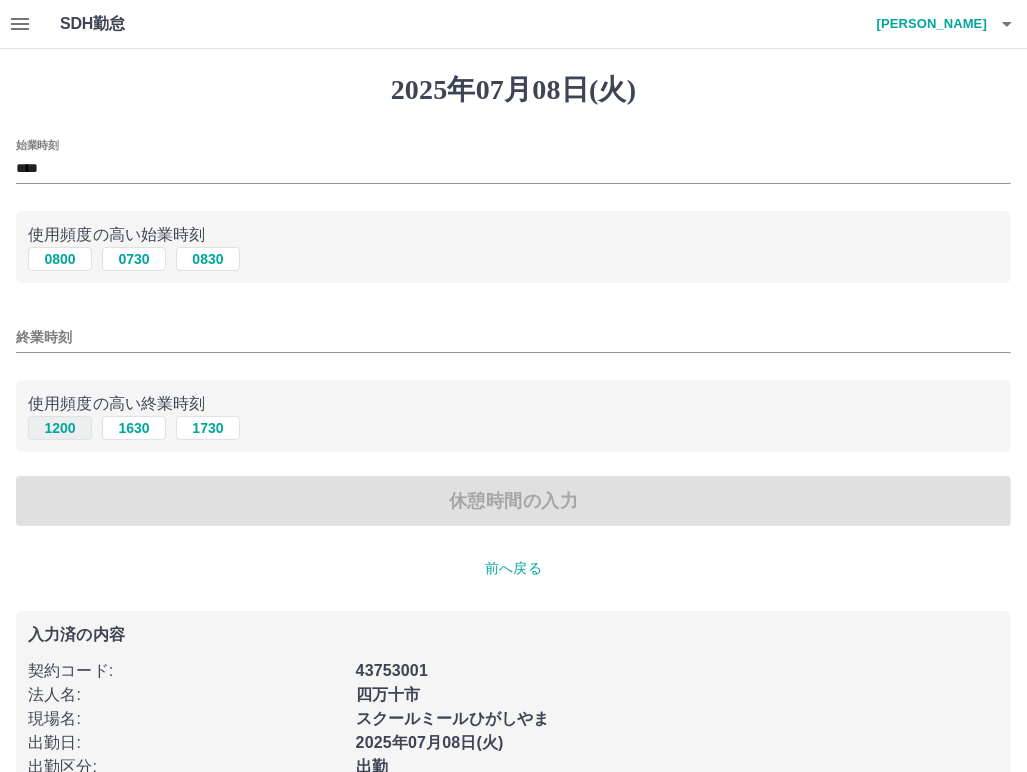 click on "1200" at bounding box center [60, 428] 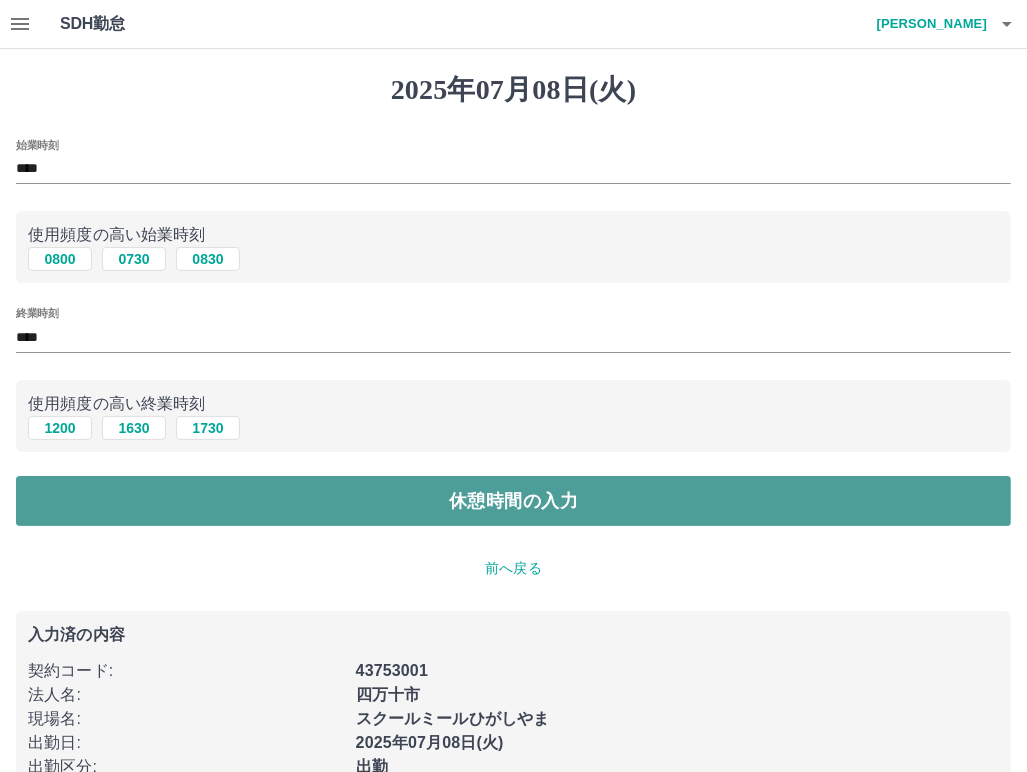 click on "休憩時間の入力" at bounding box center [513, 501] 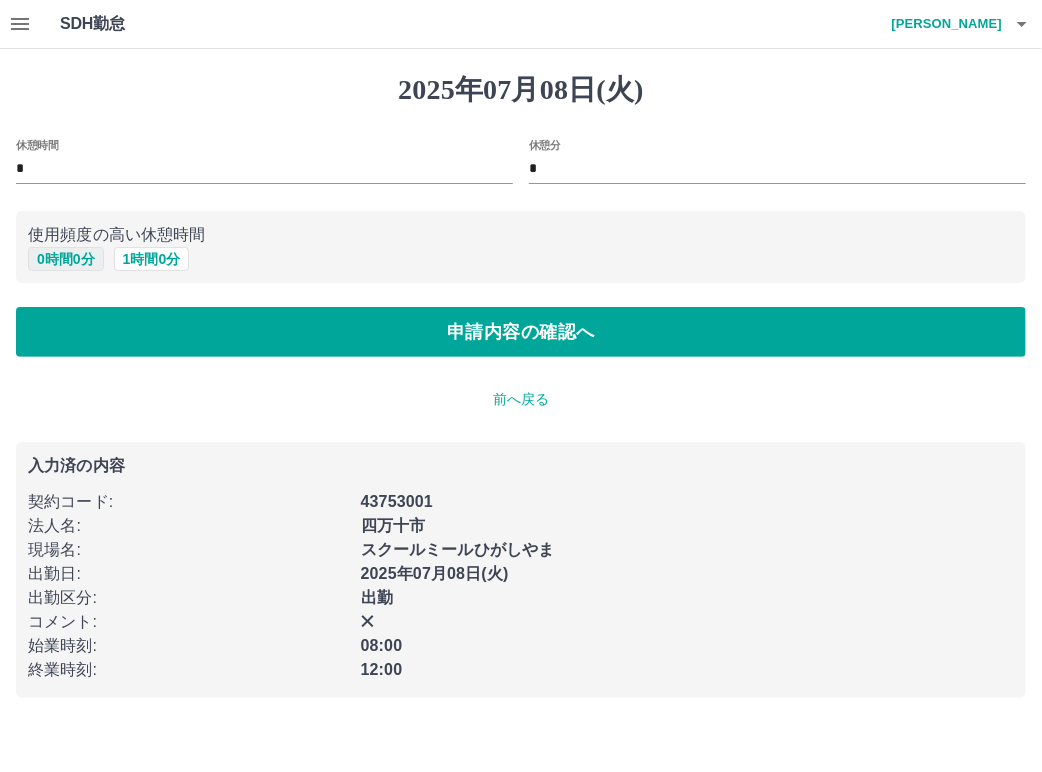 click on "0 時間 0 分" at bounding box center [66, 259] 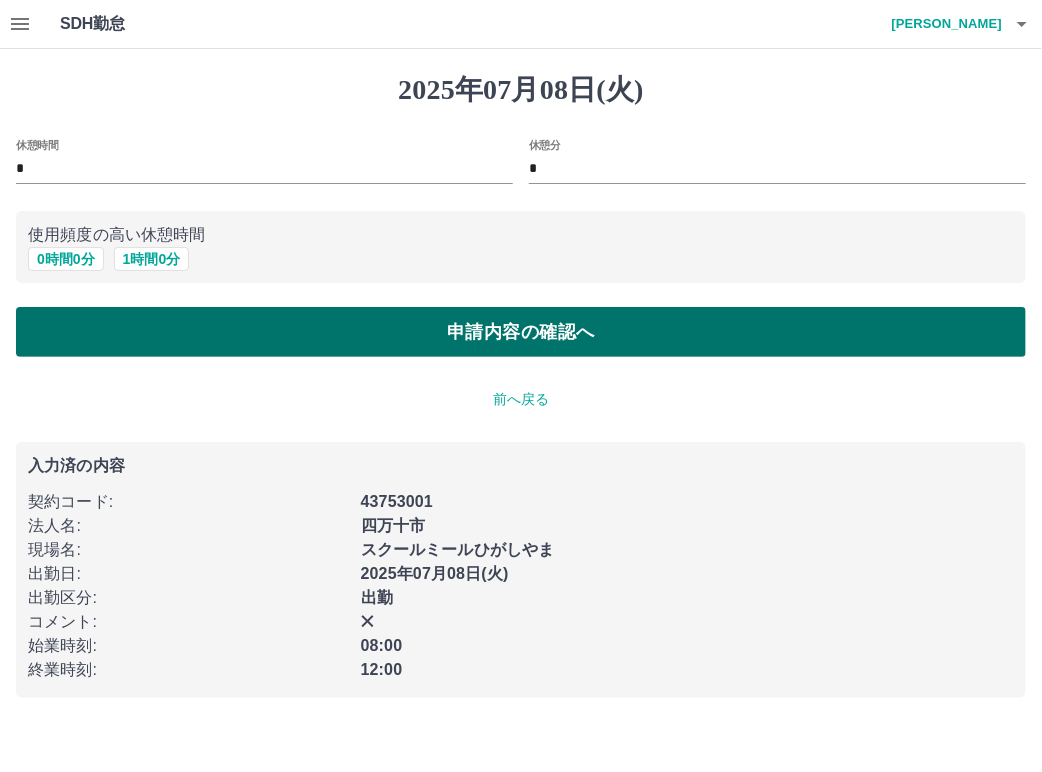click on "申請内容の確認へ" at bounding box center [521, 332] 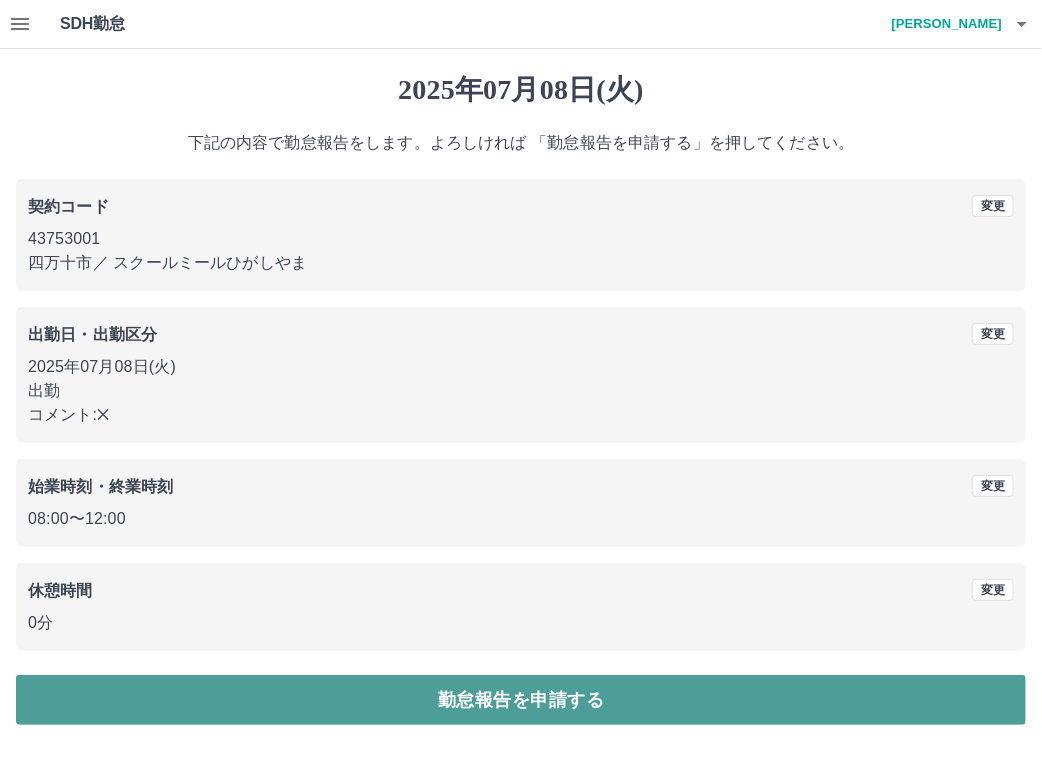 click on "勤怠報告を申請する" at bounding box center [521, 700] 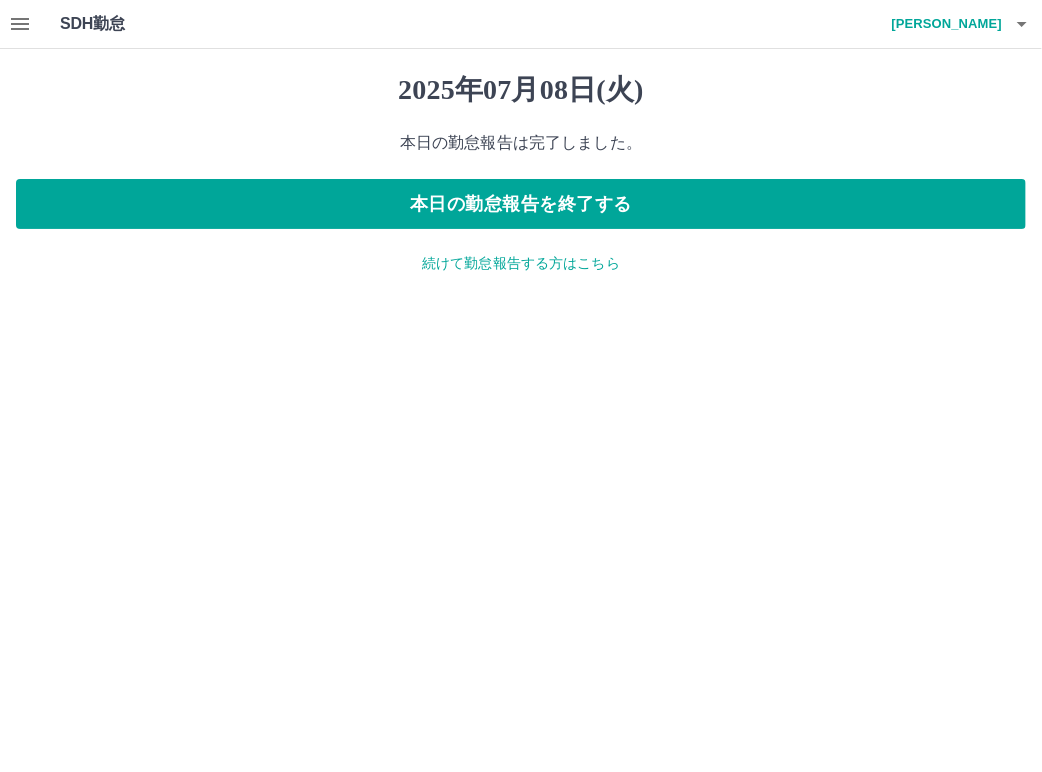 click on "続けて勤怠報告する方はこちら" at bounding box center (521, 263) 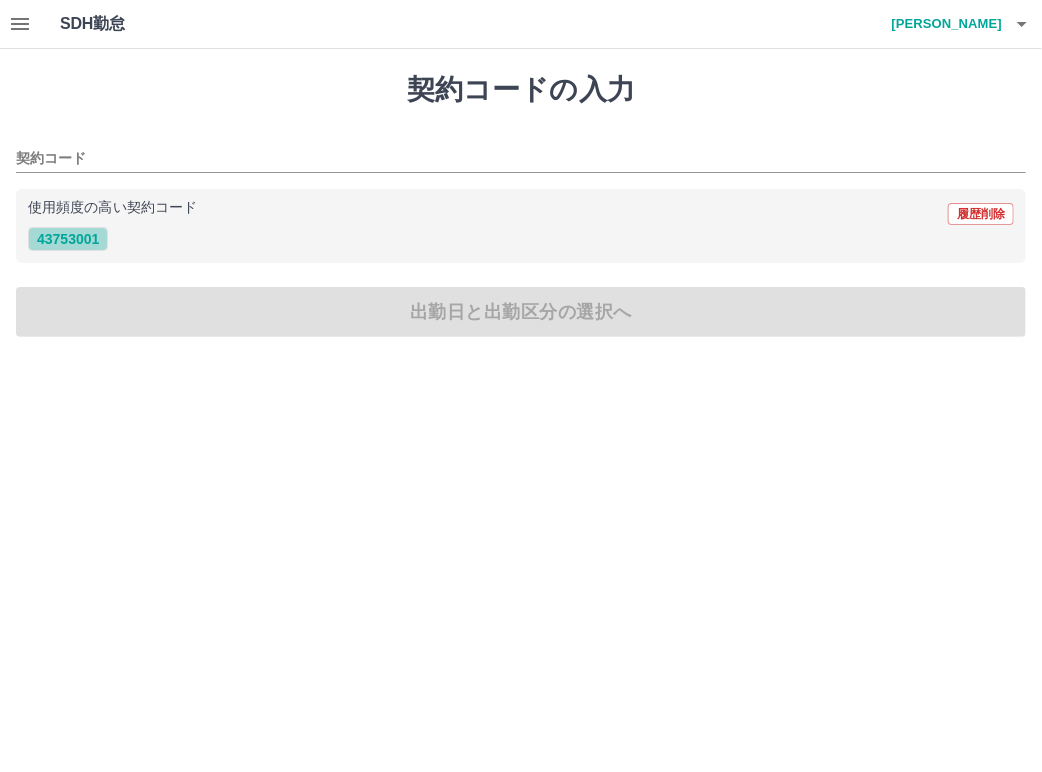 click on "43753001" at bounding box center (68, 239) 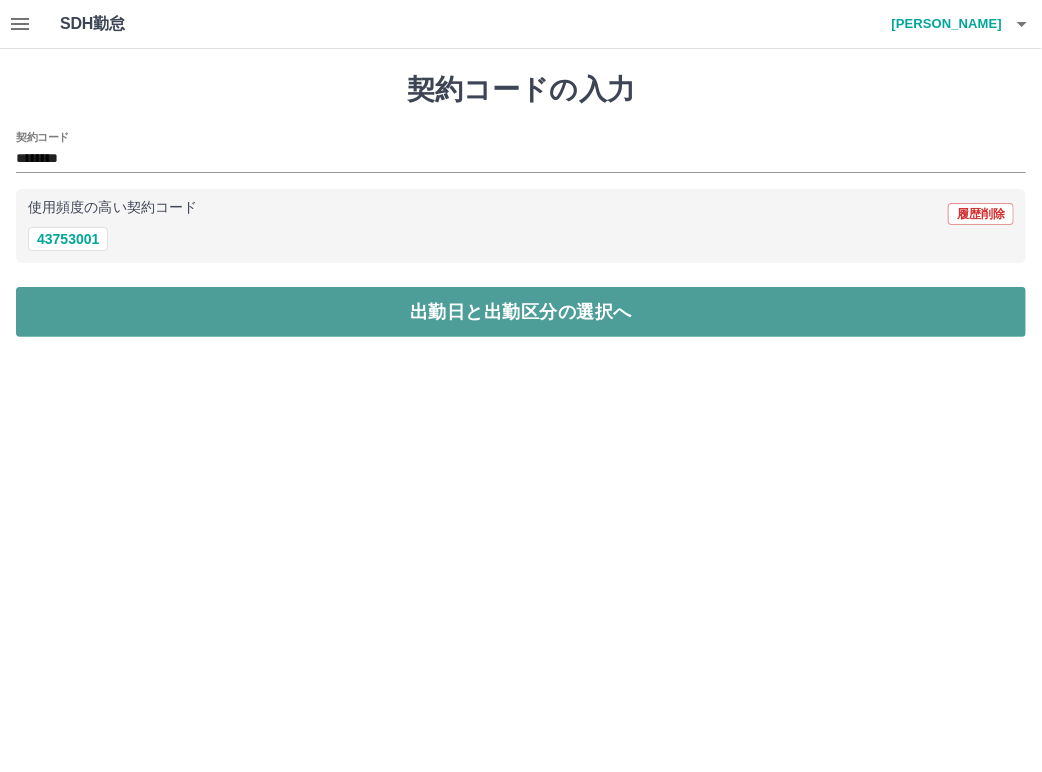 click on "出勤日と出勤区分の選択へ" at bounding box center [521, 312] 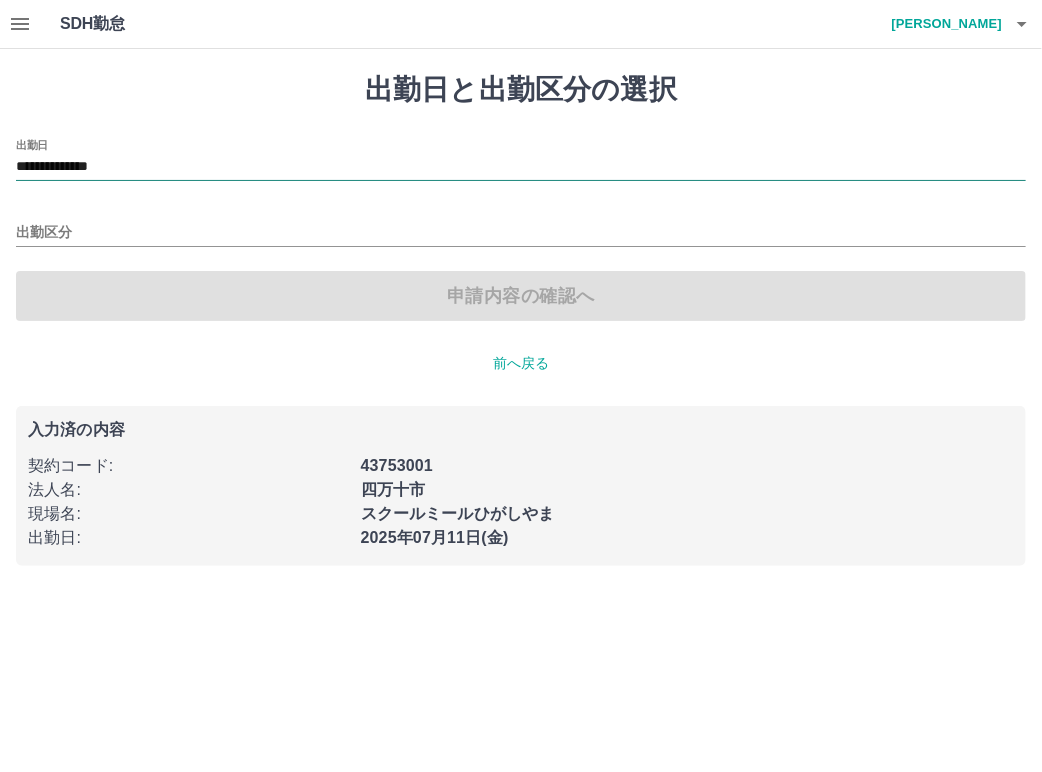 click on "**********" at bounding box center (521, 167) 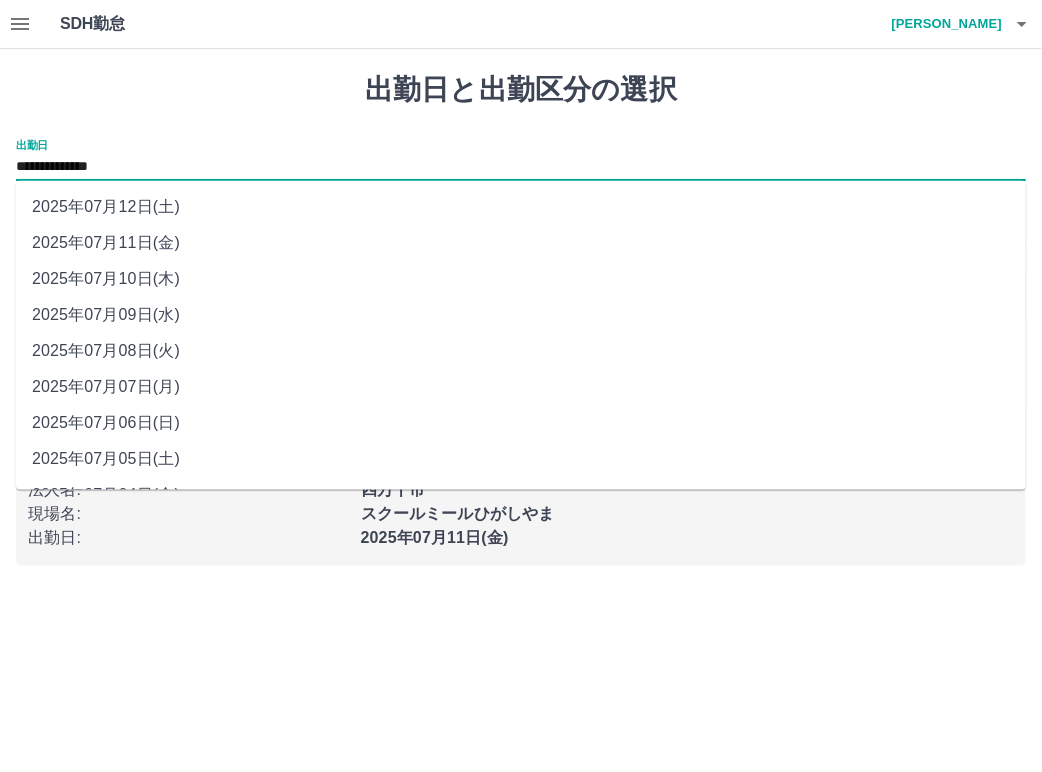 click on "2025年07月09日(水)" at bounding box center [521, 315] 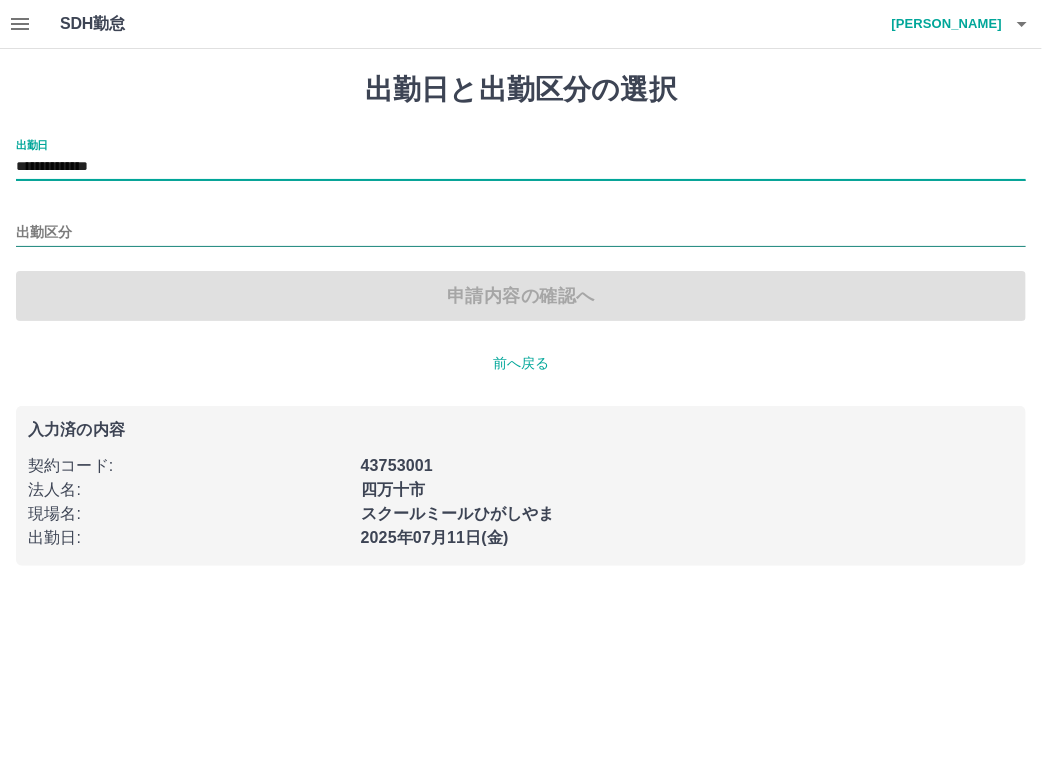 click on "出勤区分" at bounding box center [521, 233] 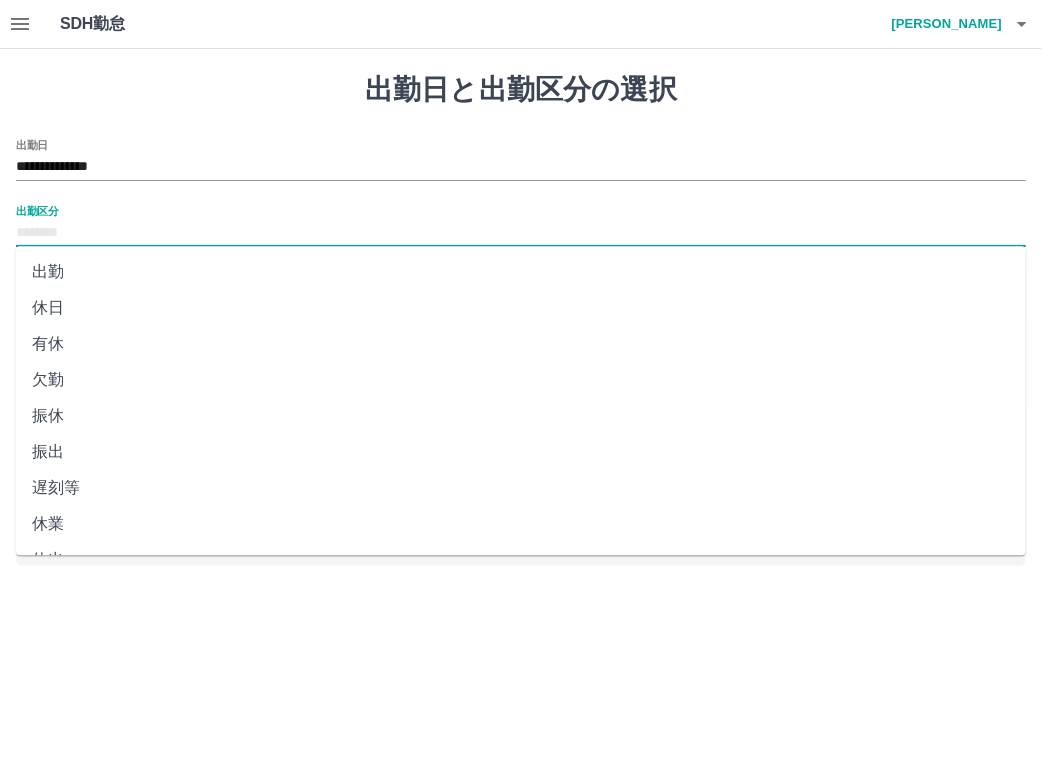 click on "出勤" at bounding box center (521, 272) 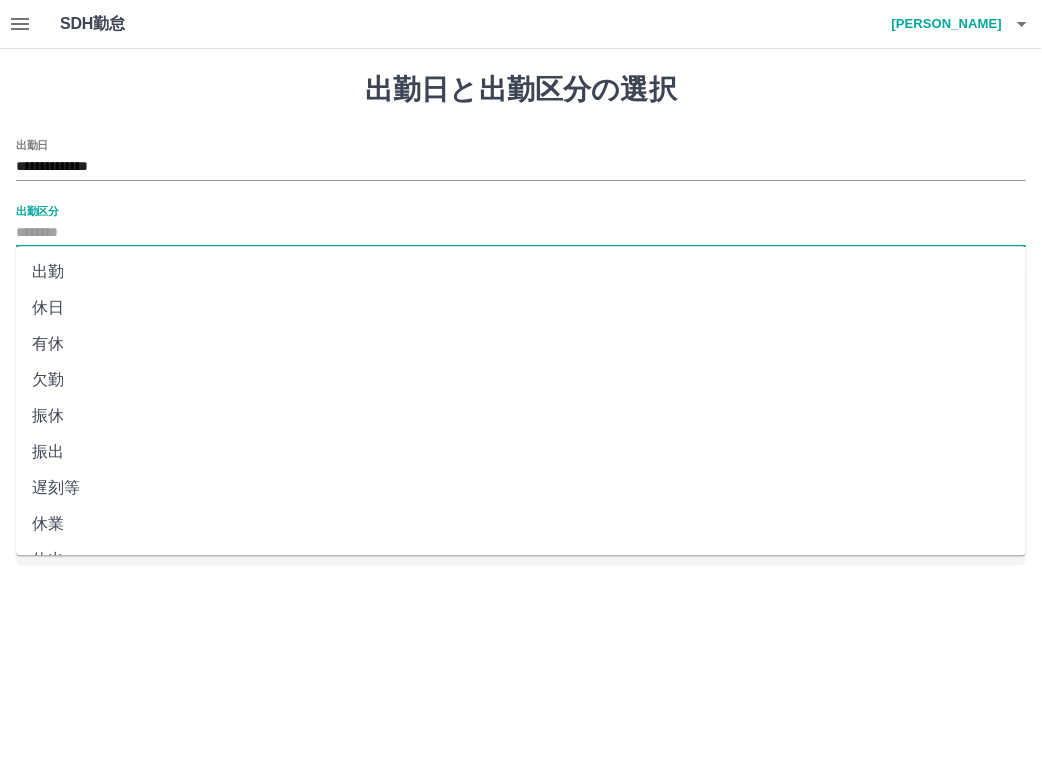 type on "**" 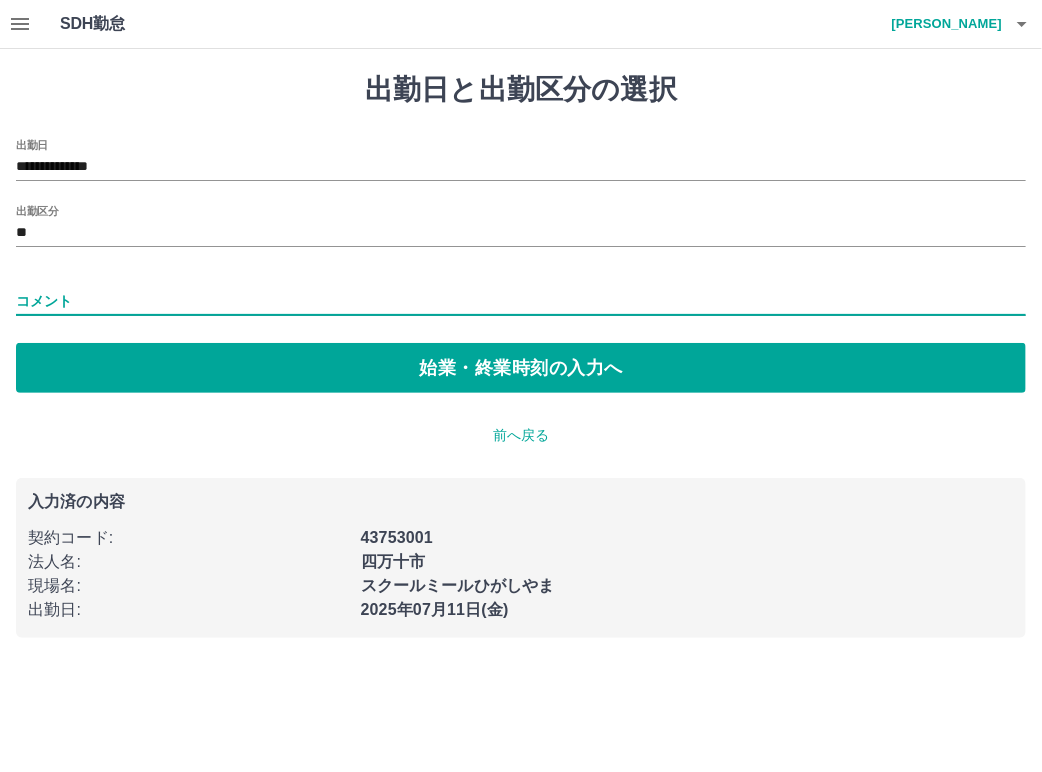 click on "コメント" at bounding box center (521, 301) 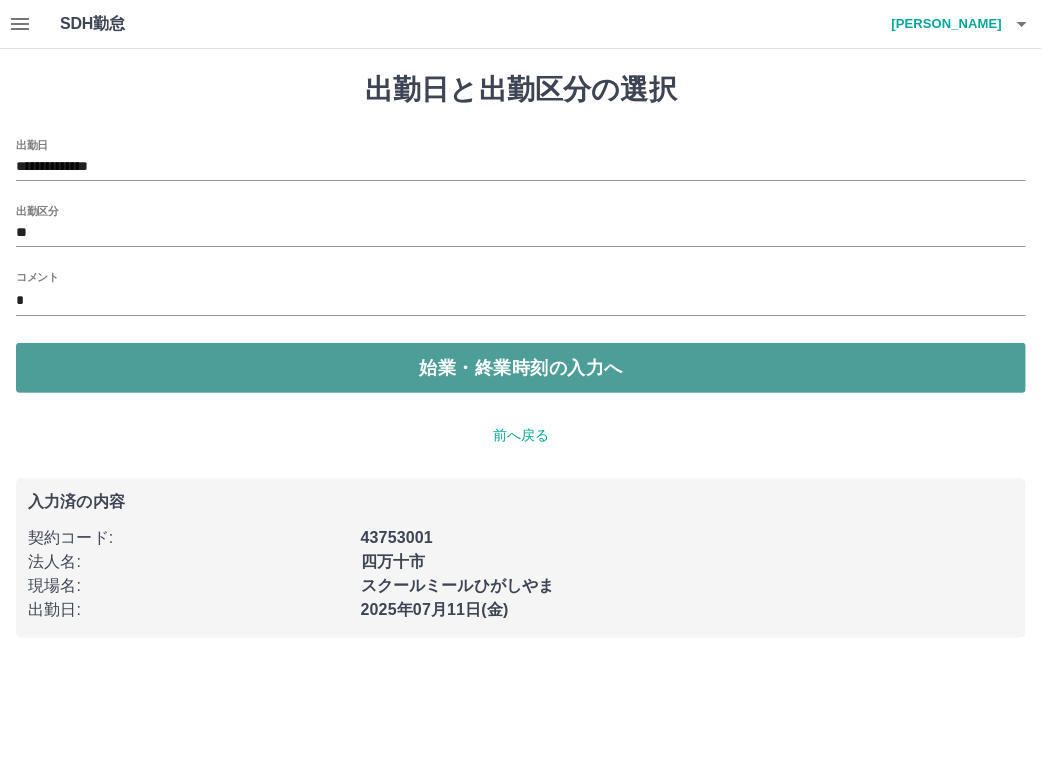 click on "始業・終業時刻の入力へ" at bounding box center [521, 368] 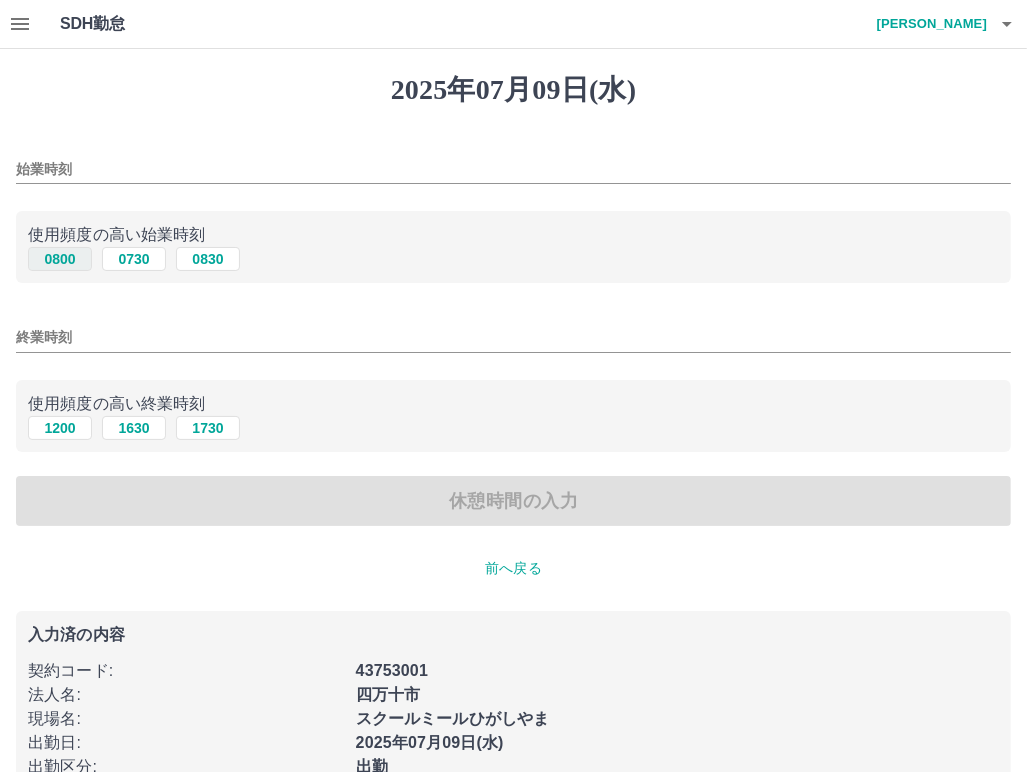 click on "0800" at bounding box center [60, 259] 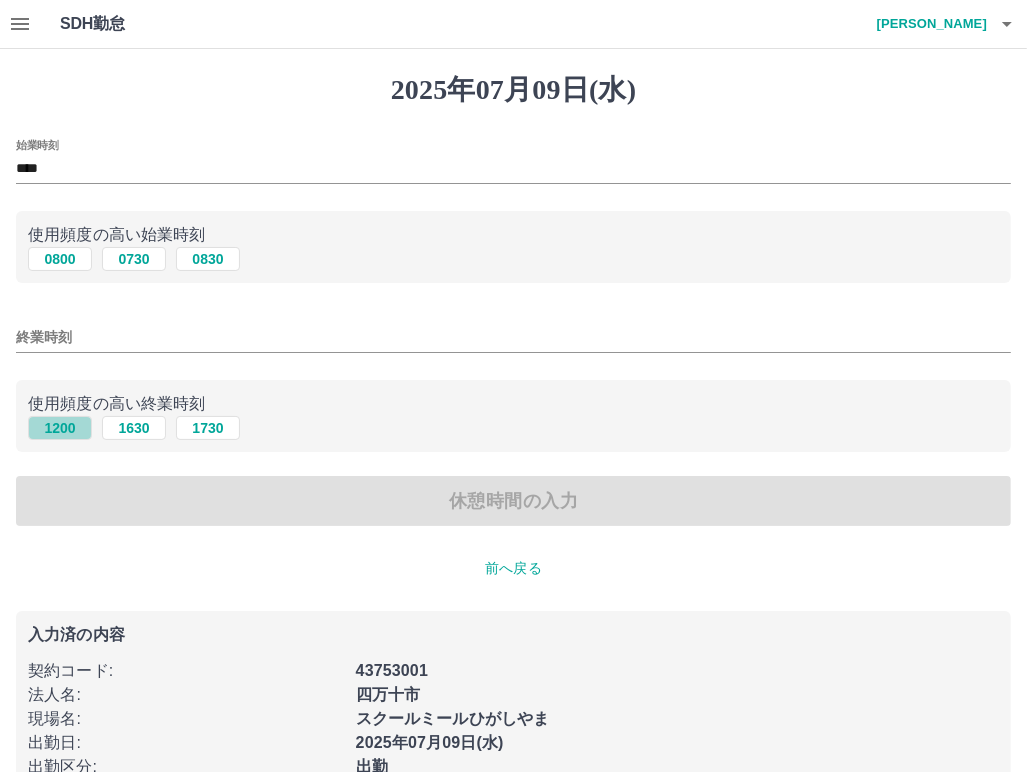 click on "1200" at bounding box center (60, 428) 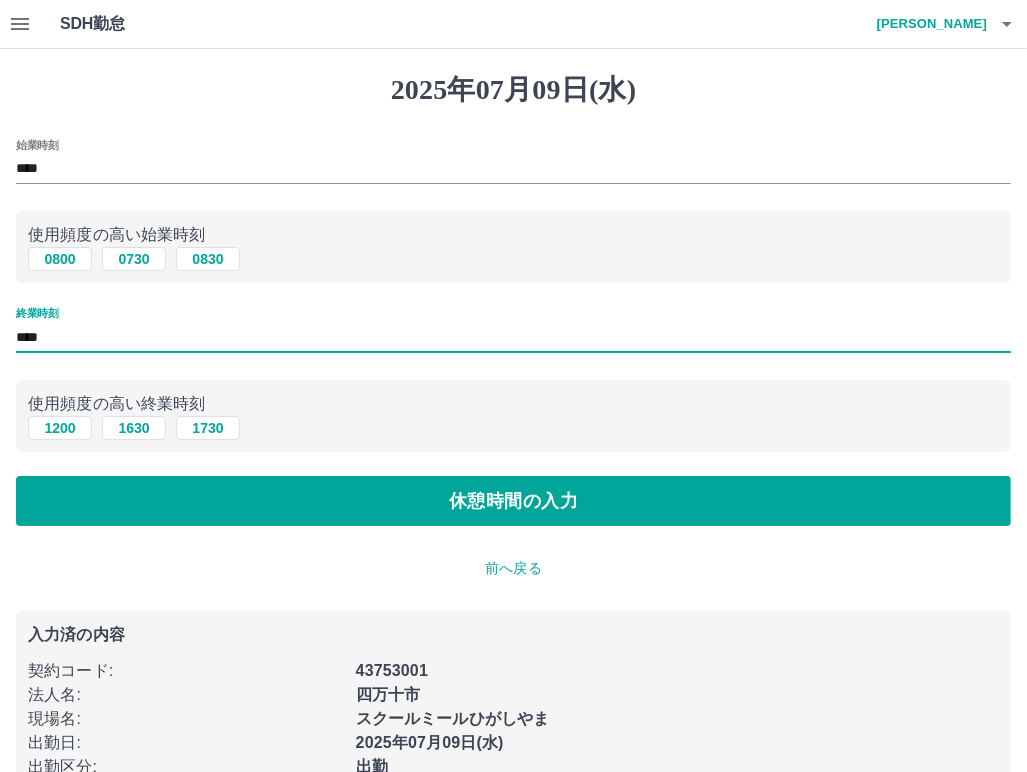 click on "****" at bounding box center (513, 337) 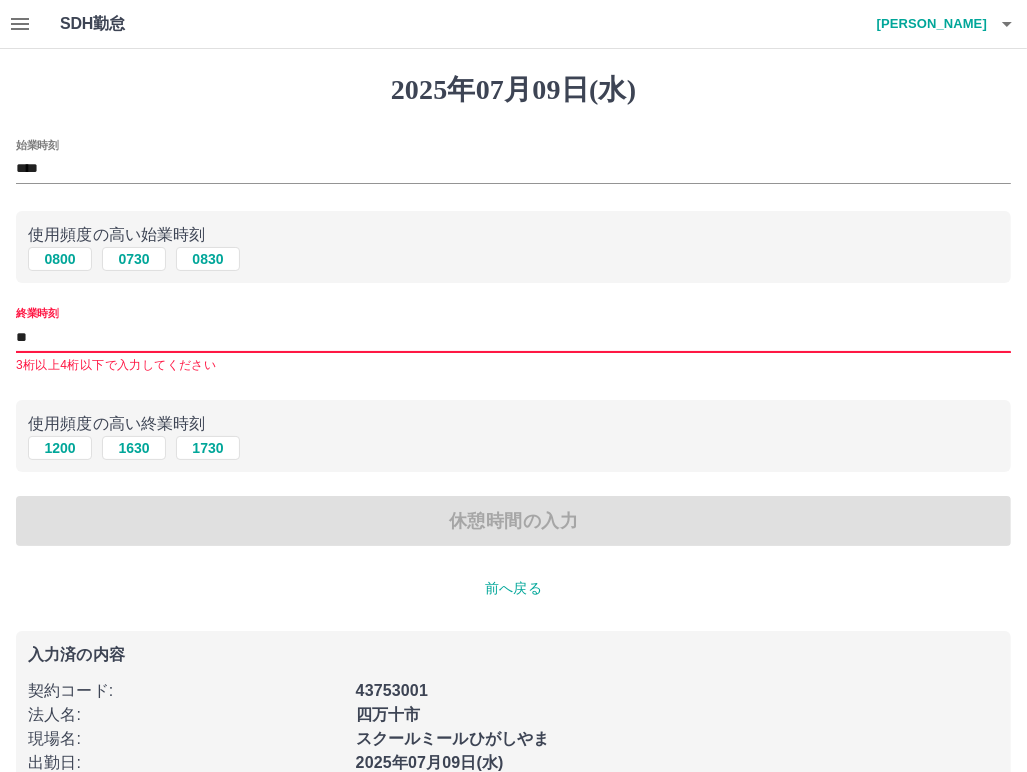 type on "*" 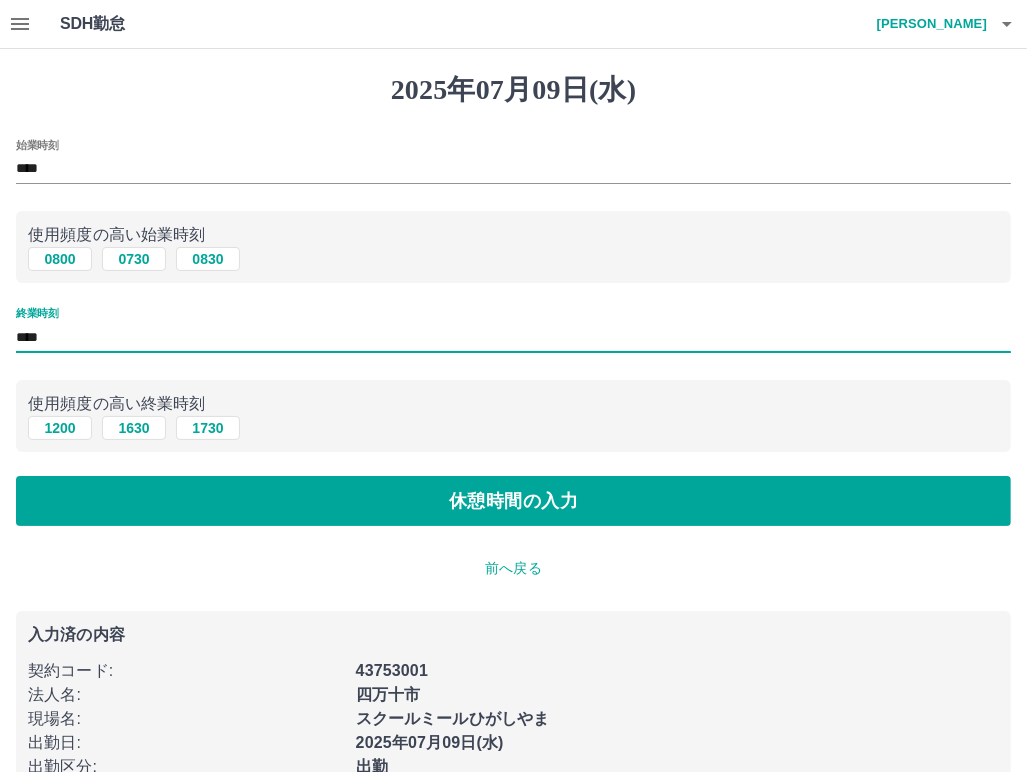 type on "****" 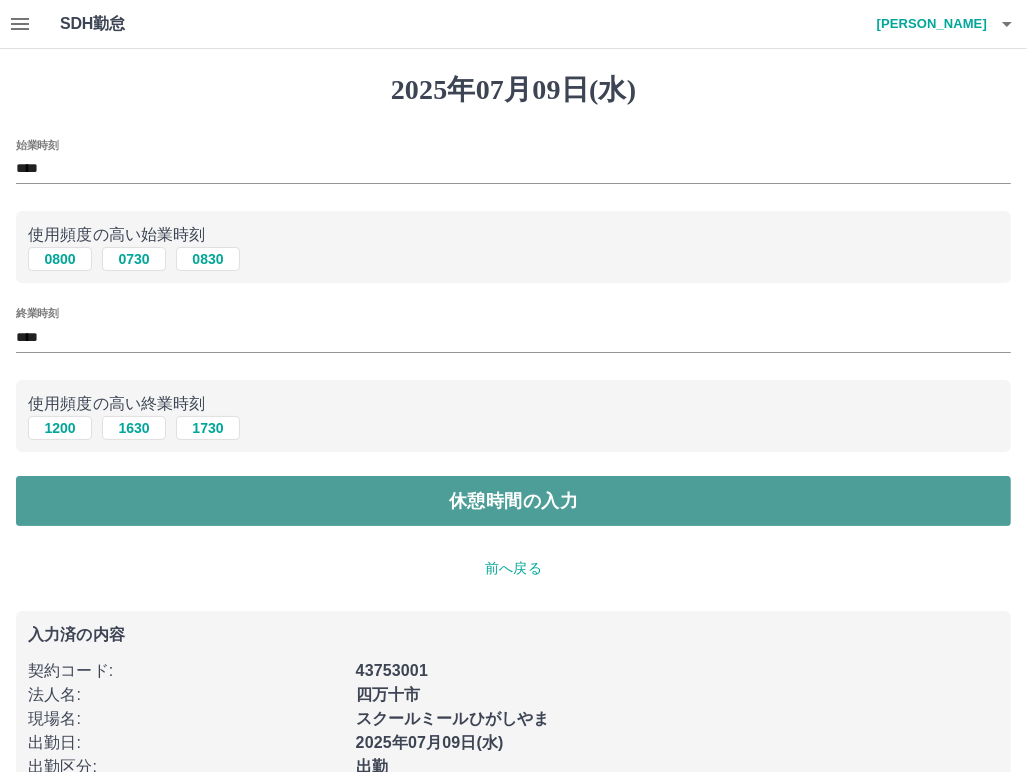 click on "休憩時間の入力" at bounding box center [513, 501] 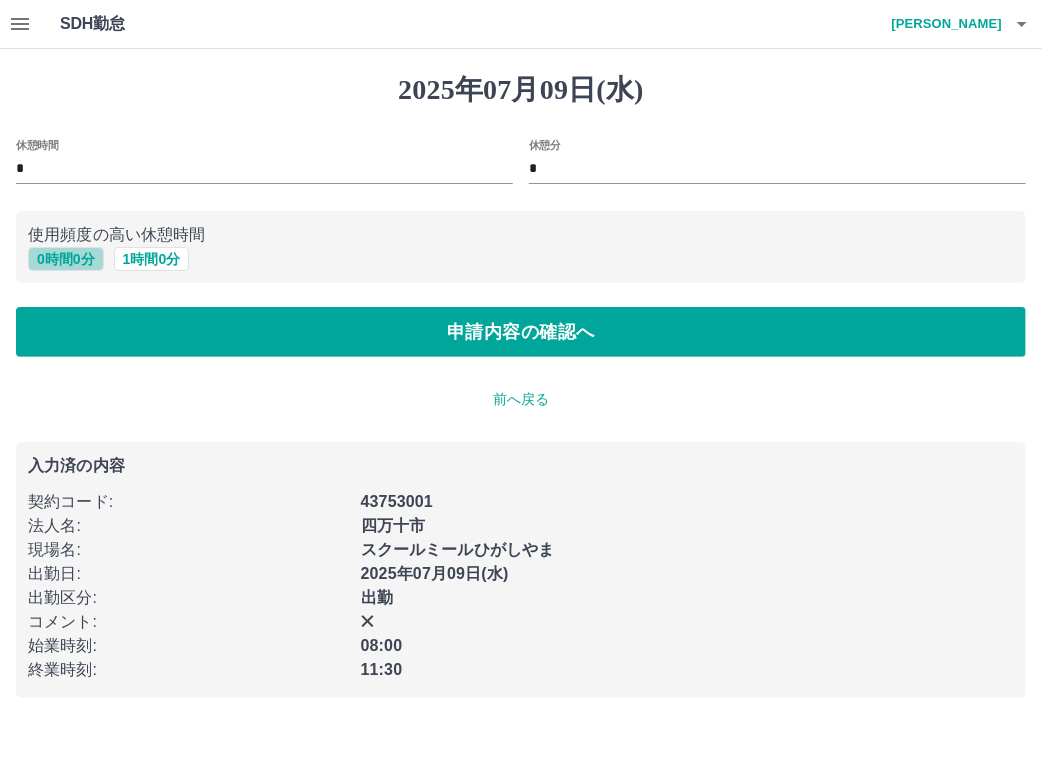 click on "0 時間 0 分" at bounding box center (66, 259) 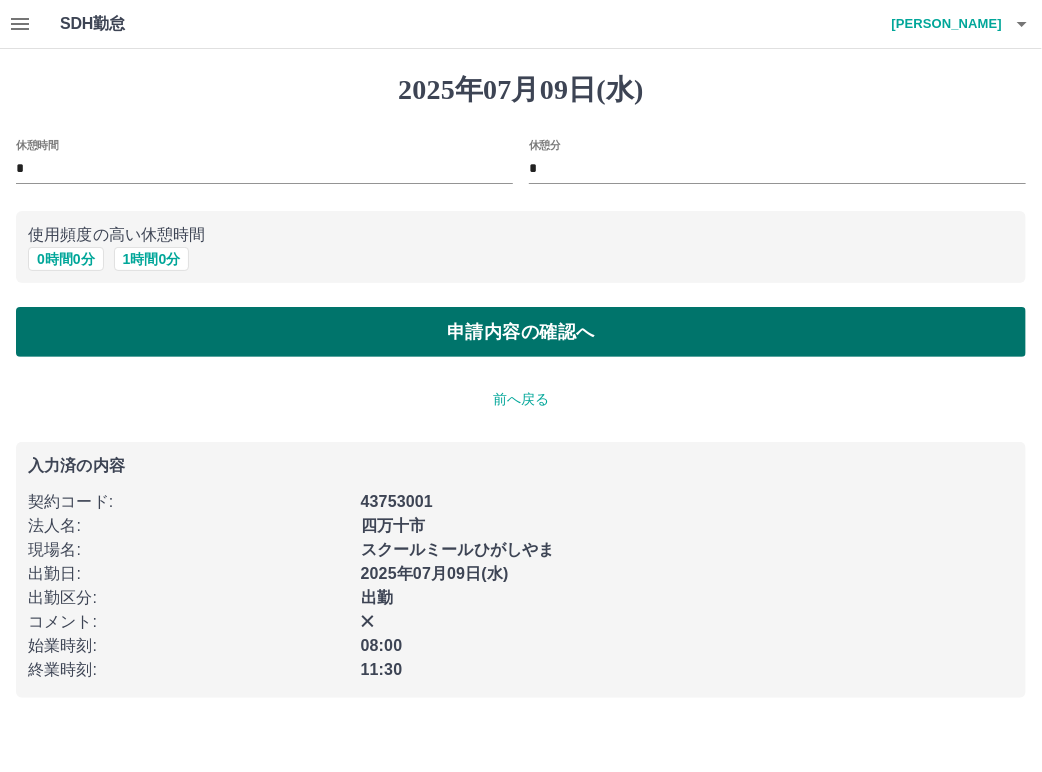 click on "申請内容の確認へ" at bounding box center (521, 332) 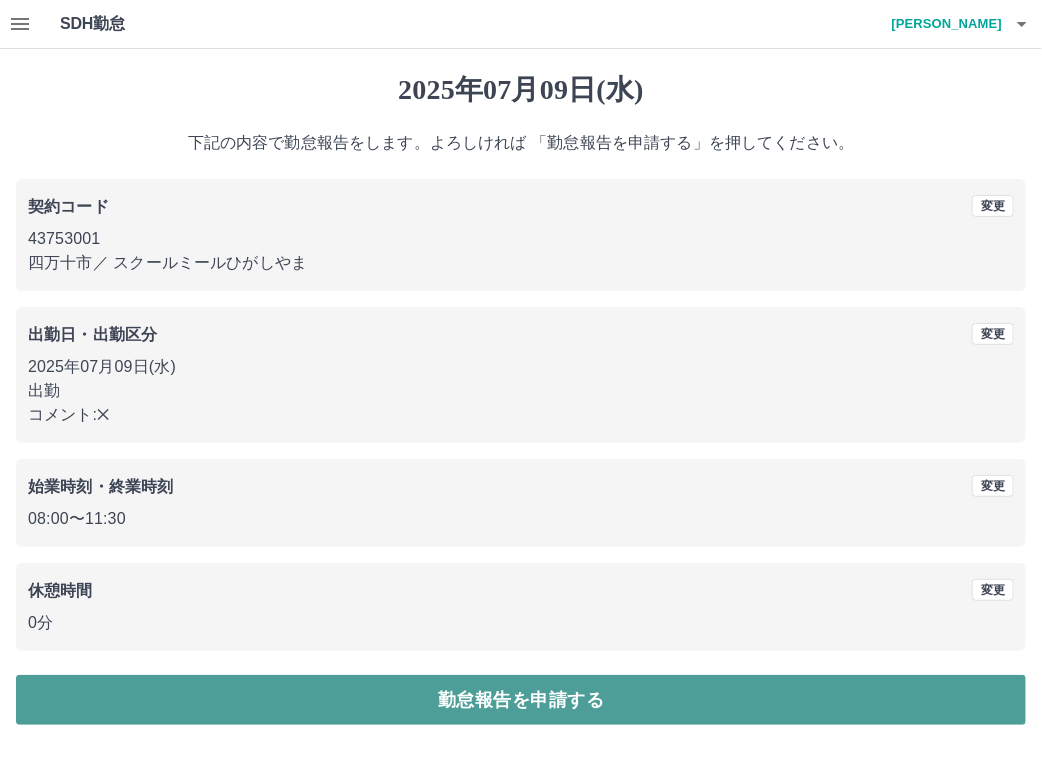 click on "勤怠報告を申請する" at bounding box center (521, 700) 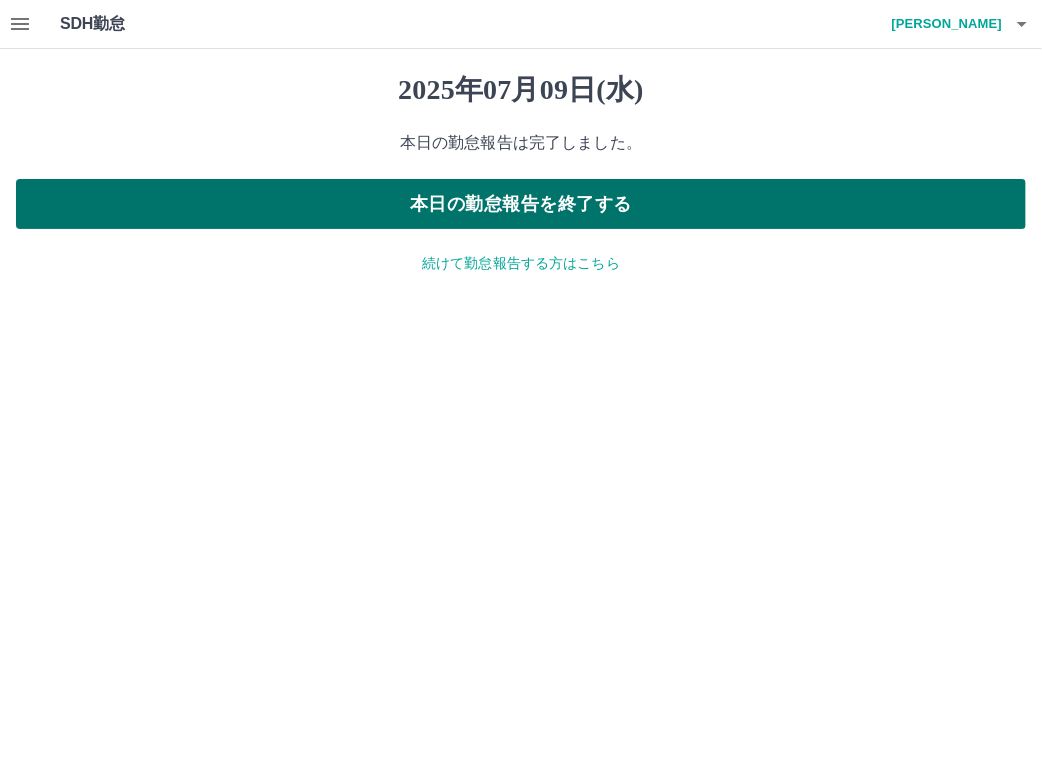 click on "本日の勤怠報告を終了する" at bounding box center [521, 204] 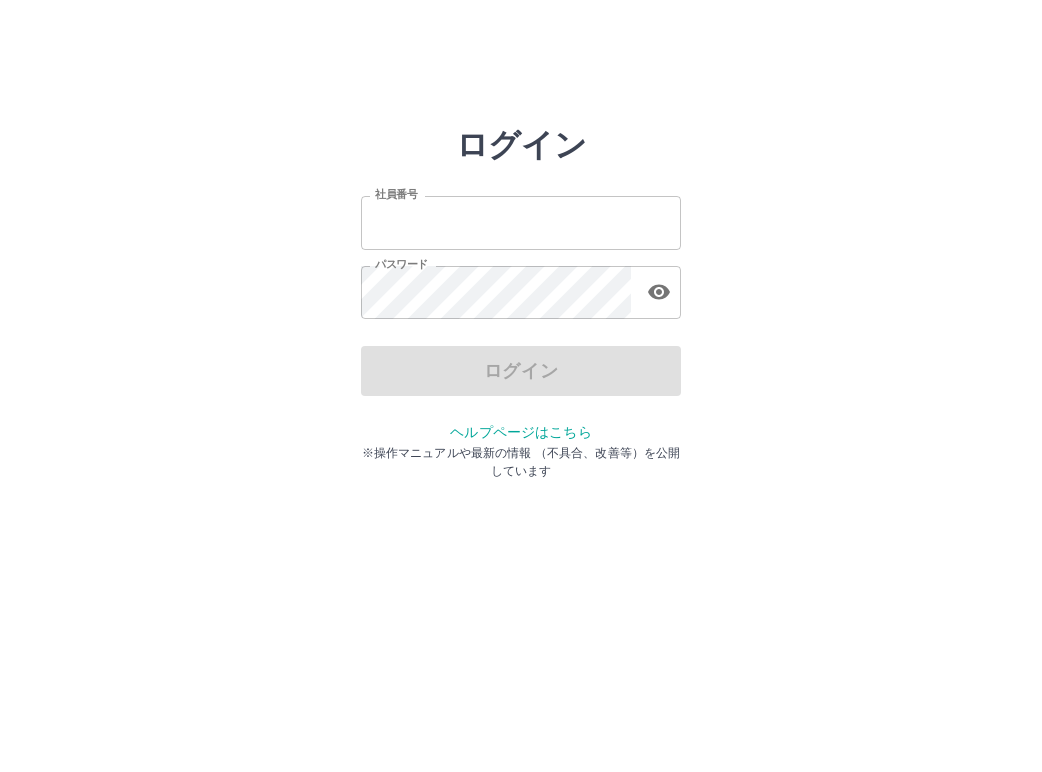 scroll, scrollTop: 0, scrollLeft: 0, axis: both 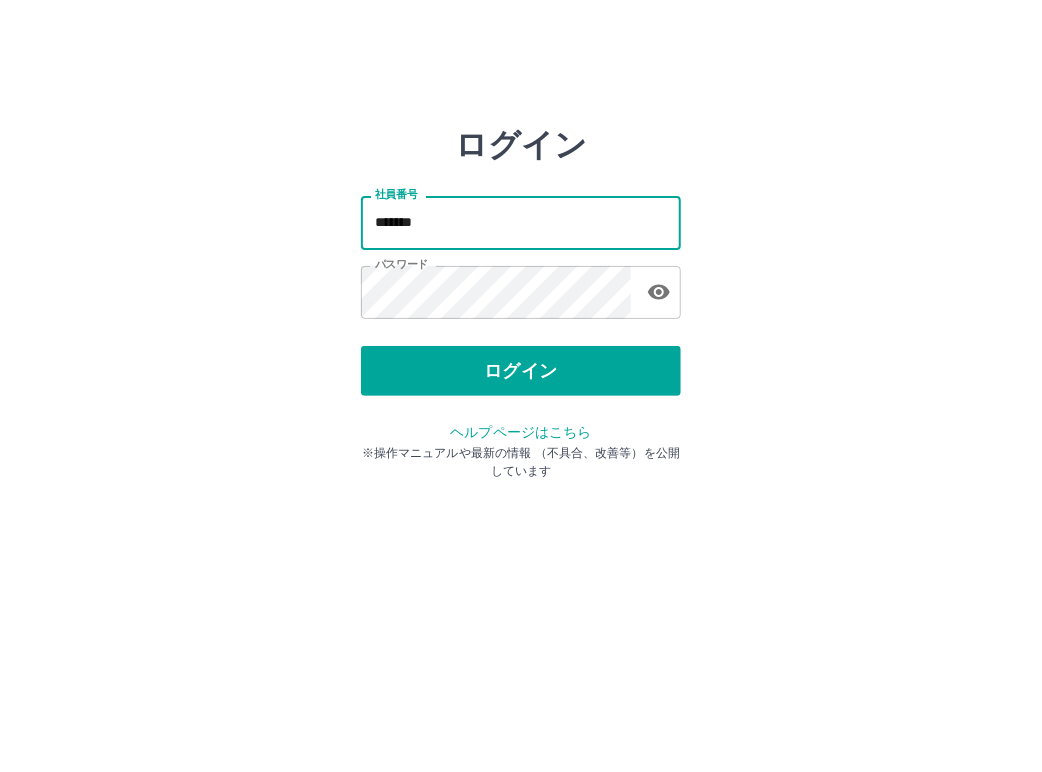 click on "*******" at bounding box center [521, 222] 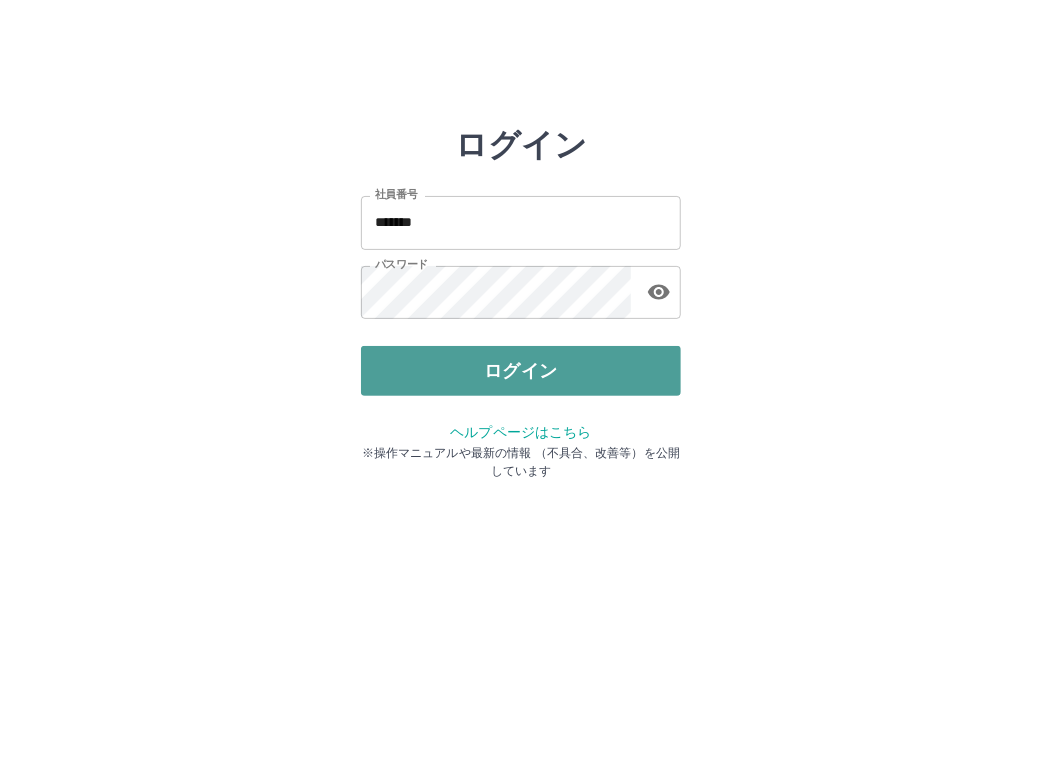 click on "ログイン" at bounding box center [521, 371] 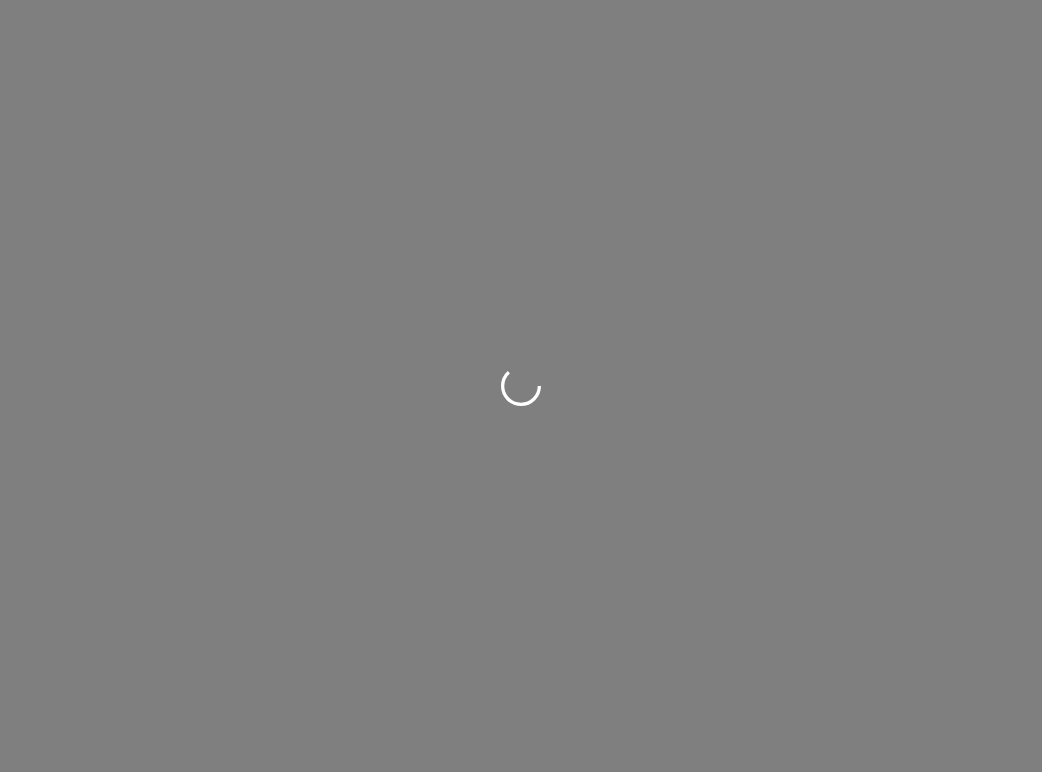 scroll, scrollTop: 0, scrollLeft: 0, axis: both 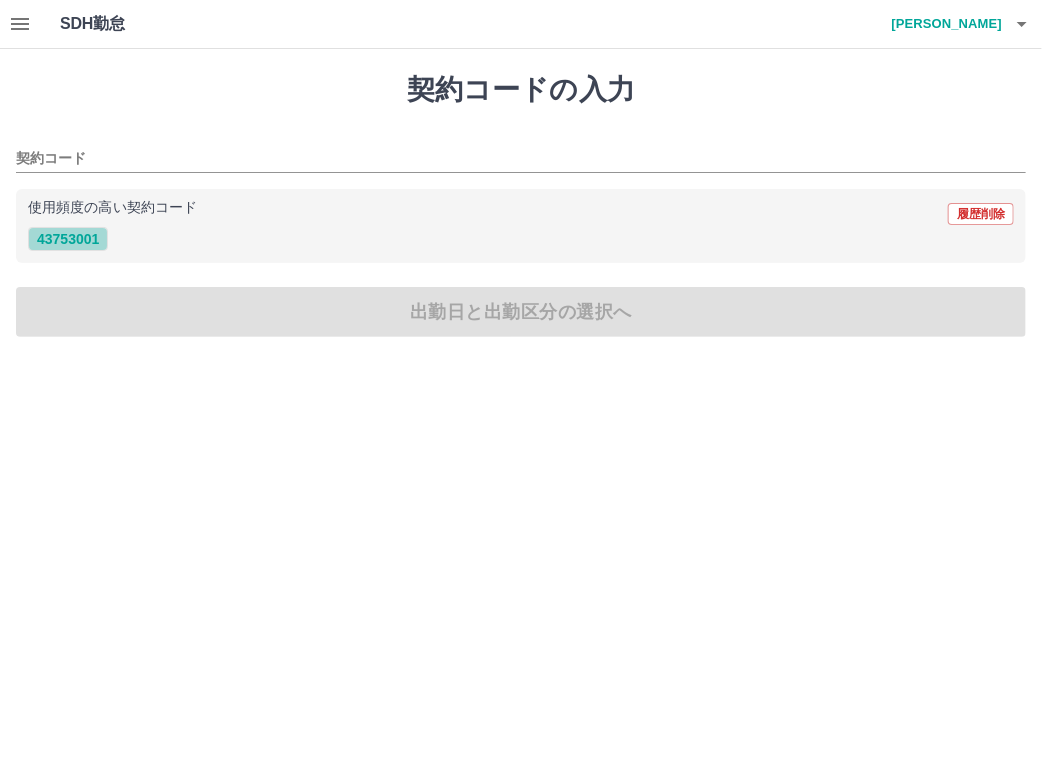 click on "43753001" at bounding box center (68, 239) 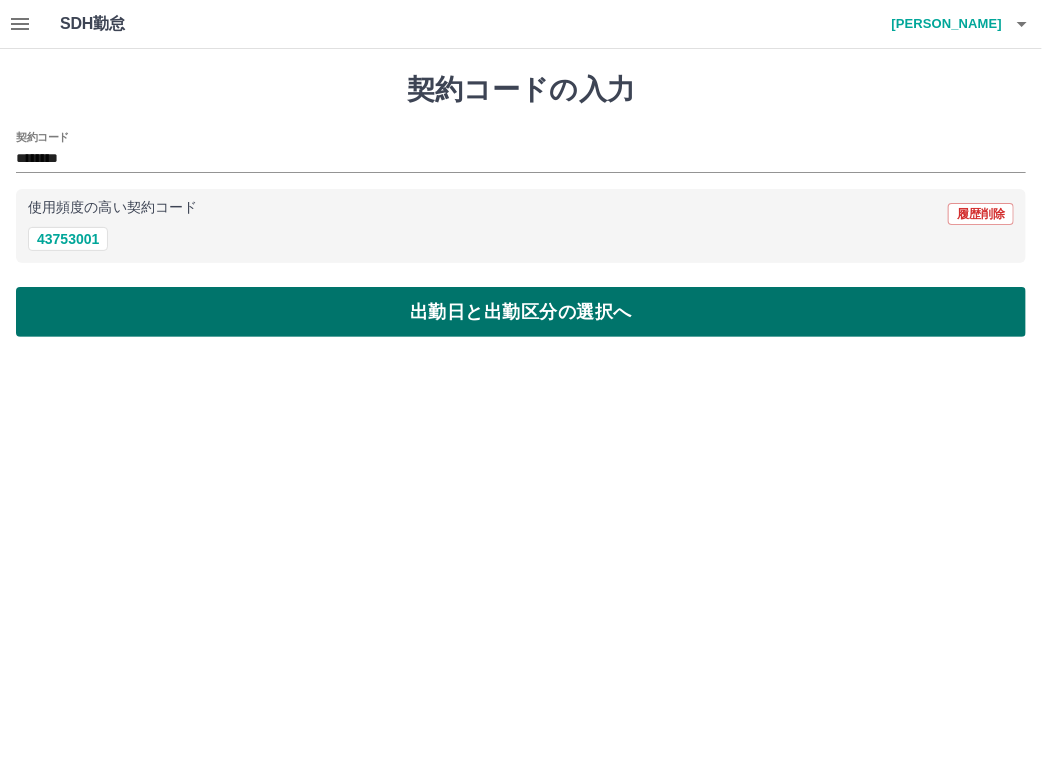 click on "出勤日と出勤区分の選択へ" at bounding box center (521, 312) 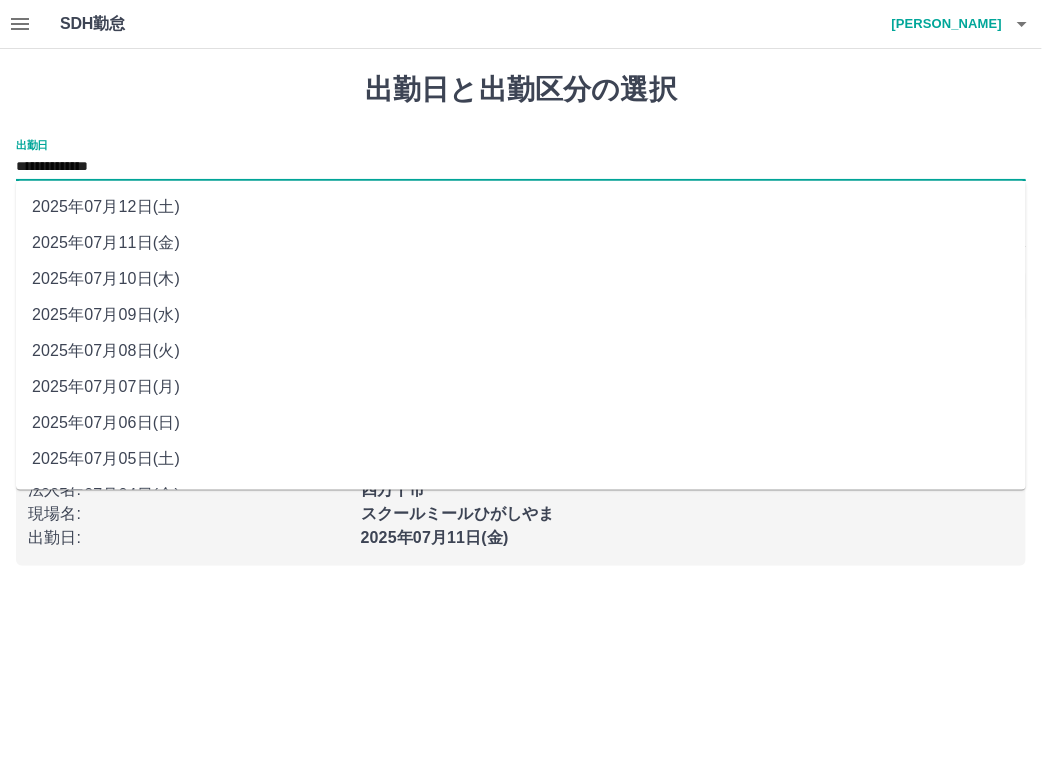 click on "**********" at bounding box center (521, 167) 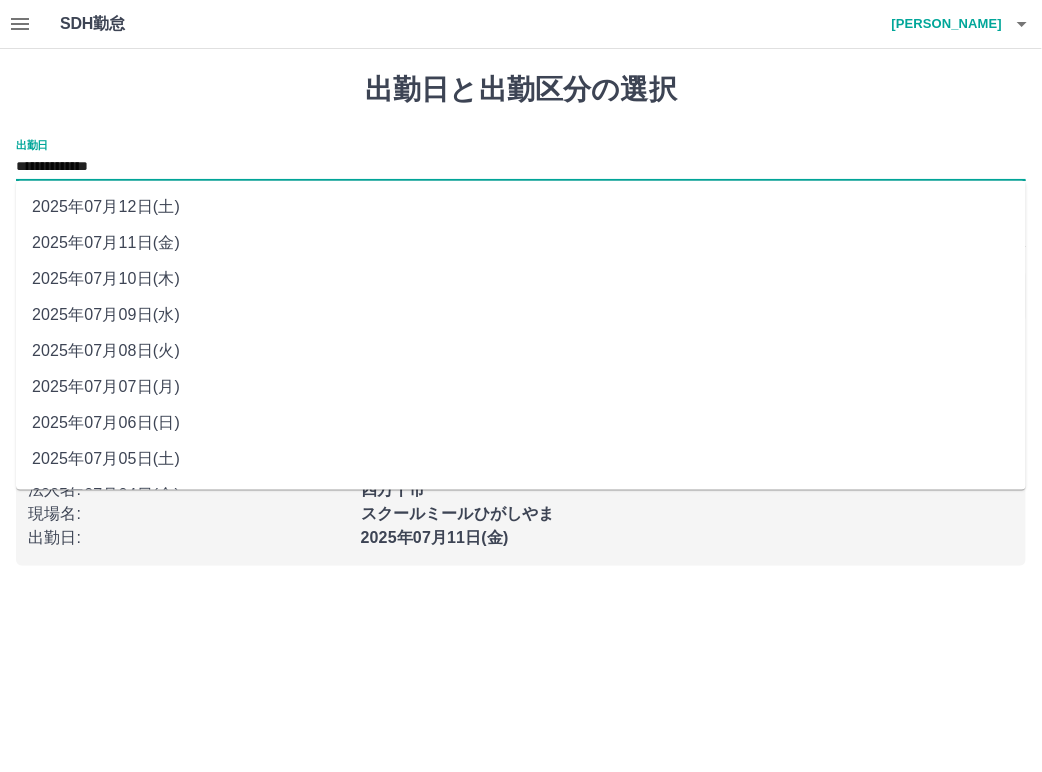 click on "2025年07月07日(月)" at bounding box center (521, 387) 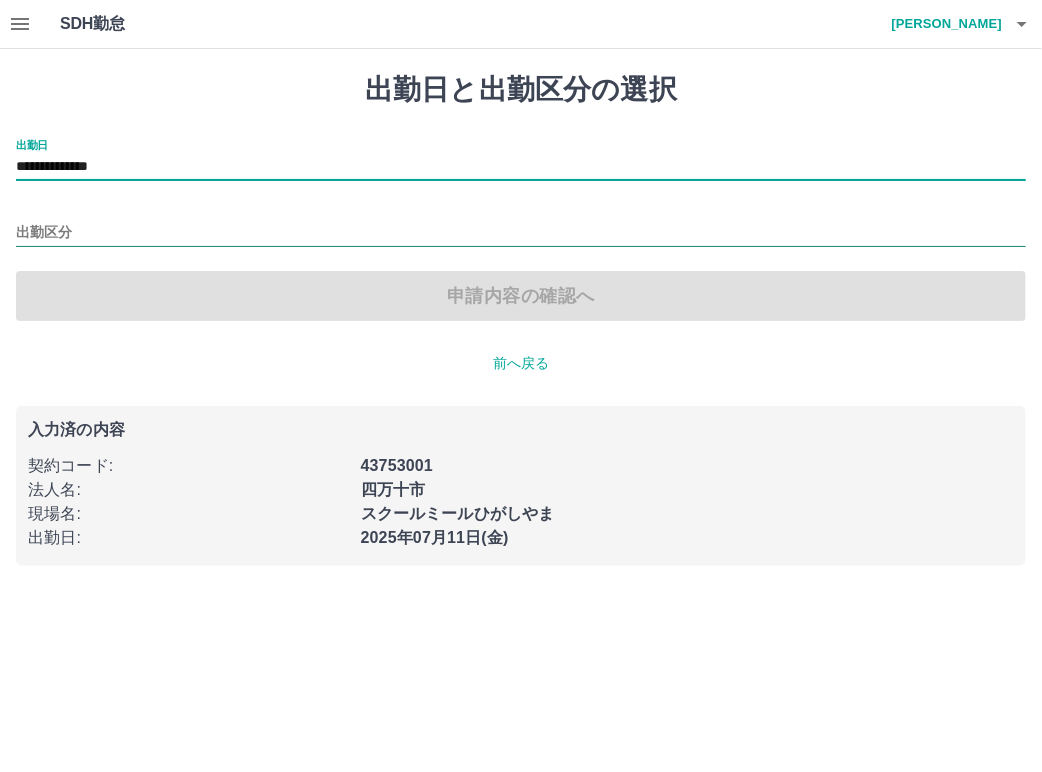 click on "出勤区分" at bounding box center [521, 233] 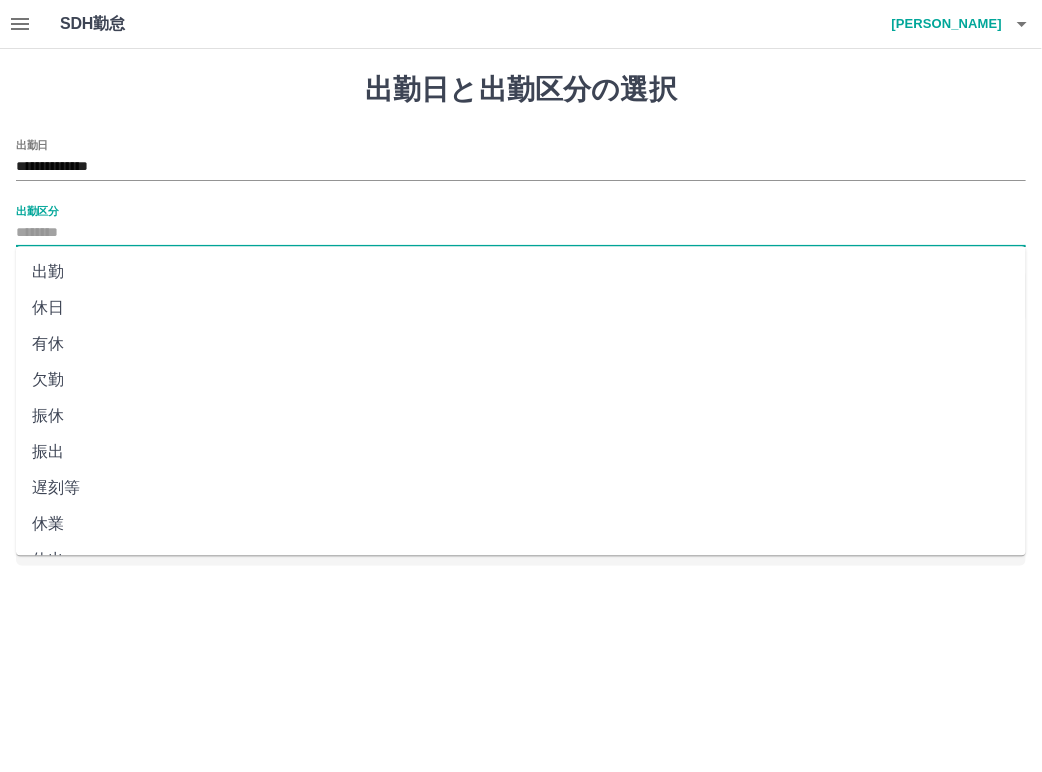 click on "出勤" at bounding box center [521, 272] 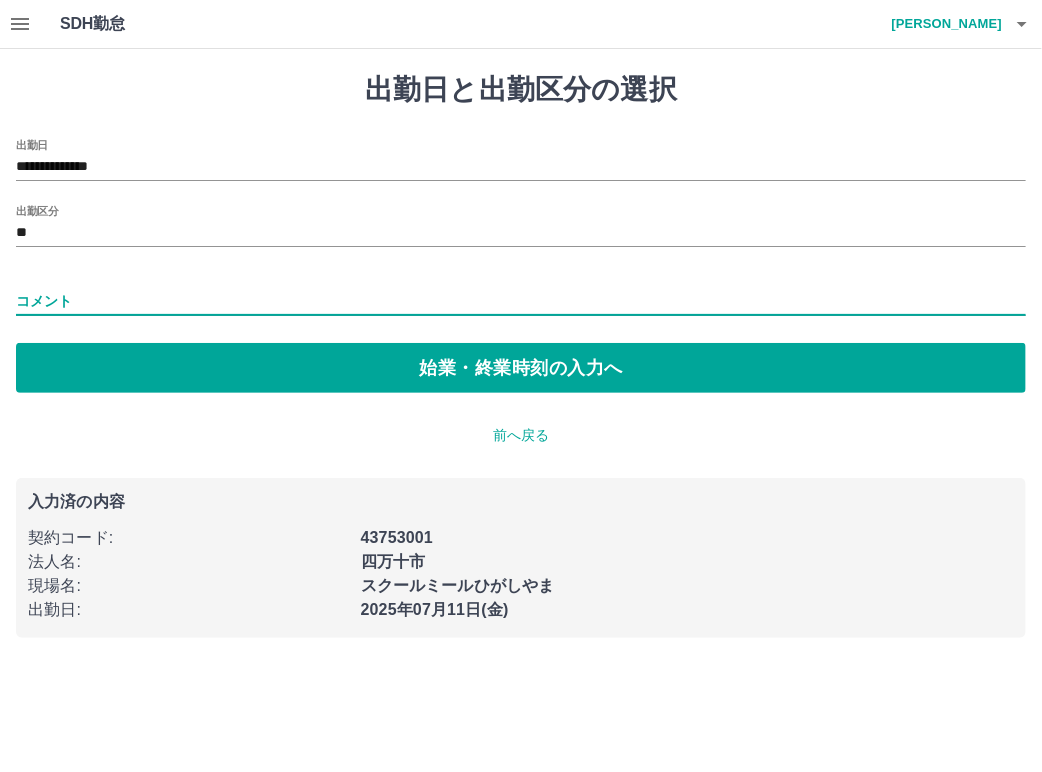click on "コメント" at bounding box center (521, 301) 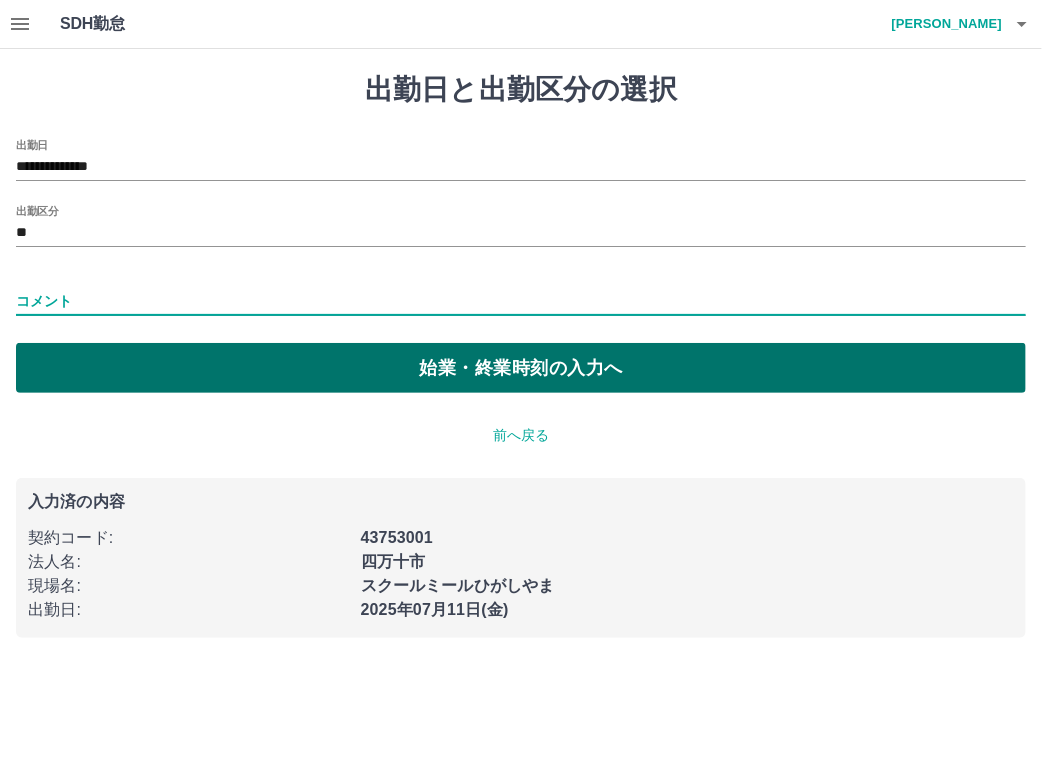 type on "*" 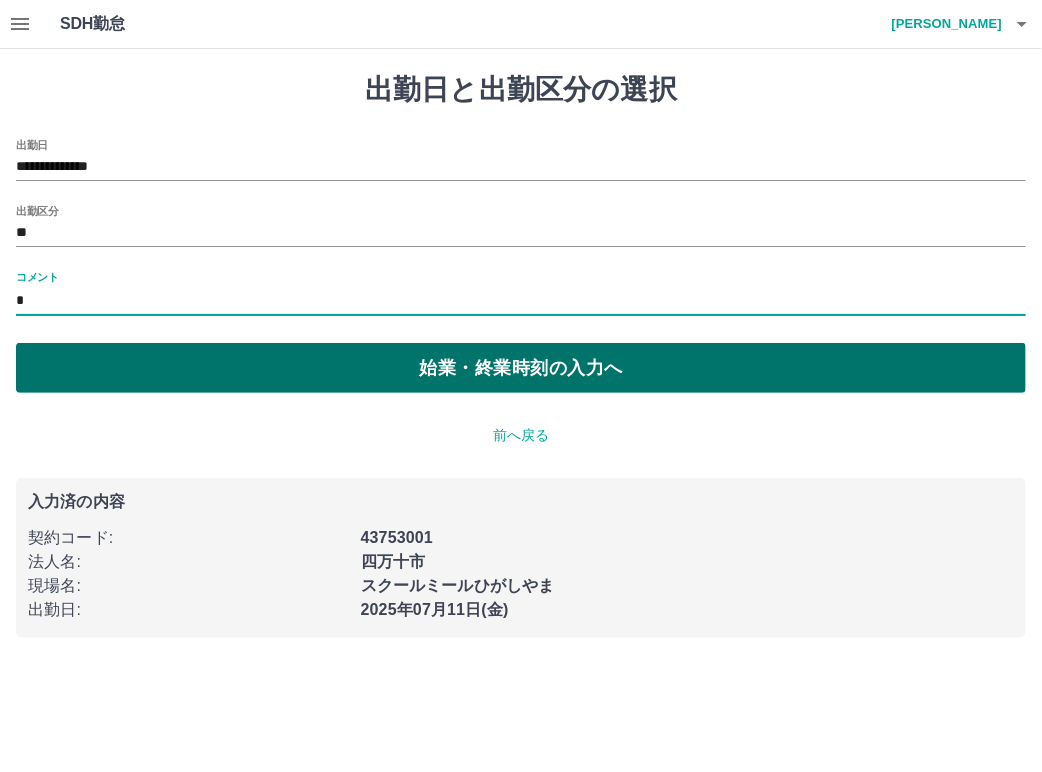click on "始業・終業時刻の入力へ" at bounding box center (521, 368) 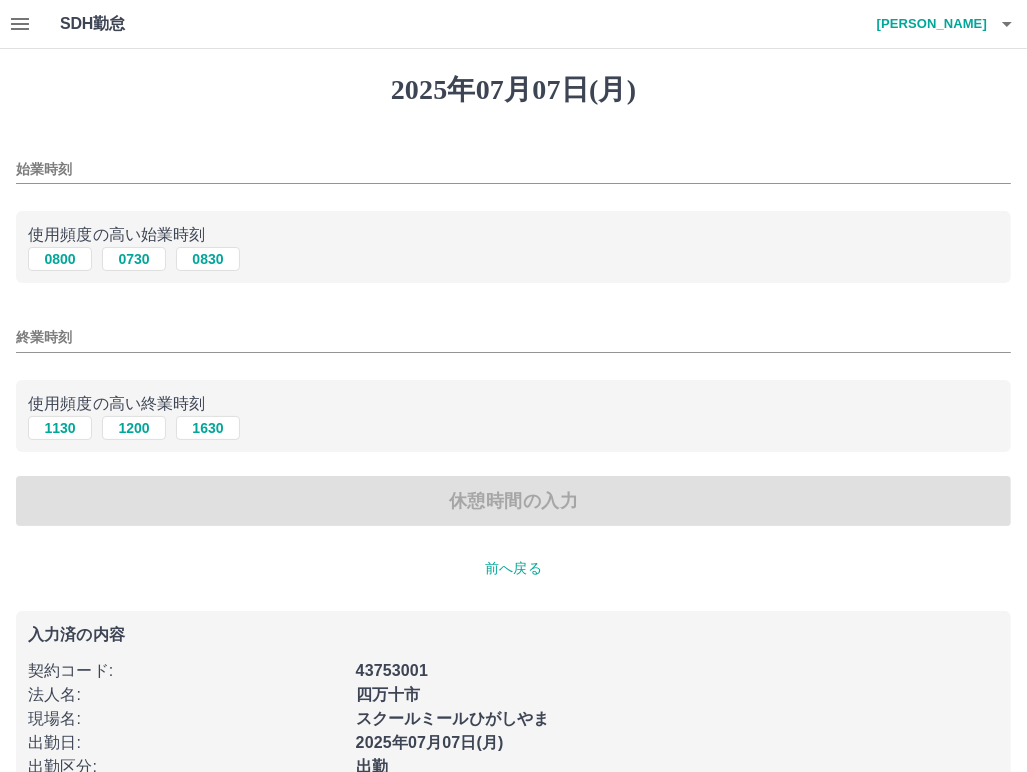 click on "始業時刻" at bounding box center (513, 169) 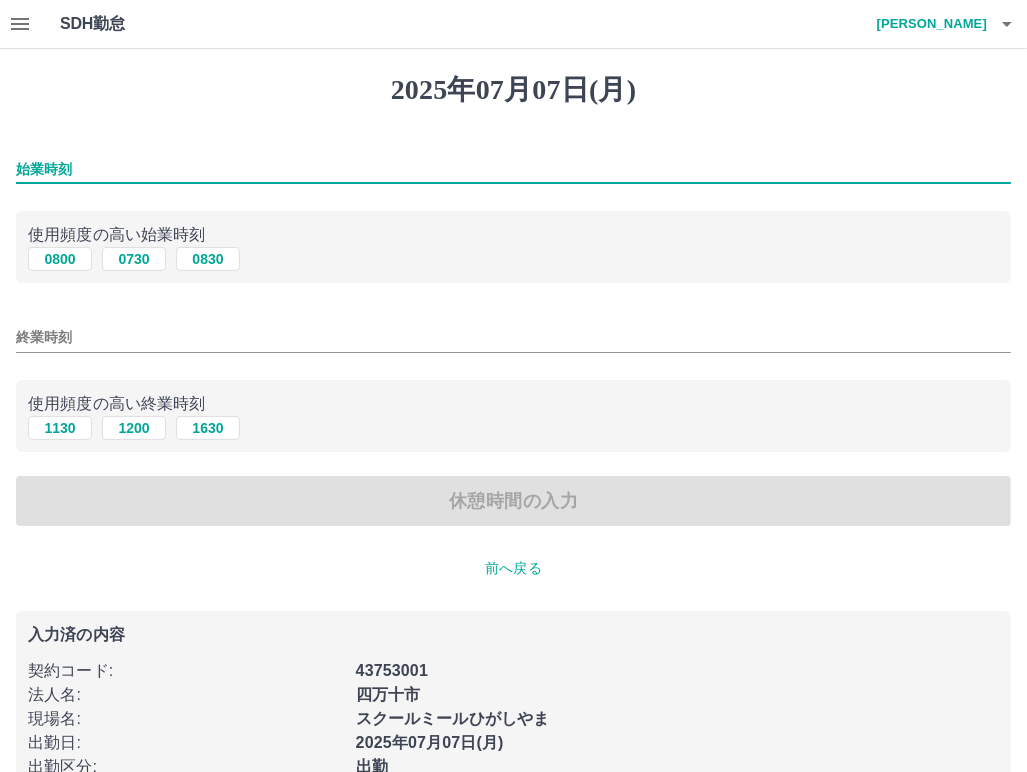 type on "****" 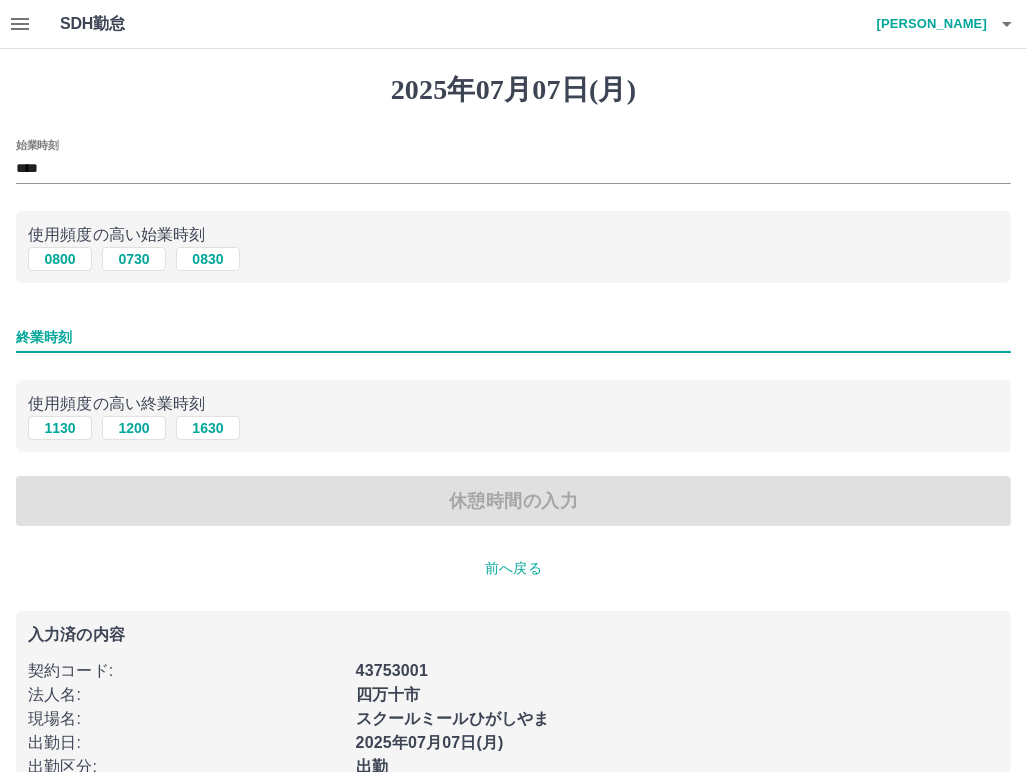 click on "終業時刻" at bounding box center [513, 337] 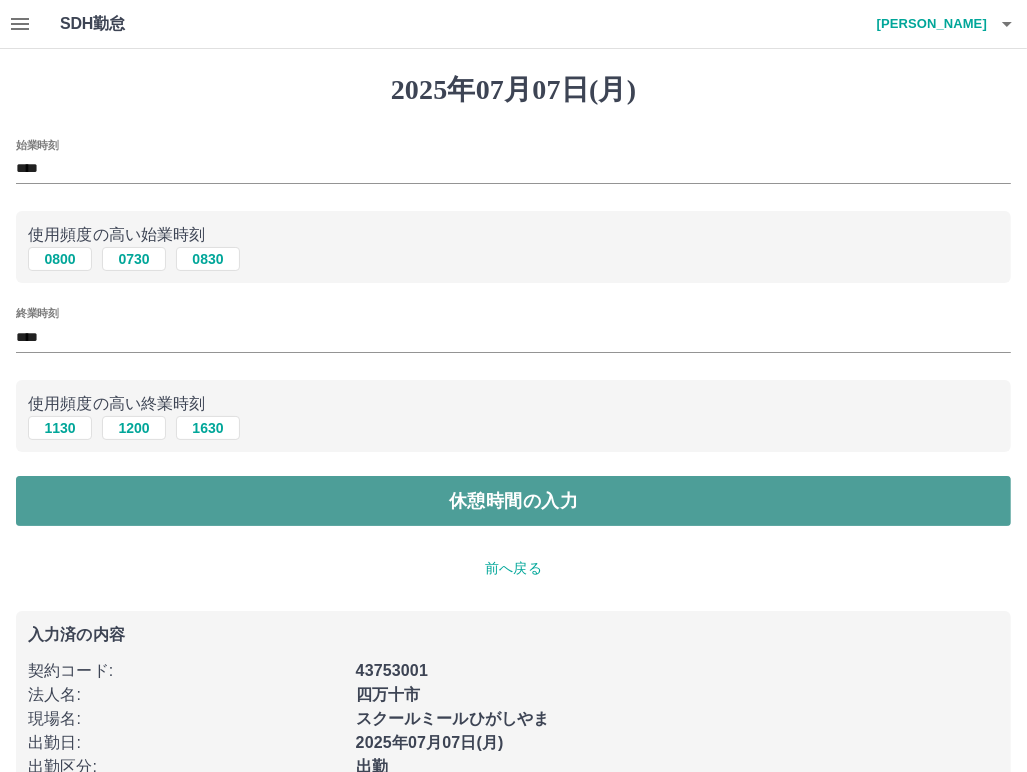 click on "休憩時間の入力" at bounding box center (513, 501) 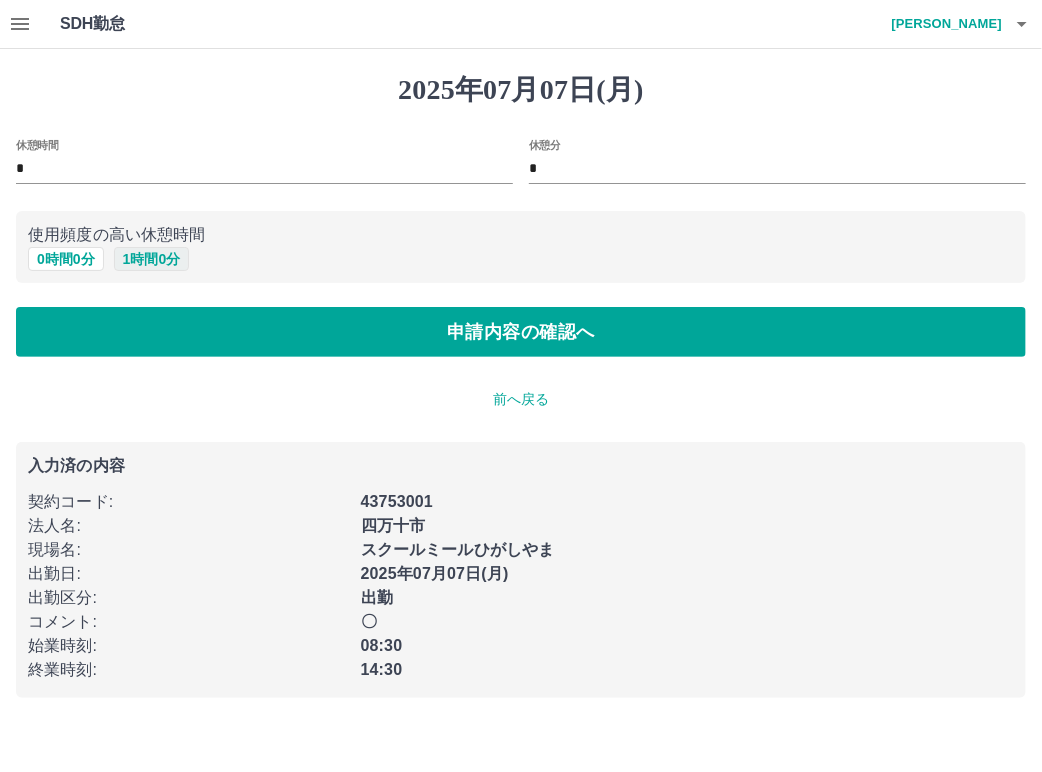 click on "1 時間 0 分" at bounding box center [152, 259] 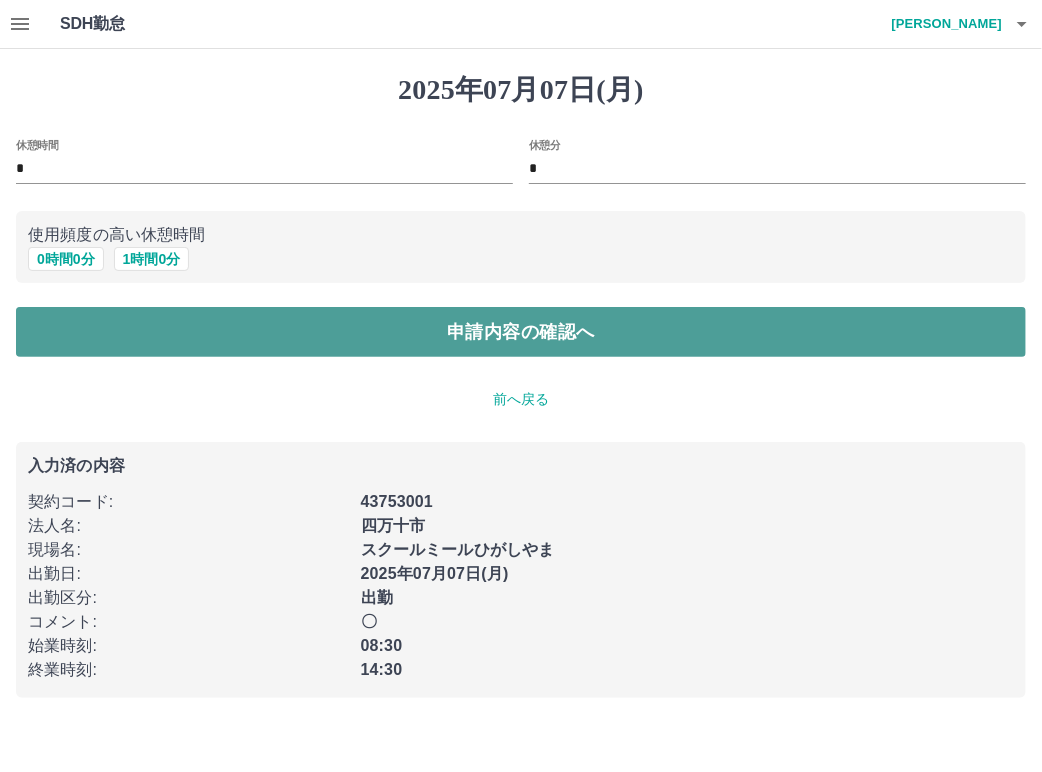 click on "申請内容の確認へ" at bounding box center (521, 332) 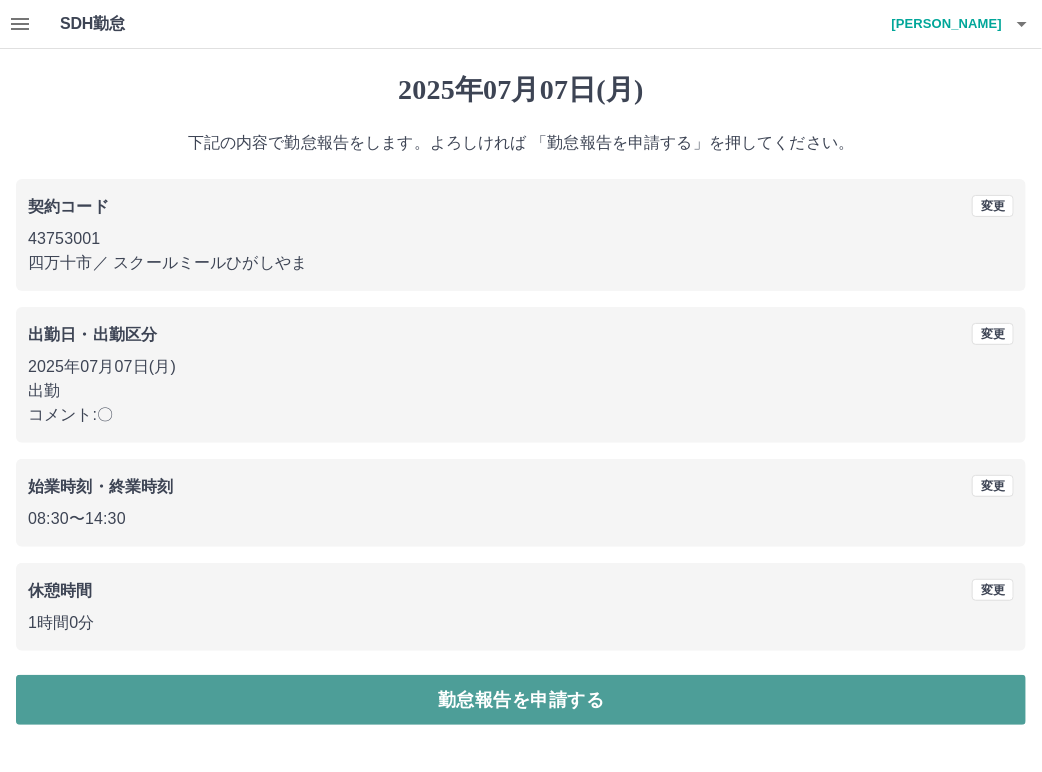 click on "勤怠報告を申請する" at bounding box center [521, 700] 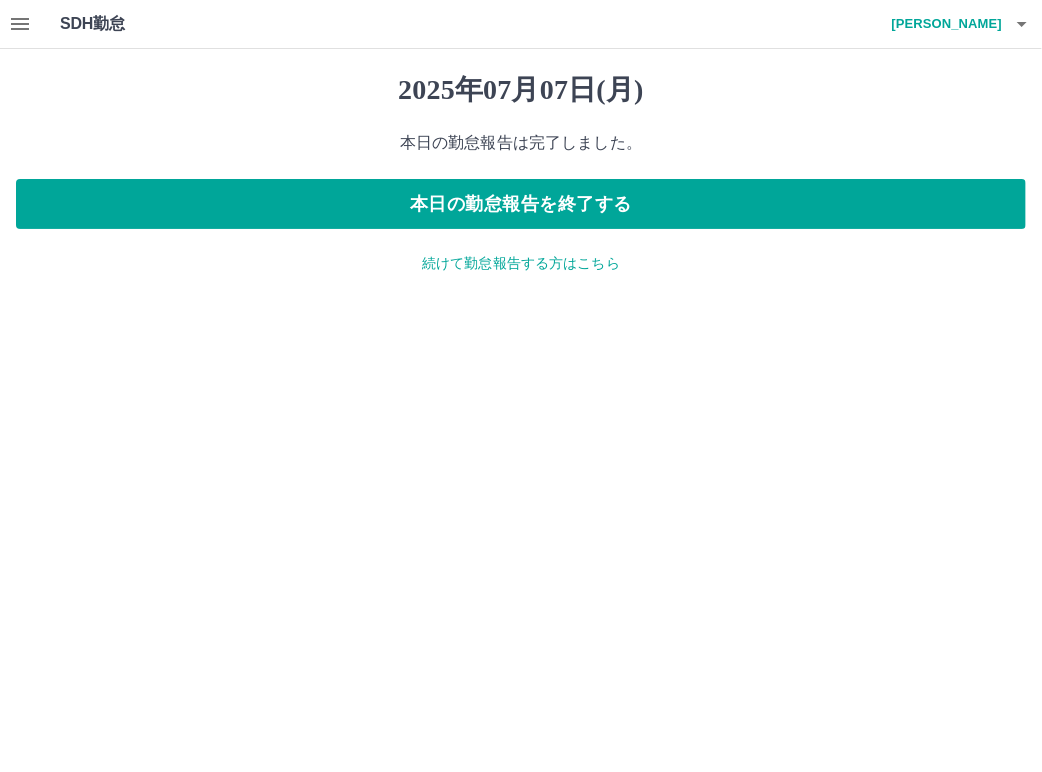 click on "続けて勤怠報告する方はこちら" at bounding box center (521, 263) 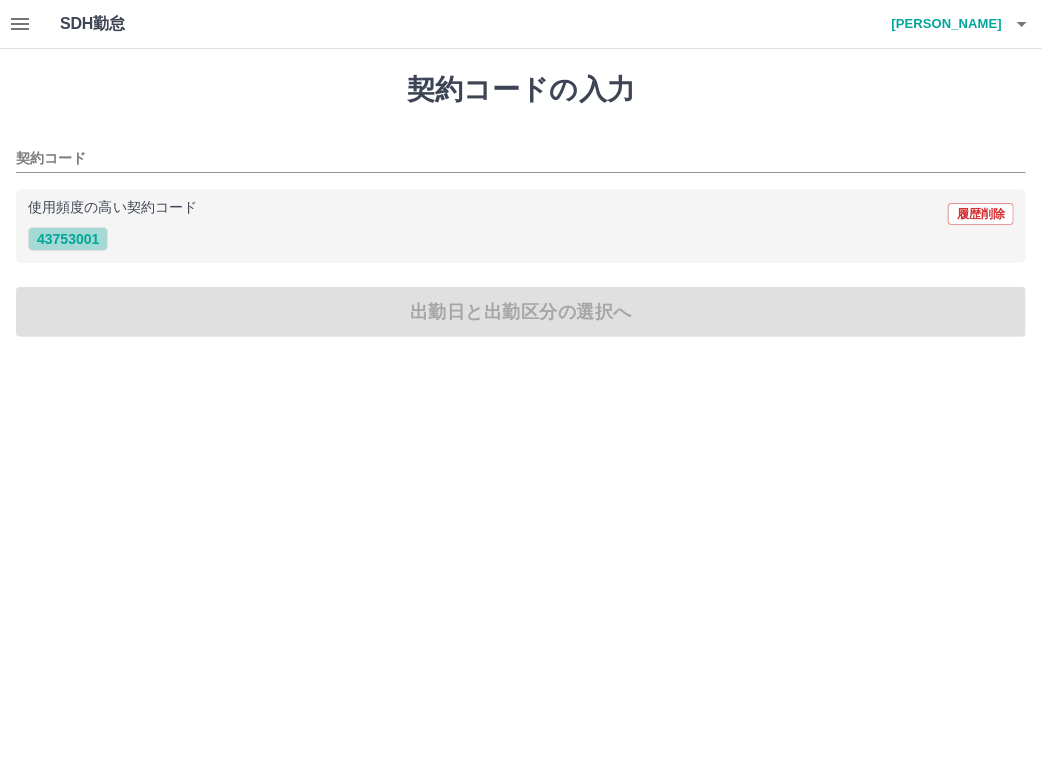 click on "43753001" at bounding box center (68, 239) 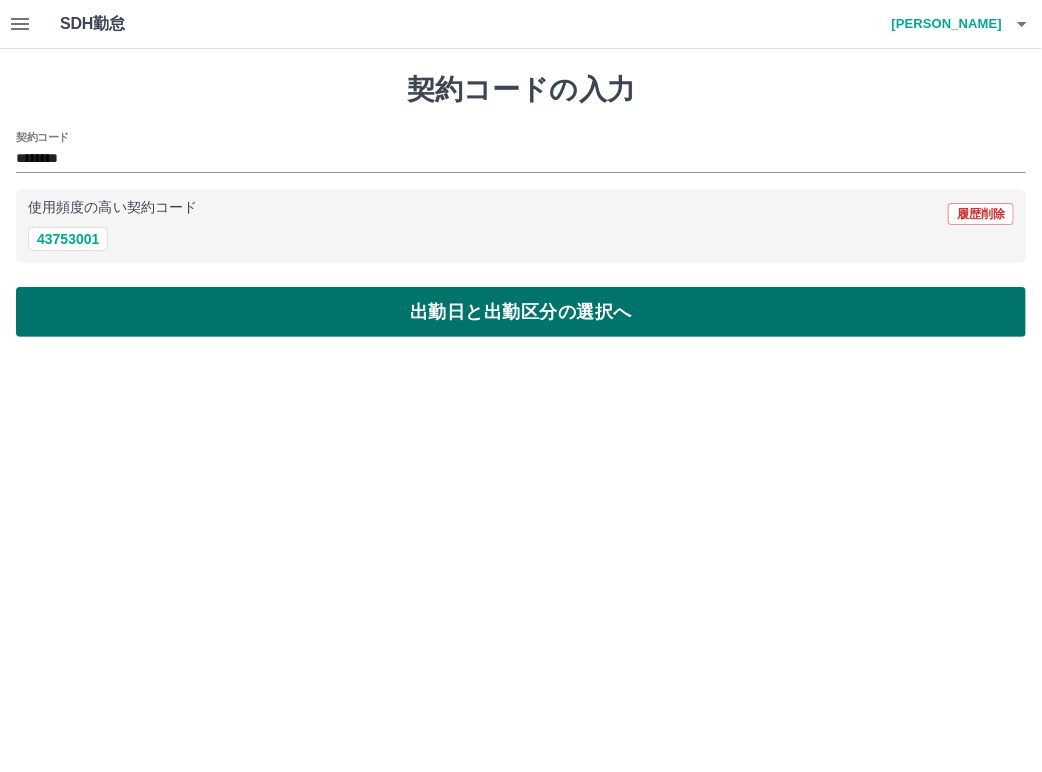 click on "出勤日と出勤区分の選択へ" at bounding box center [521, 312] 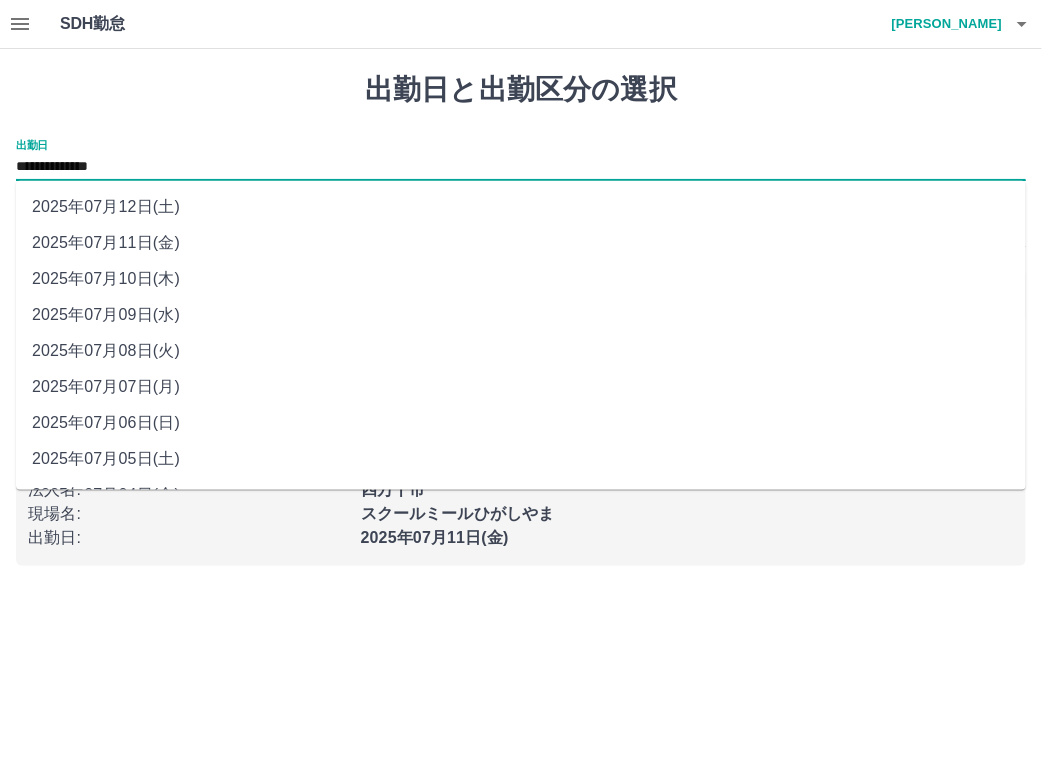 click on "**********" at bounding box center [521, 167] 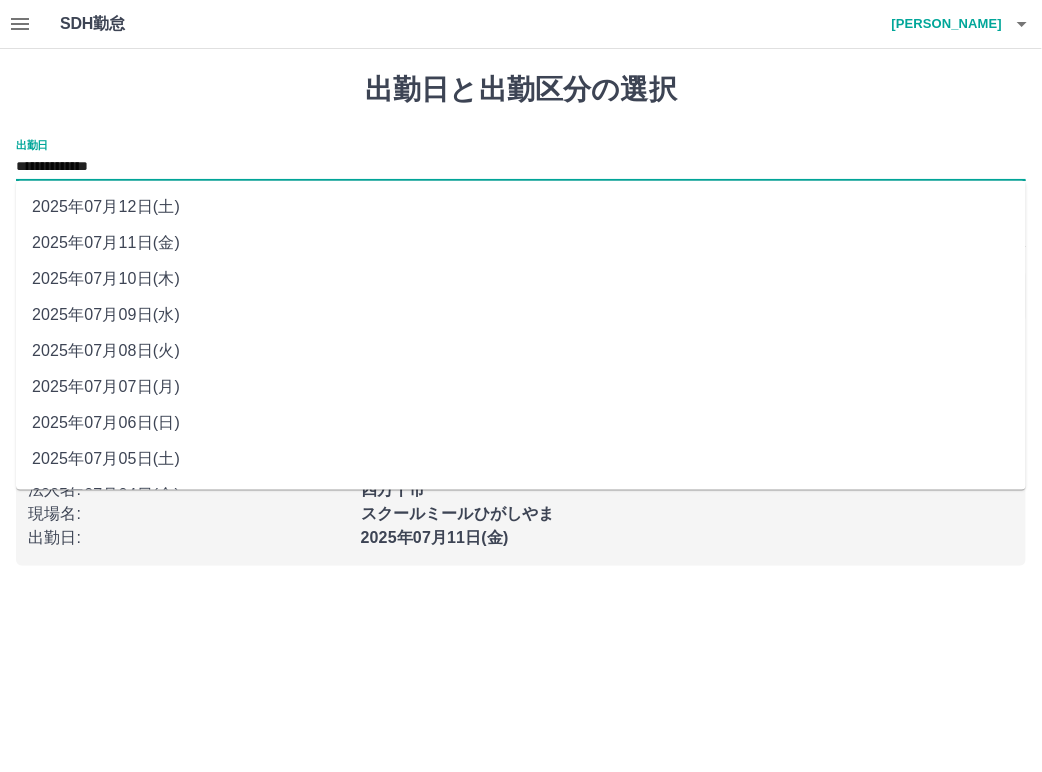 click on "2025年07月08日(火)" at bounding box center [521, 351] 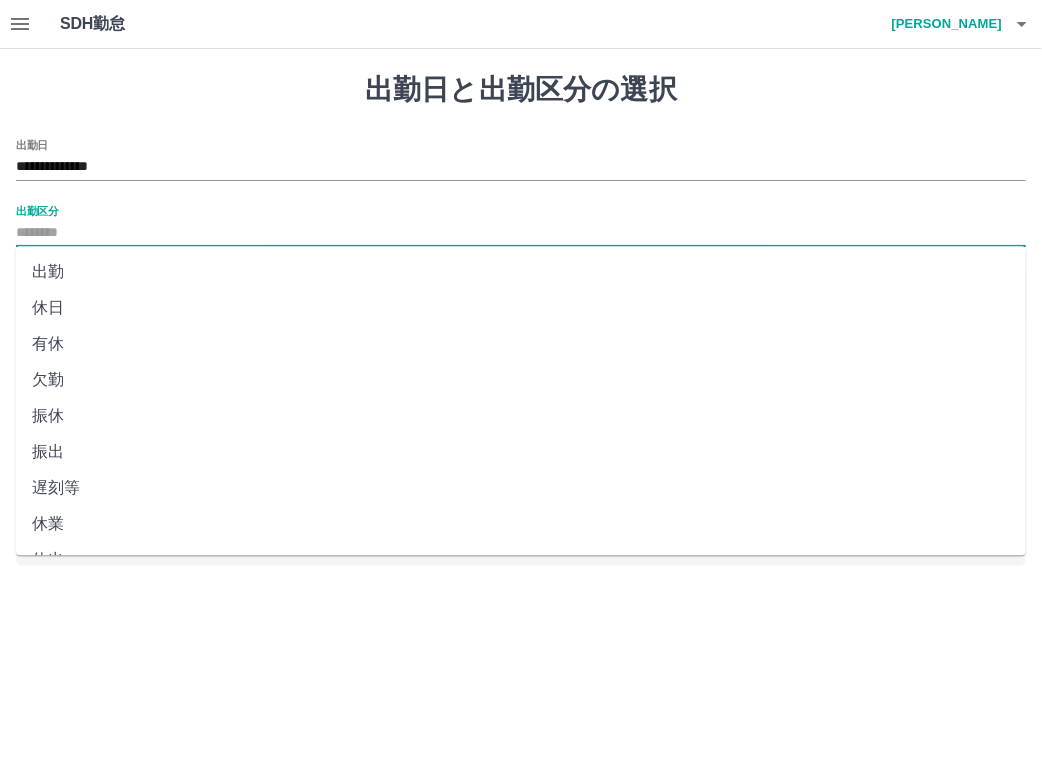 click on "出勤区分" at bounding box center (521, 233) 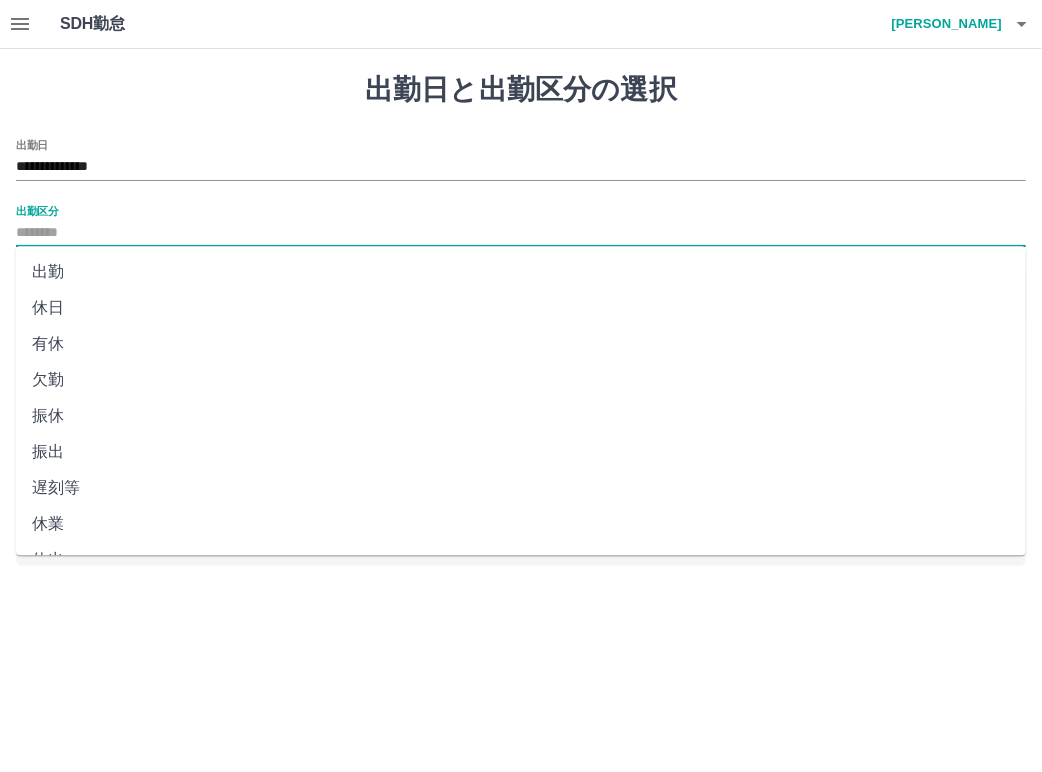 click on "出勤" at bounding box center [521, 272] 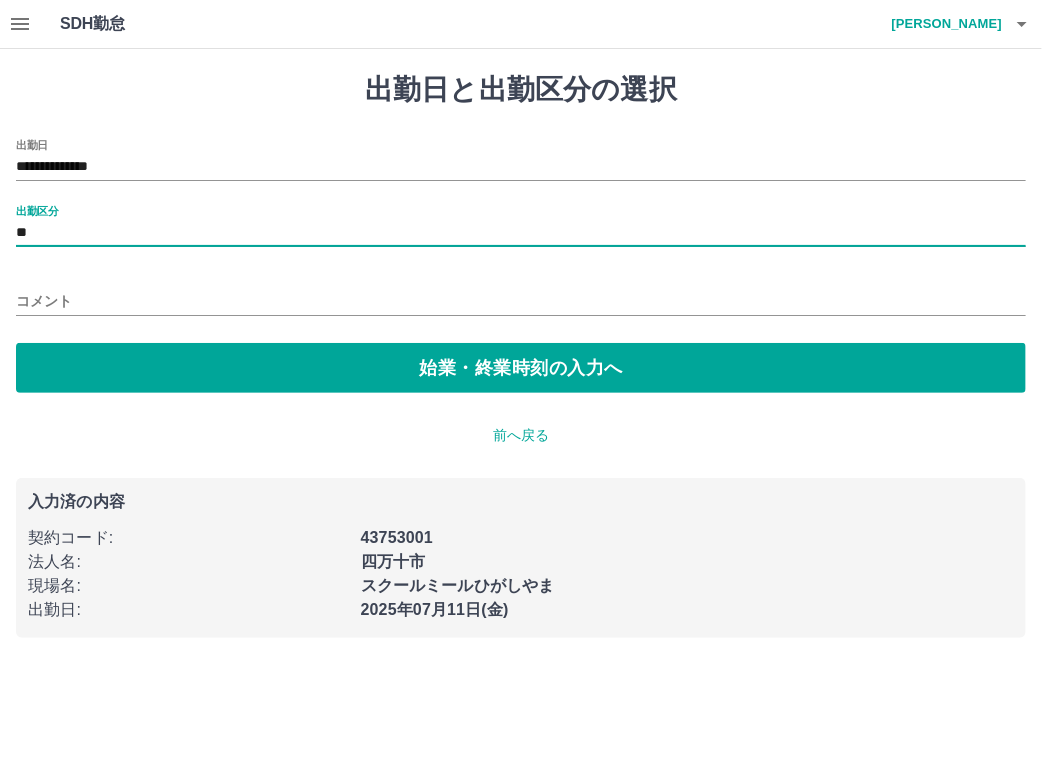 click on "コメント" at bounding box center (521, 301) 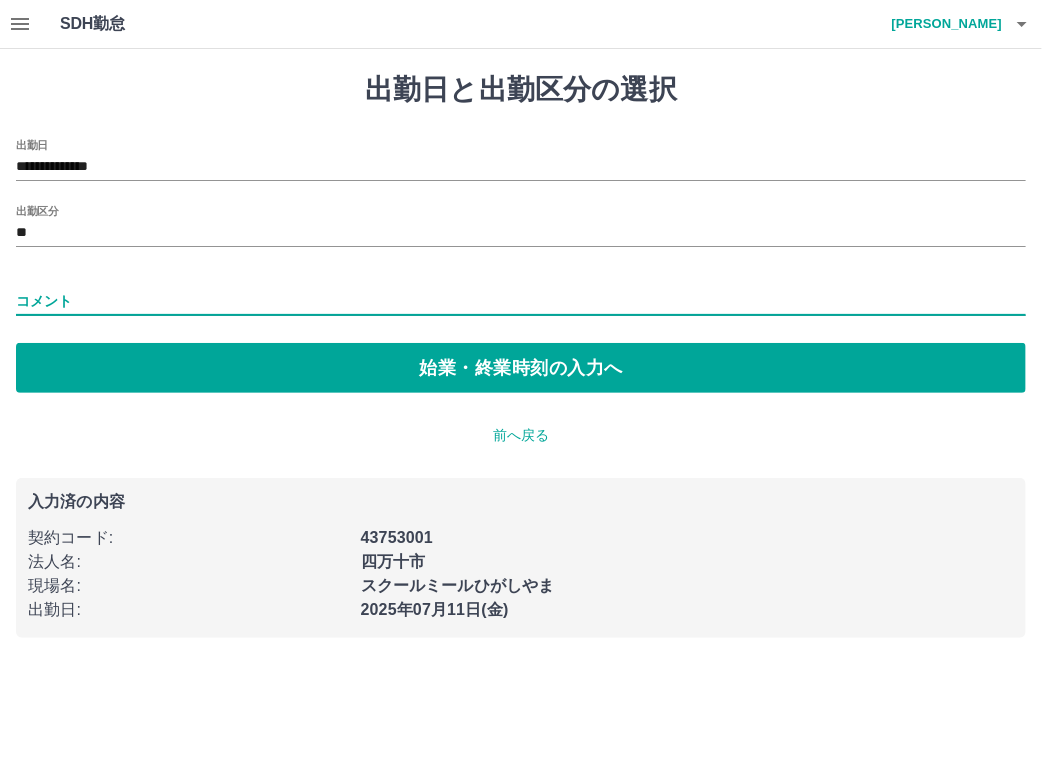 type on "*" 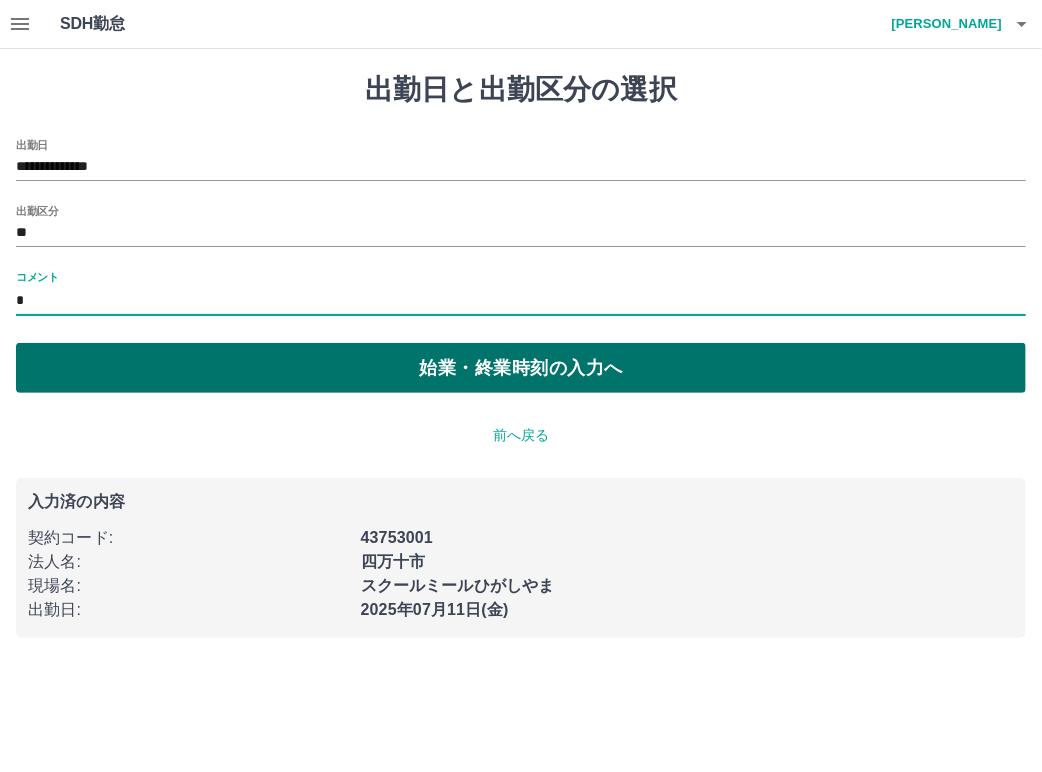 click on "始業・終業時刻の入力へ" at bounding box center [521, 368] 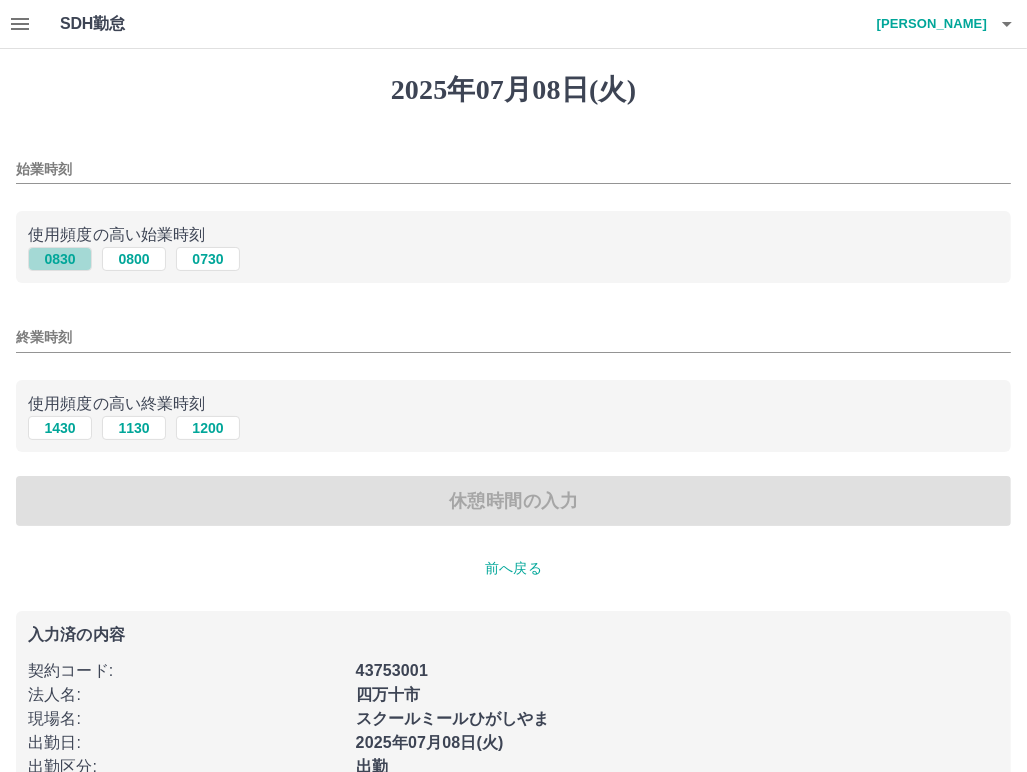 click on "0830" at bounding box center [60, 259] 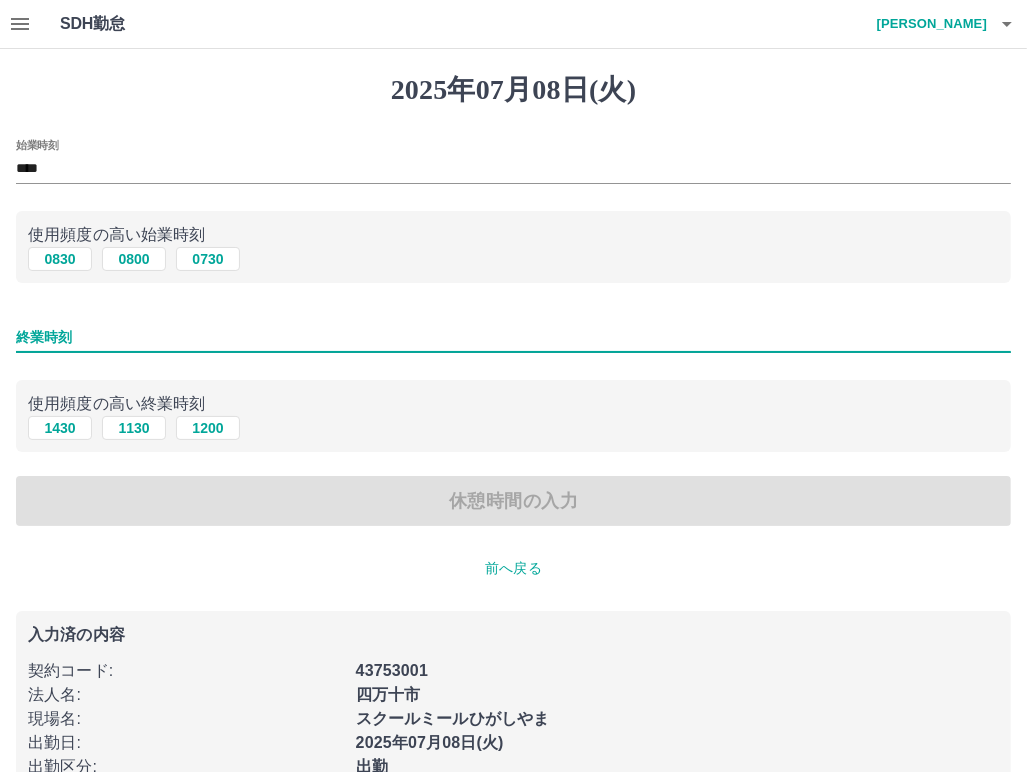 click on "終業時刻" at bounding box center (513, 337) 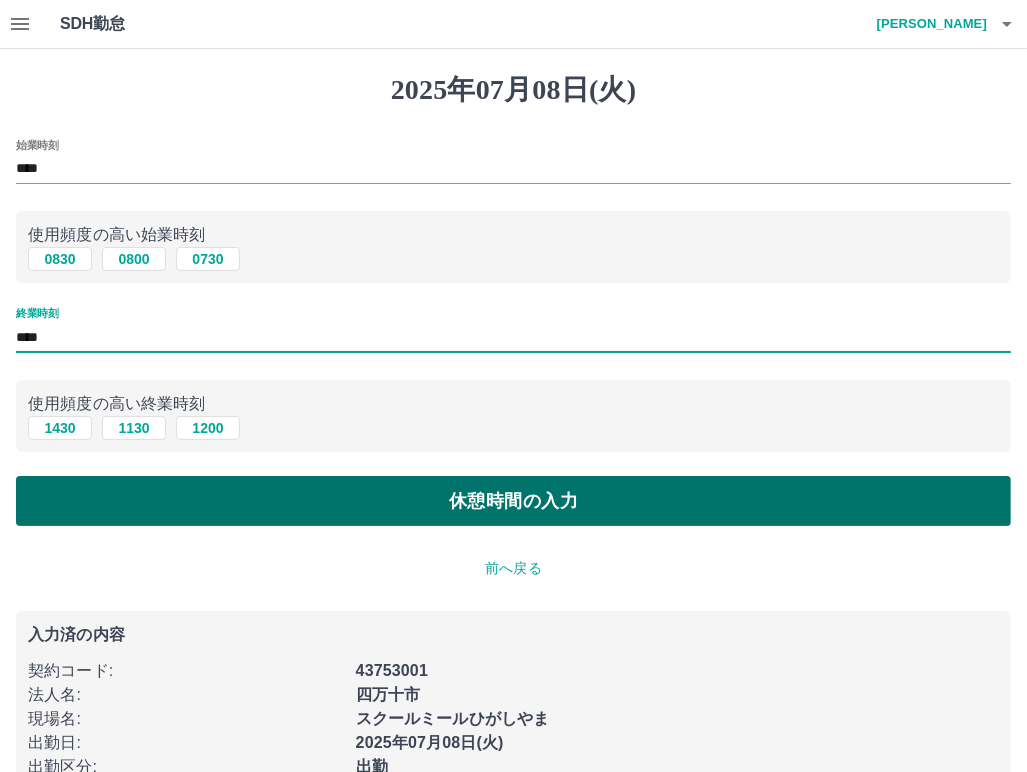 type on "****" 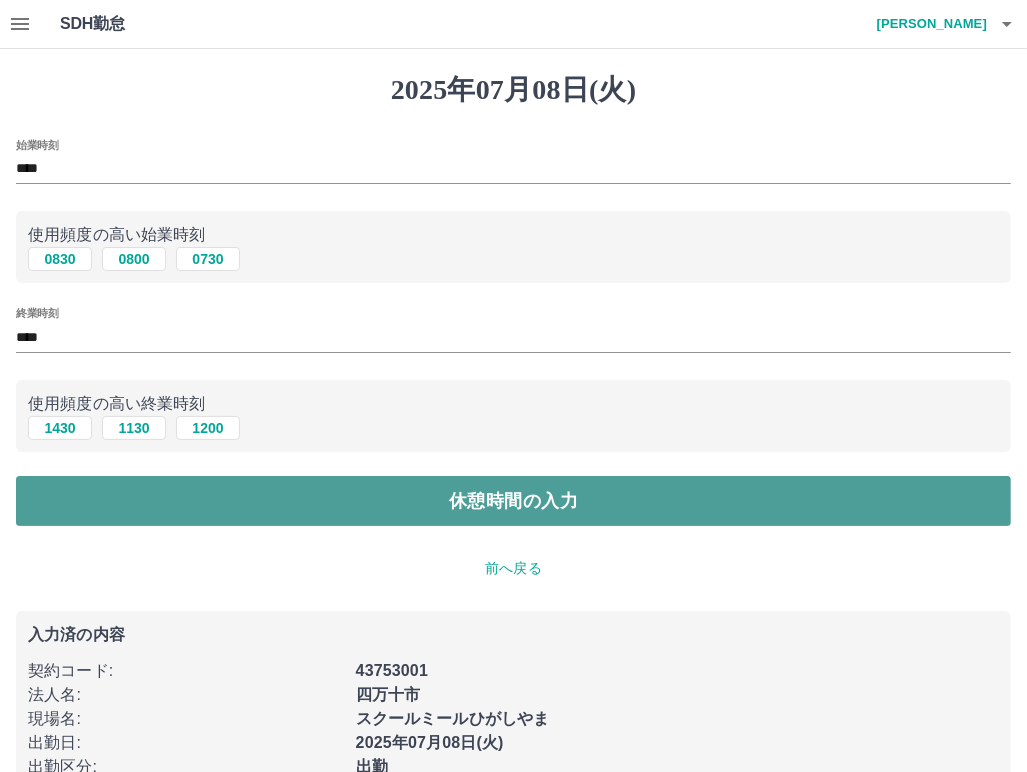 click on "休憩時間の入力" at bounding box center [513, 501] 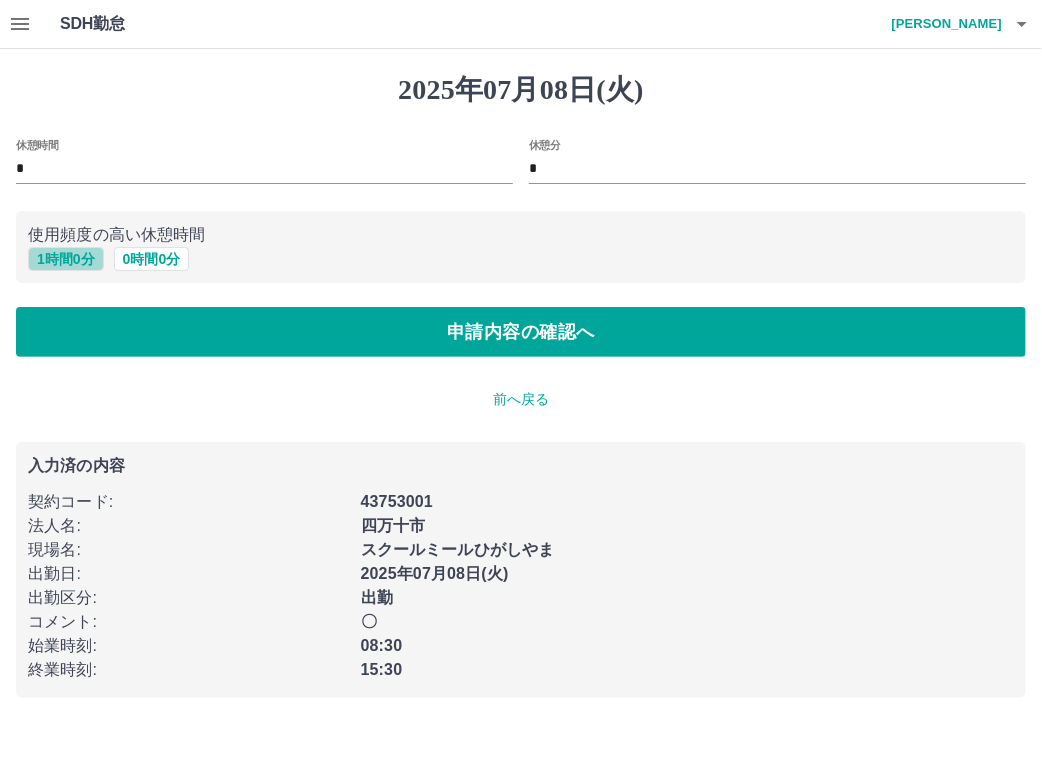 click on "1 時間 0 分" at bounding box center (66, 259) 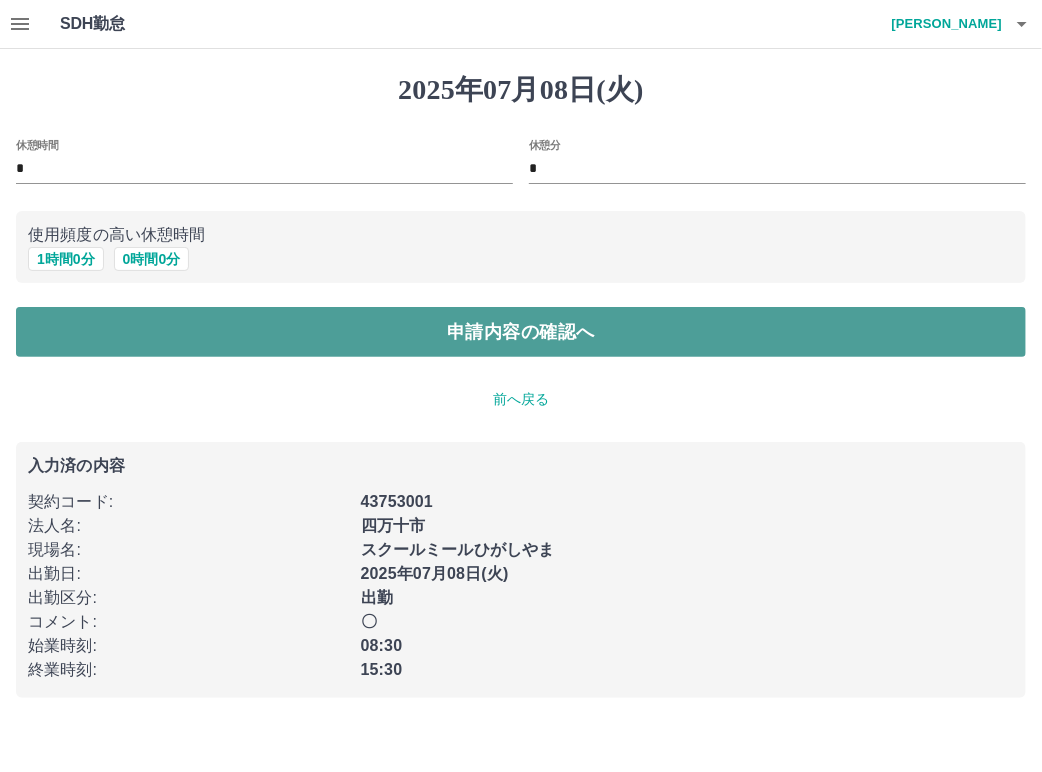 click on "申請内容の確認へ" at bounding box center (521, 332) 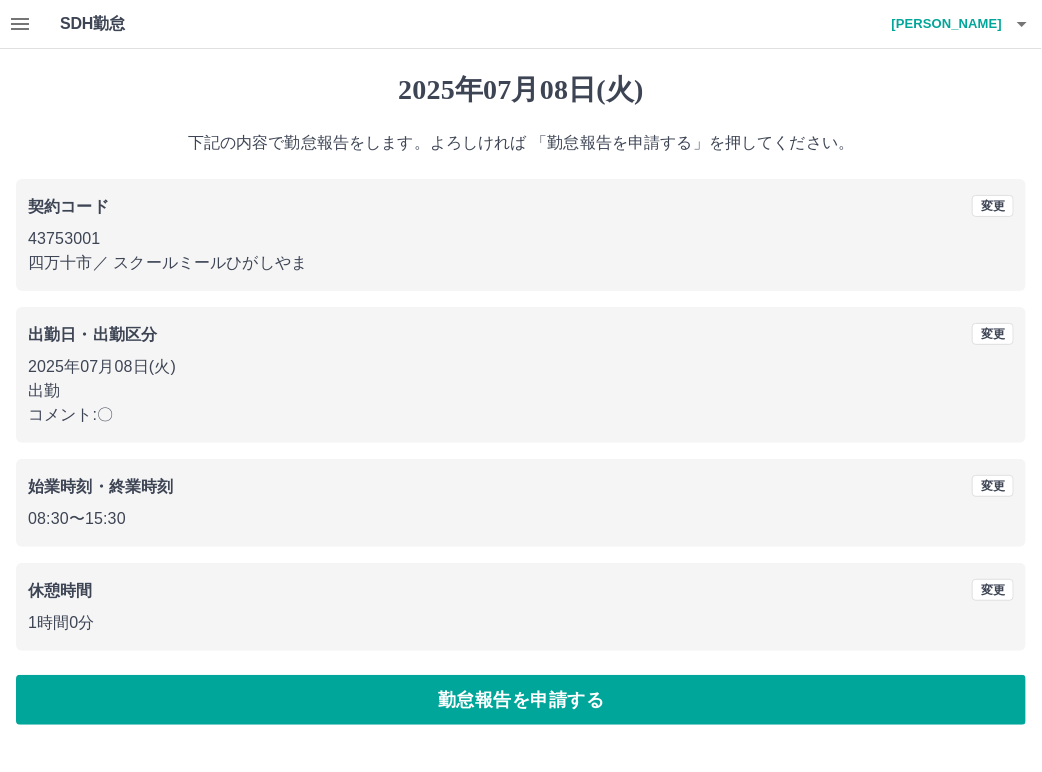 click on "勤怠報告を申請する" at bounding box center [521, 700] 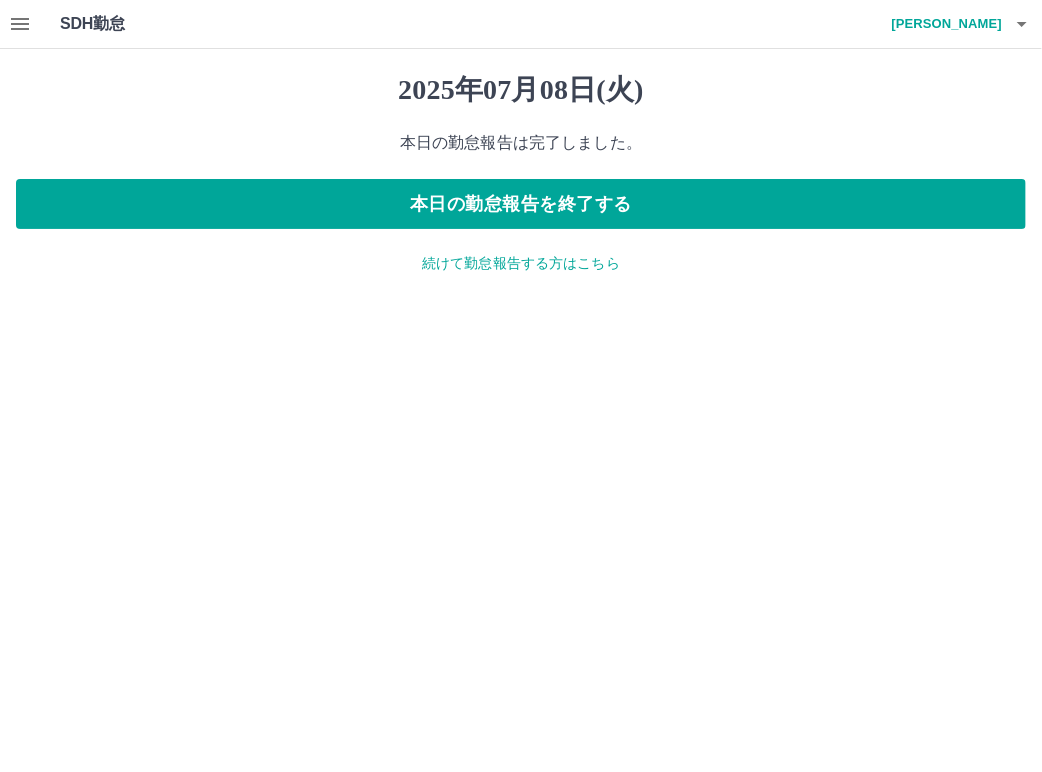 click on "続けて勤怠報告する方はこちら" at bounding box center (521, 263) 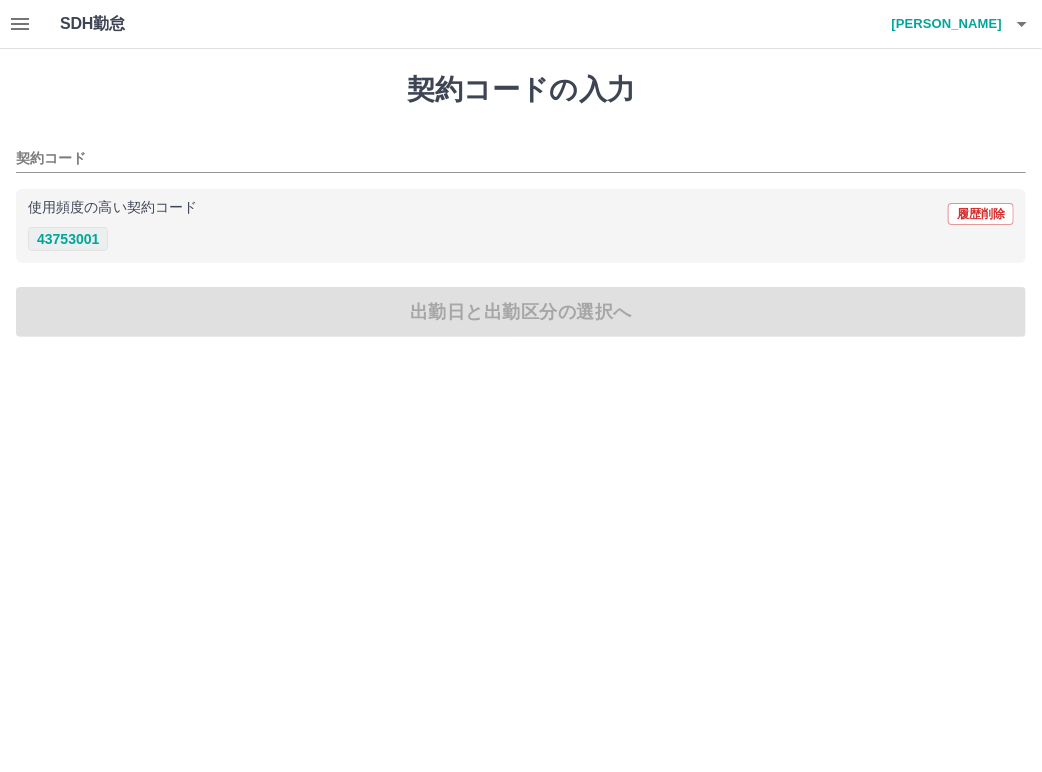 click on "43753001" at bounding box center (68, 239) 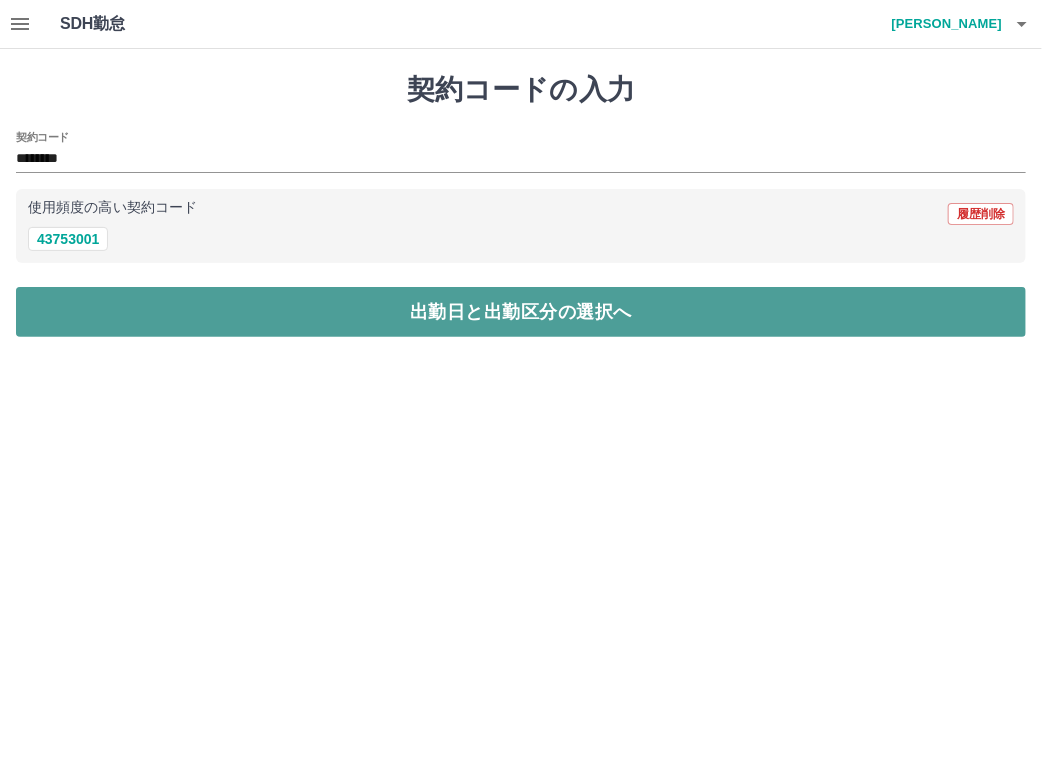 click on "出勤日と出勤区分の選択へ" at bounding box center (521, 312) 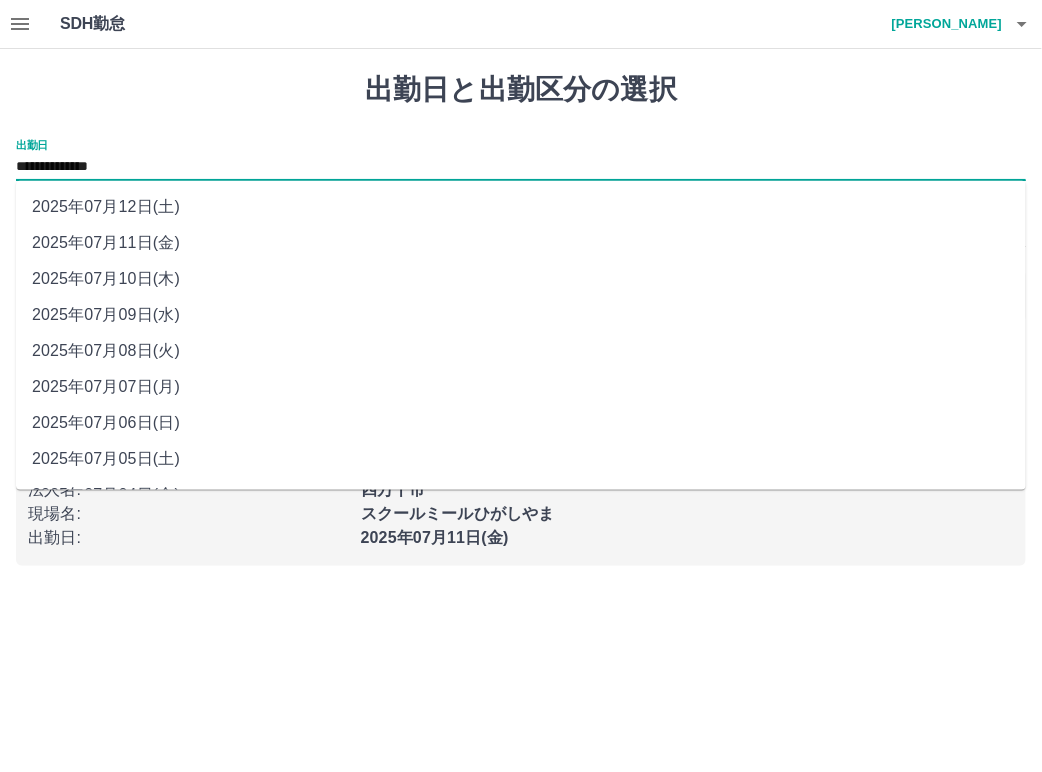 click on "**********" at bounding box center (521, 167) 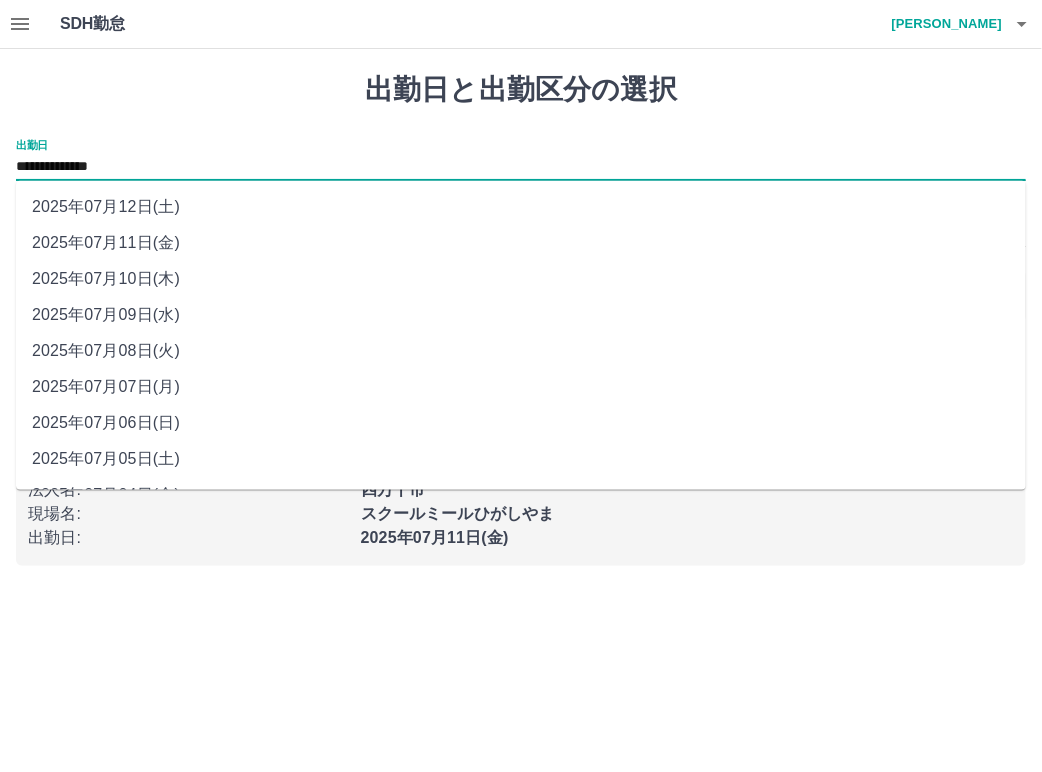 click on "2025年07月09日(水)" at bounding box center [521, 315] 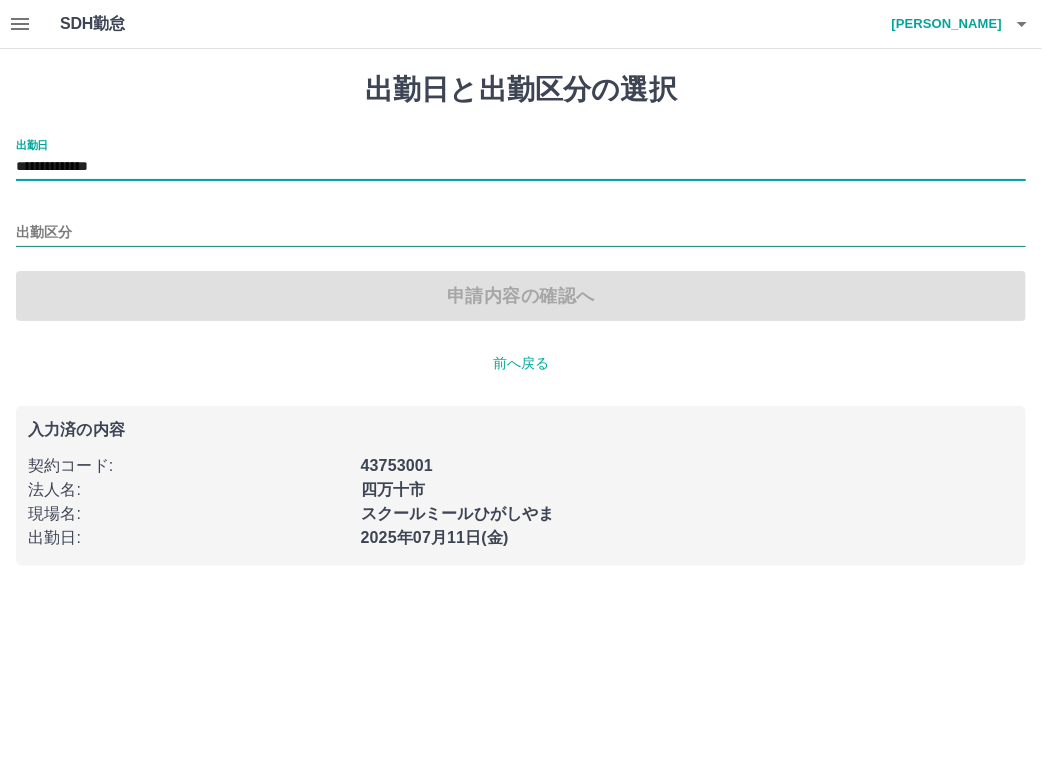 click on "出勤区分" at bounding box center (521, 233) 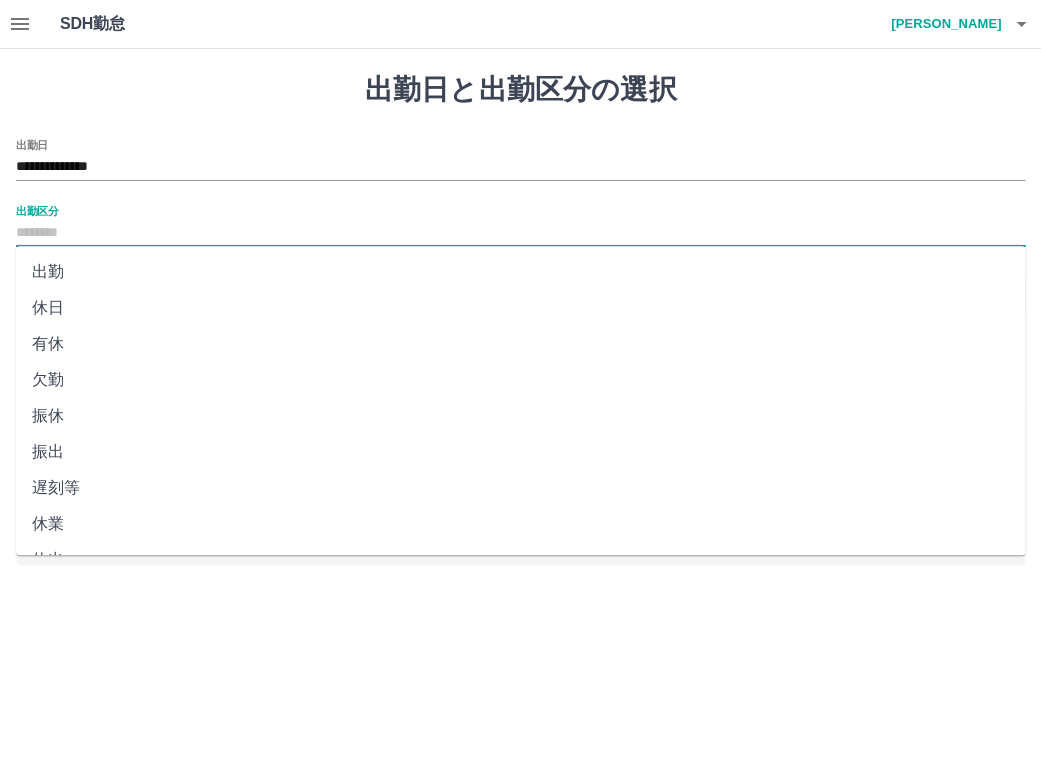 click on "出勤" at bounding box center [521, 272] 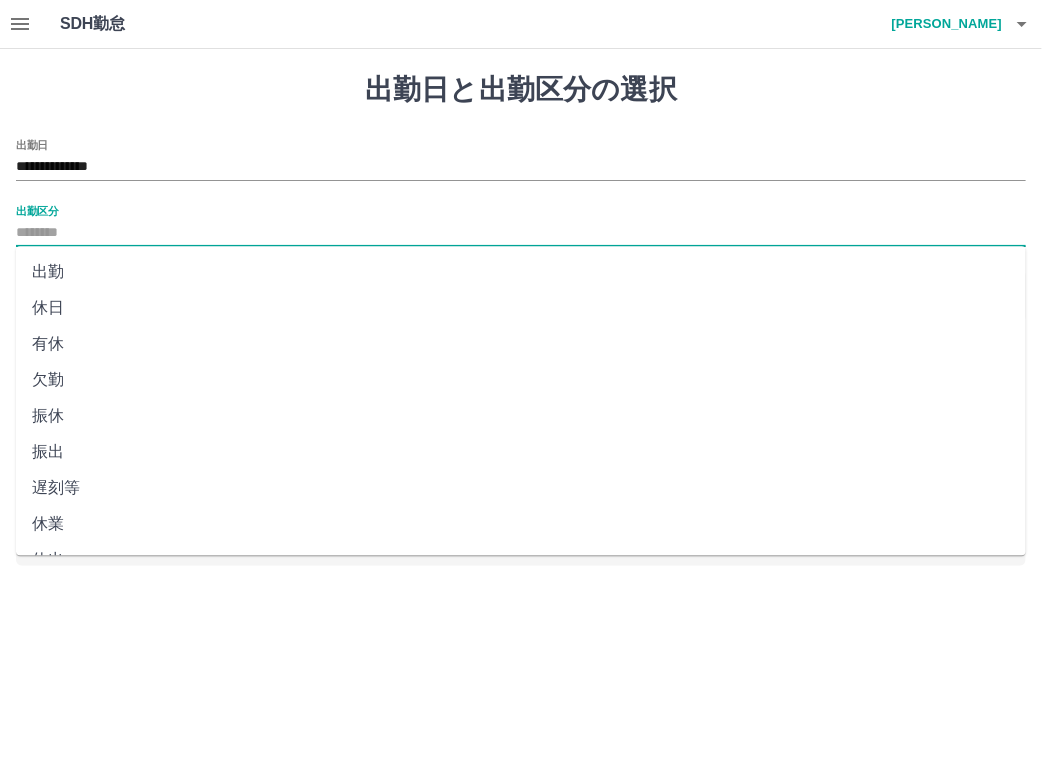 type on "**" 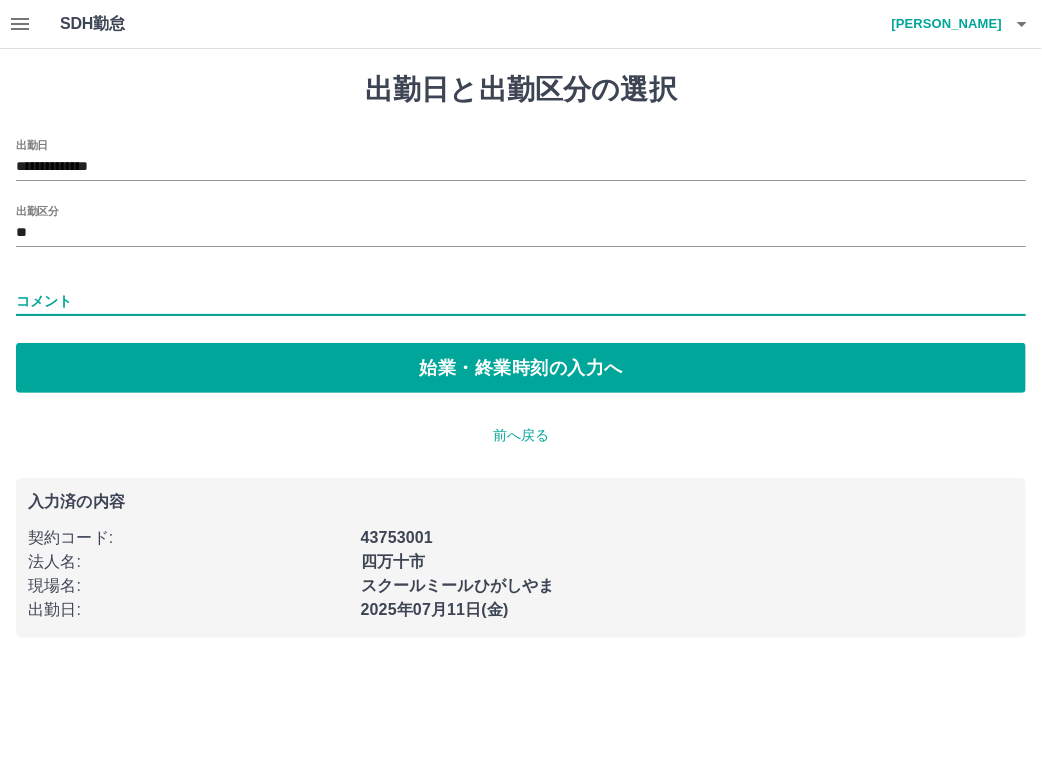 click on "コメント" at bounding box center [521, 301] 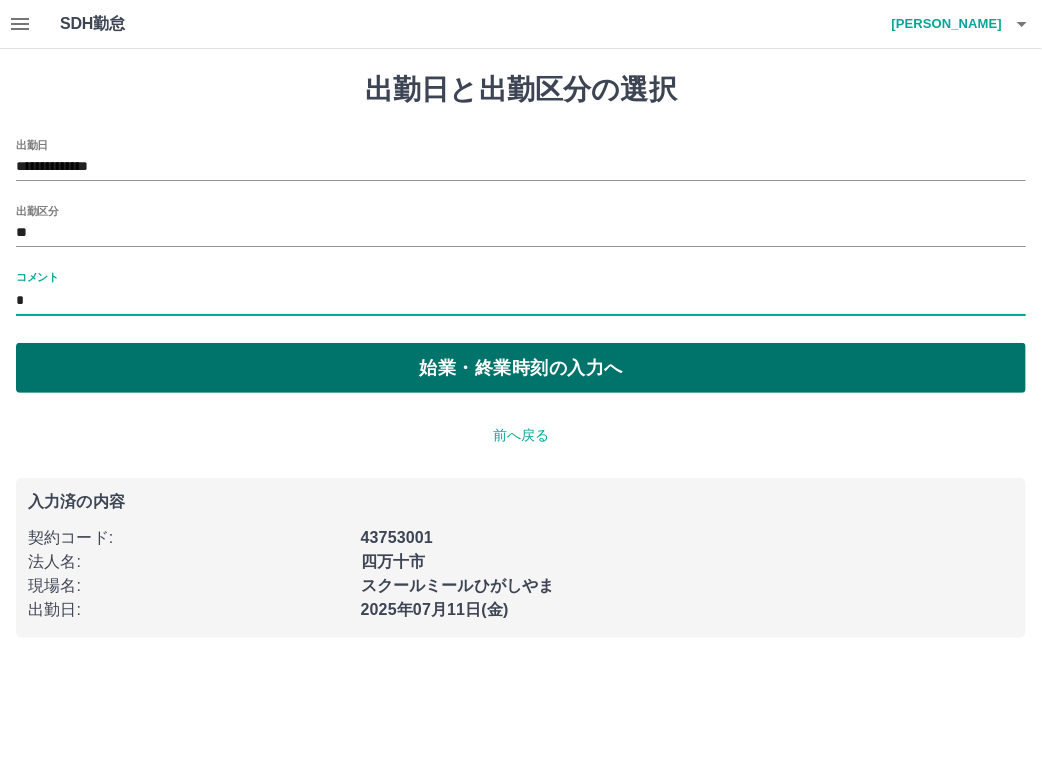 click on "始業・終業時刻の入力へ" at bounding box center (521, 368) 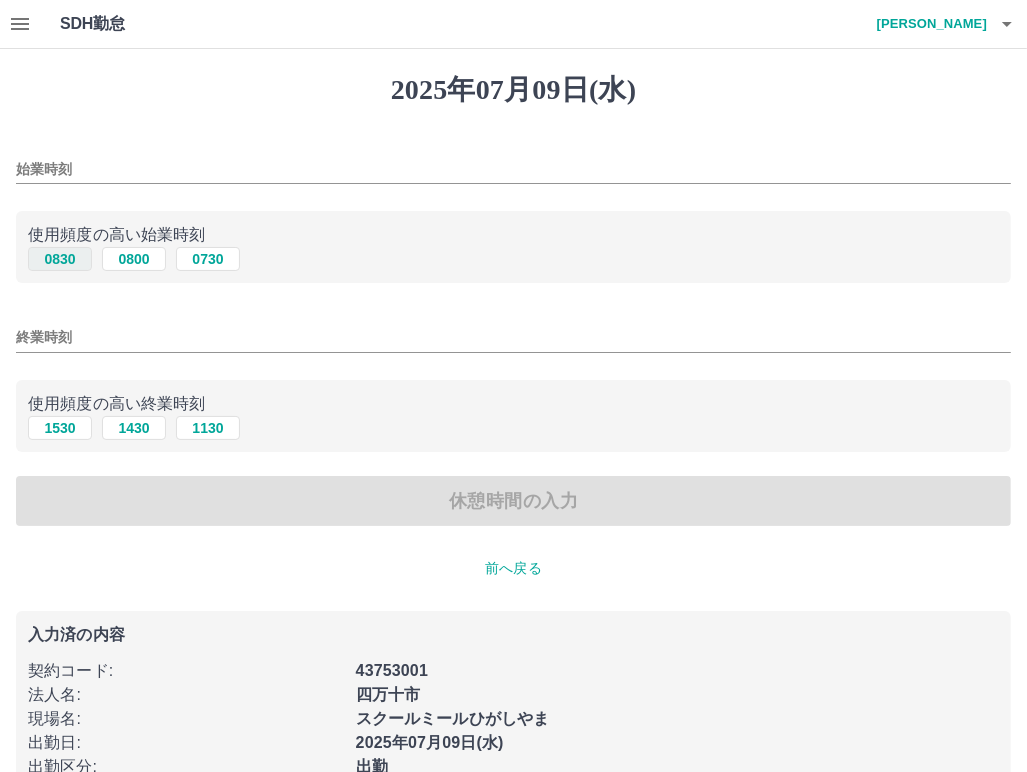 click on "0830" at bounding box center (60, 259) 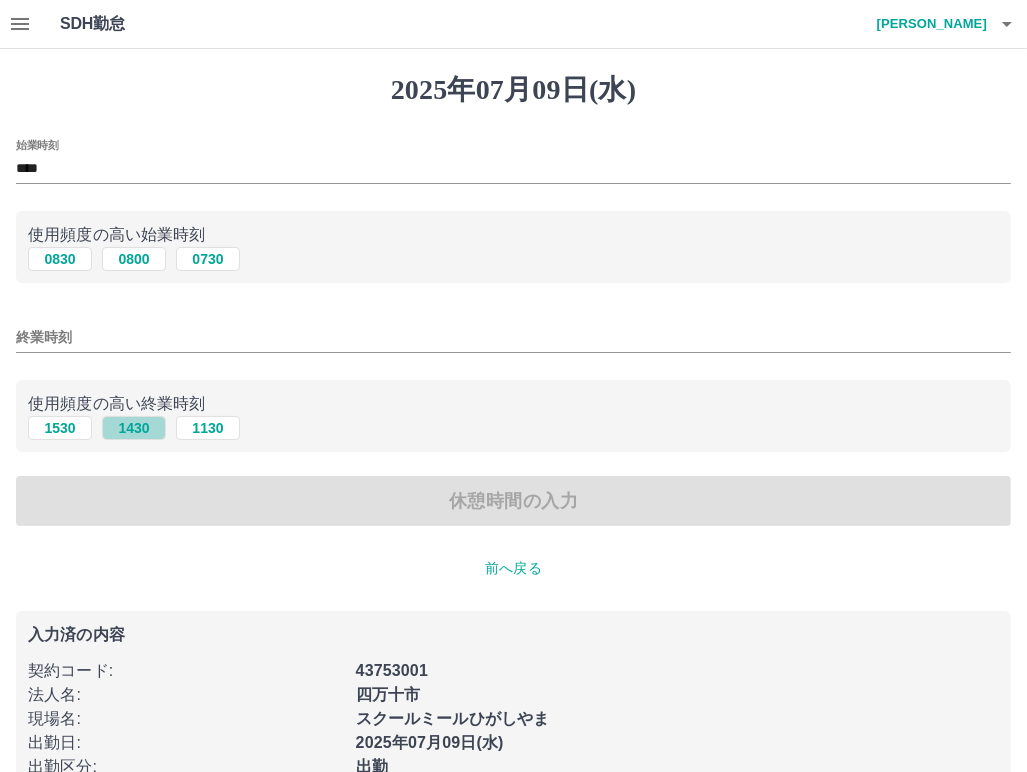 click on "1430" at bounding box center (134, 428) 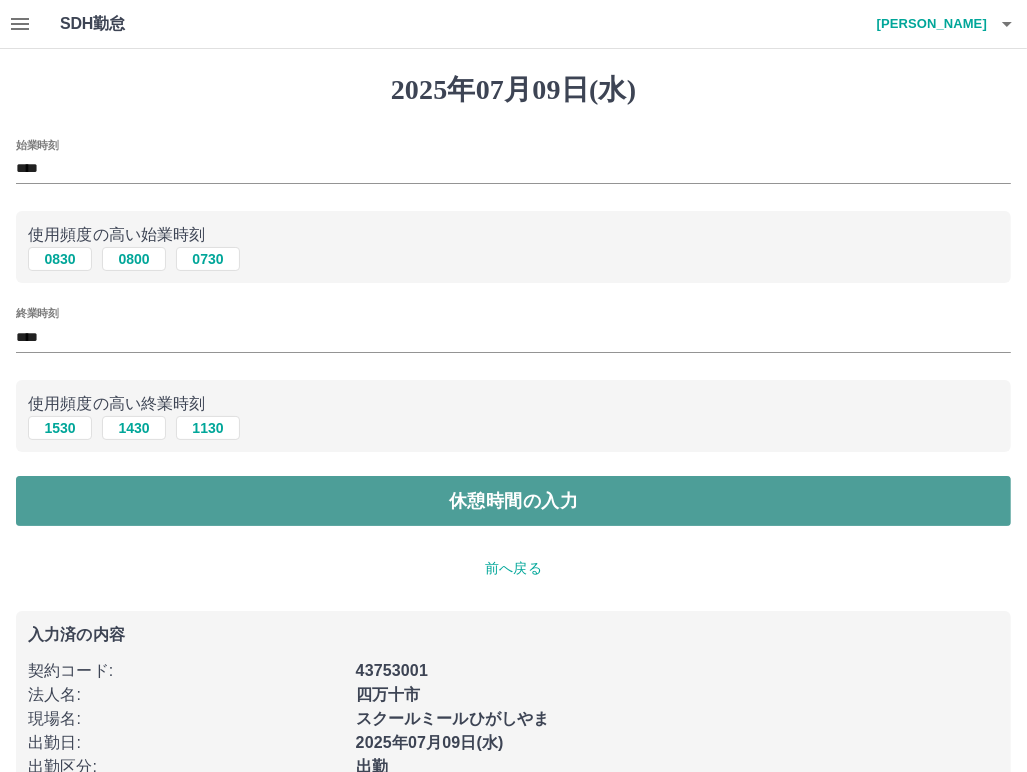 click on "休憩時間の入力" at bounding box center [513, 501] 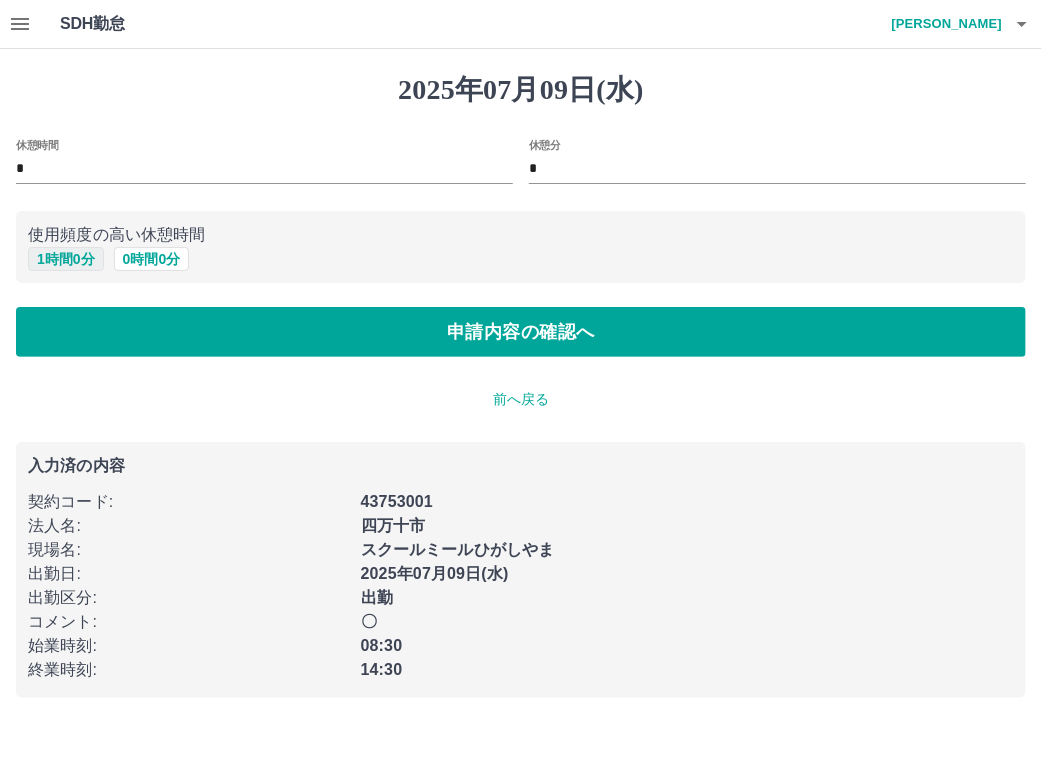 click on "1 時間 0 分" at bounding box center (66, 259) 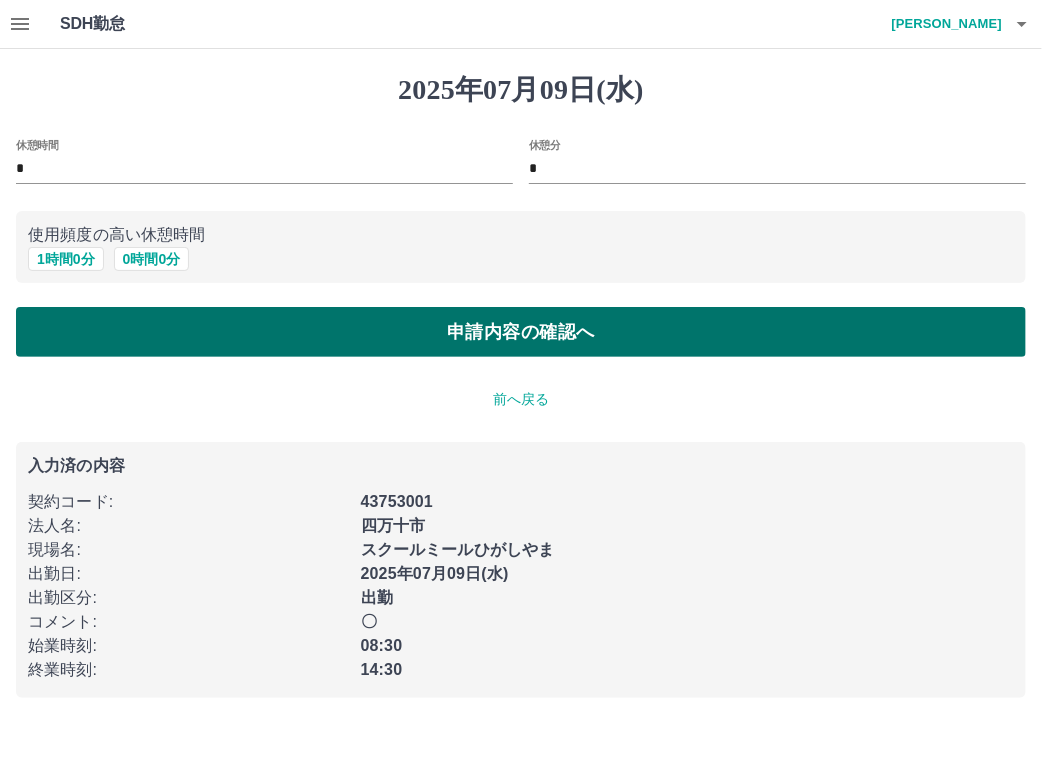 click on "申請内容の確認へ" at bounding box center (521, 332) 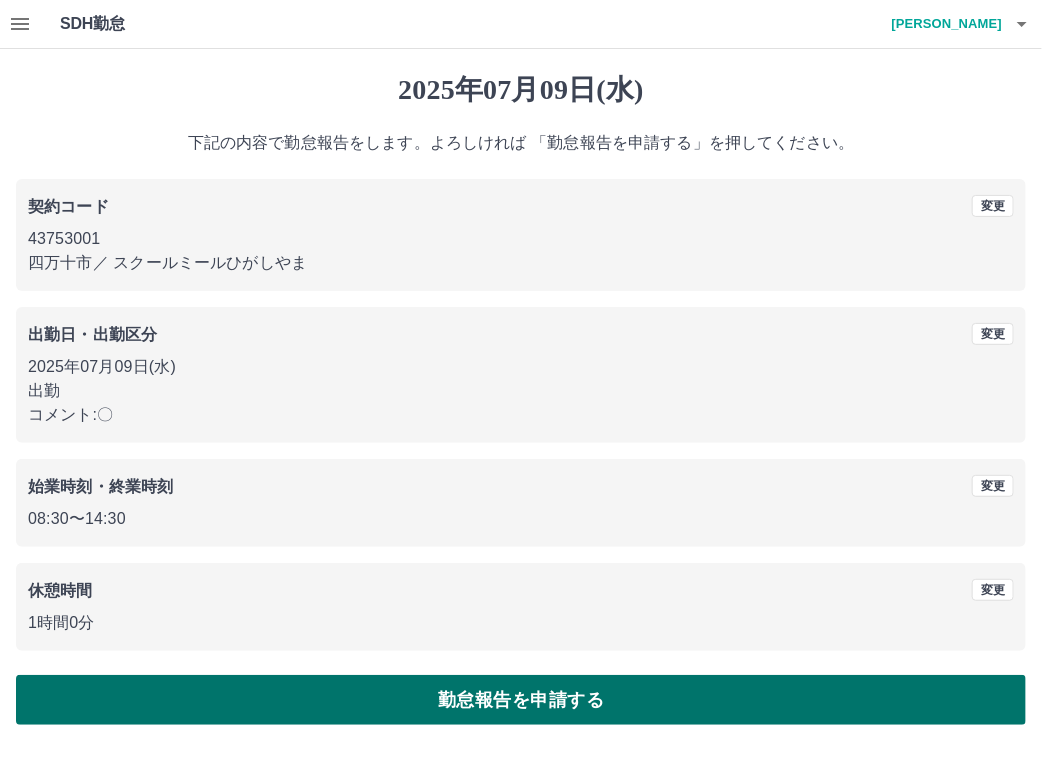 click on "勤怠報告を申請する" at bounding box center (521, 700) 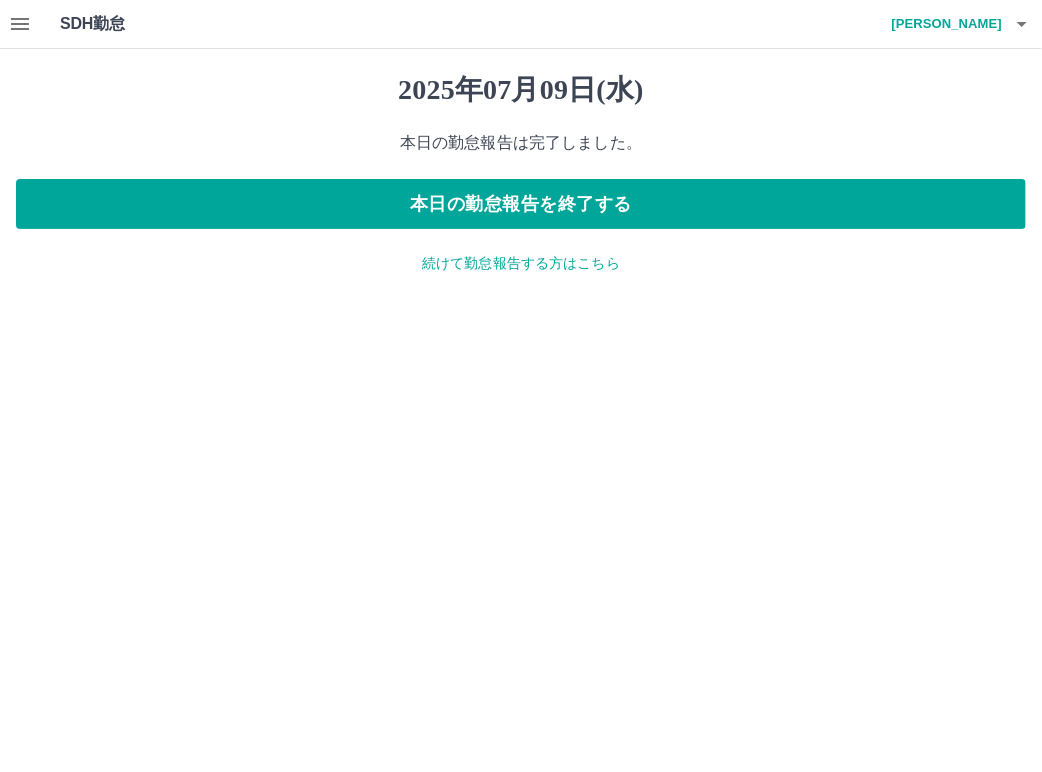 click on "続けて勤怠報告する方はこちら" at bounding box center (521, 263) 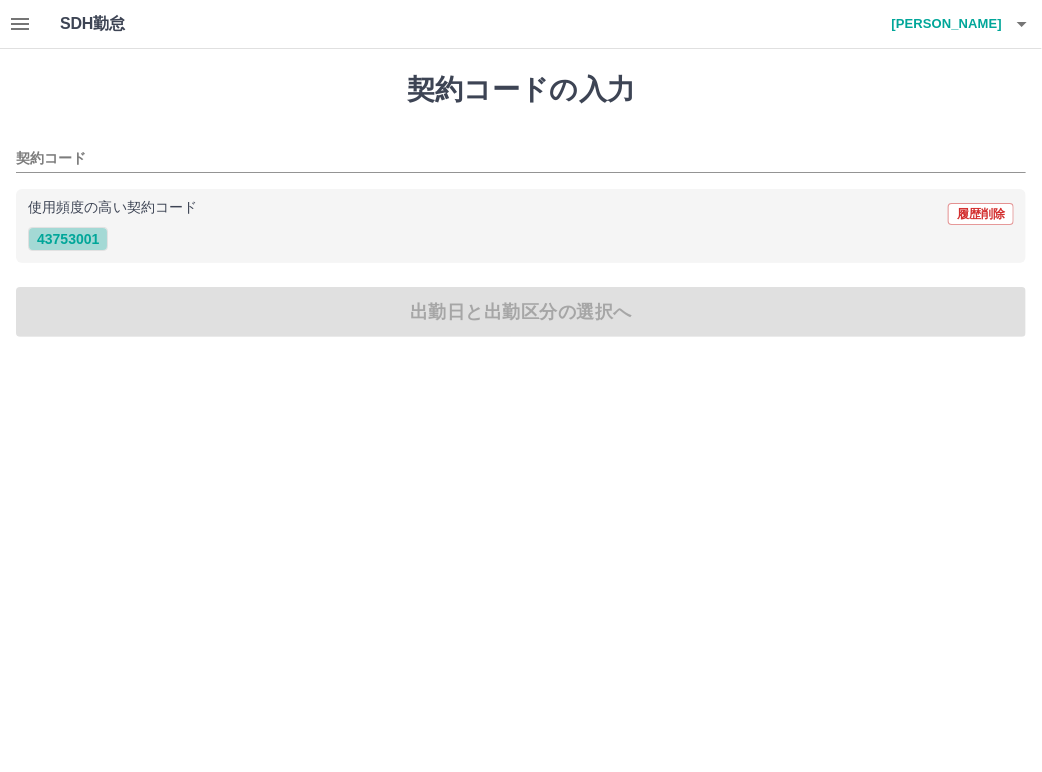 click on "43753001" at bounding box center [68, 239] 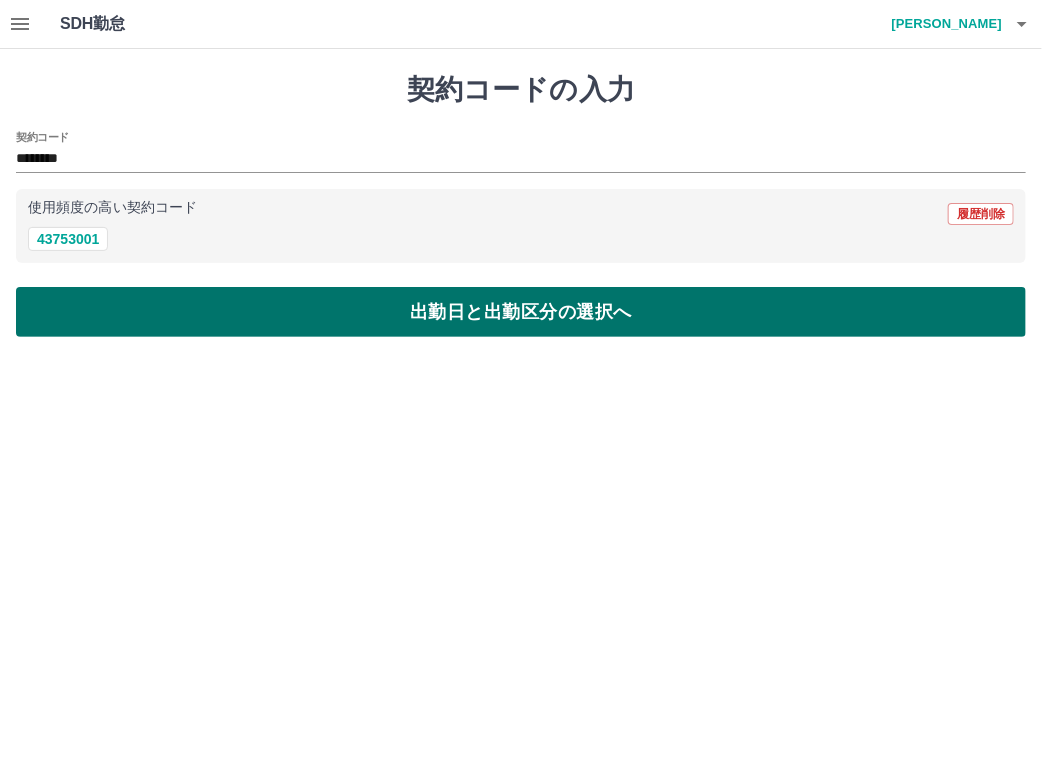 click on "出勤日と出勤区分の選択へ" at bounding box center [521, 312] 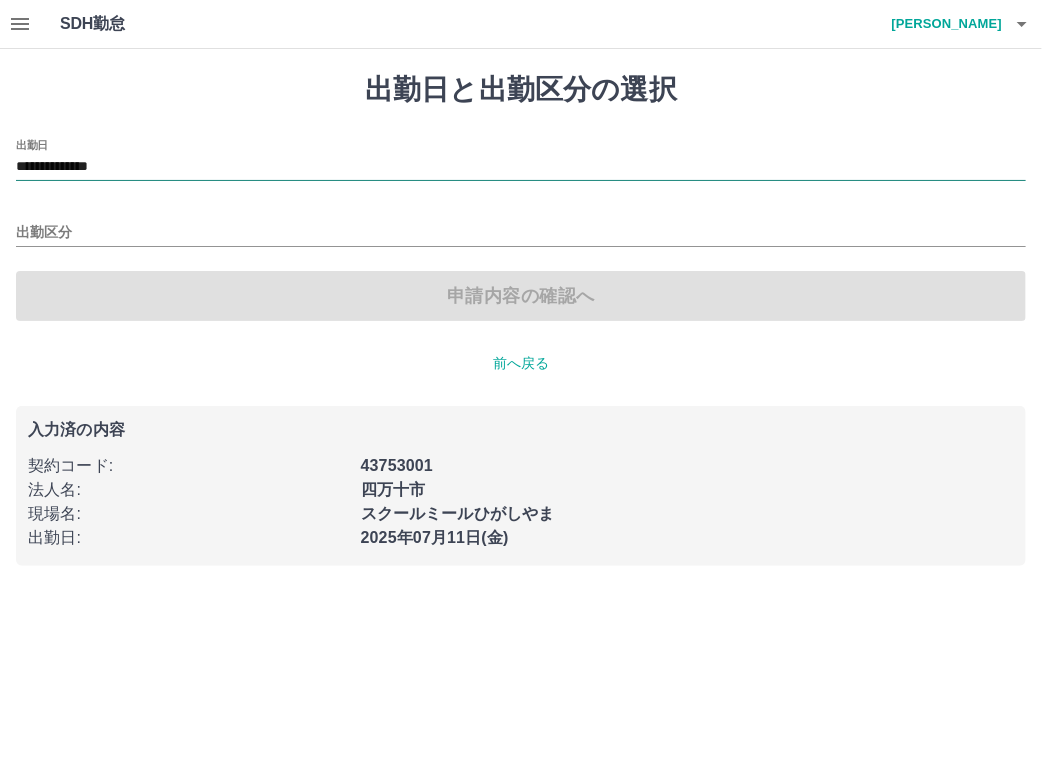 click on "**********" at bounding box center (521, 167) 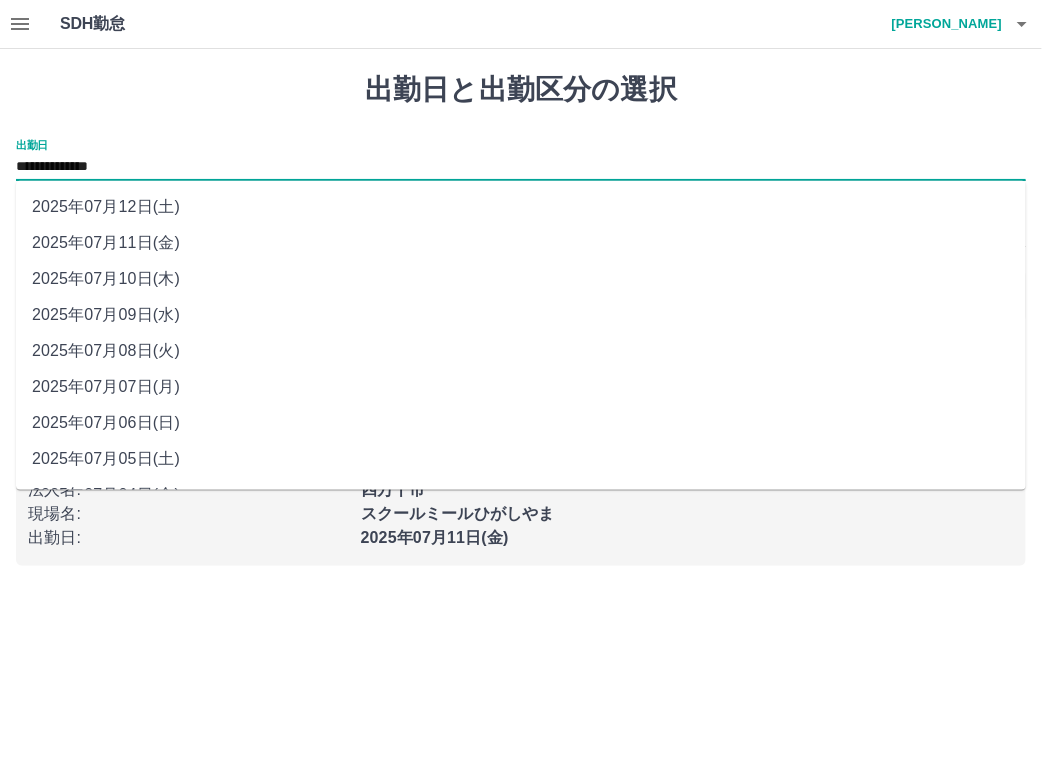 click on "2025年07月10日(木)" at bounding box center [521, 279] 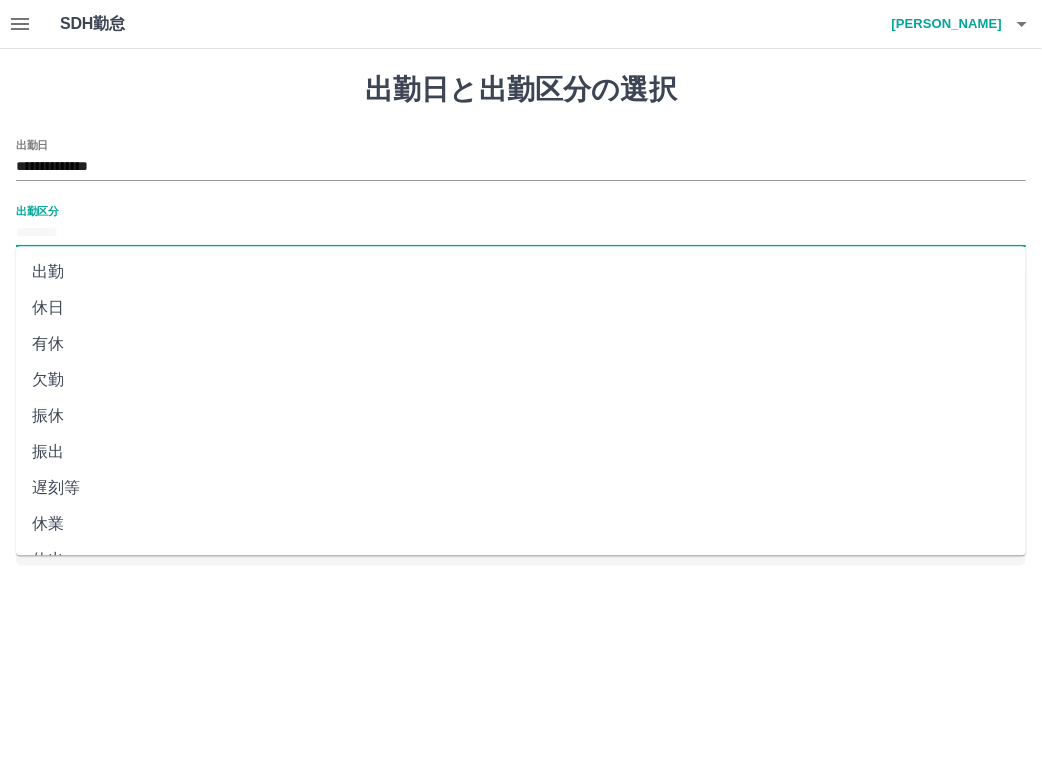 click on "出勤区分" at bounding box center [521, 233] 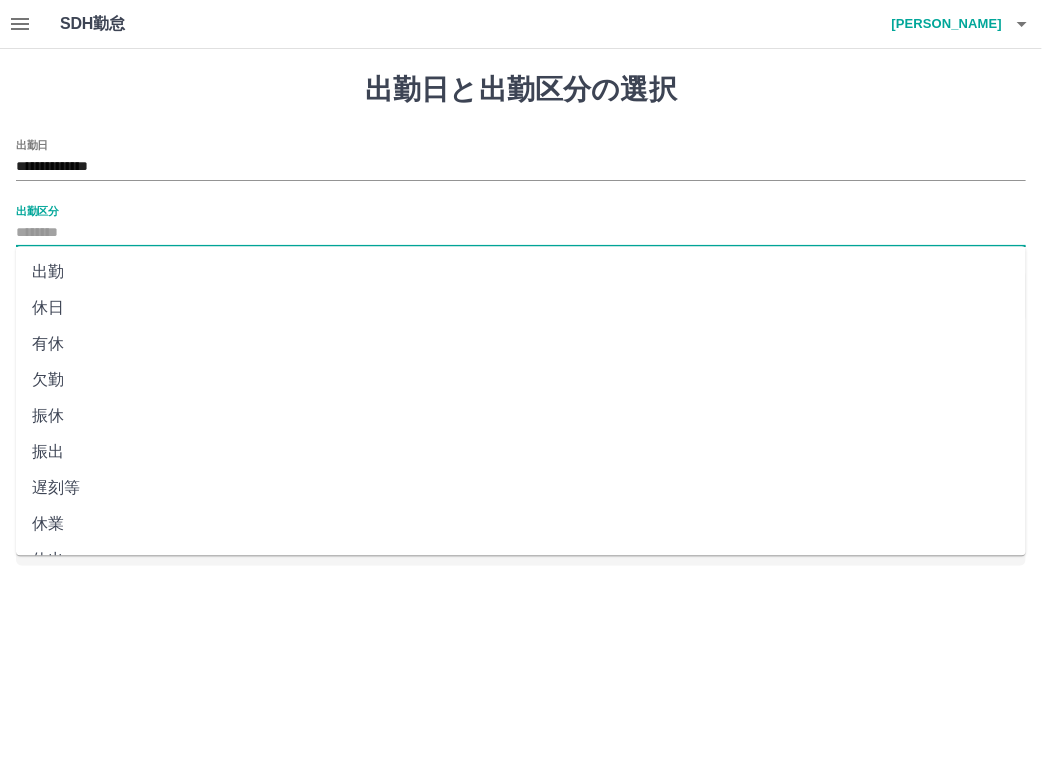 click on "出勤" at bounding box center [521, 272] 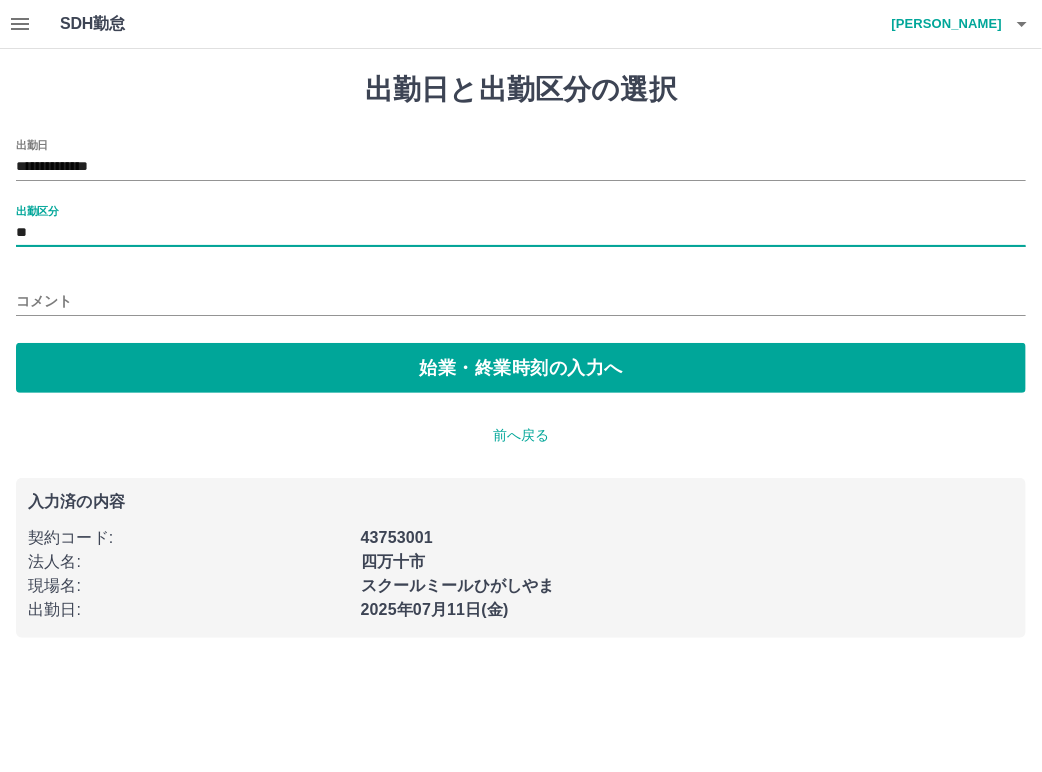 click on "コメント" at bounding box center [521, 301] 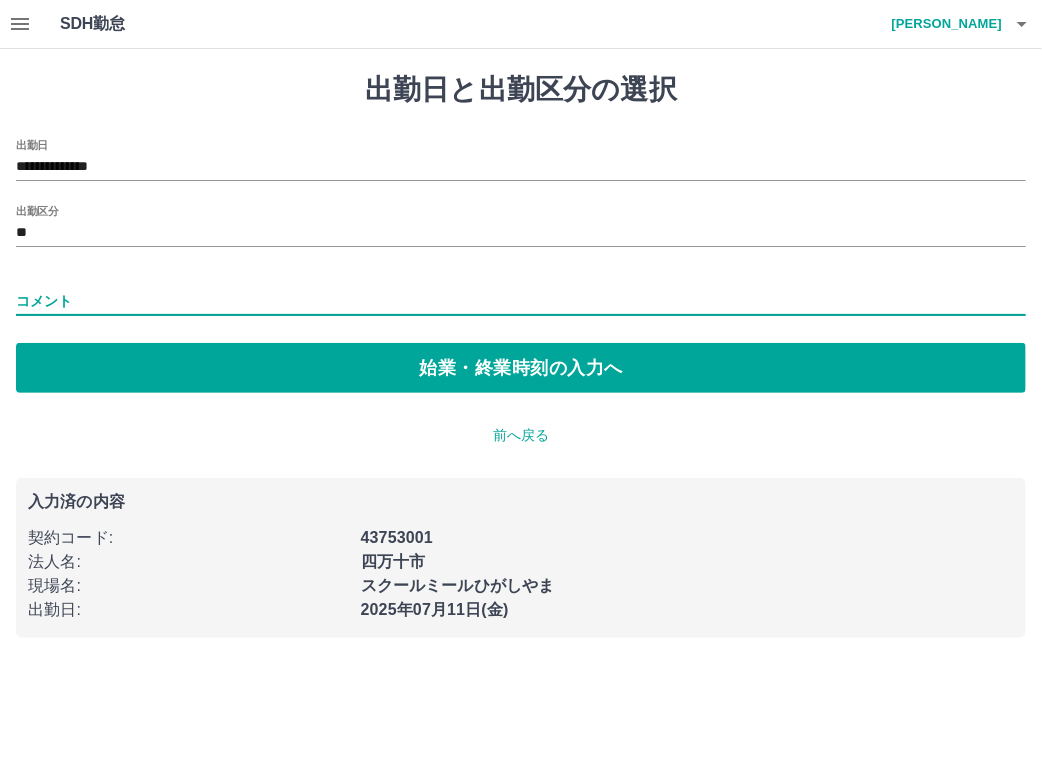 type on "*" 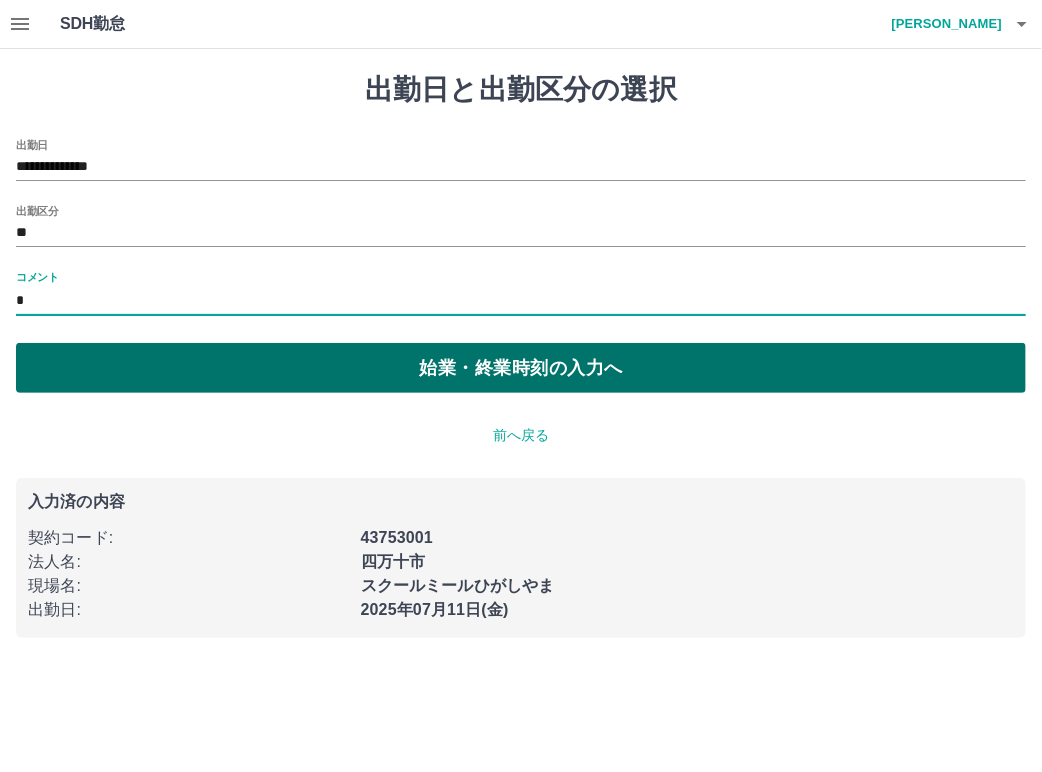 click on "始業・終業時刻の入力へ" at bounding box center [521, 368] 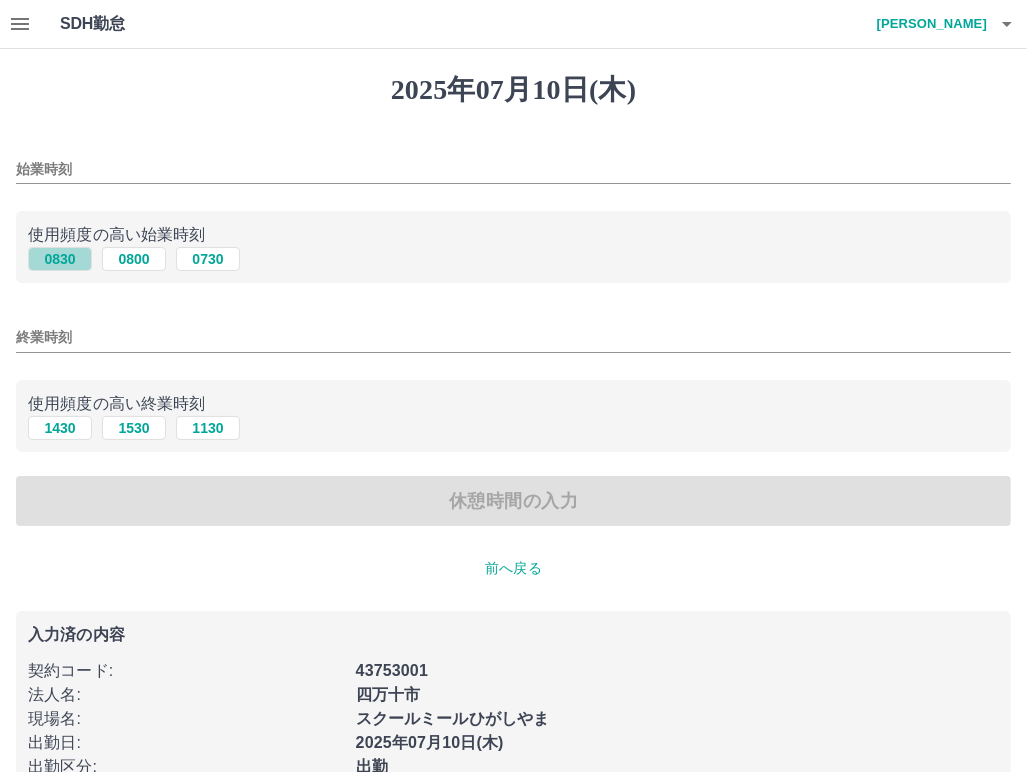 click on "0830" at bounding box center (60, 259) 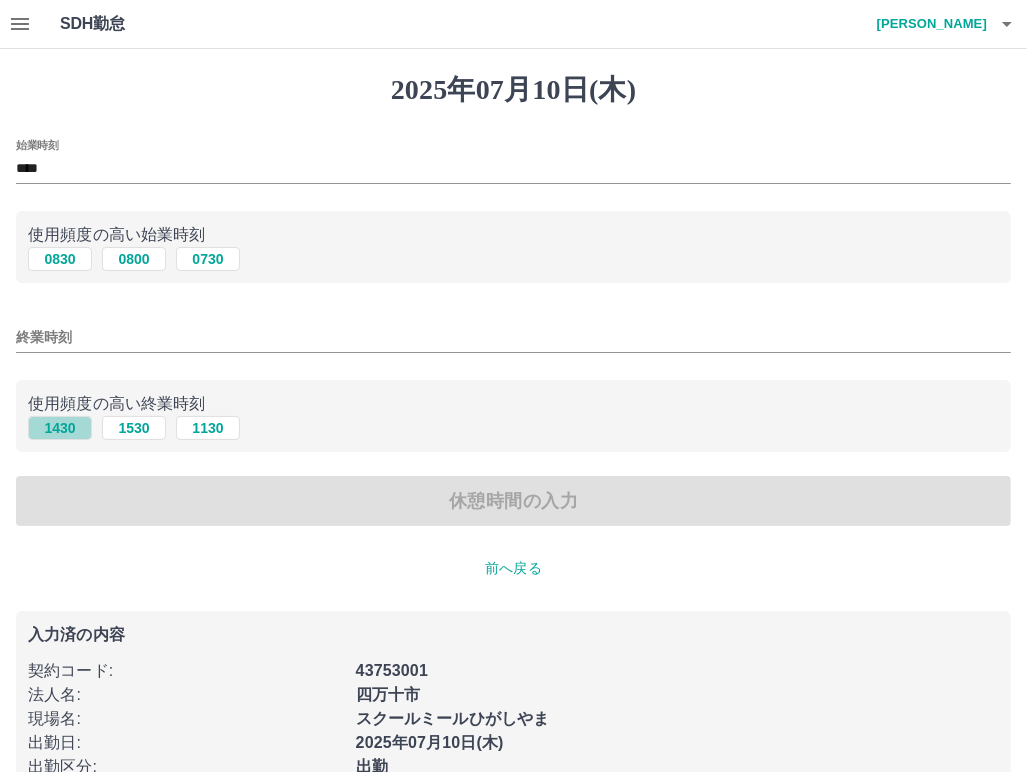 click on "1430" at bounding box center (60, 428) 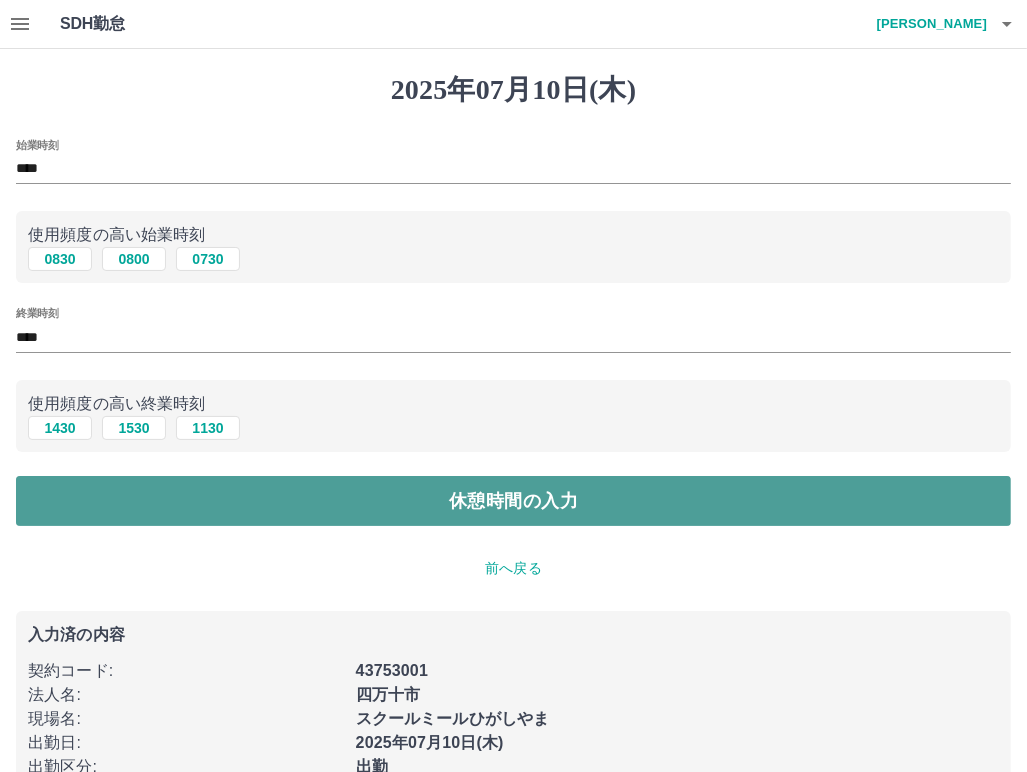 drag, startPoint x: 531, startPoint y: 510, endPoint x: 519, endPoint y: 509, distance: 12.0415945 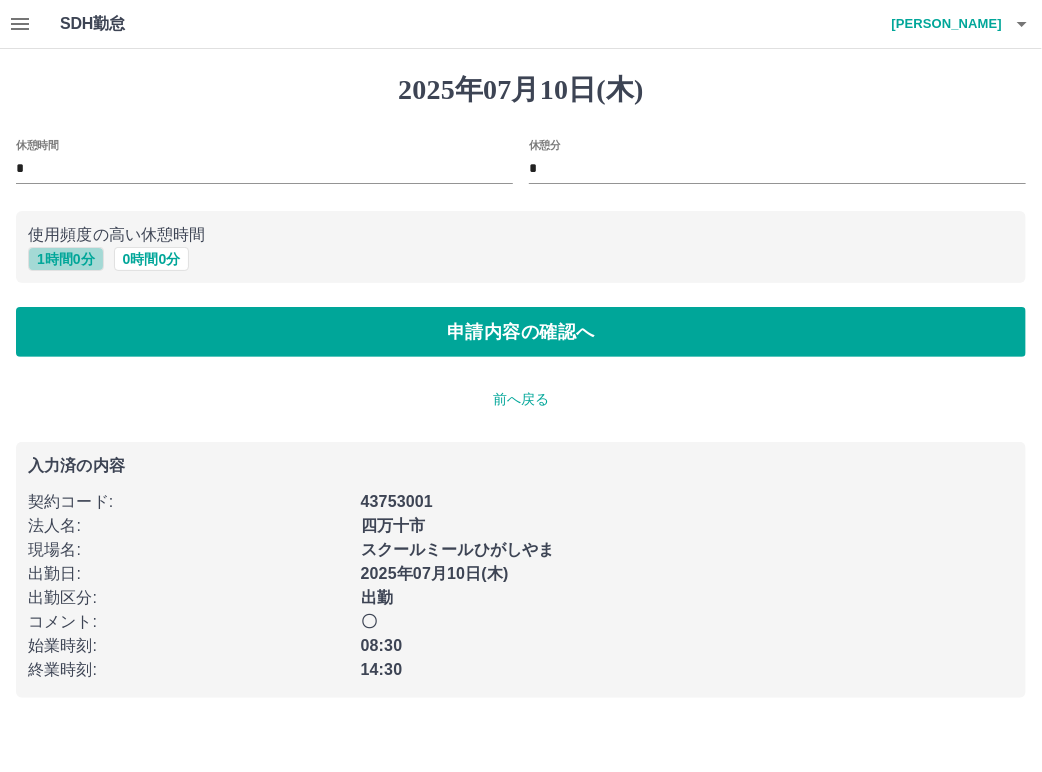 click on "1 時間 0 分" at bounding box center [66, 259] 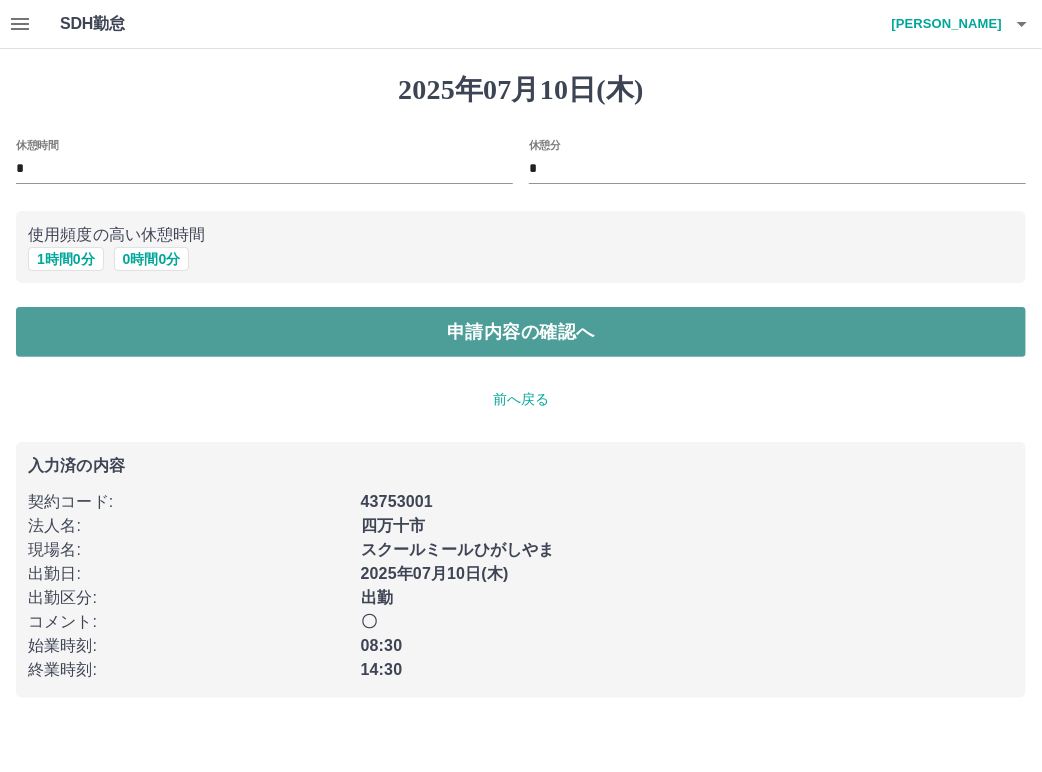 click on "申請内容の確認へ" at bounding box center [521, 332] 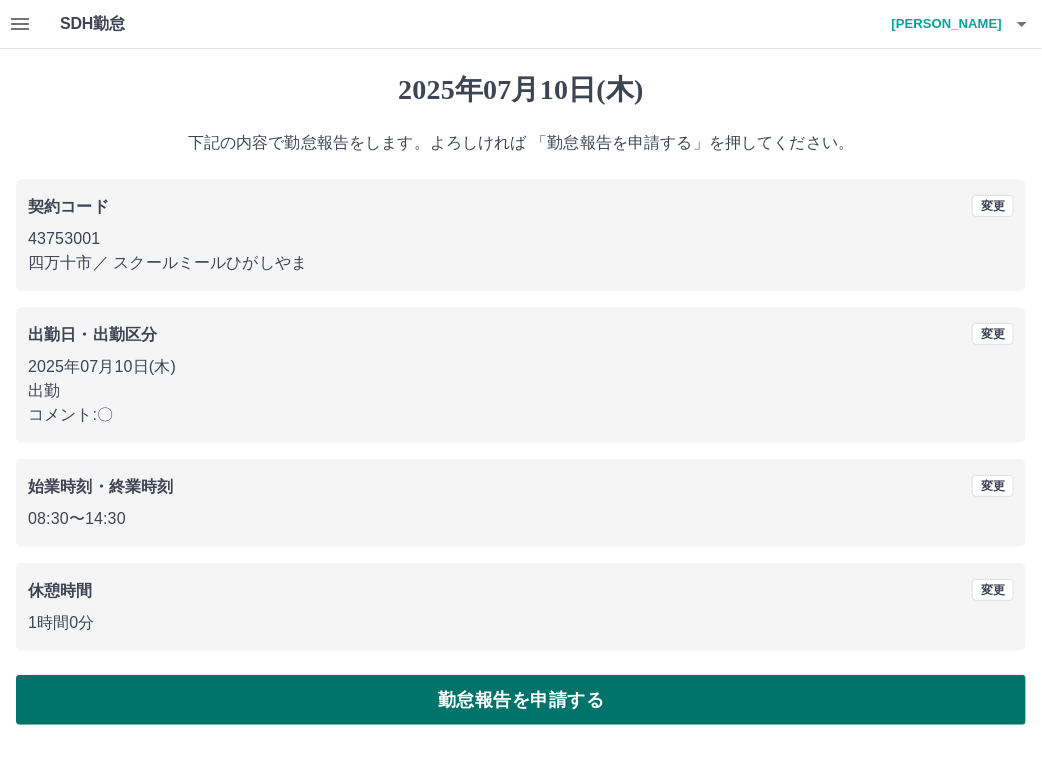 click on "勤怠報告を申請する" at bounding box center [521, 700] 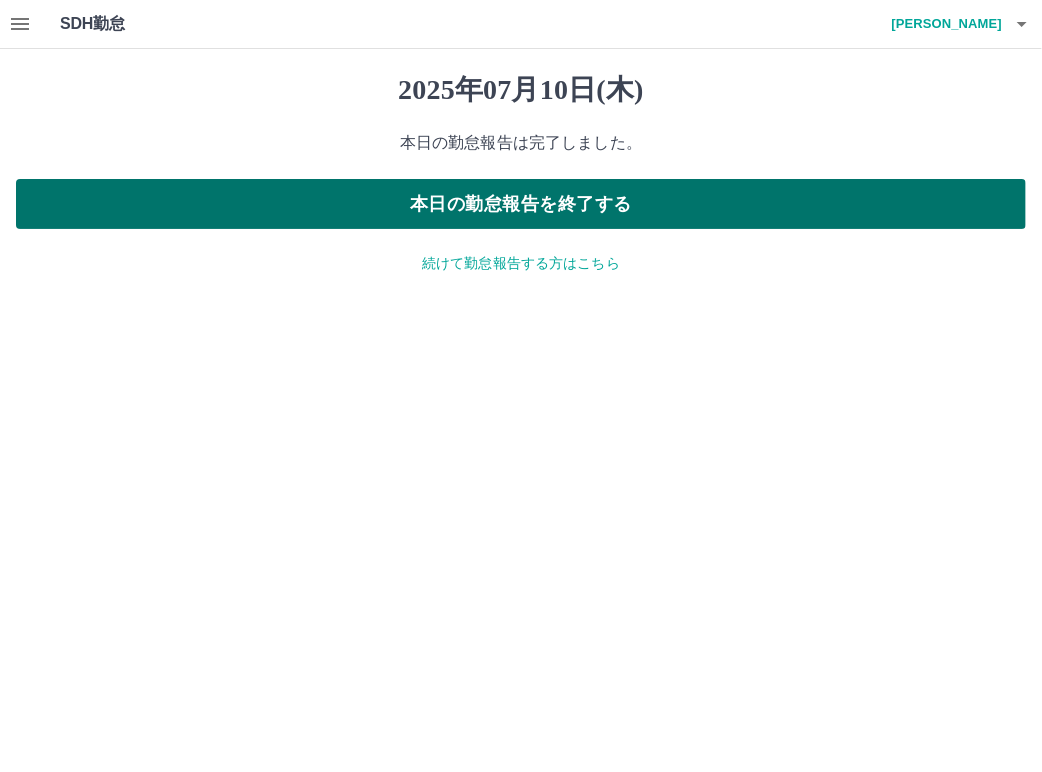 click on "本日の勤怠報告を終了する" at bounding box center [521, 204] 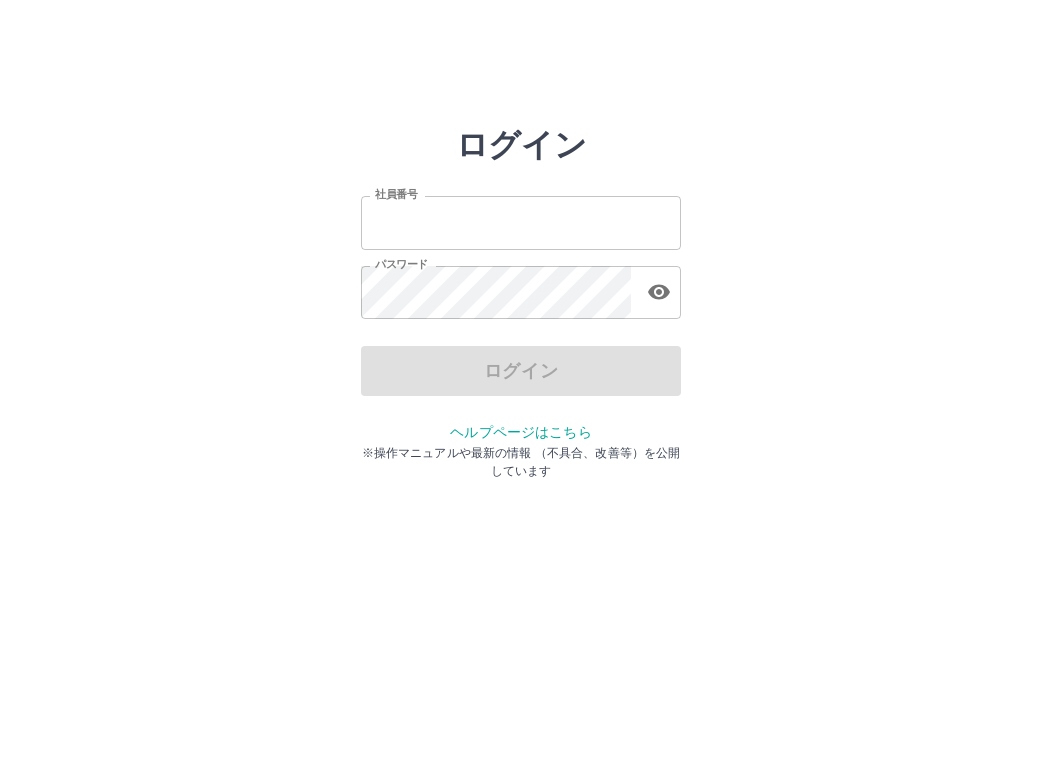 scroll, scrollTop: 0, scrollLeft: 0, axis: both 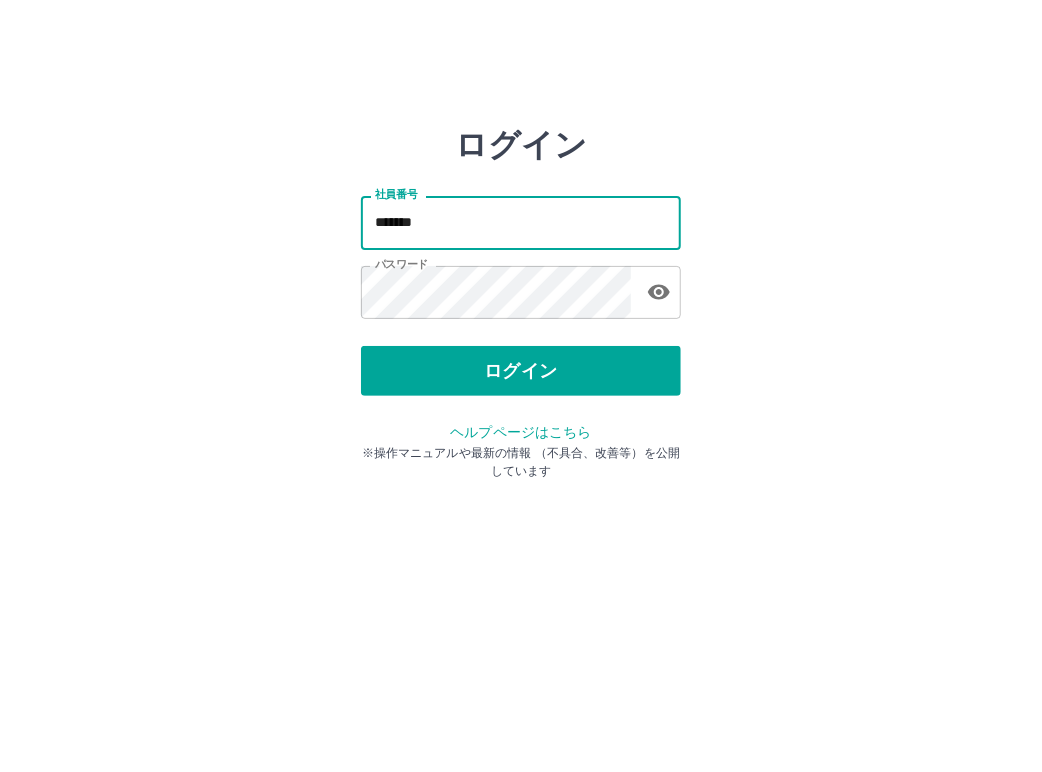 click on "*******" at bounding box center [521, 222] 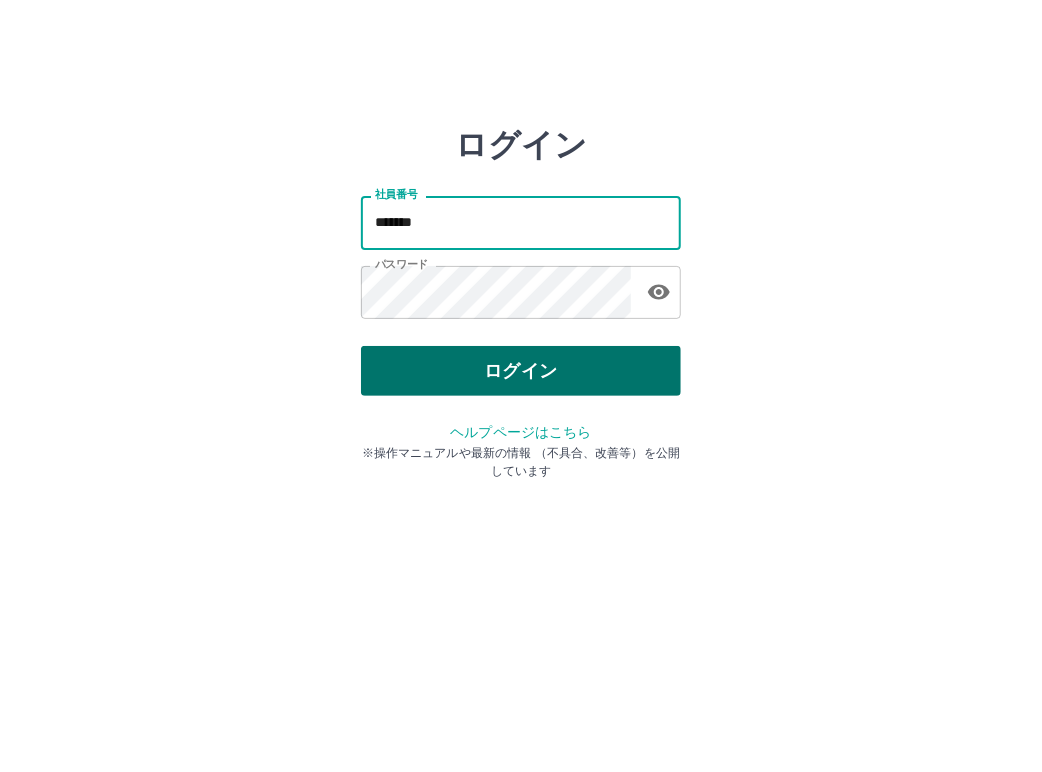 click on "ログイン" at bounding box center (521, 371) 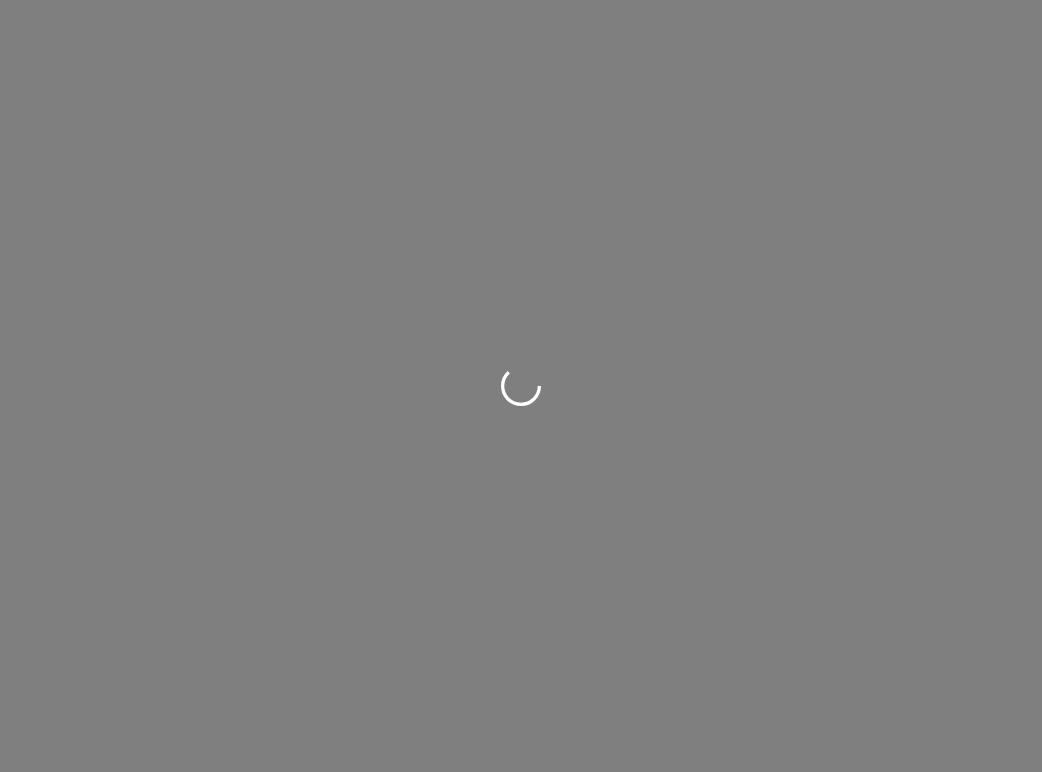 scroll, scrollTop: 0, scrollLeft: 0, axis: both 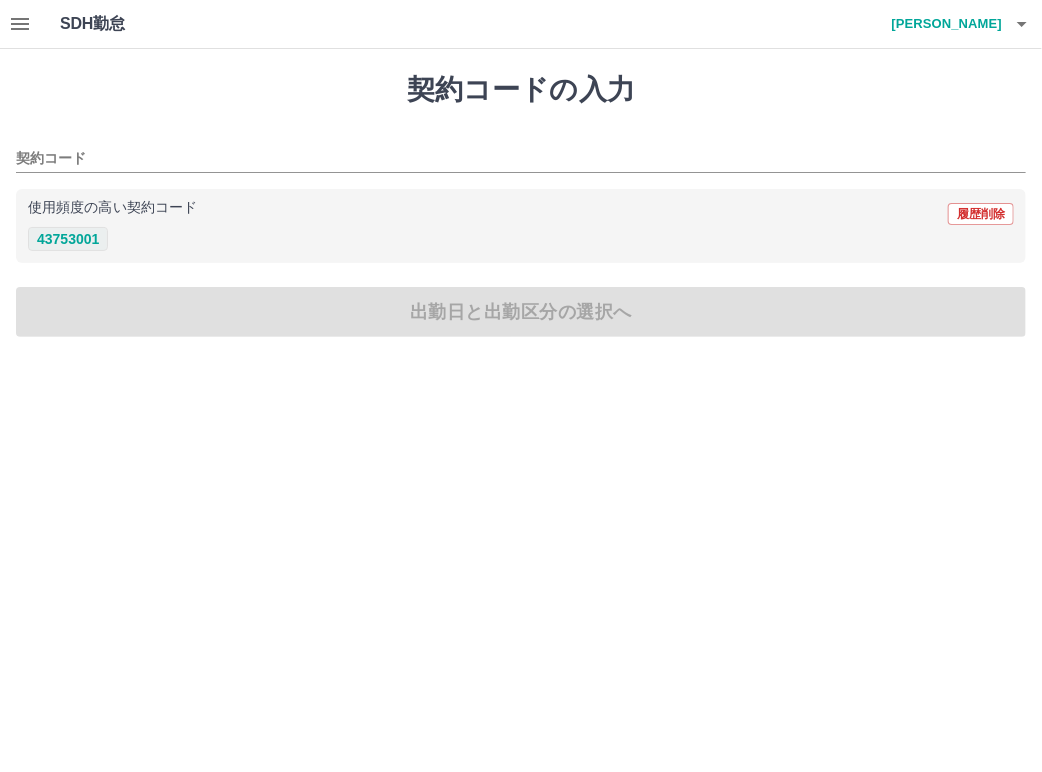 click on "43753001" at bounding box center (68, 239) 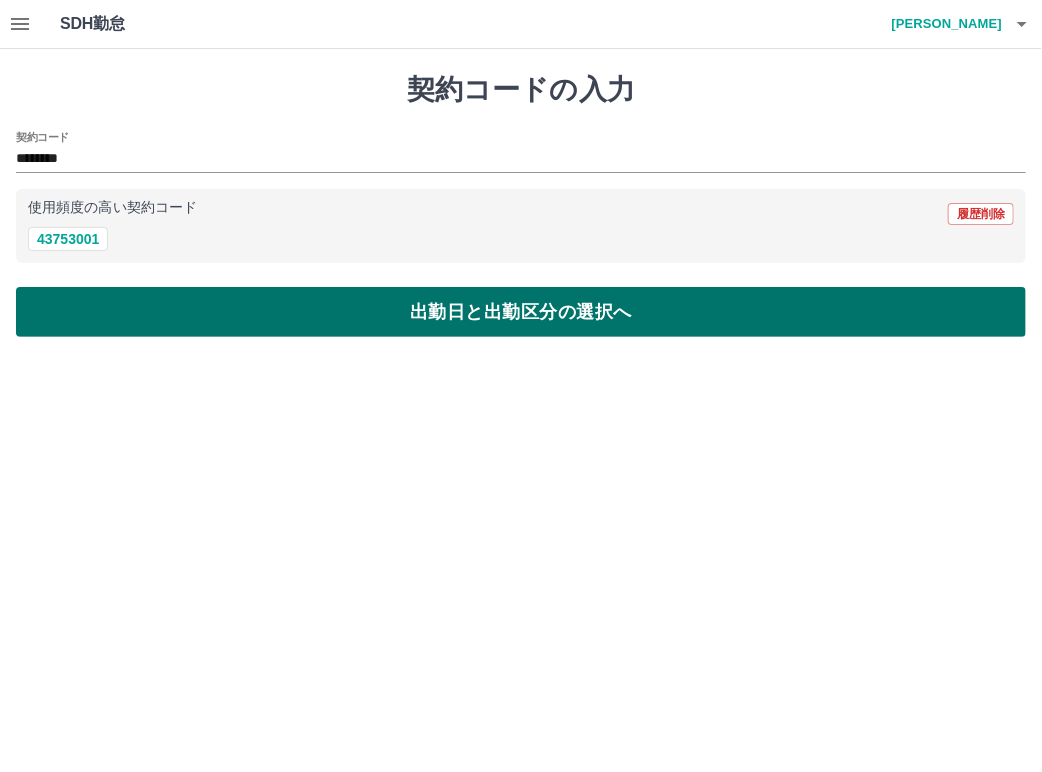click on "出勤日と出勤区分の選択へ" at bounding box center (521, 312) 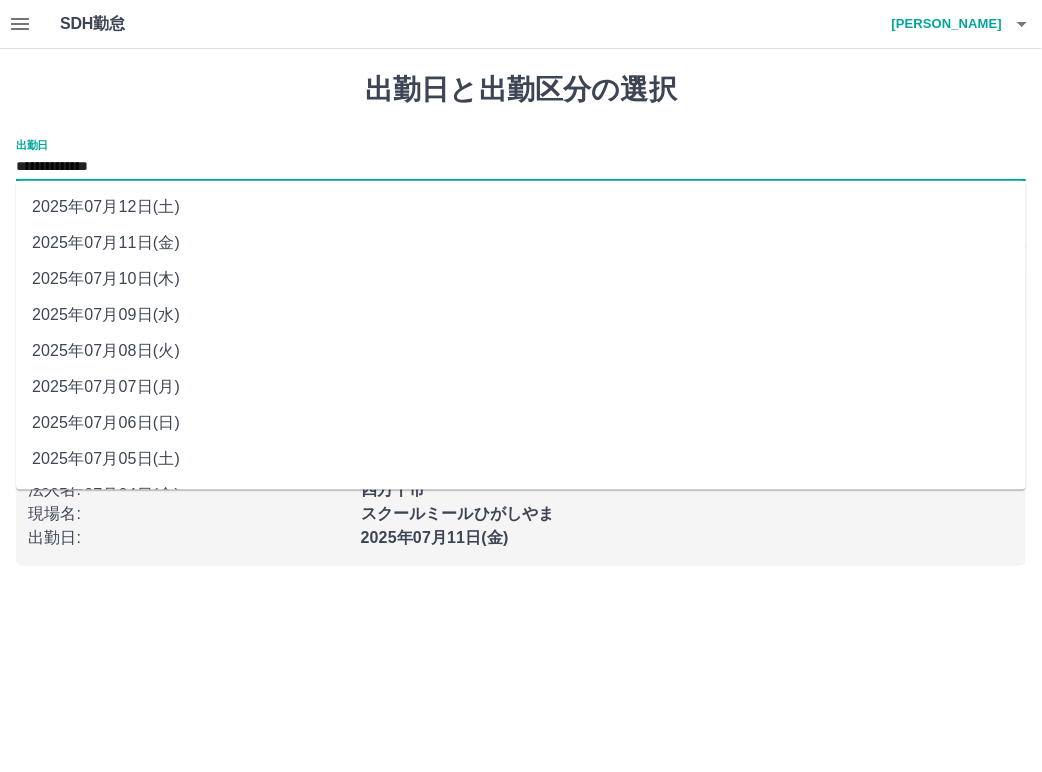 click on "**********" at bounding box center (521, 167) 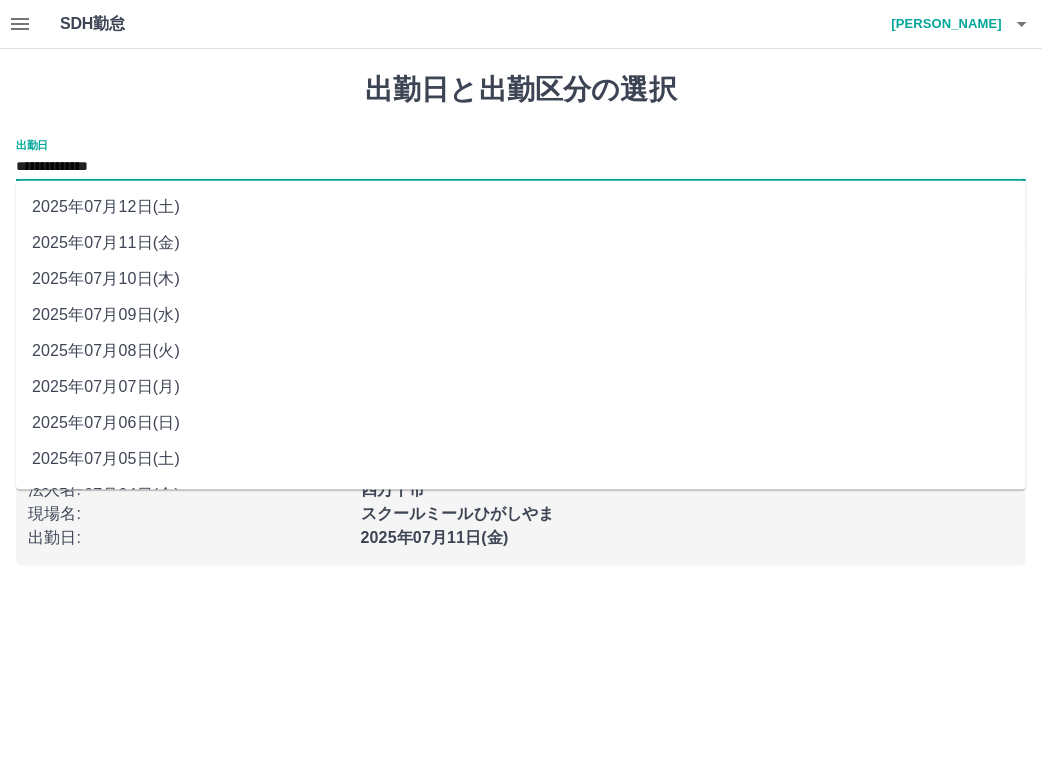 click on "2025年07月07日(月)" at bounding box center (521, 387) 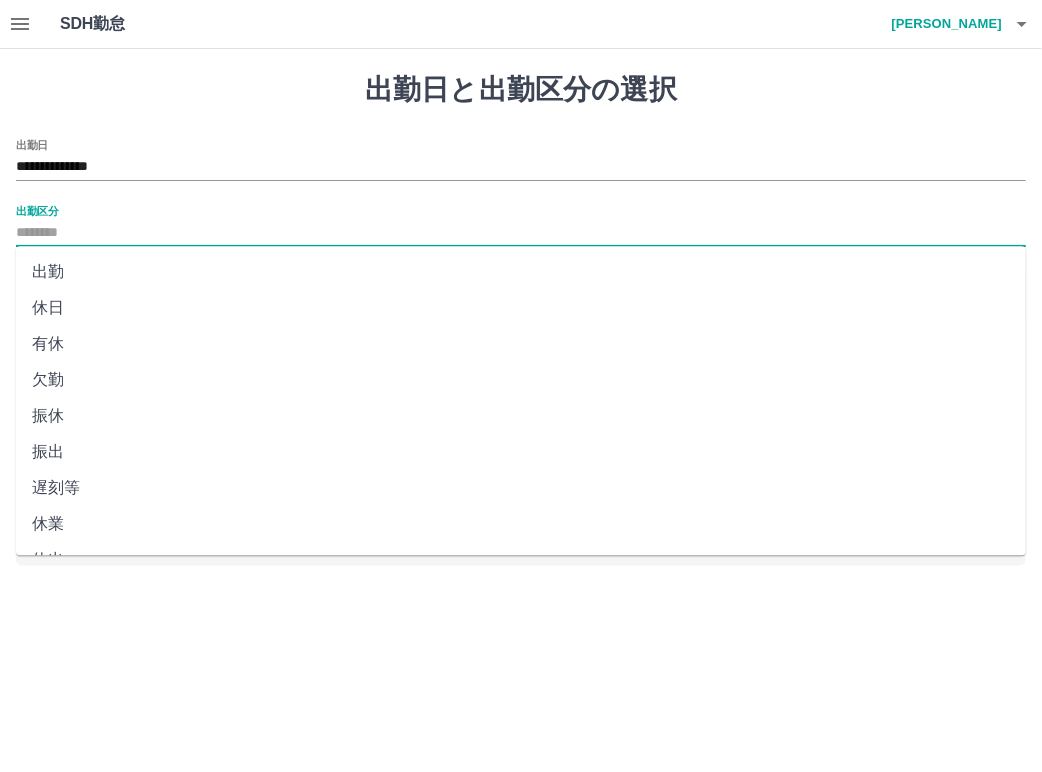 click on "出勤区分" at bounding box center [521, 233] 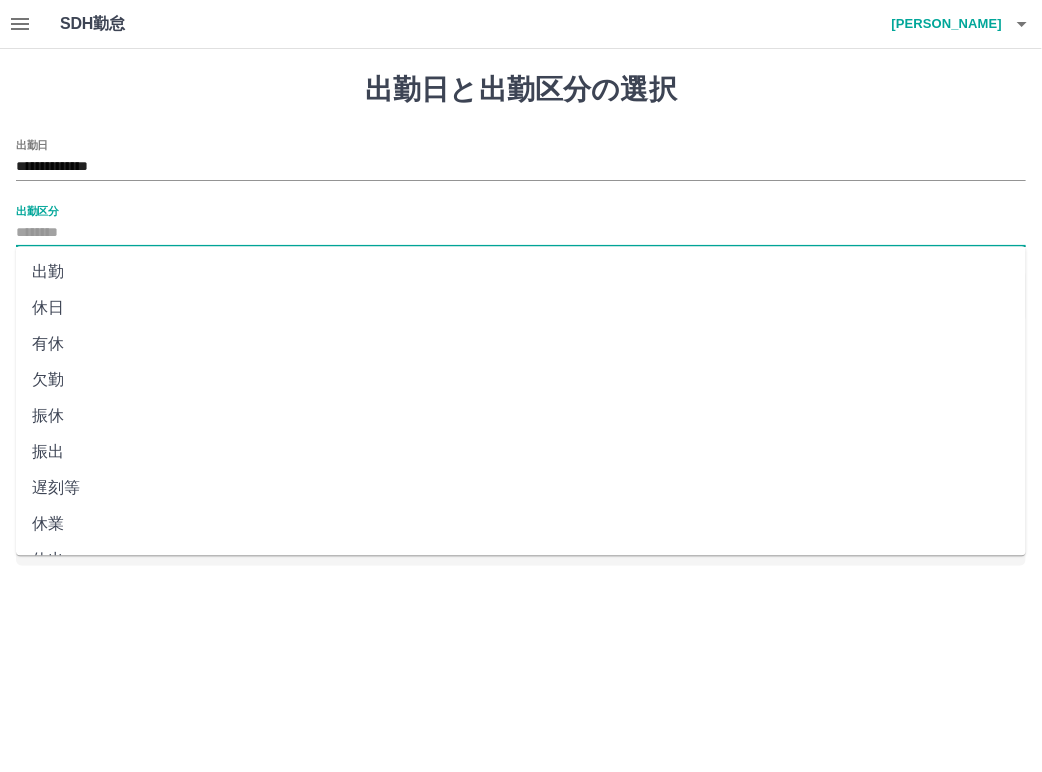 click on "出勤" at bounding box center [521, 272] 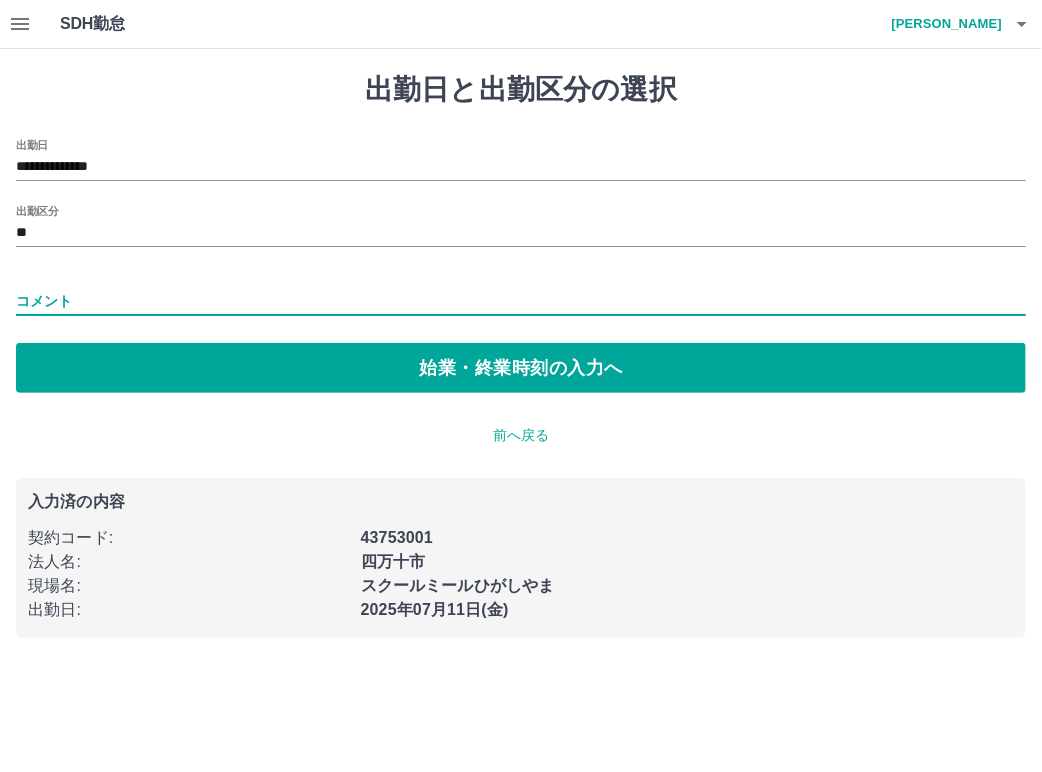 click on "コメント" at bounding box center [521, 301] 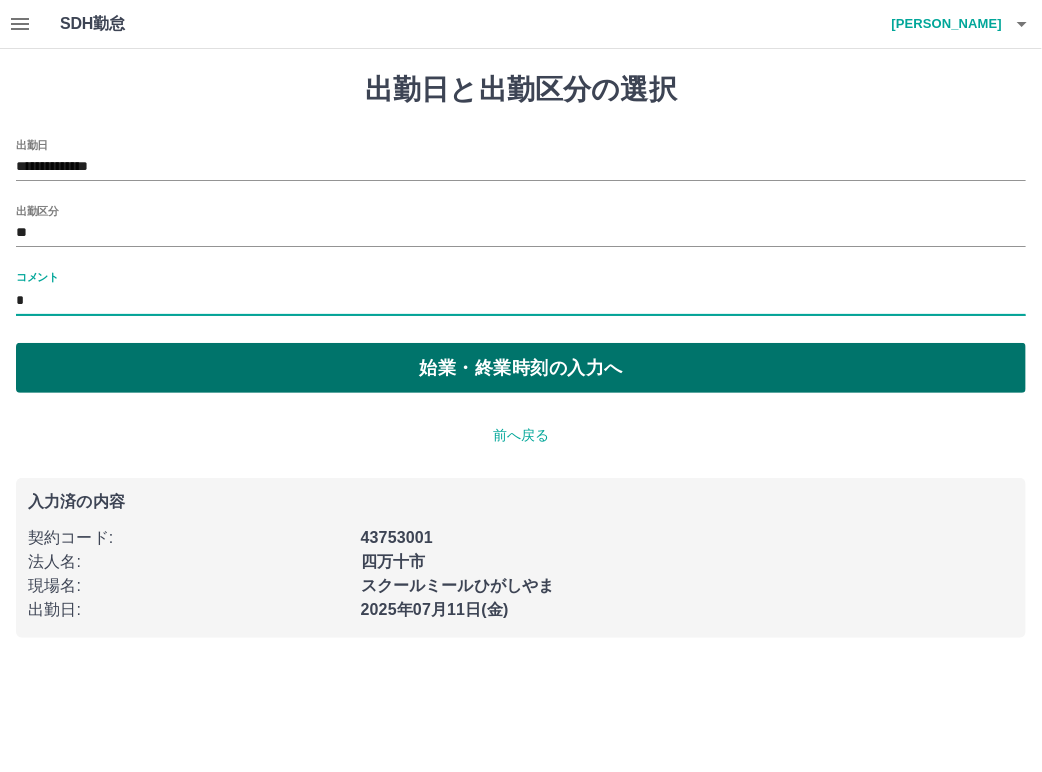 click on "始業・終業時刻の入力へ" at bounding box center [521, 368] 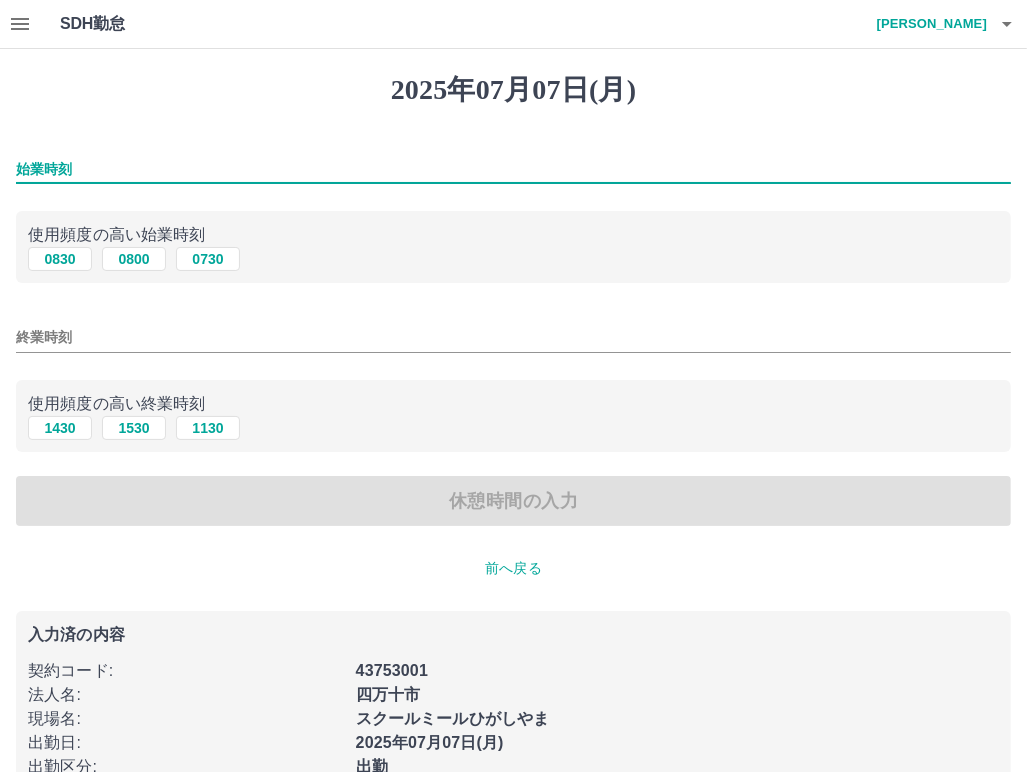 click on "始業時刻" at bounding box center (513, 169) 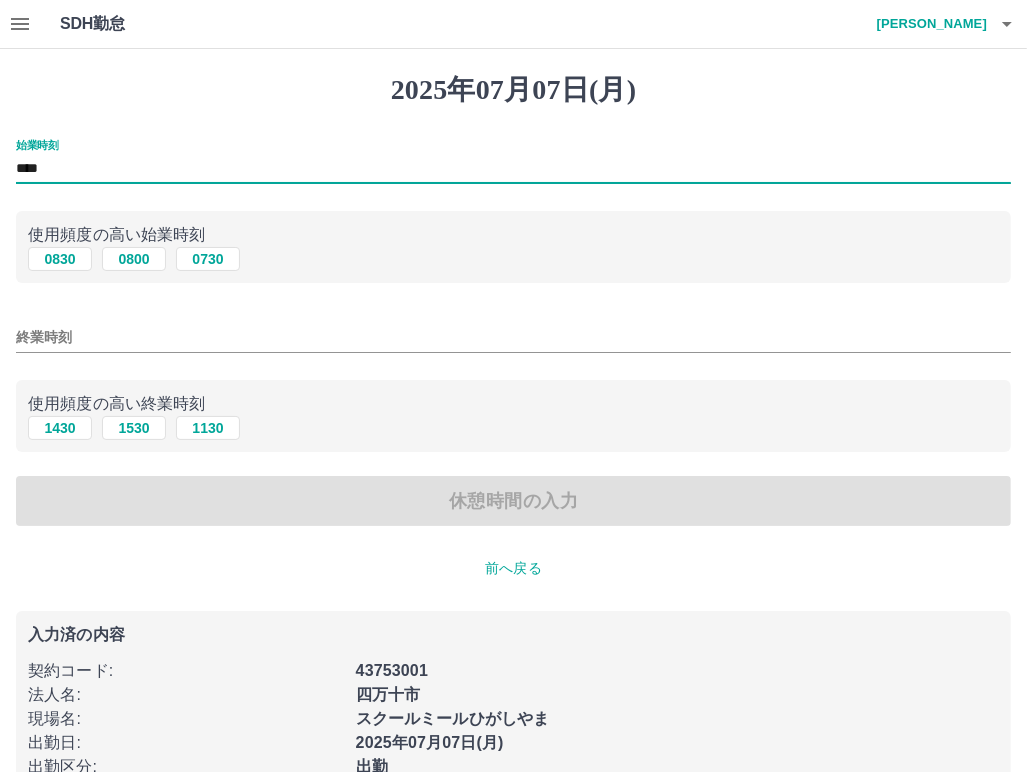 type on "****" 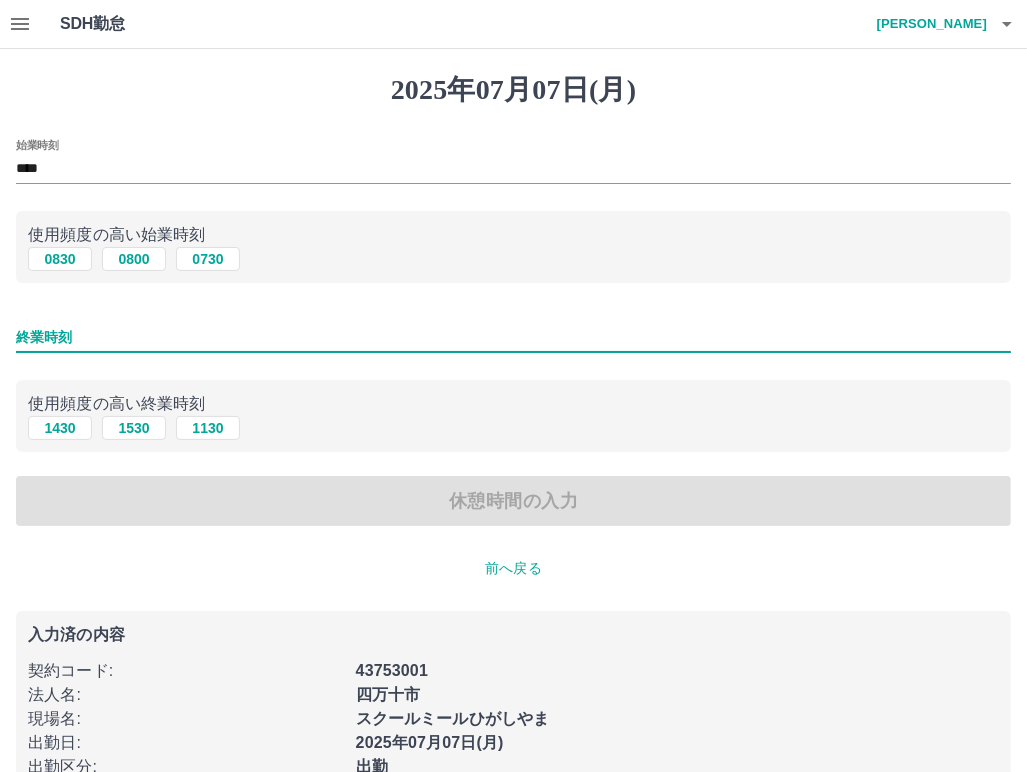 click on "終業時刻" at bounding box center [513, 337] 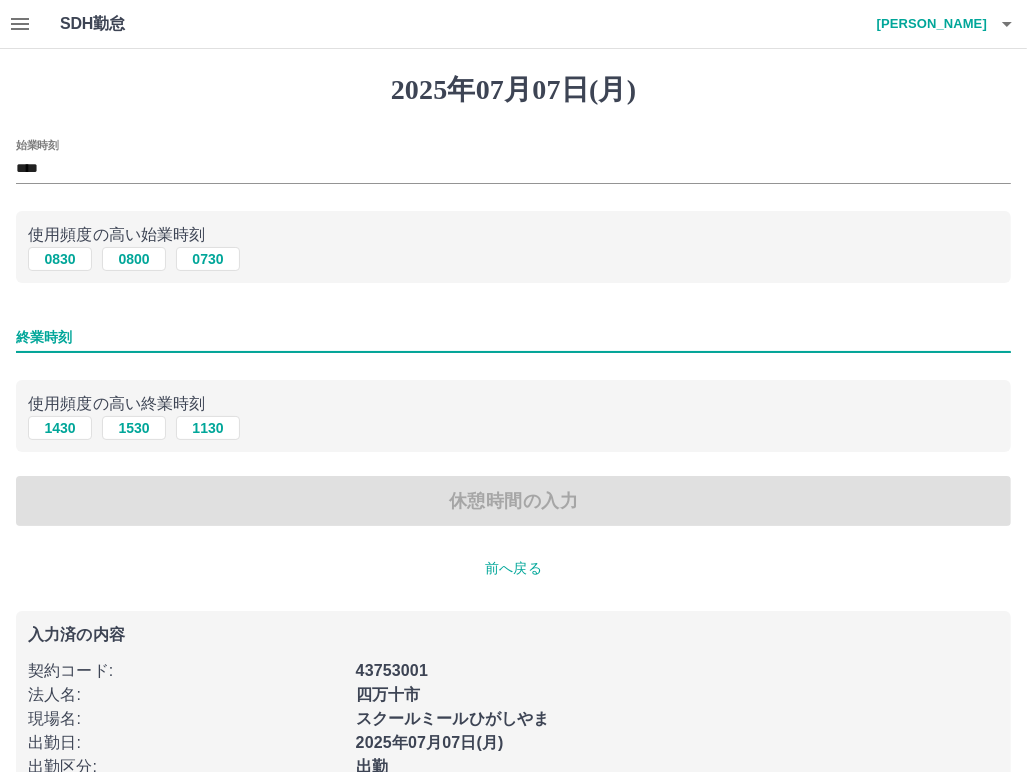 type on "****" 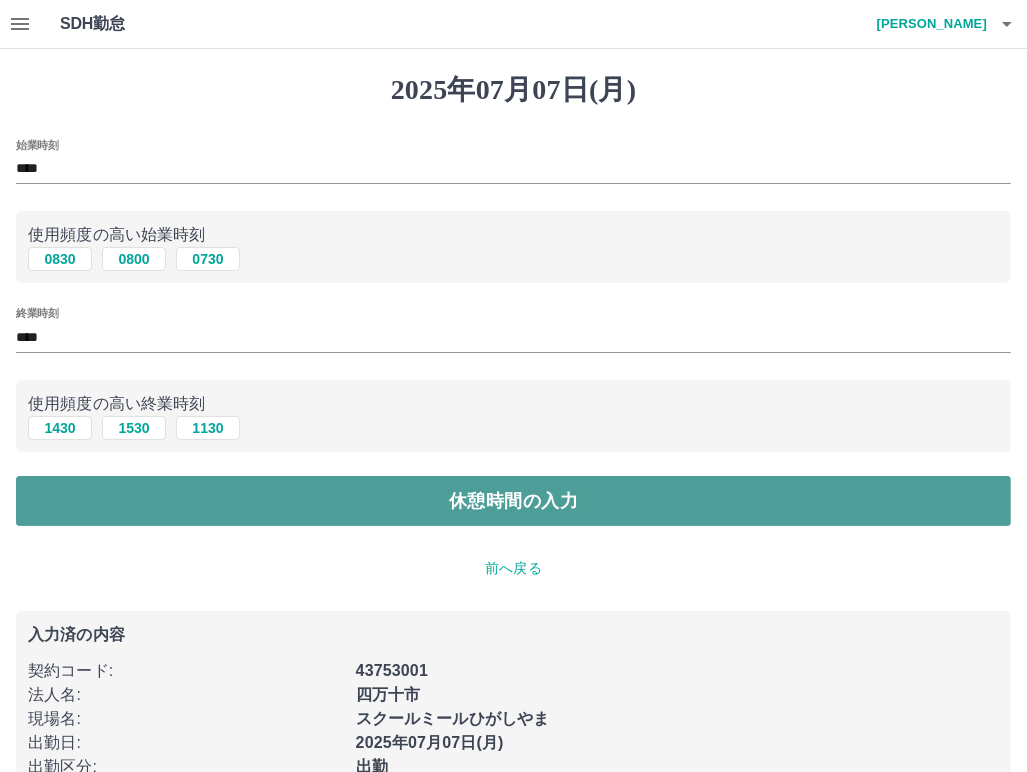 click on "休憩時間の入力" at bounding box center [513, 501] 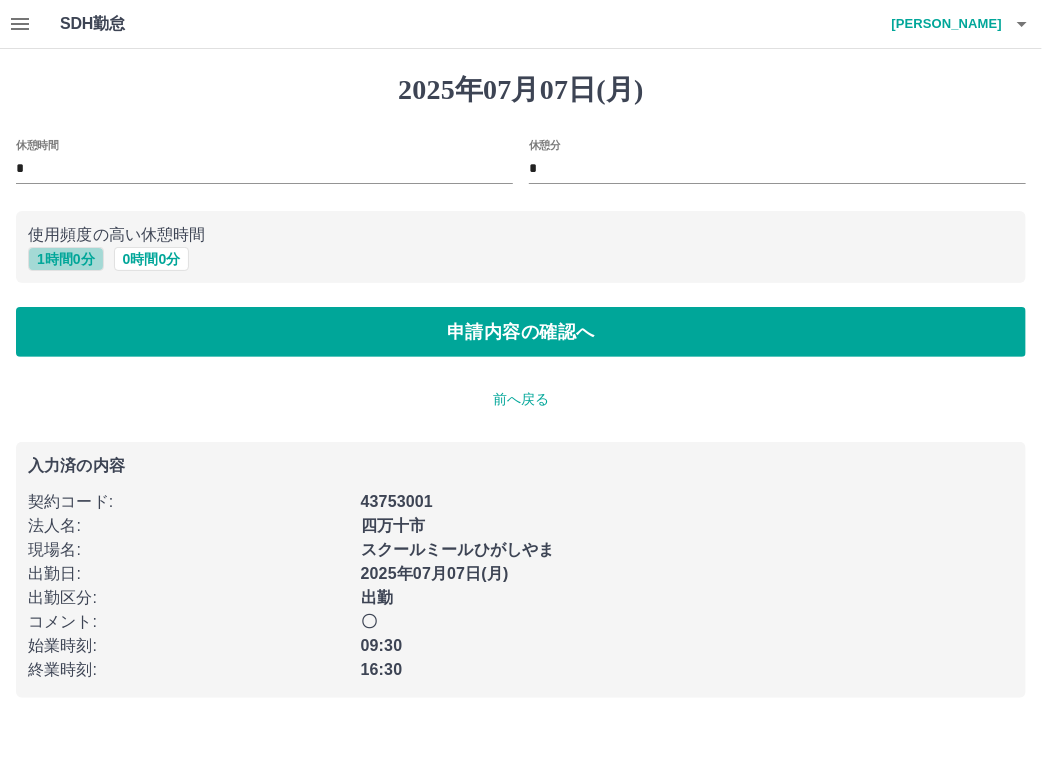 click on "1 時間 0 分" at bounding box center [66, 259] 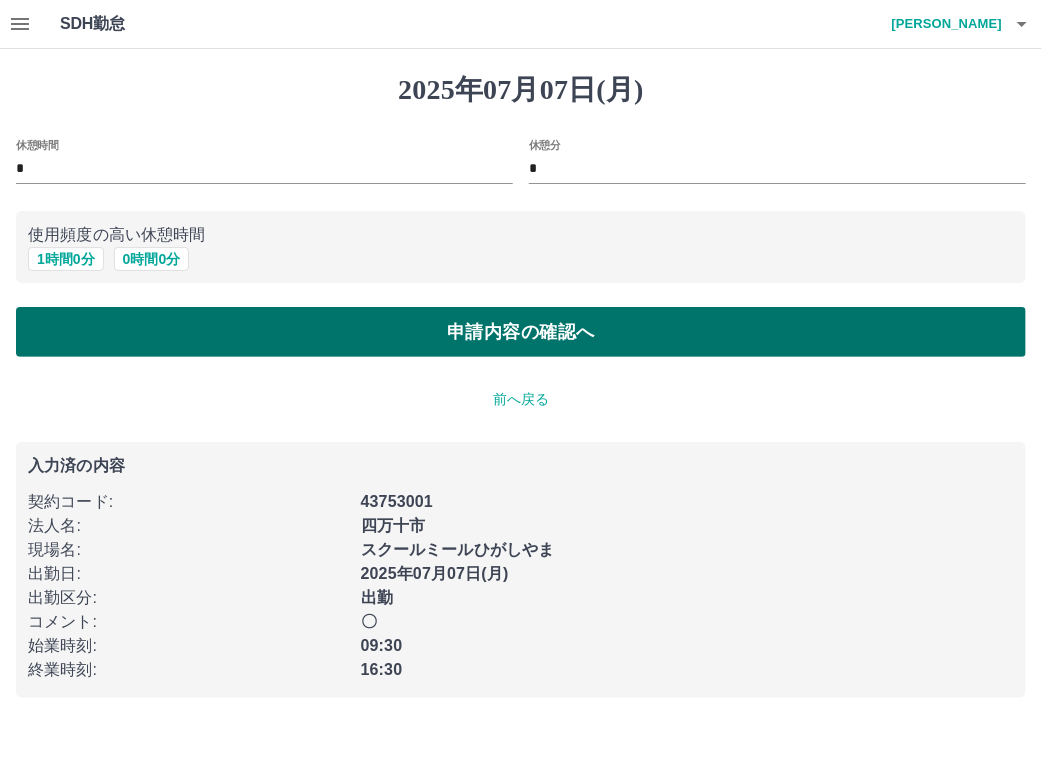 click on "申請内容の確認へ" at bounding box center [521, 332] 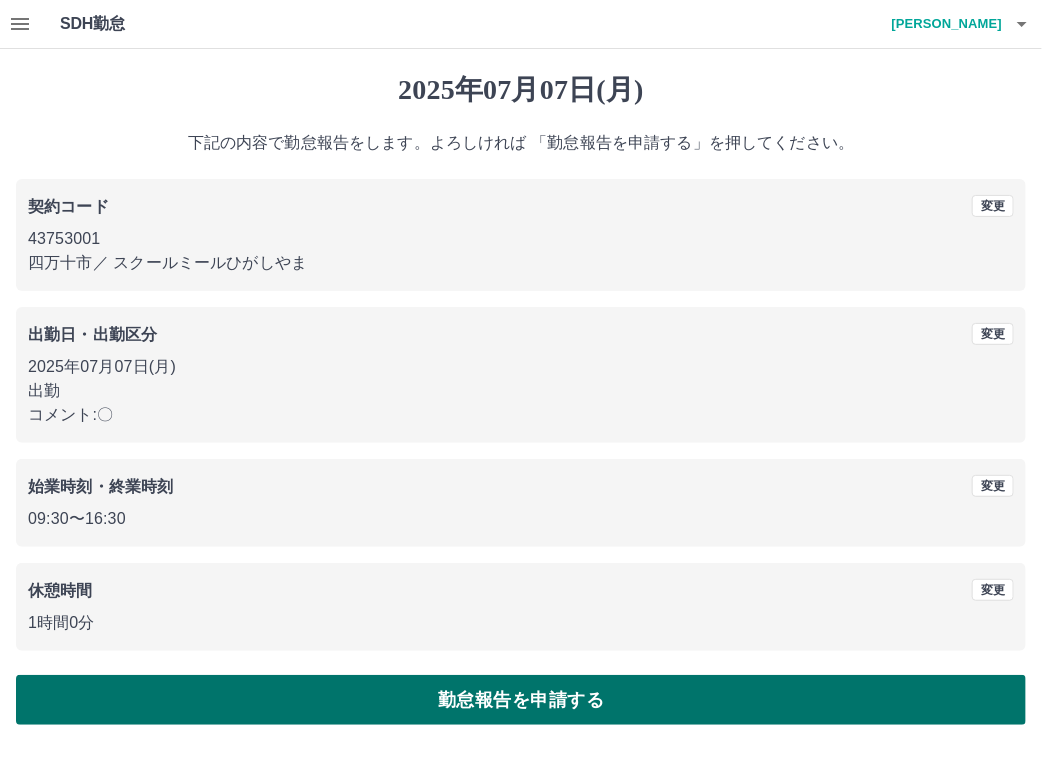 click on "勤怠報告を申請する" at bounding box center [521, 700] 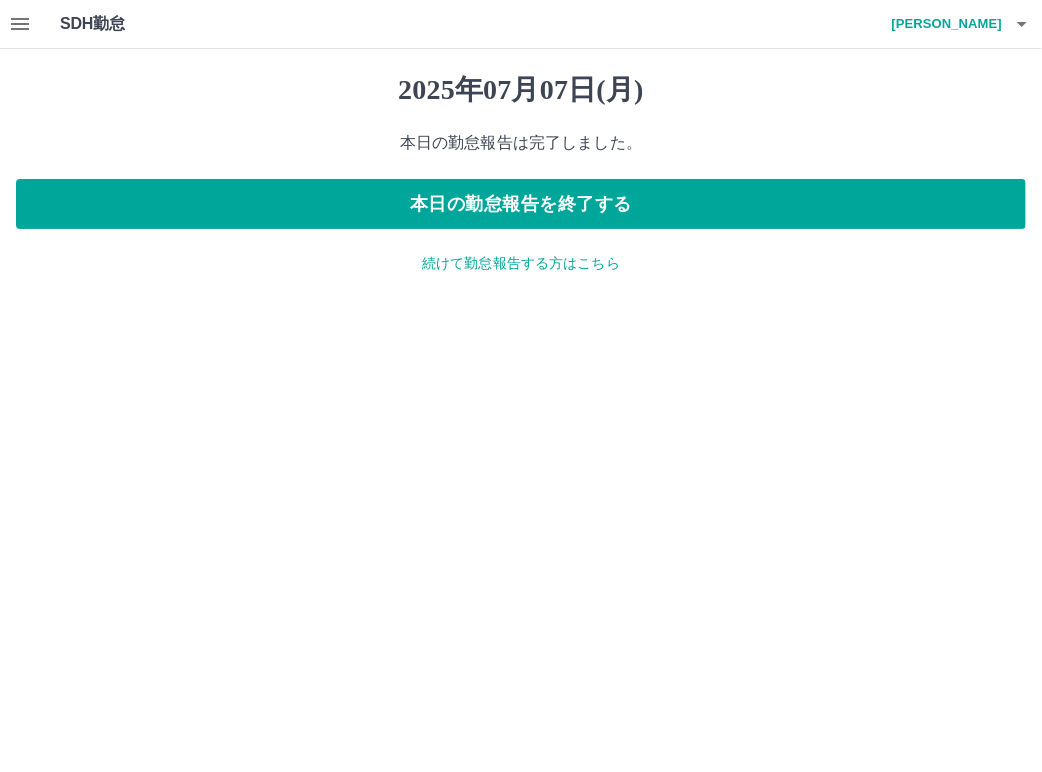 click on "続けて勤怠報告する方はこちら" at bounding box center (521, 263) 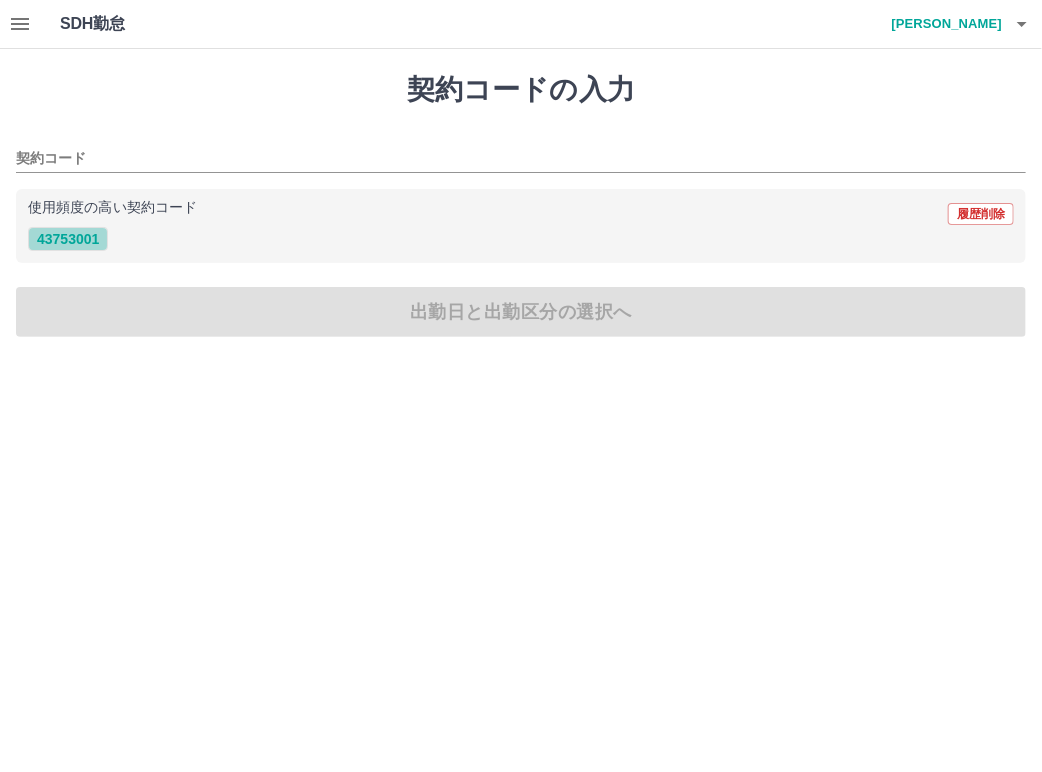 click on "43753001" at bounding box center (68, 239) 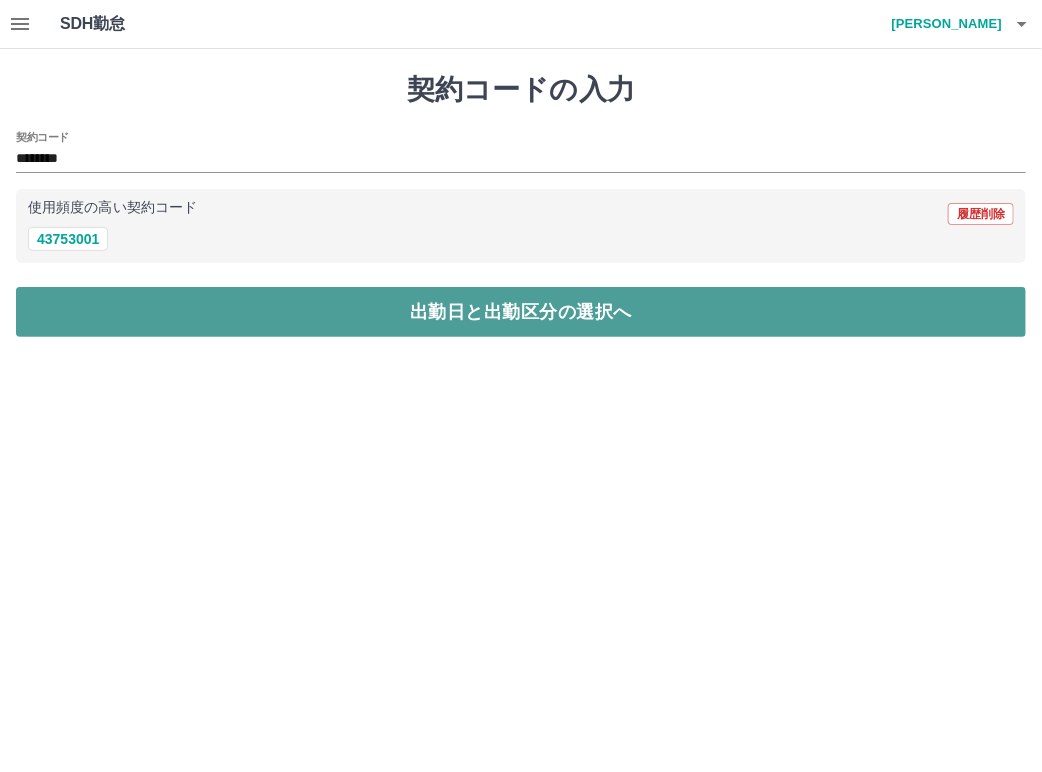 click on "出勤日と出勤区分の選択へ" at bounding box center (521, 312) 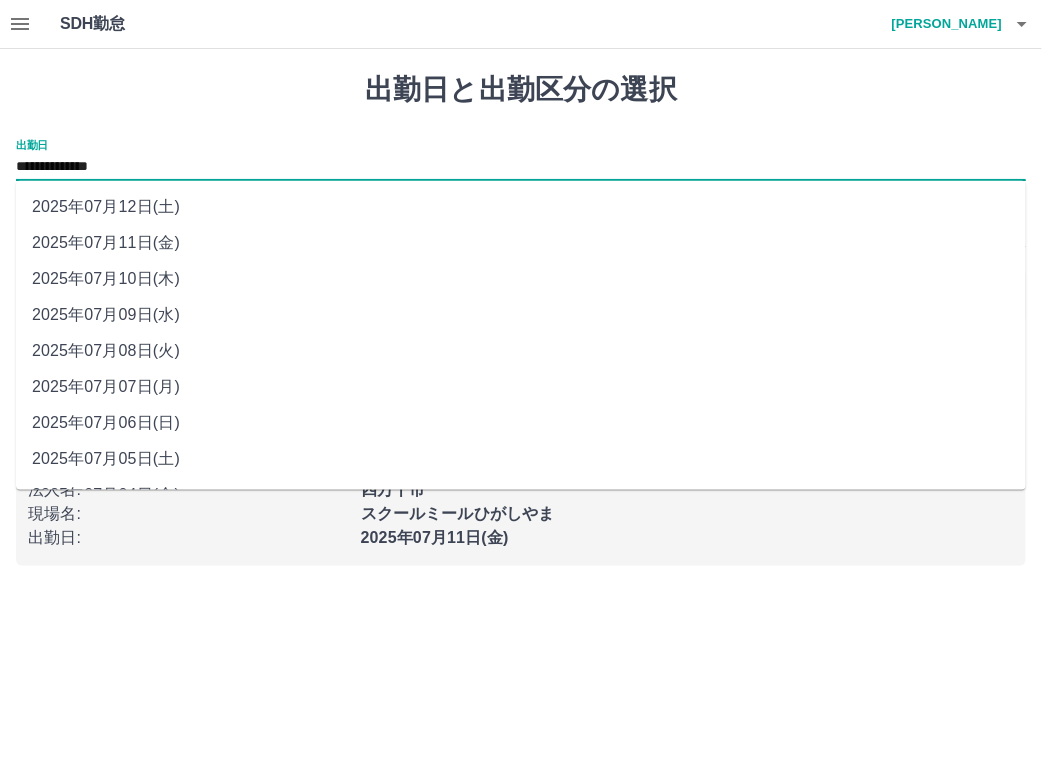 click on "**********" at bounding box center [521, 167] 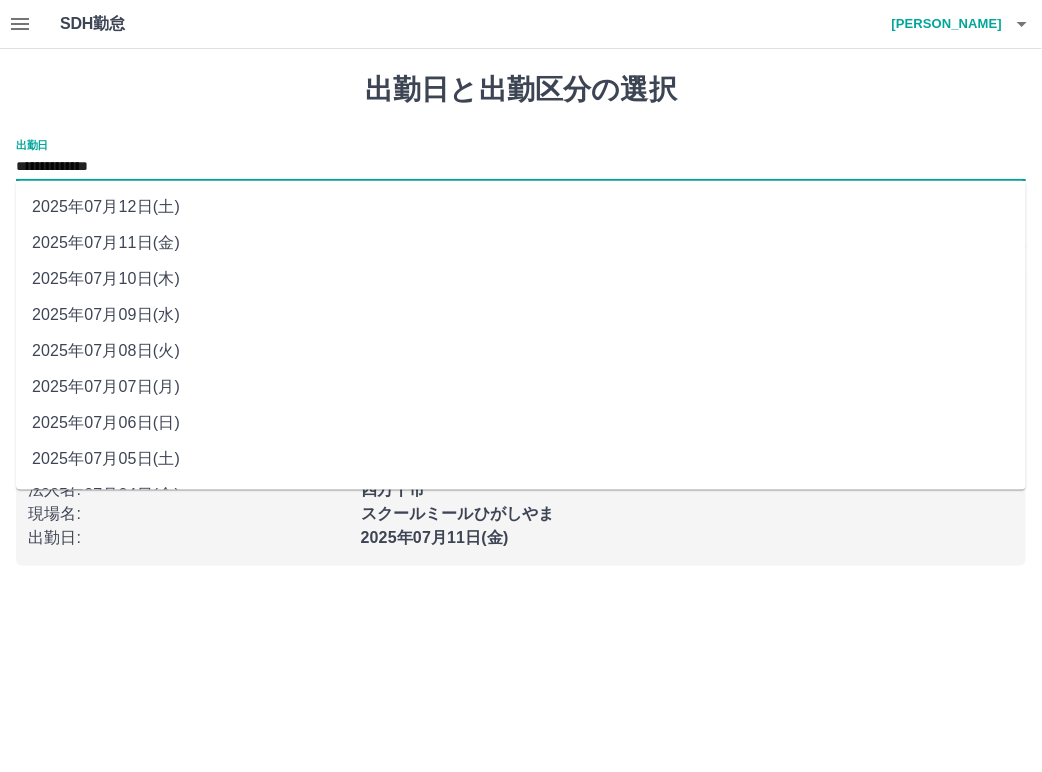 click on "2025年07月08日(火)" at bounding box center (521, 351) 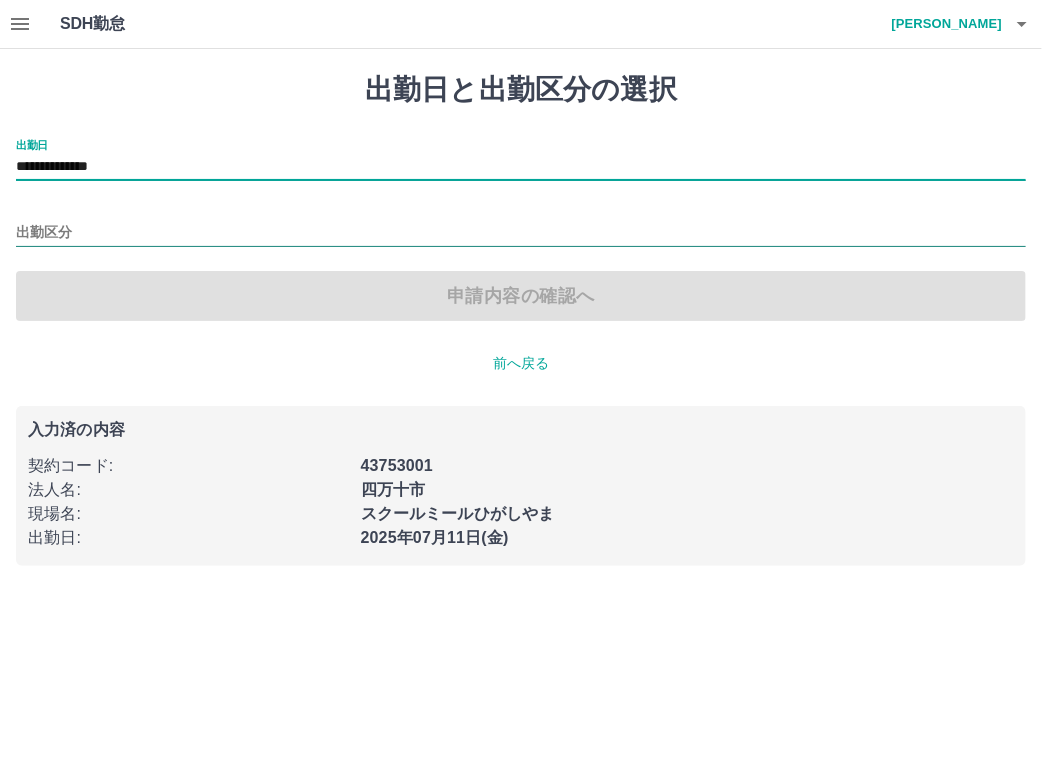 click on "出勤区分" at bounding box center (521, 233) 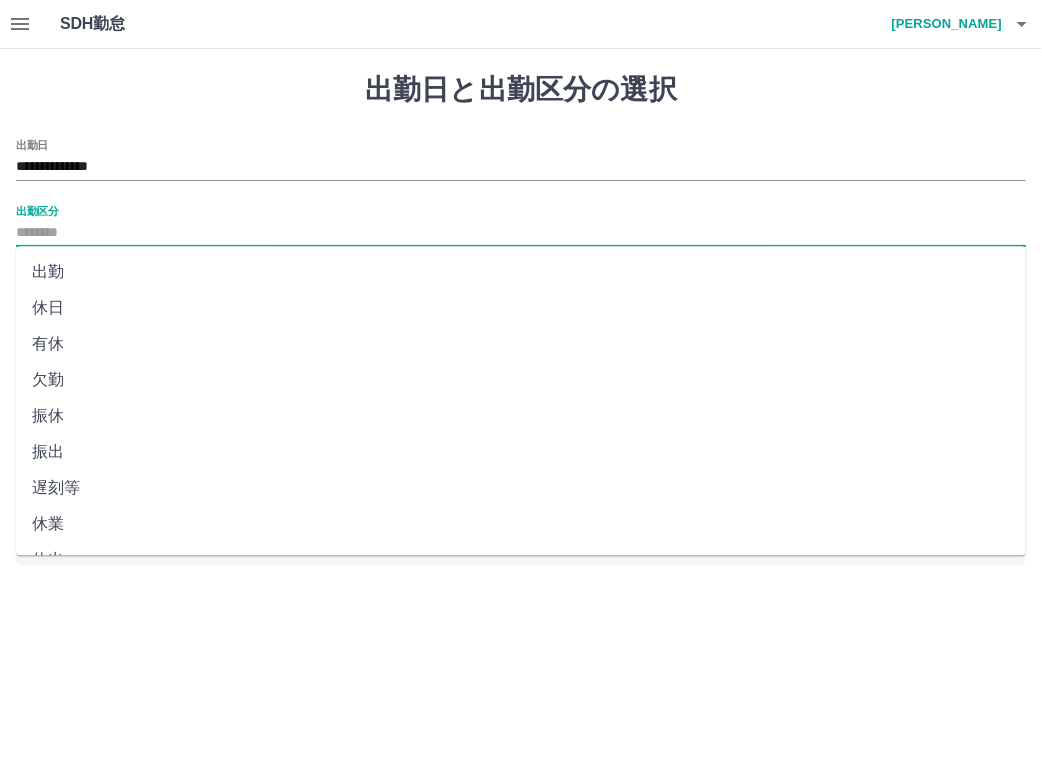 click on "出勤" at bounding box center [521, 272] 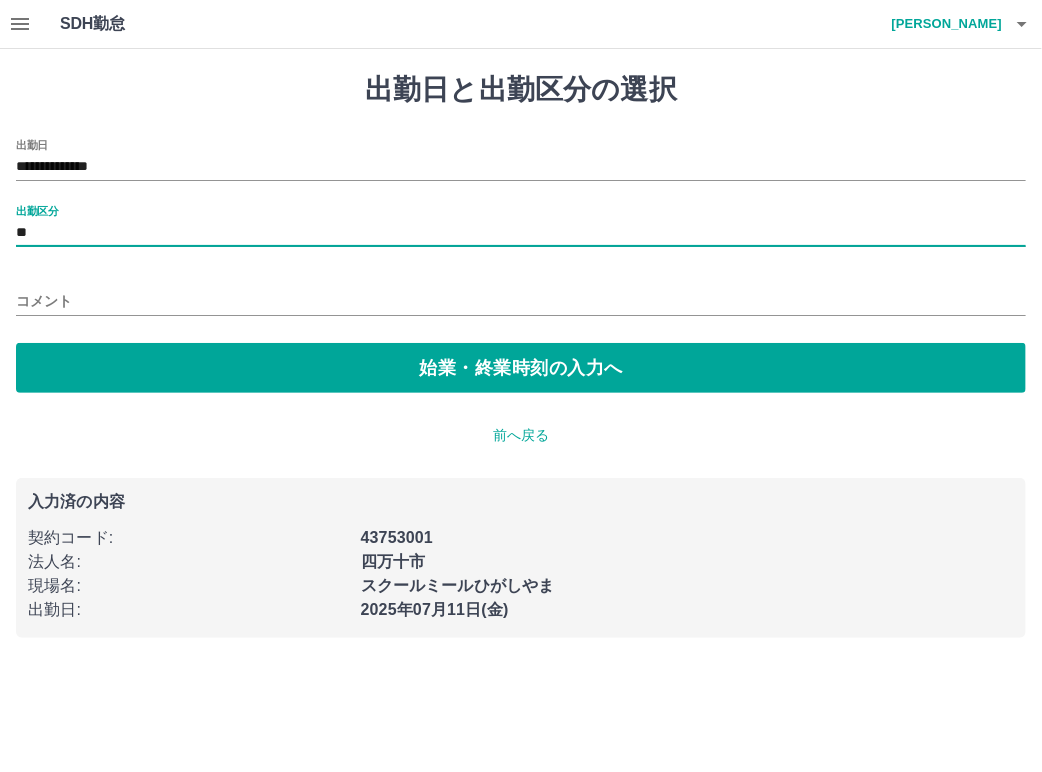 click on "コメント" at bounding box center (521, 301) 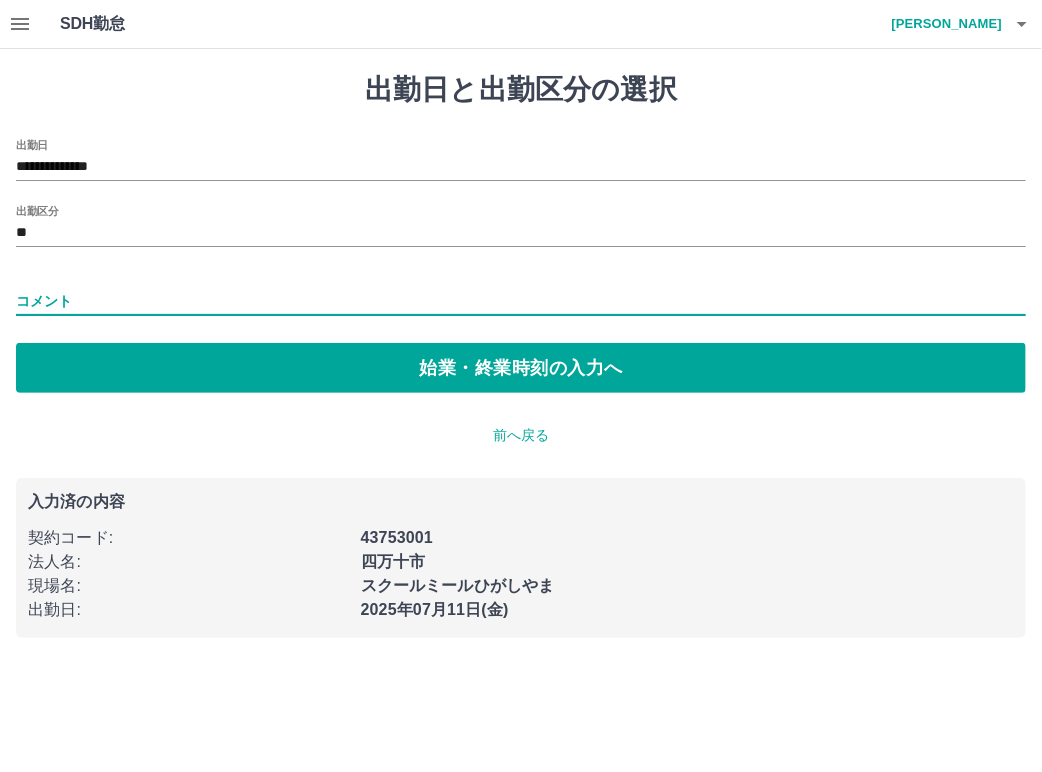 type on "*" 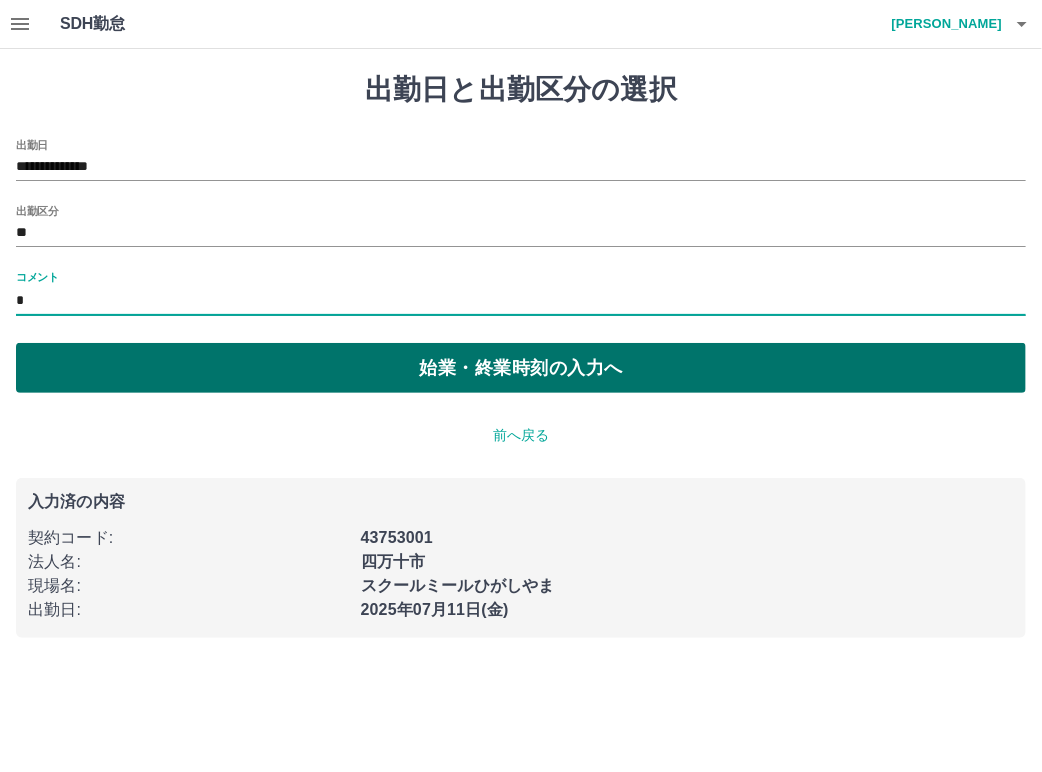 click on "始業・終業時刻の入力へ" at bounding box center (521, 368) 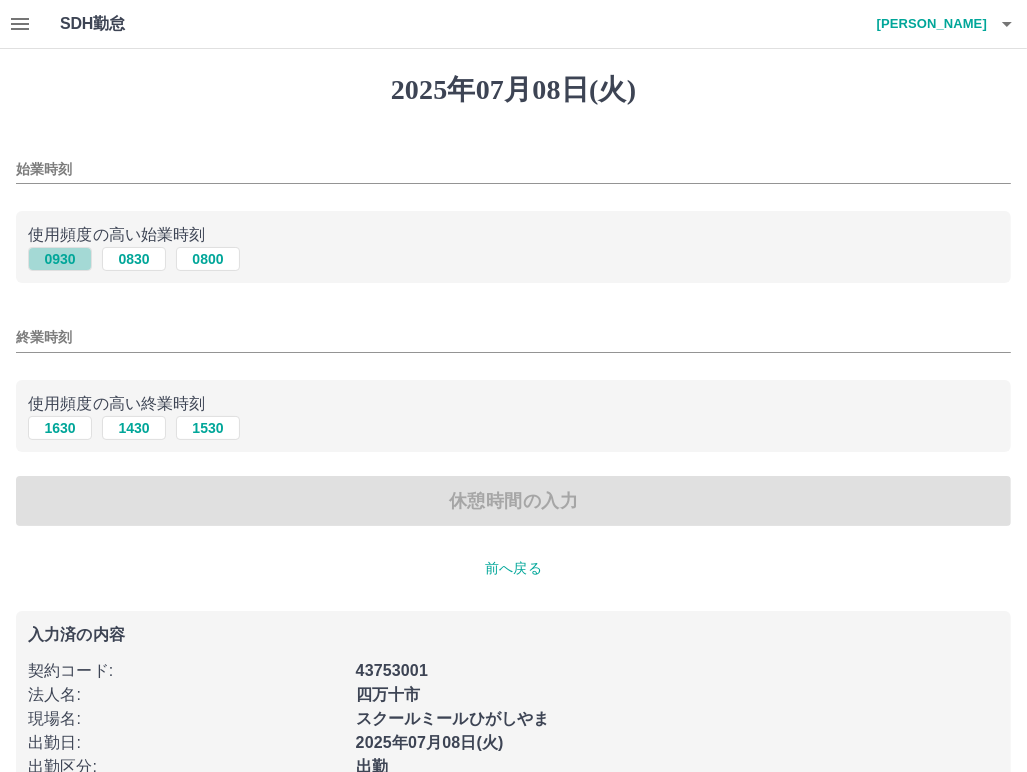 click on "0930" at bounding box center (60, 259) 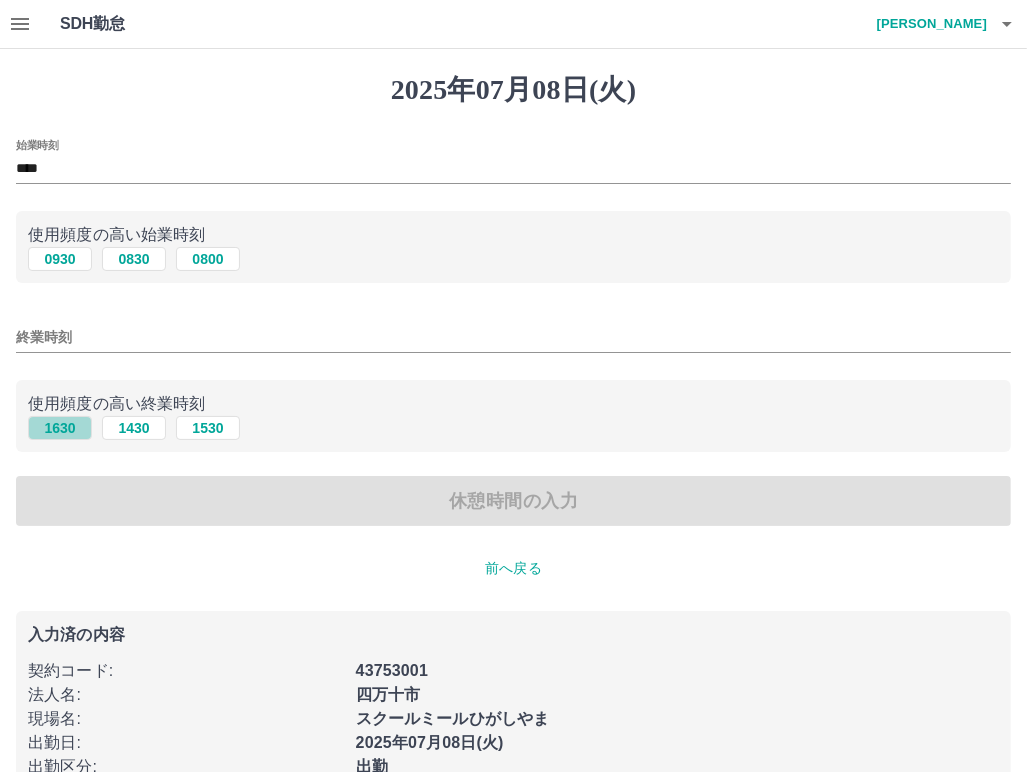 click on "1630" at bounding box center (60, 428) 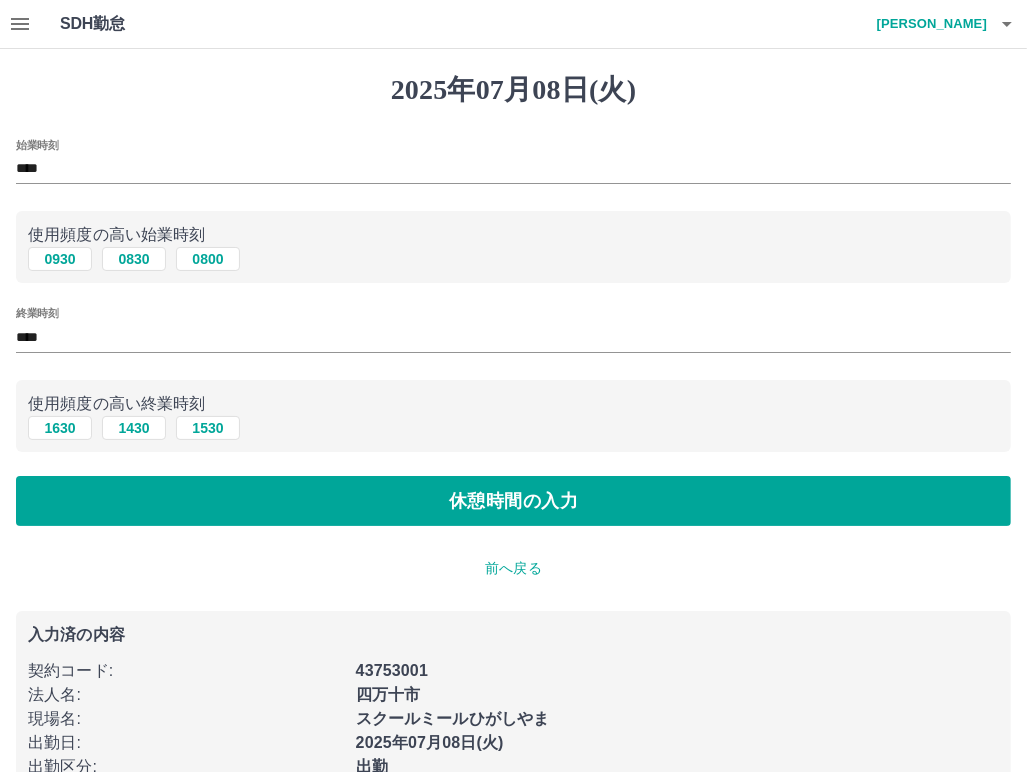 click on "休憩時間の入力" at bounding box center [513, 501] 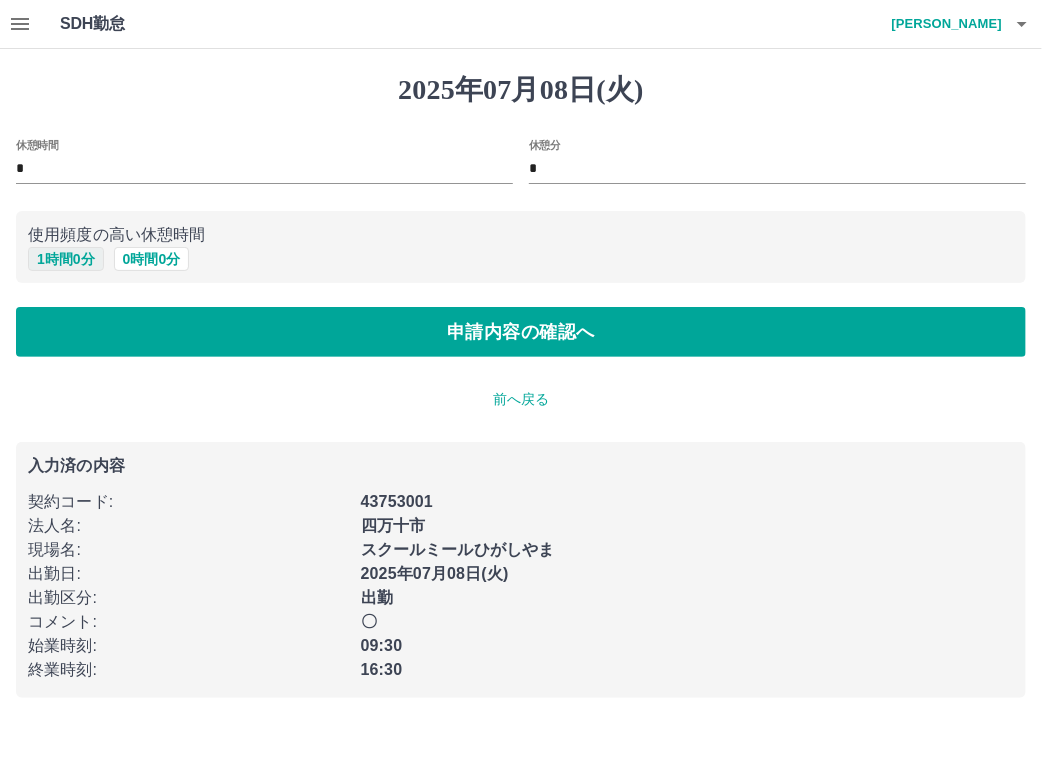 click on "1 時間 0 分" at bounding box center [66, 259] 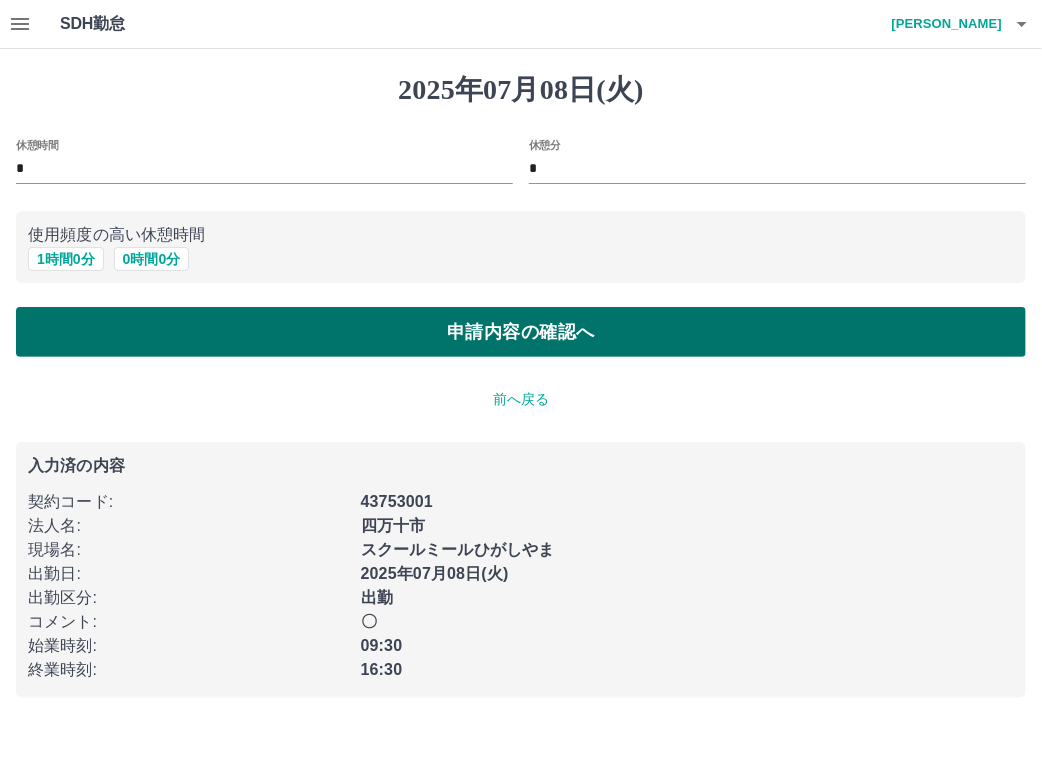 click on "申請内容の確認へ" at bounding box center [521, 332] 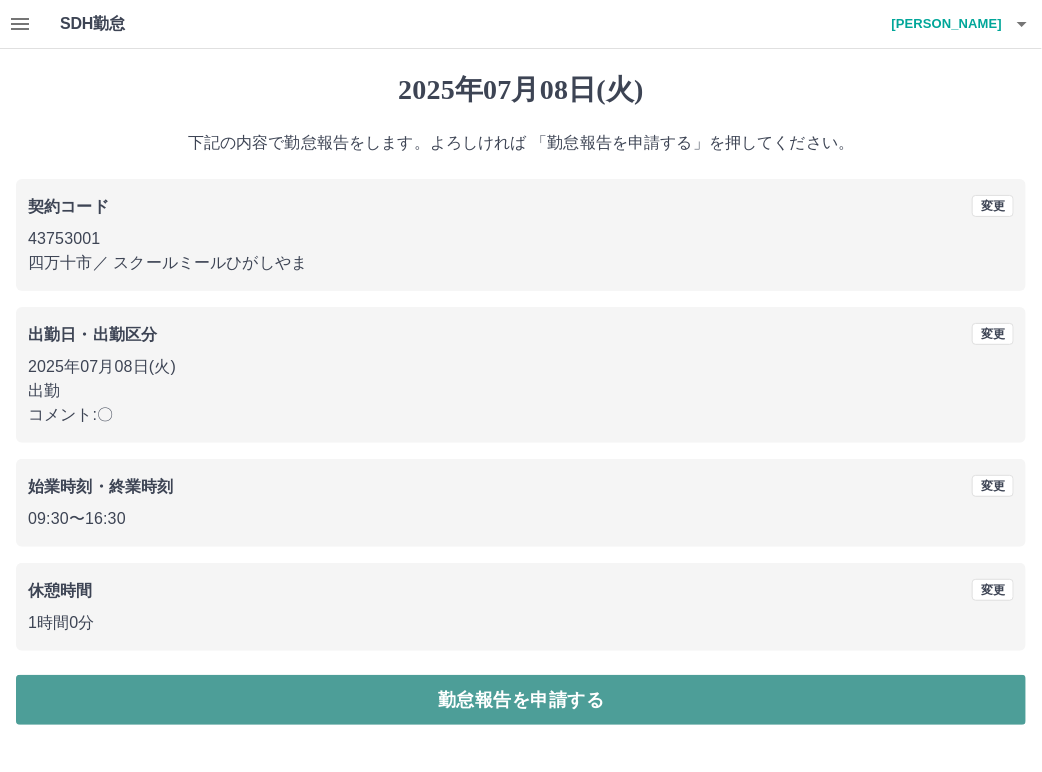 click on "勤怠報告を申請する" at bounding box center (521, 700) 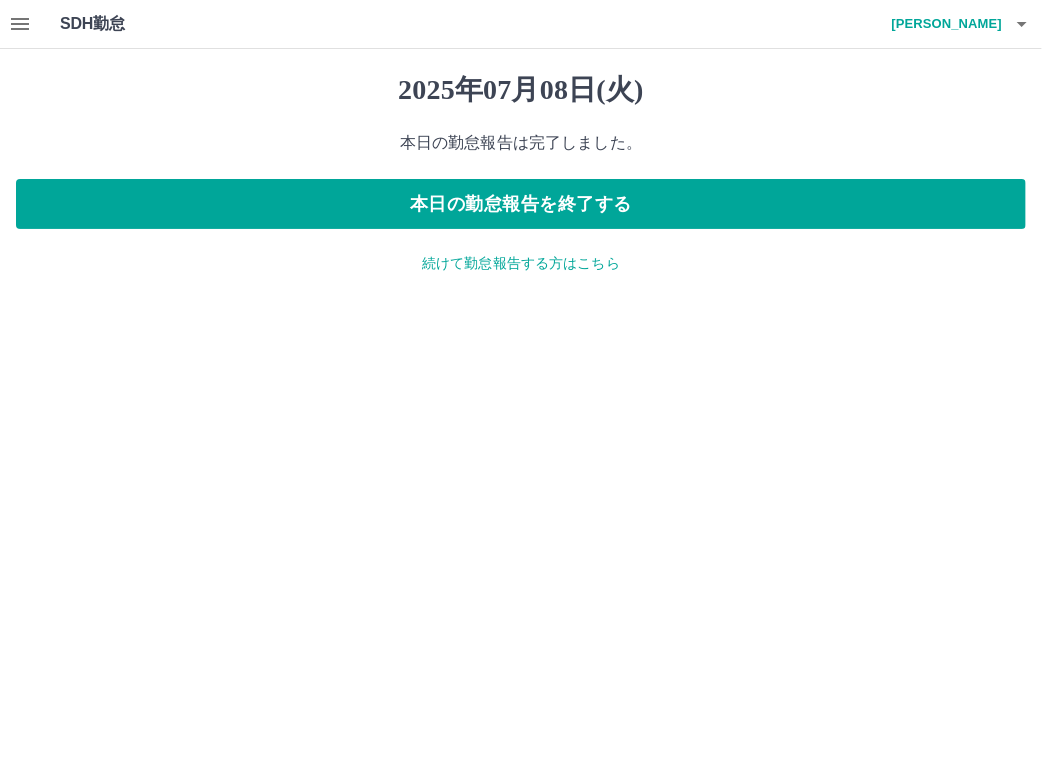 click on "続けて勤怠報告する方はこちら" at bounding box center [521, 263] 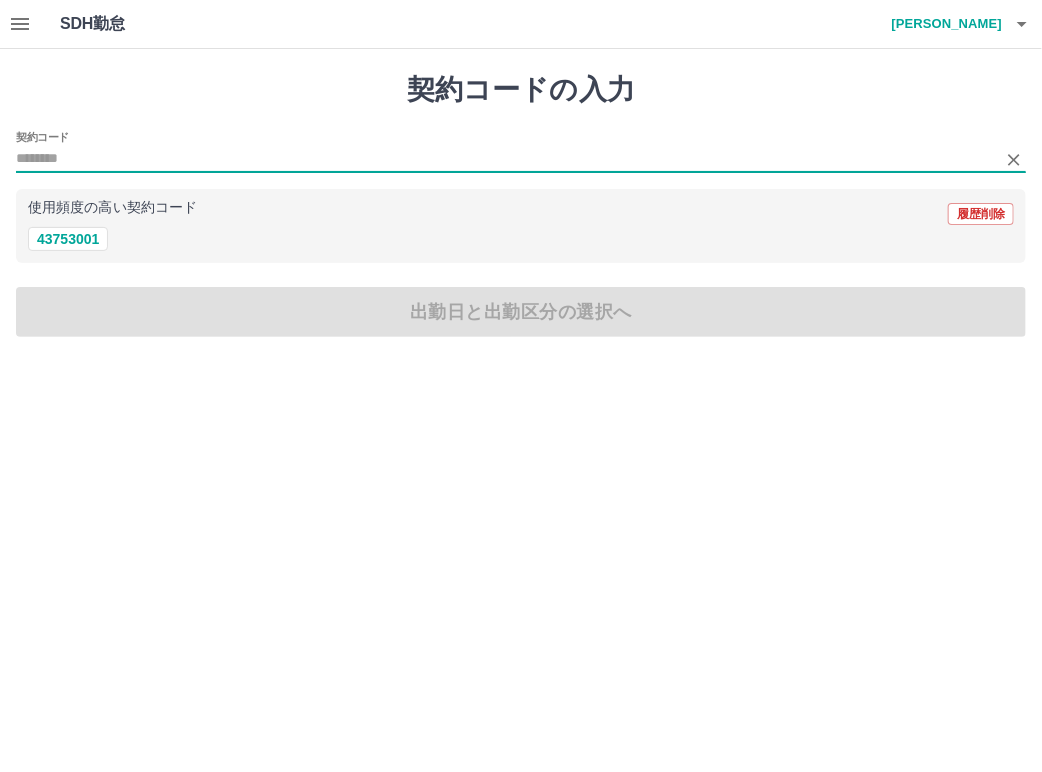 click on "契約コード" at bounding box center (506, 159) 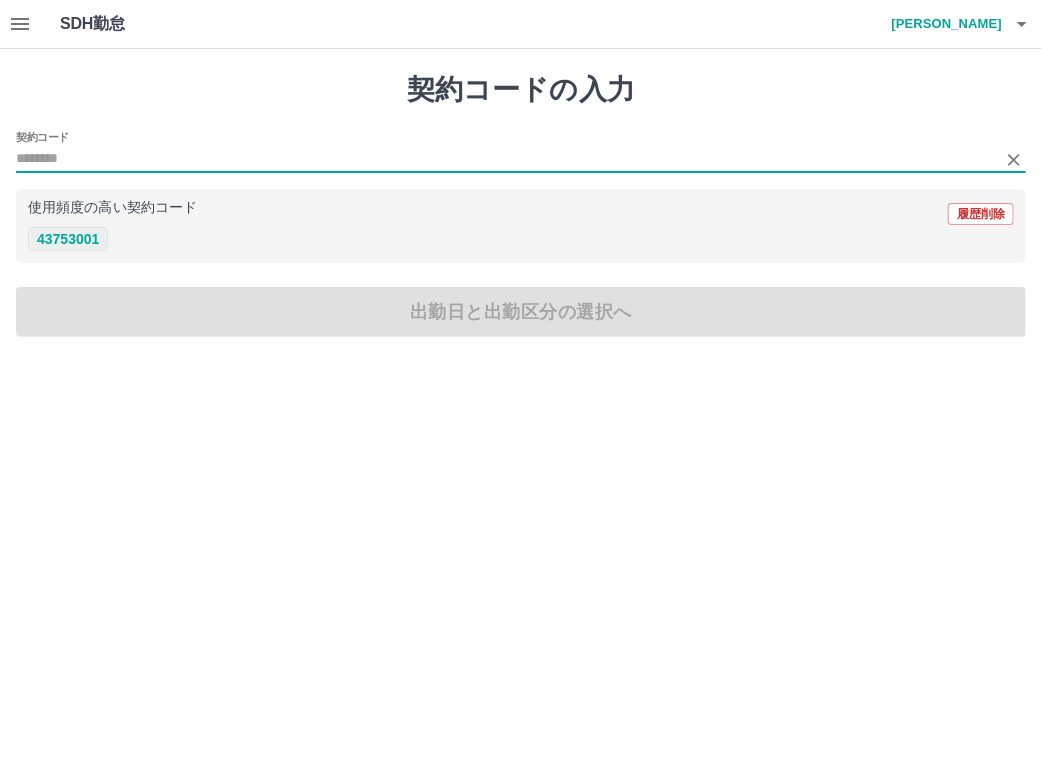 click on "43753001" at bounding box center (68, 239) 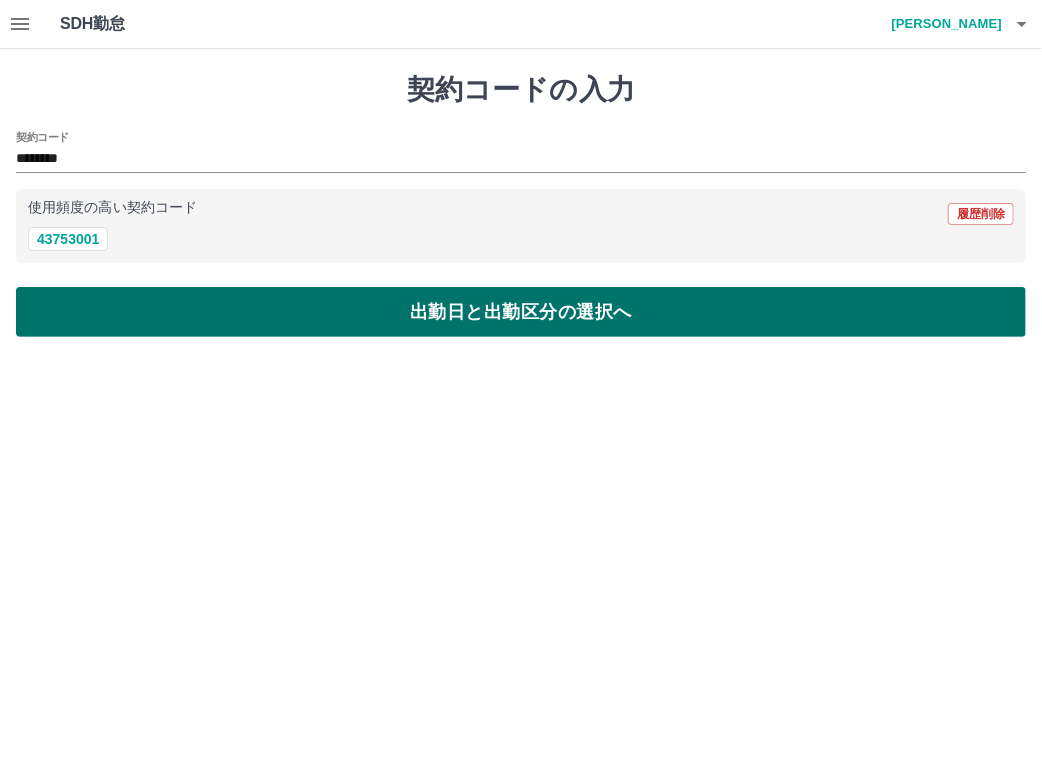 click on "出勤日と出勤区分の選択へ" at bounding box center (521, 312) 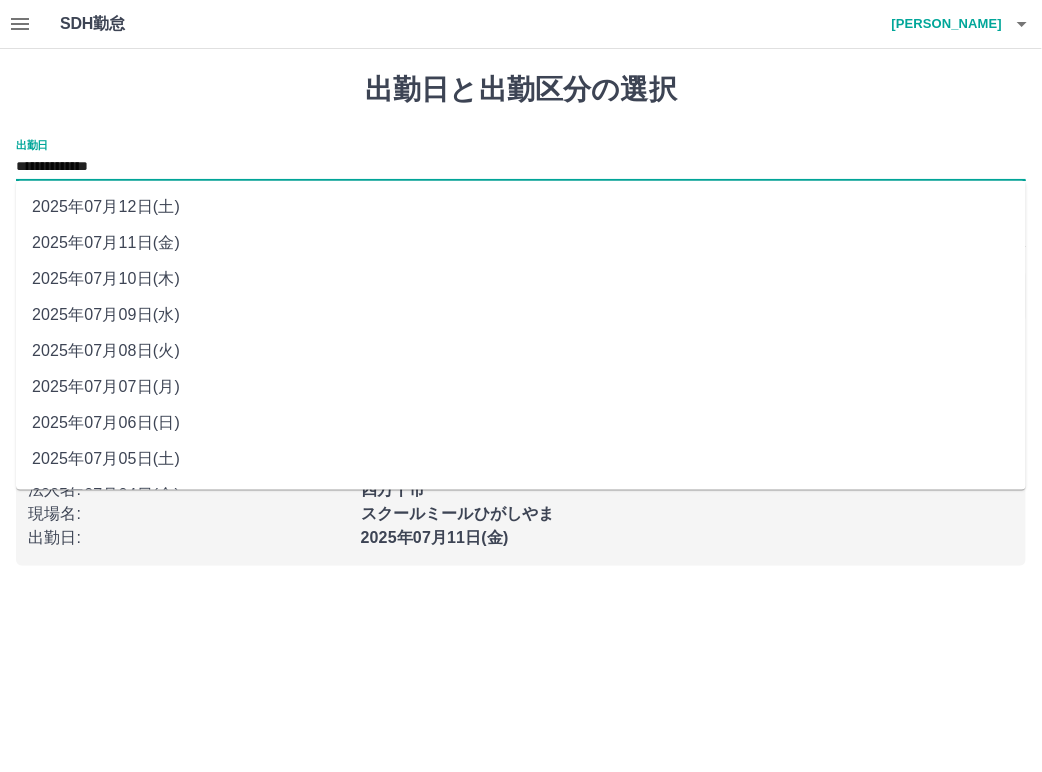 click on "**********" at bounding box center [521, 167] 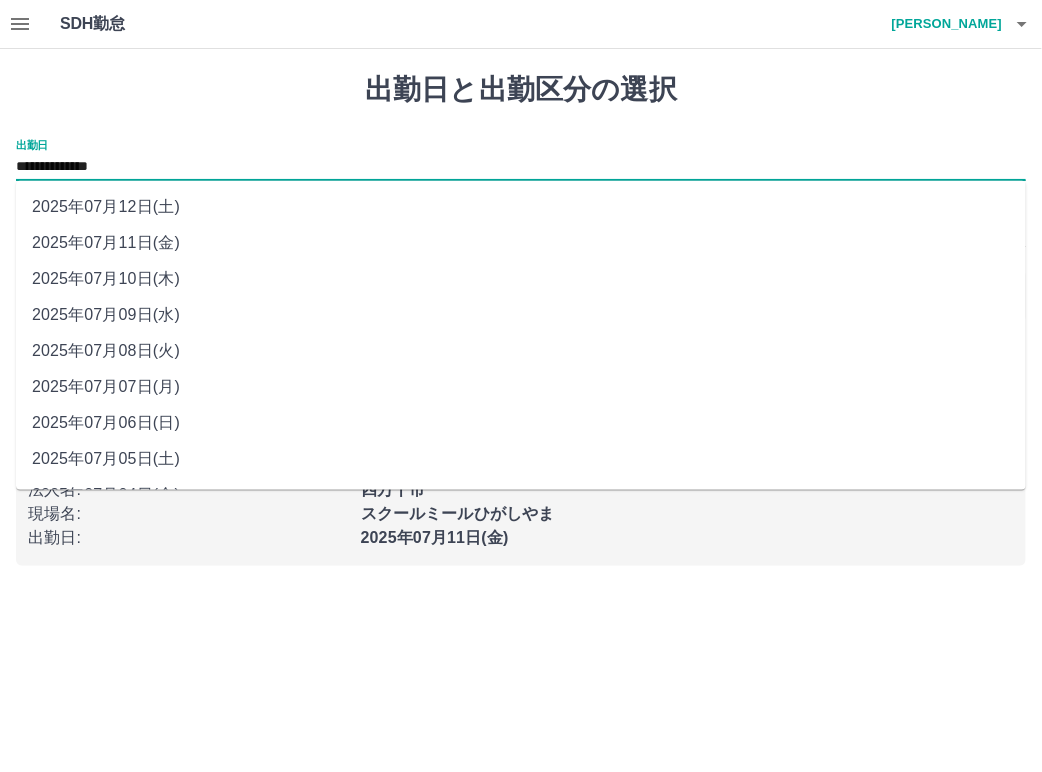 click on "2025年07月09日(水)" at bounding box center [521, 315] 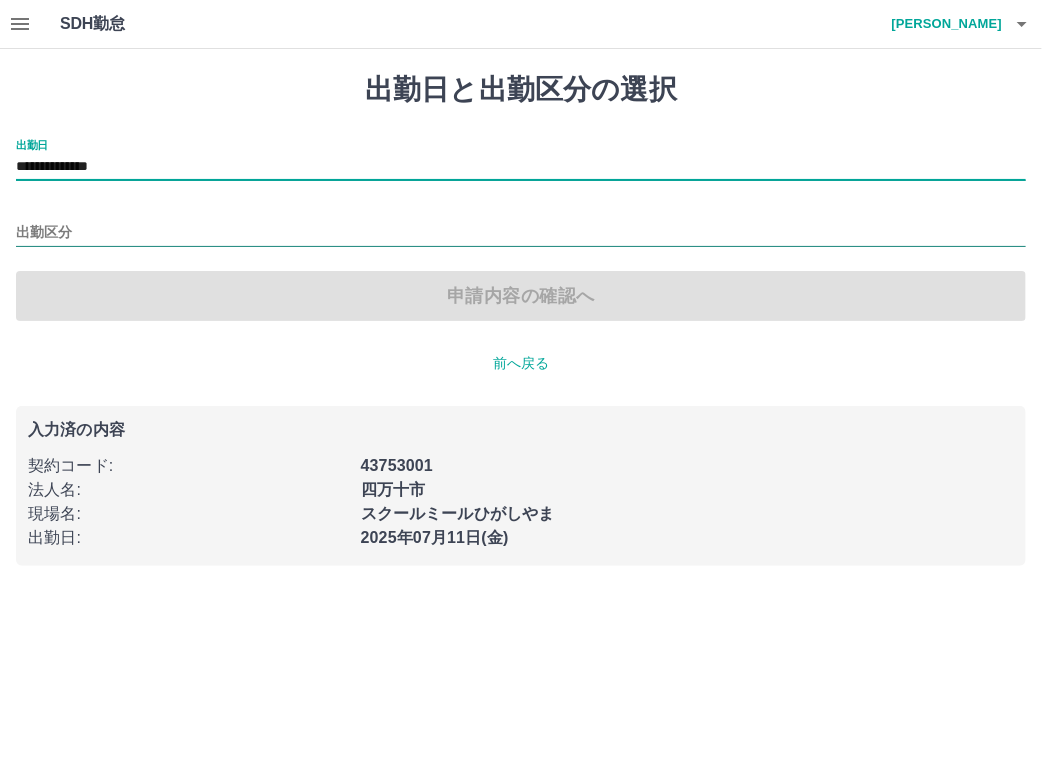 click on "出勤区分" at bounding box center (521, 233) 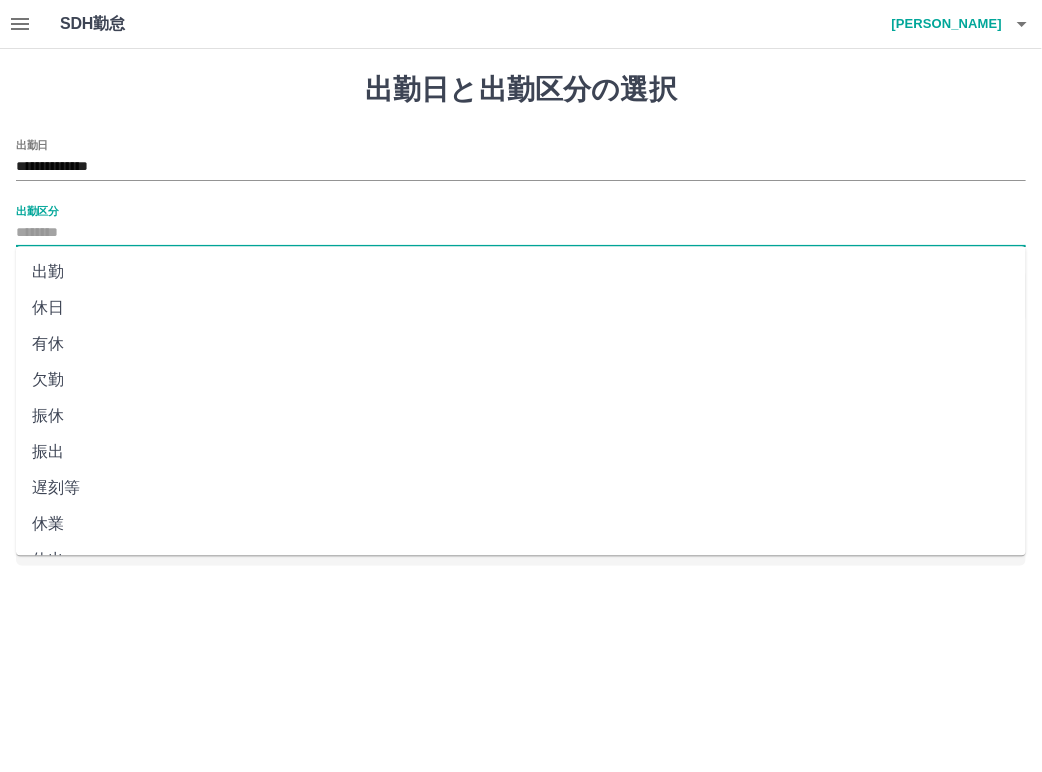 click on "出勤" at bounding box center [521, 272] 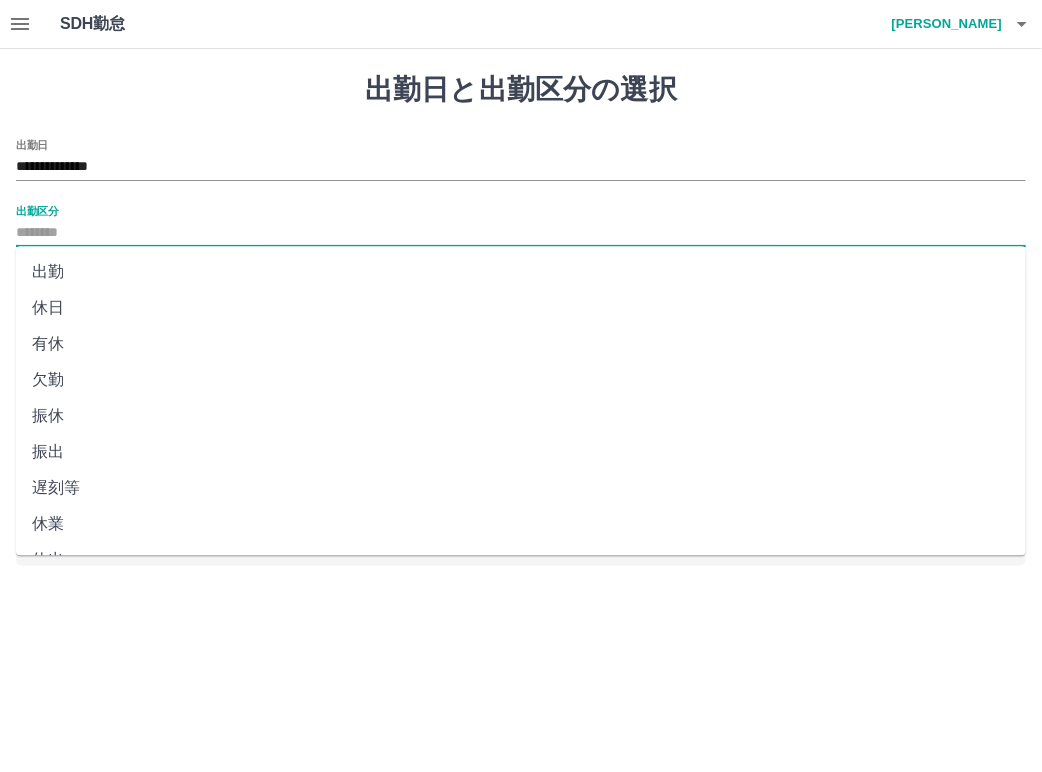 type on "**" 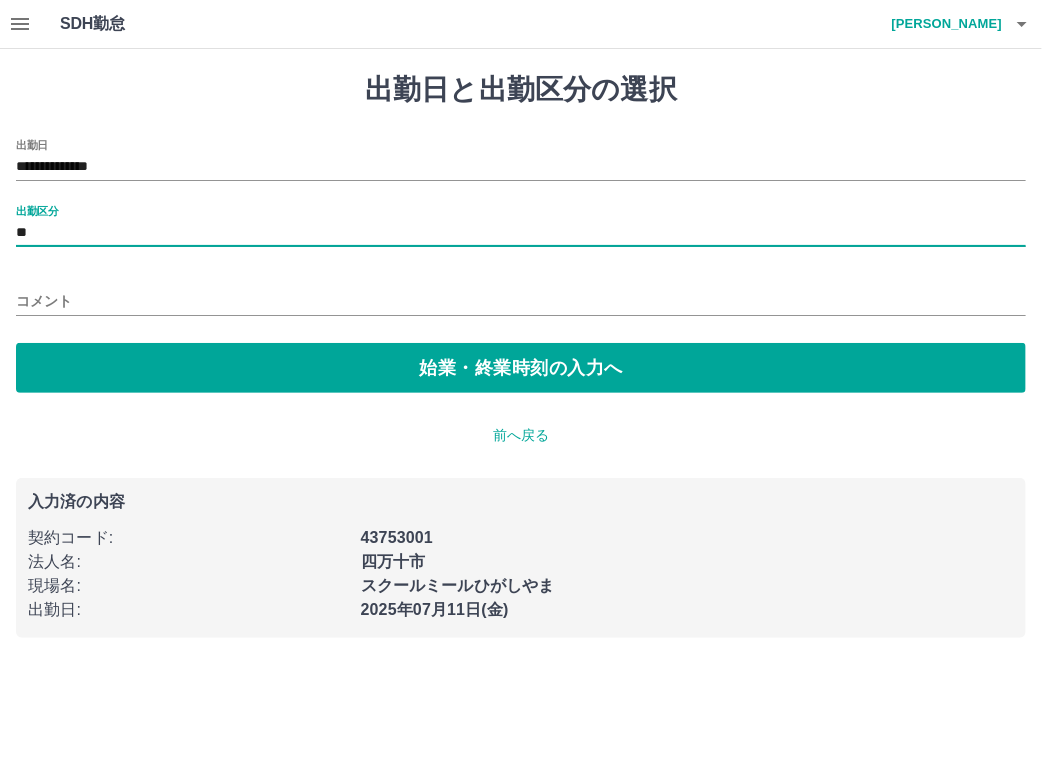 click on "コメント" at bounding box center (521, 301) 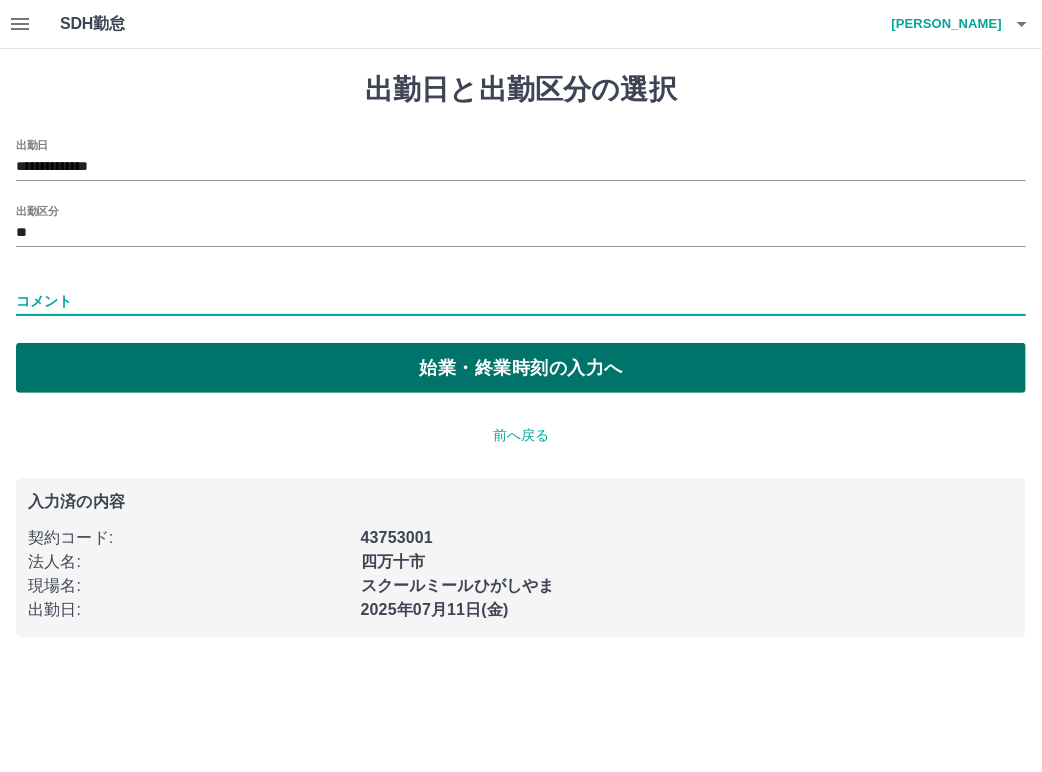 type on "*" 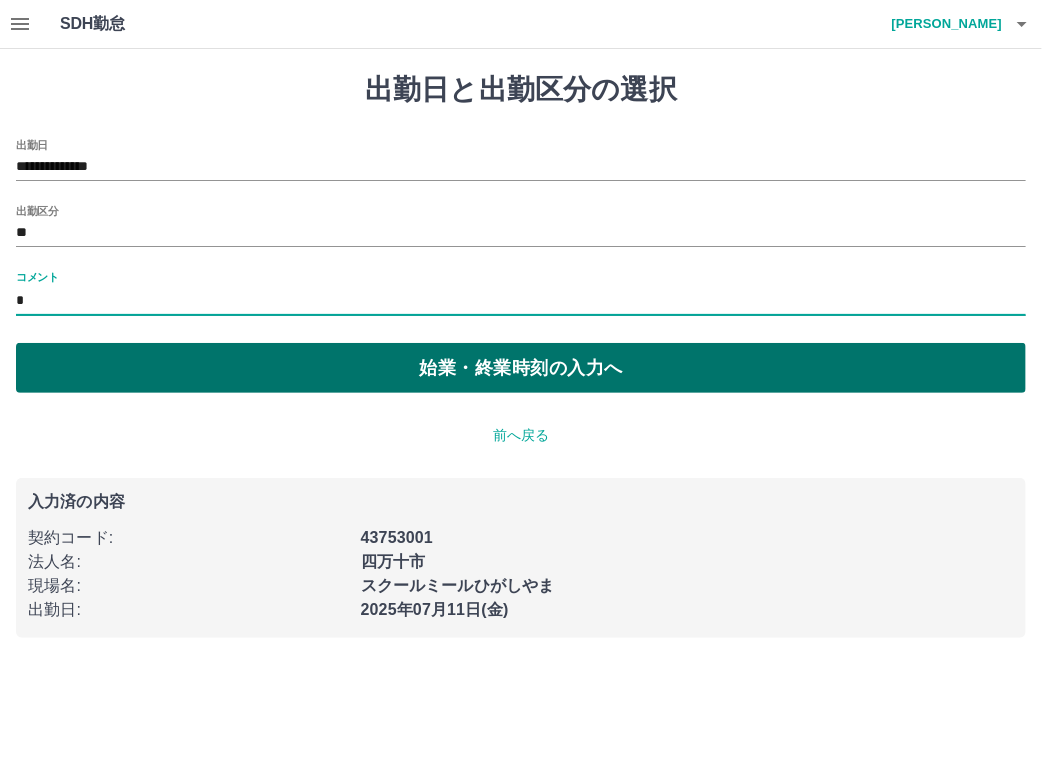 click on "始業・終業時刻の入力へ" at bounding box center [521, 368] 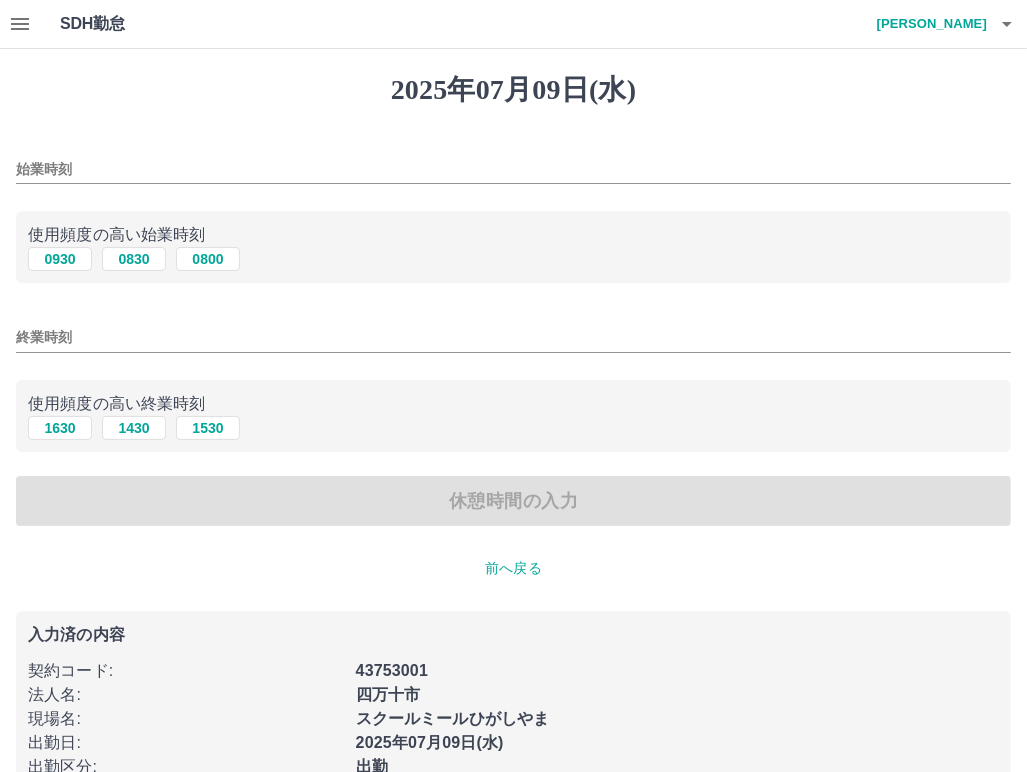 click on "始業時刻" at bounding box center [513, 169] 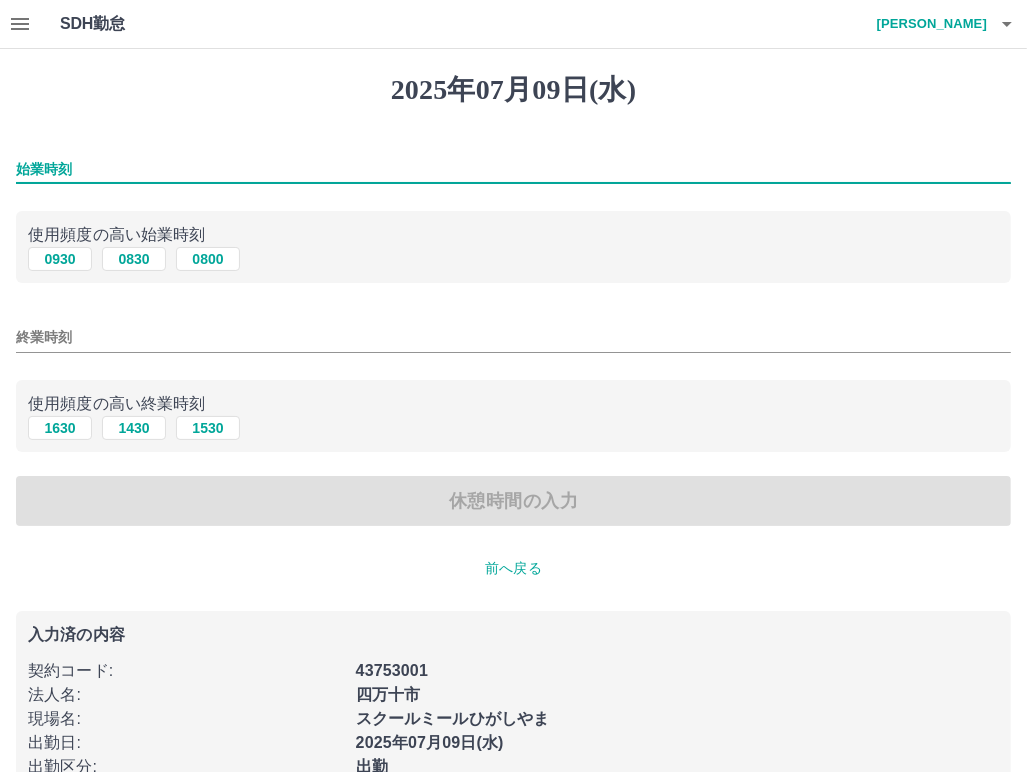 type on "****" 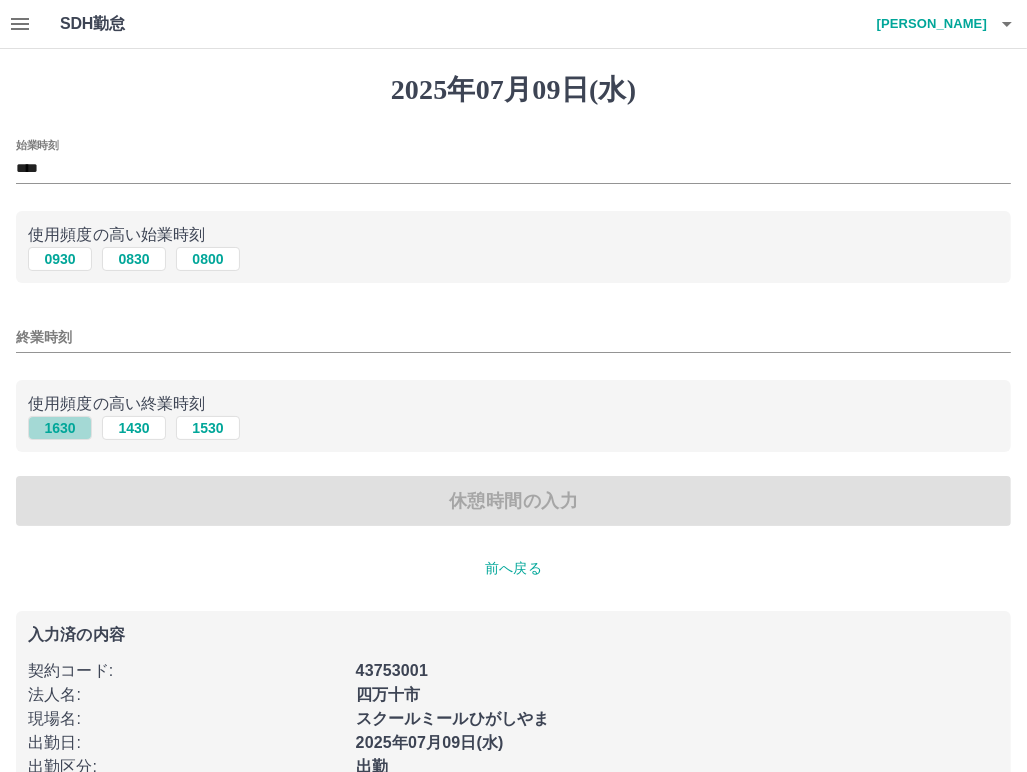 click on "1630" at bounding box center (60, 428) 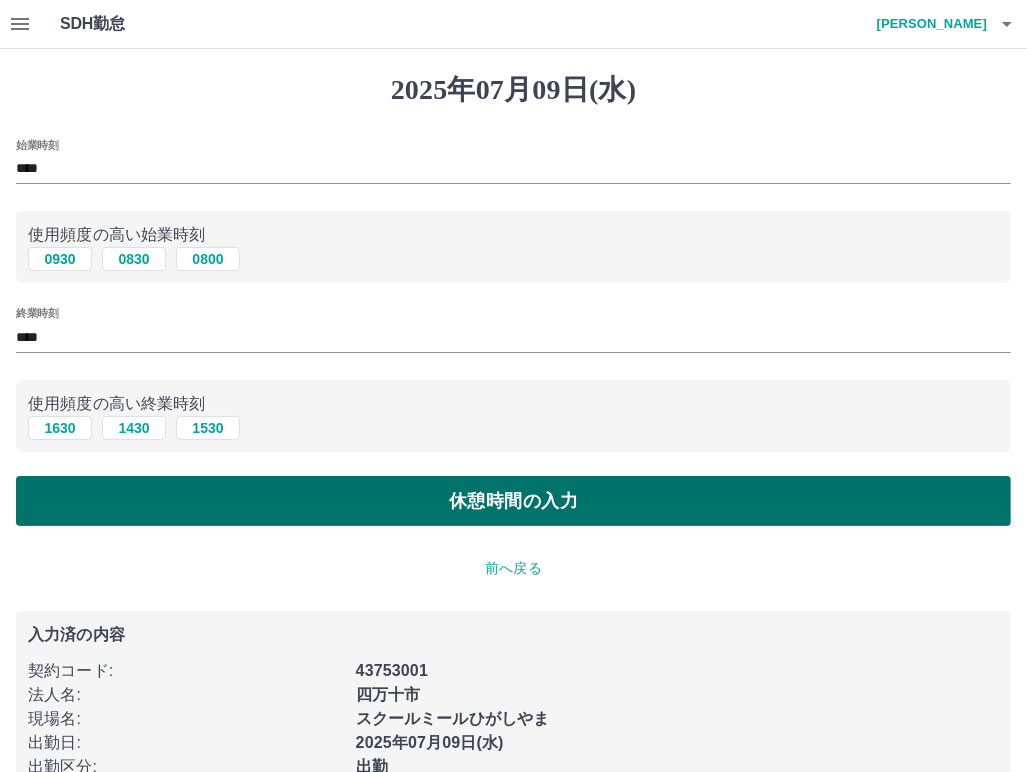 click on "休憩時間の入力" at bounding box center (513, 501) 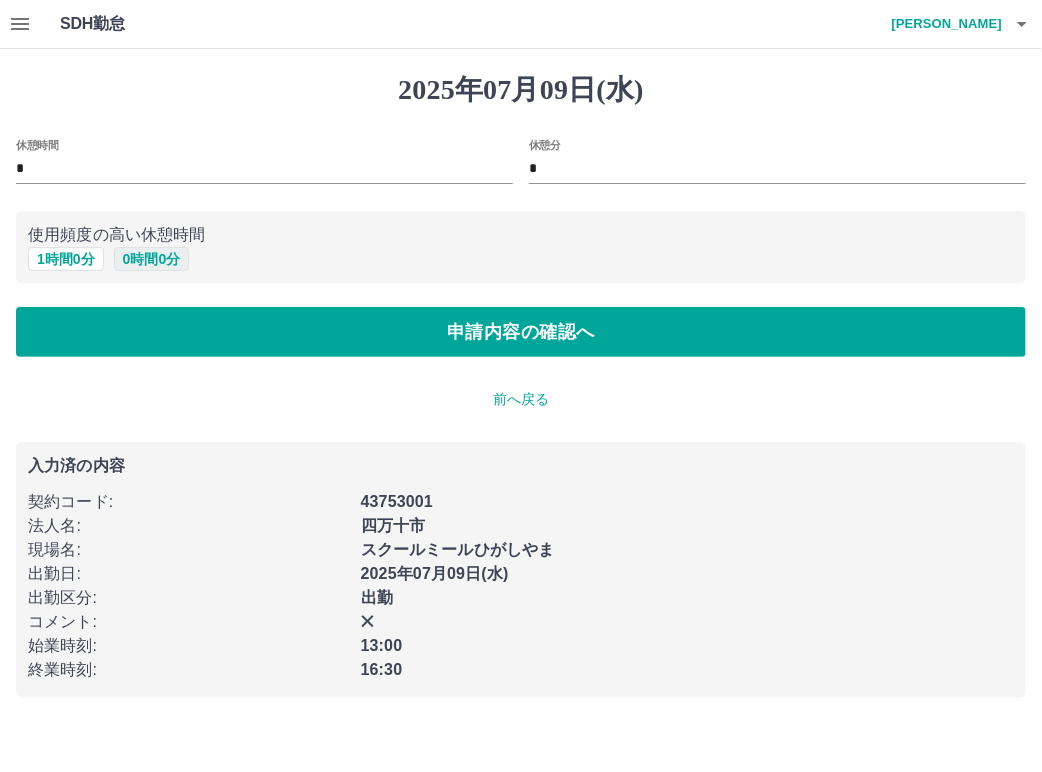 click on "0 時間 0 分" at bounding box center (152, 259) 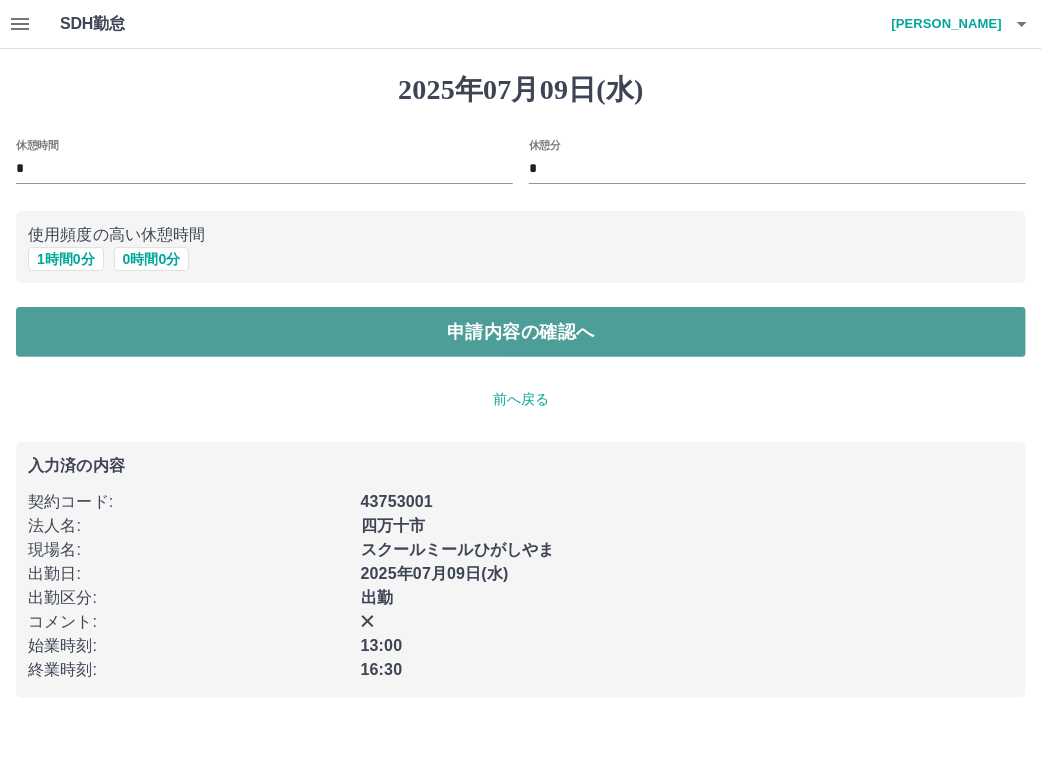 click on "申請内容の確認へ" at bounding box center (521, 332) 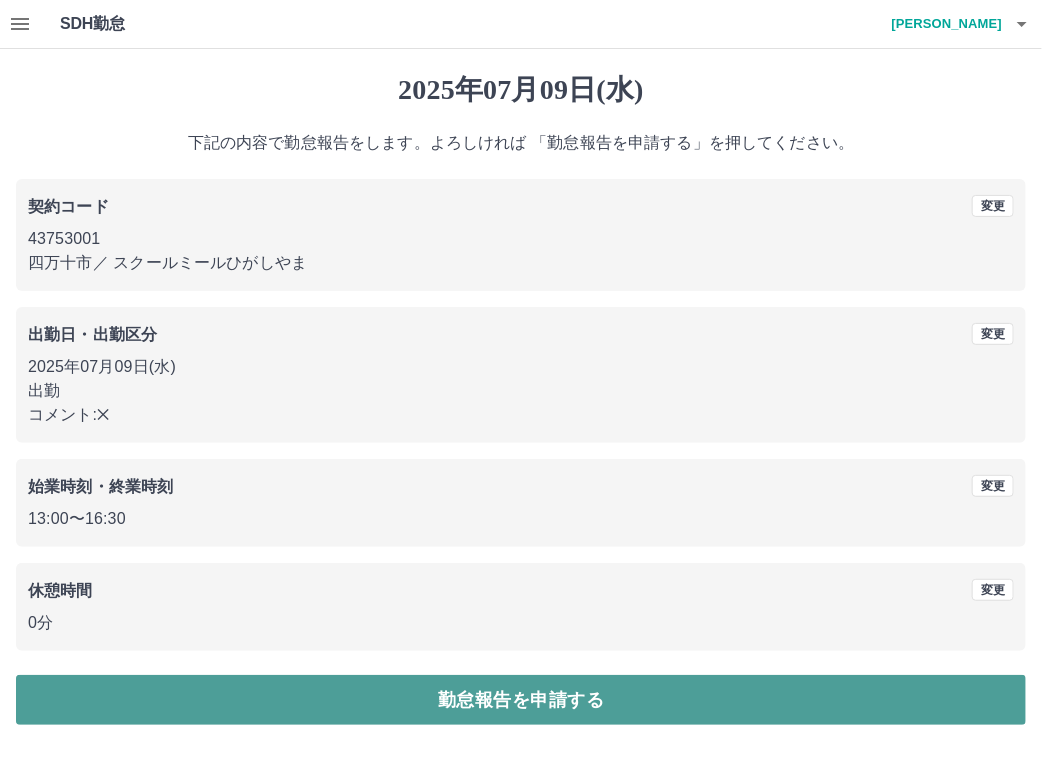 click on "勤怠報告を申請する" at bounding box center (521, 700) 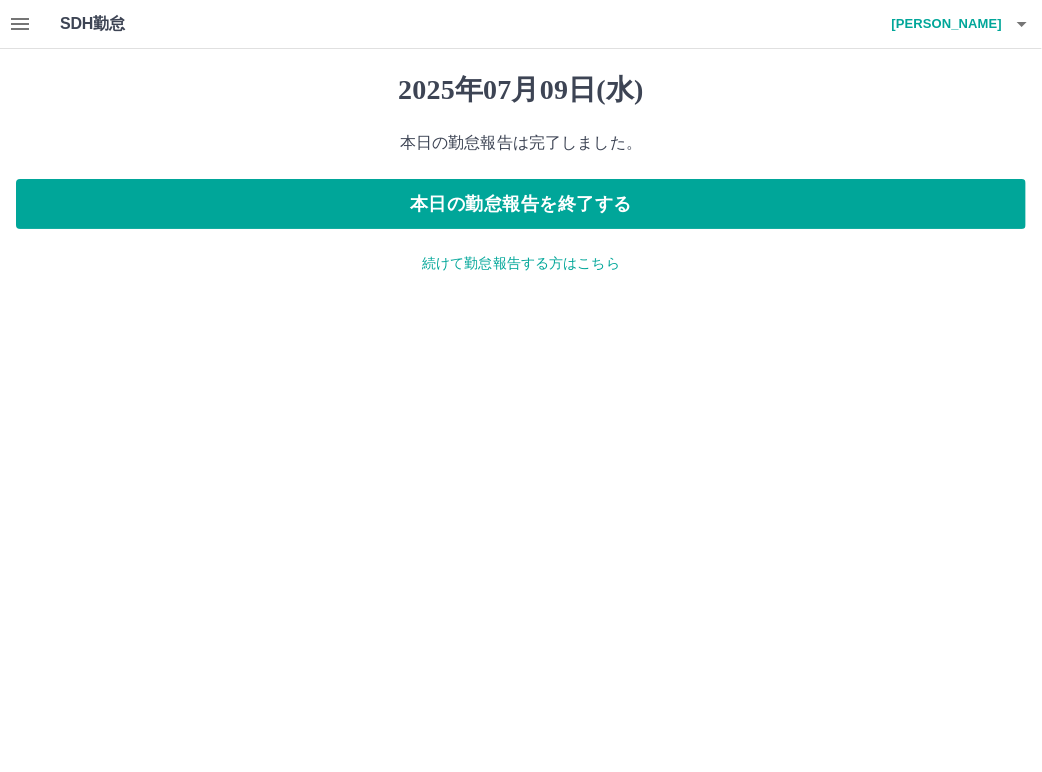 click on "続けて勤怠報告する方はこちら" at bounding box center [521, 263] 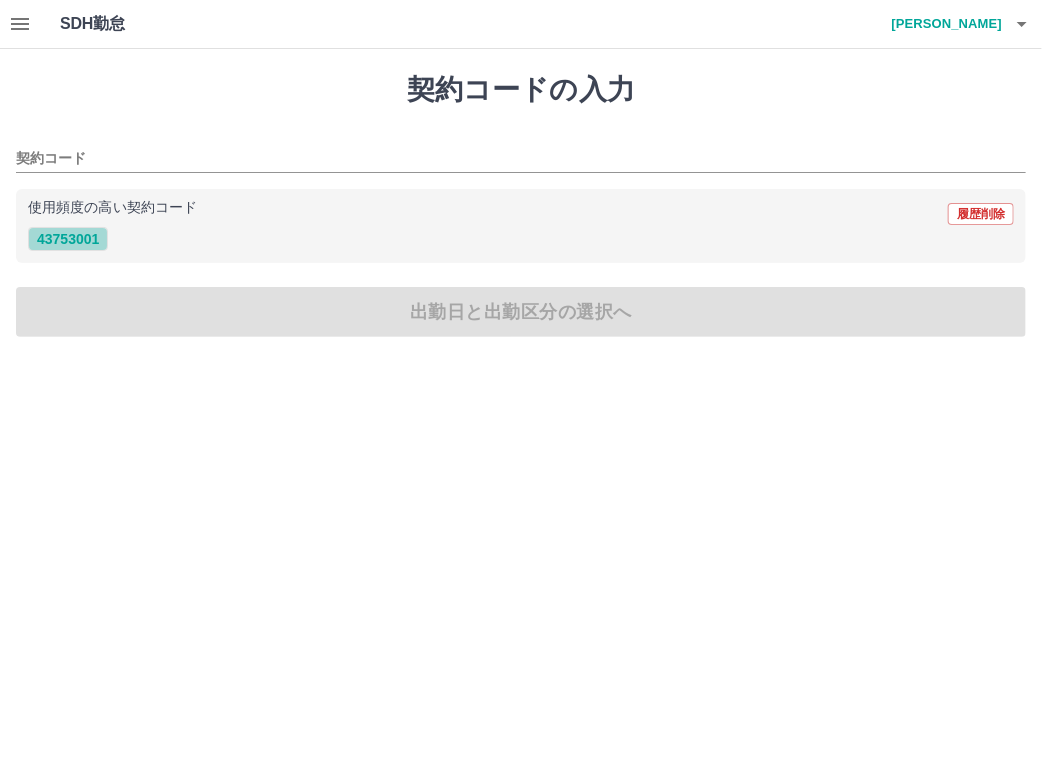 click on "43753001" at bounding box center [68, 239] 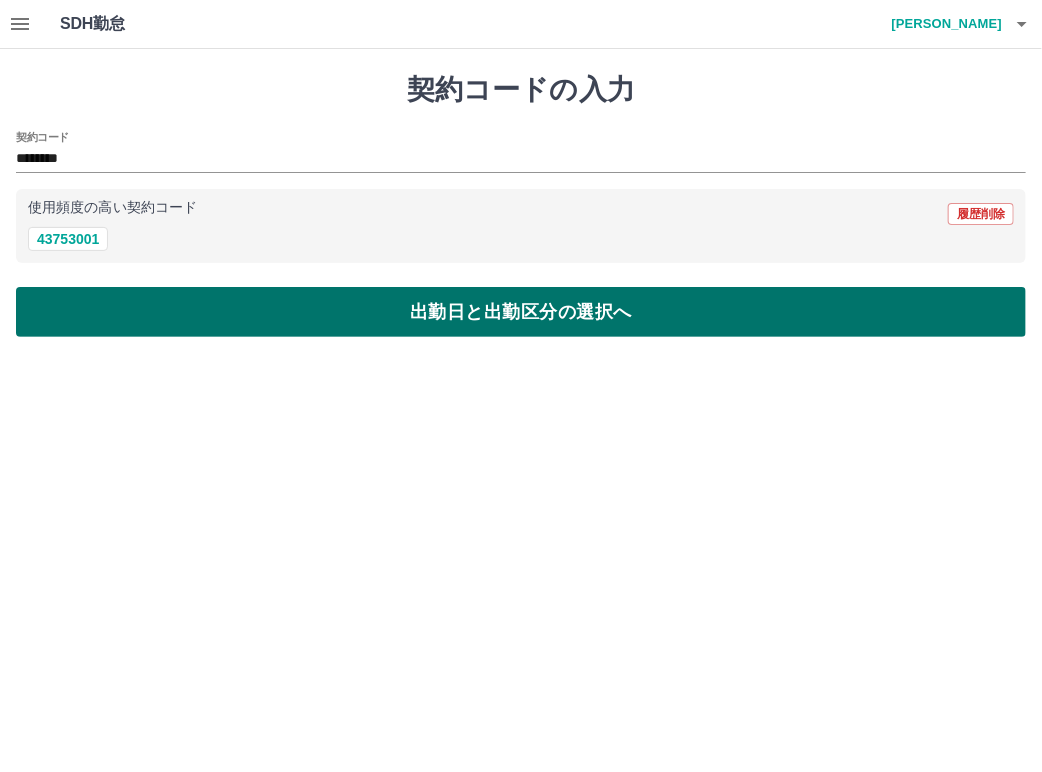 click on "出勤日と出勤区分の選択へ" at bounding box center [521, 312] 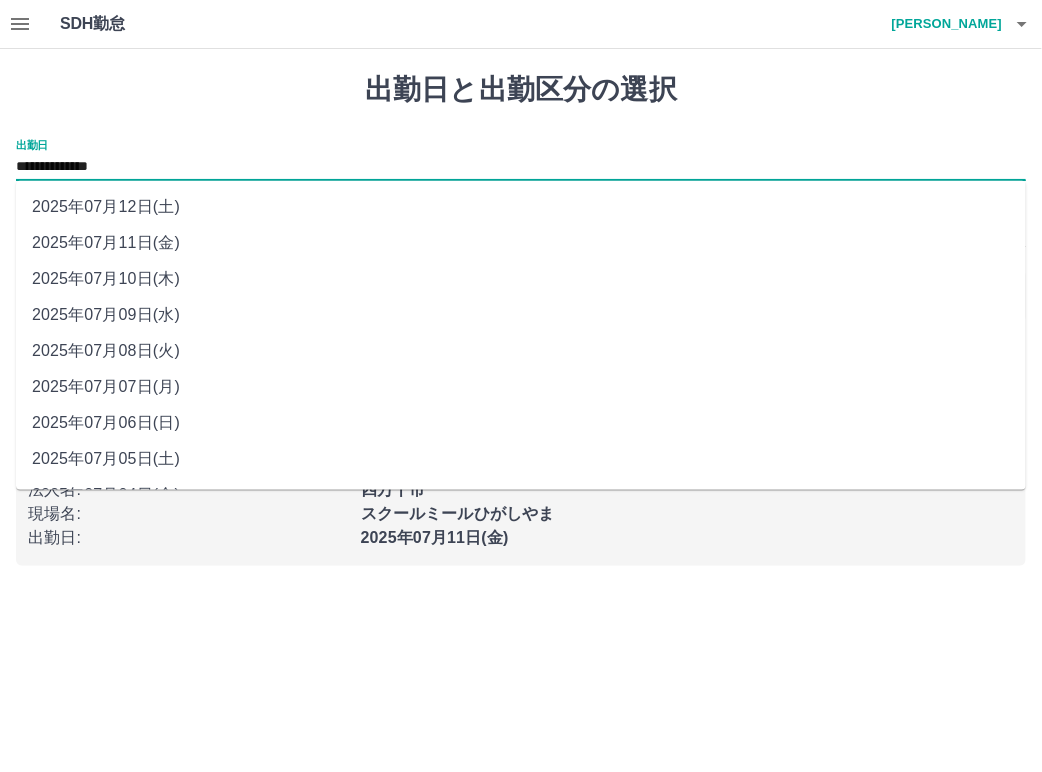 click on "**********" at bounding box center (521, 167) 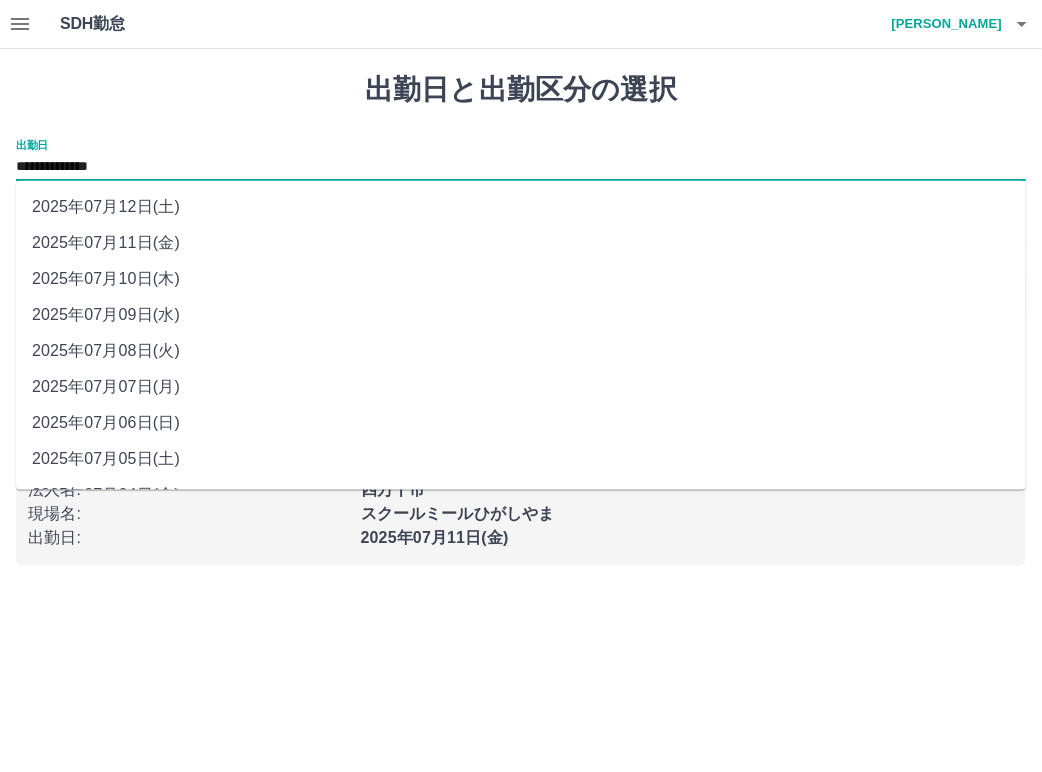 click on "2025年07月10日(木)" at bounding box center [521, 279] 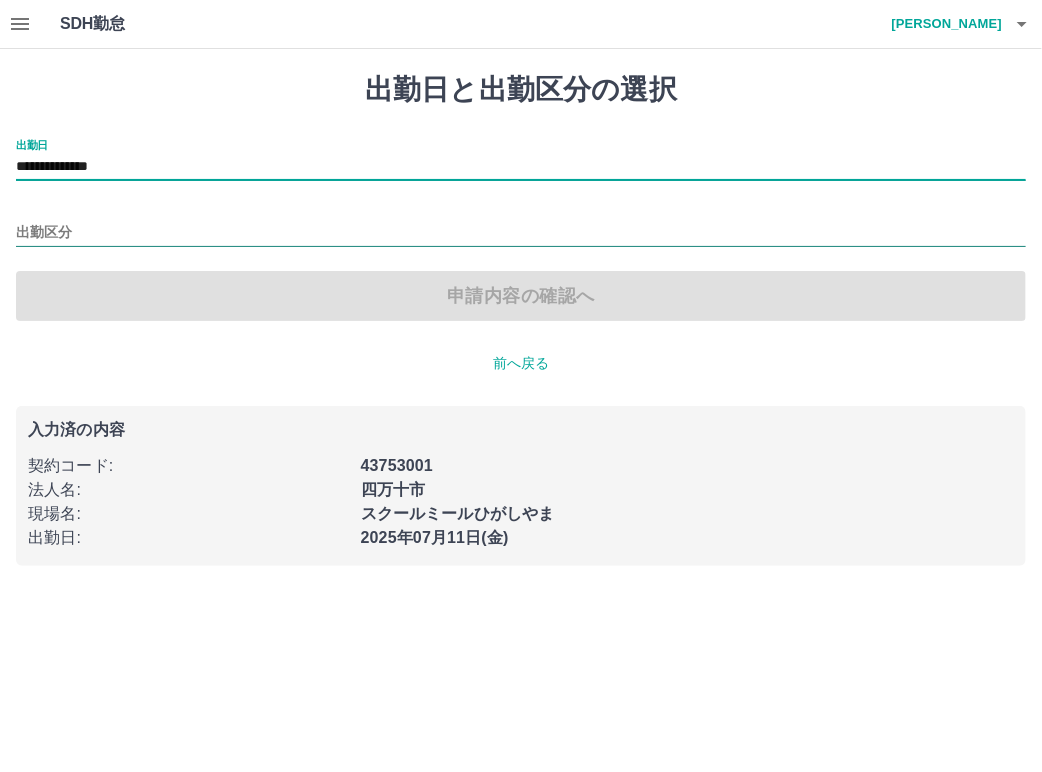 click on "出勤区分" at bounding box center [521, 233] 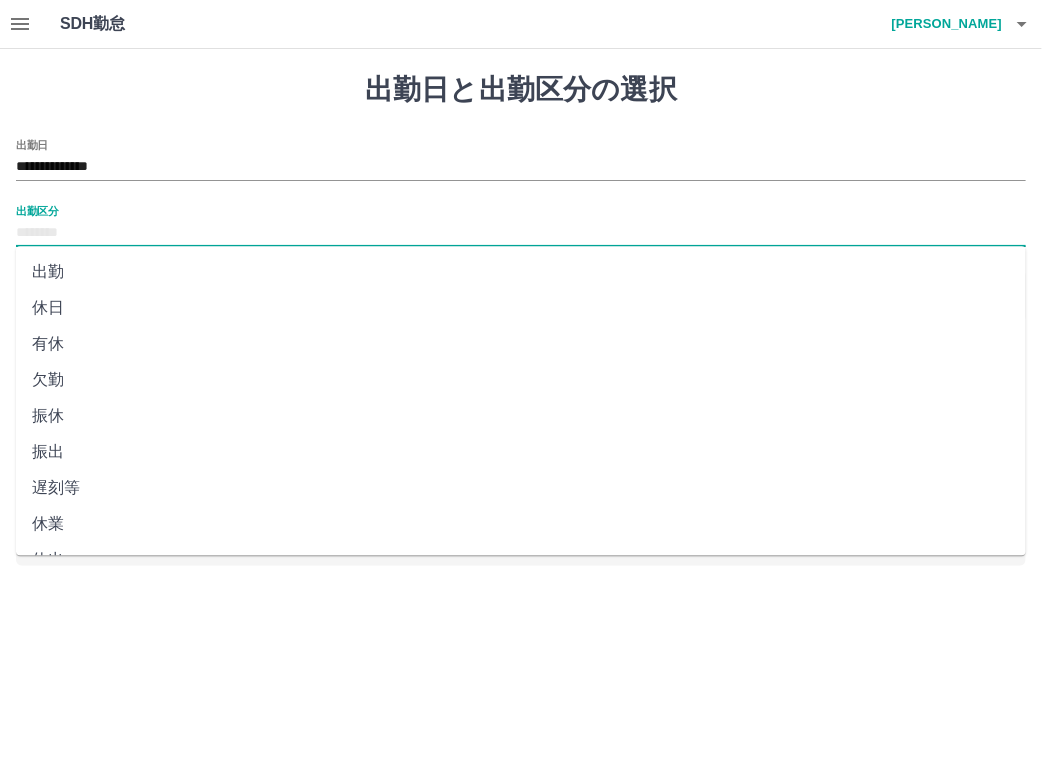 click on "出勤" at bounding box center (521, 272) 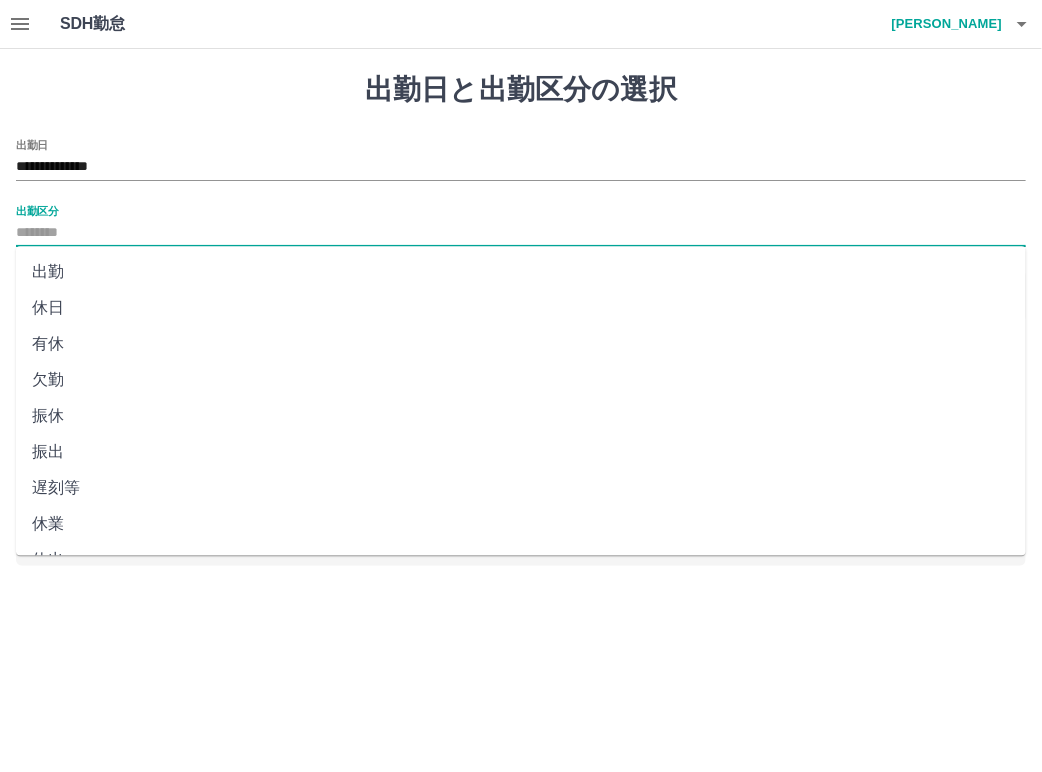 type on "**" 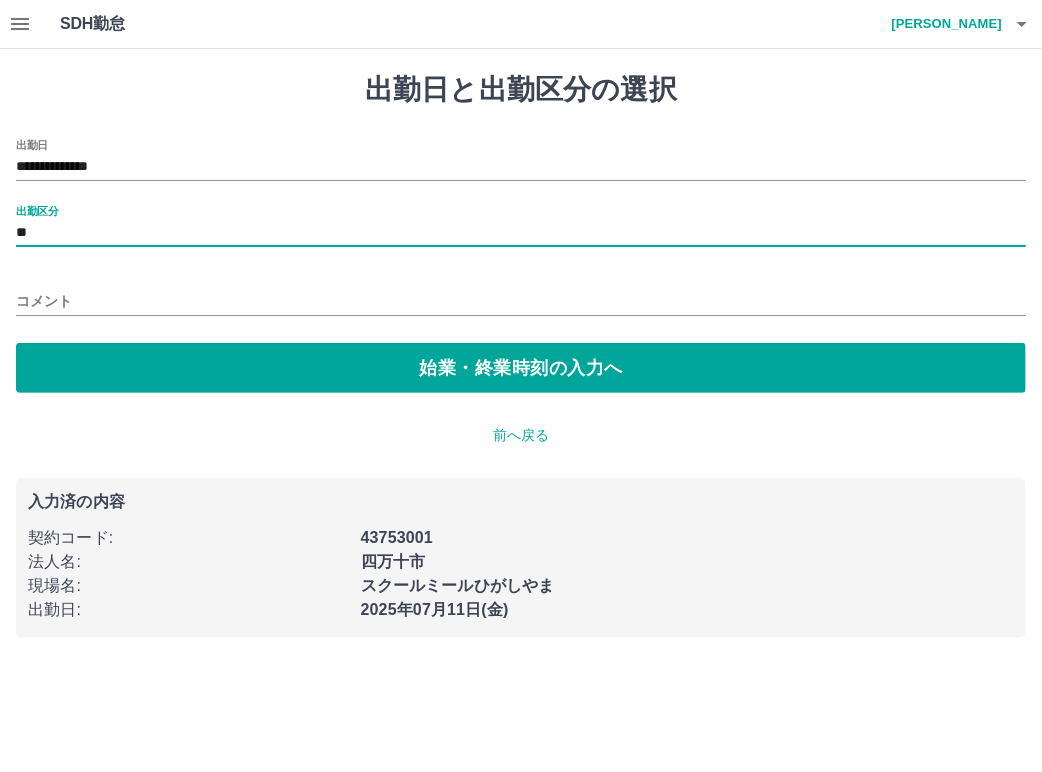 click on "コメント" at bounding box center [521, 301] 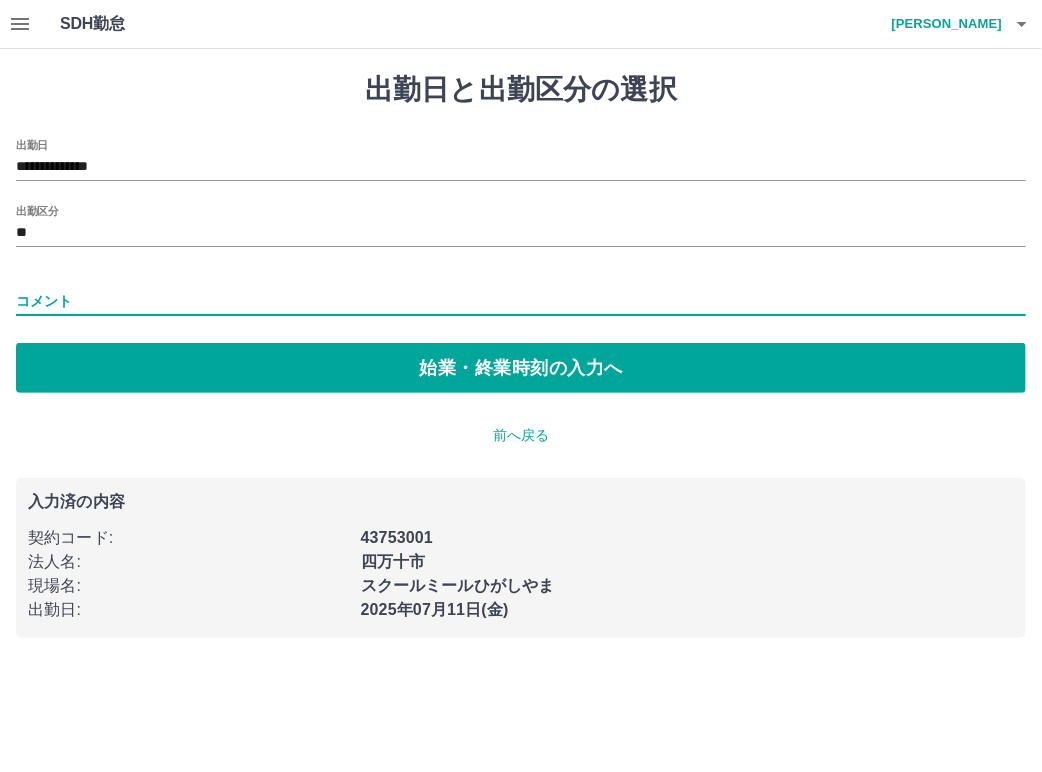 type on "*" 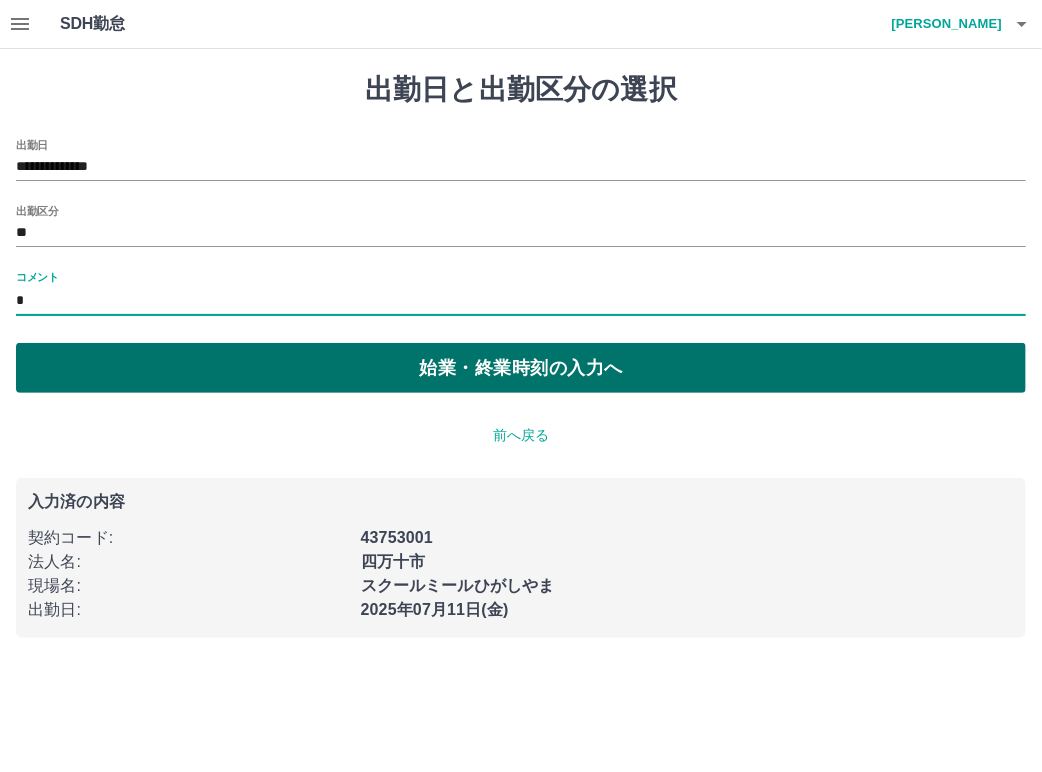 click on "始業・終業時刻の入力へ" at bounding box center [521, 368] 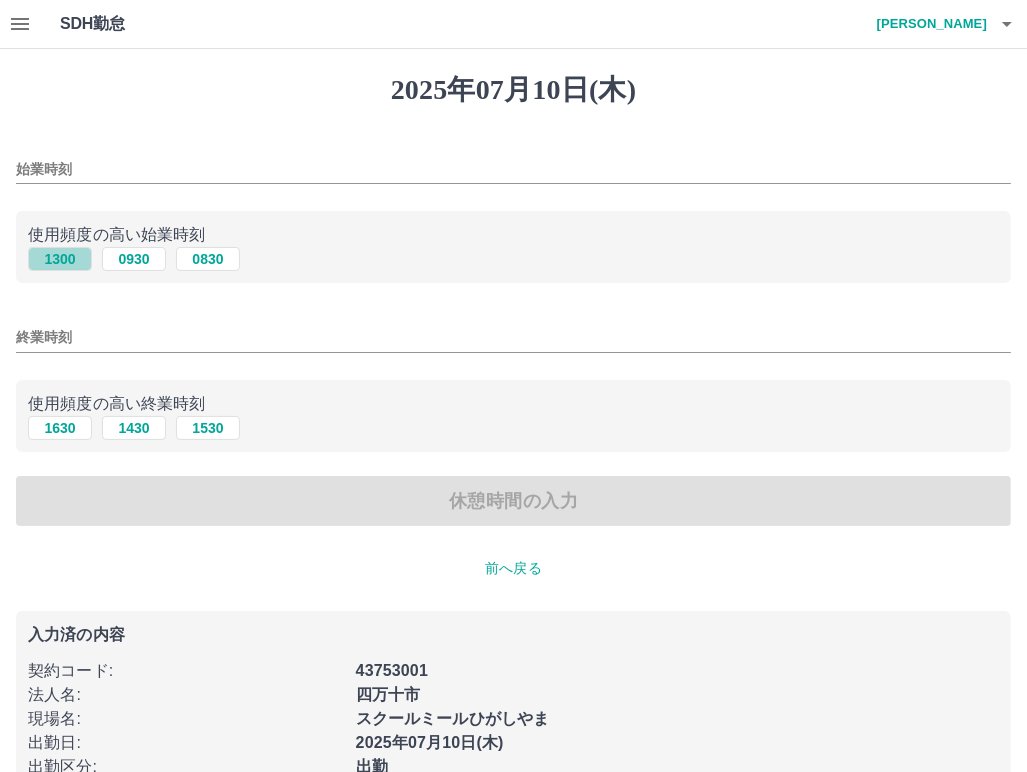 click on "1300" at bounding box center [60, 259] 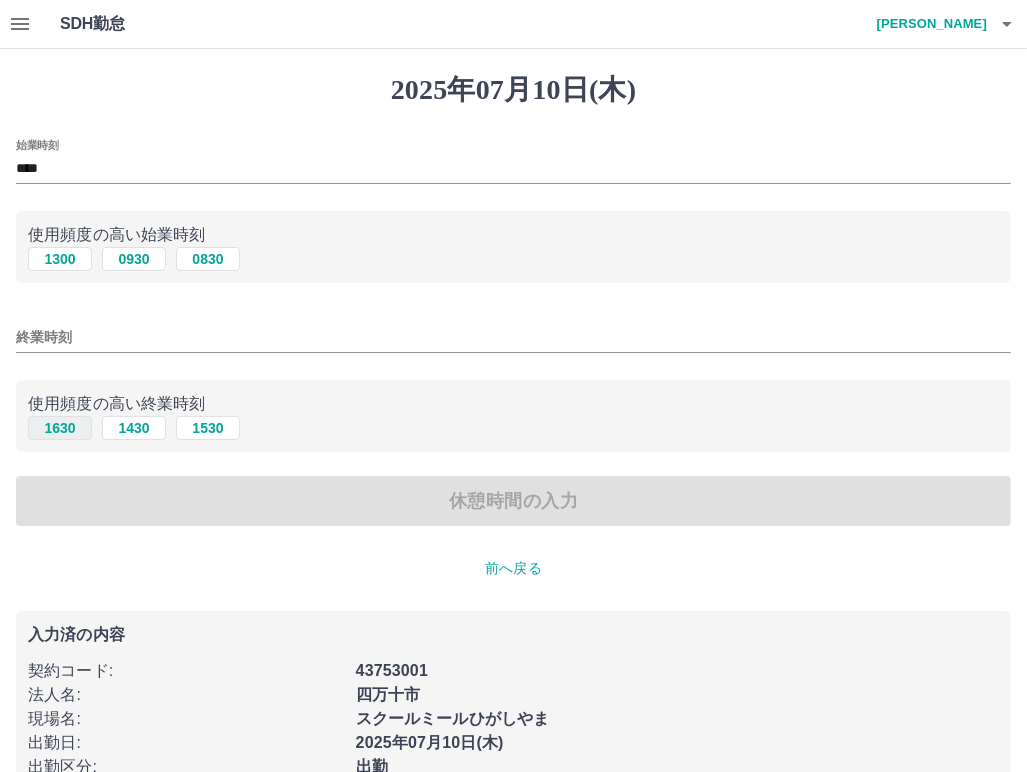 click on "1630" at bounding box center (60, 428) 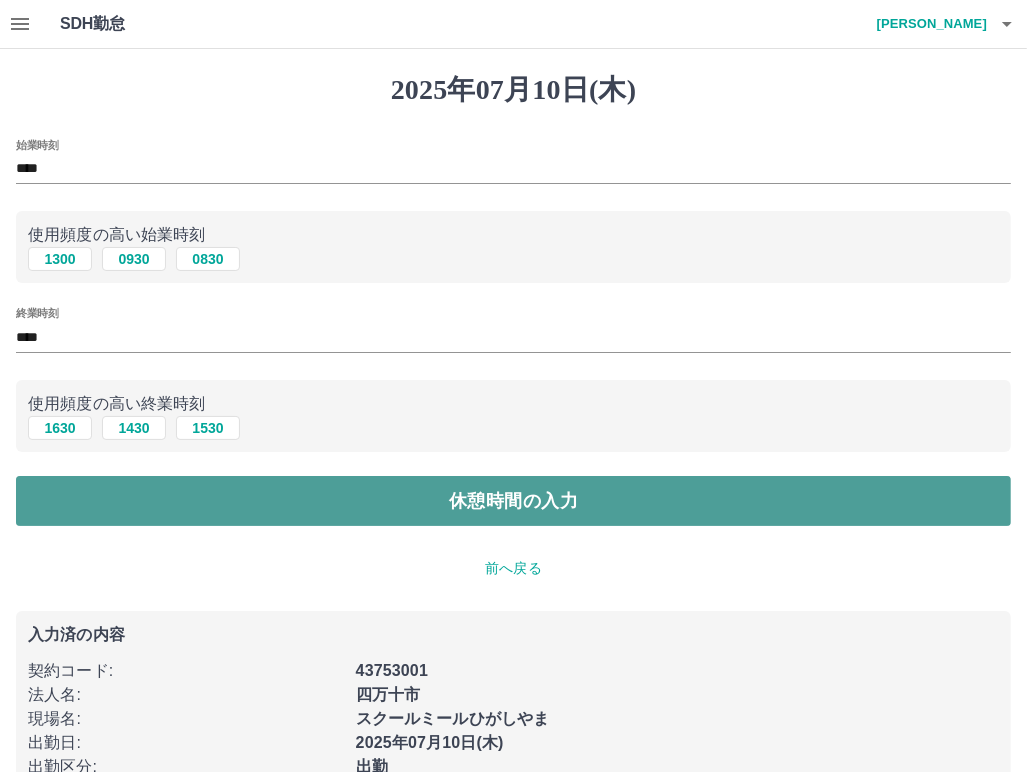 click on "休憩時間の入力" at bounding box center (513, 501) 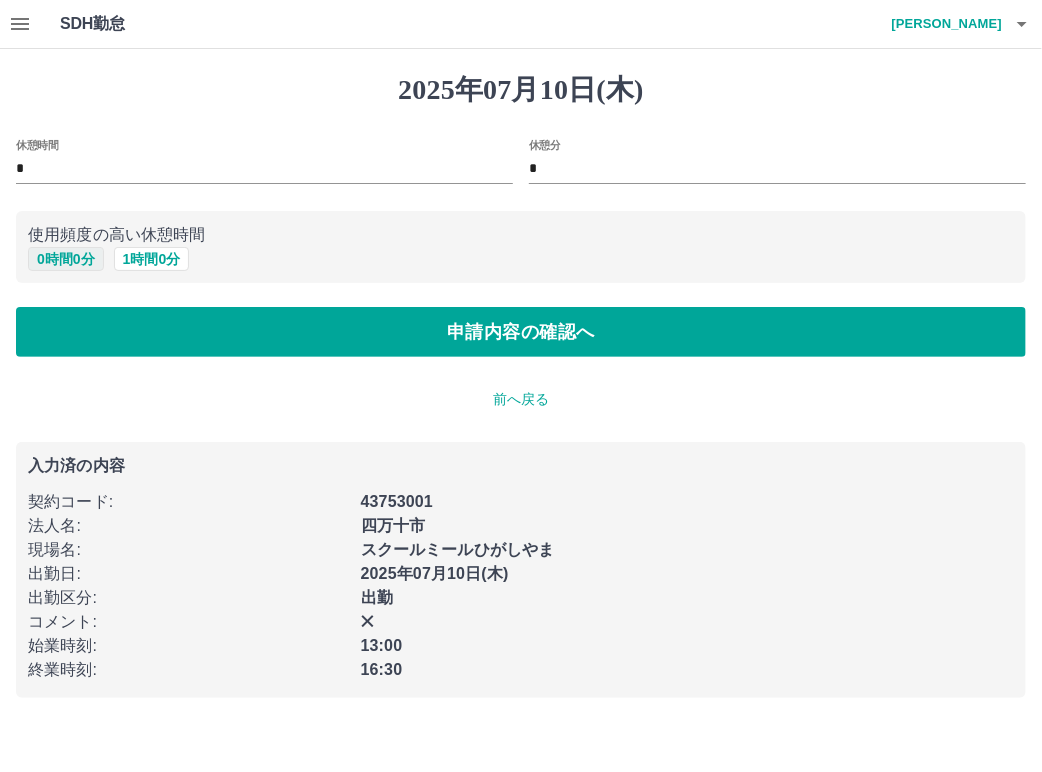 click on "0 時間 0 分" at bounding box center [66, 259] 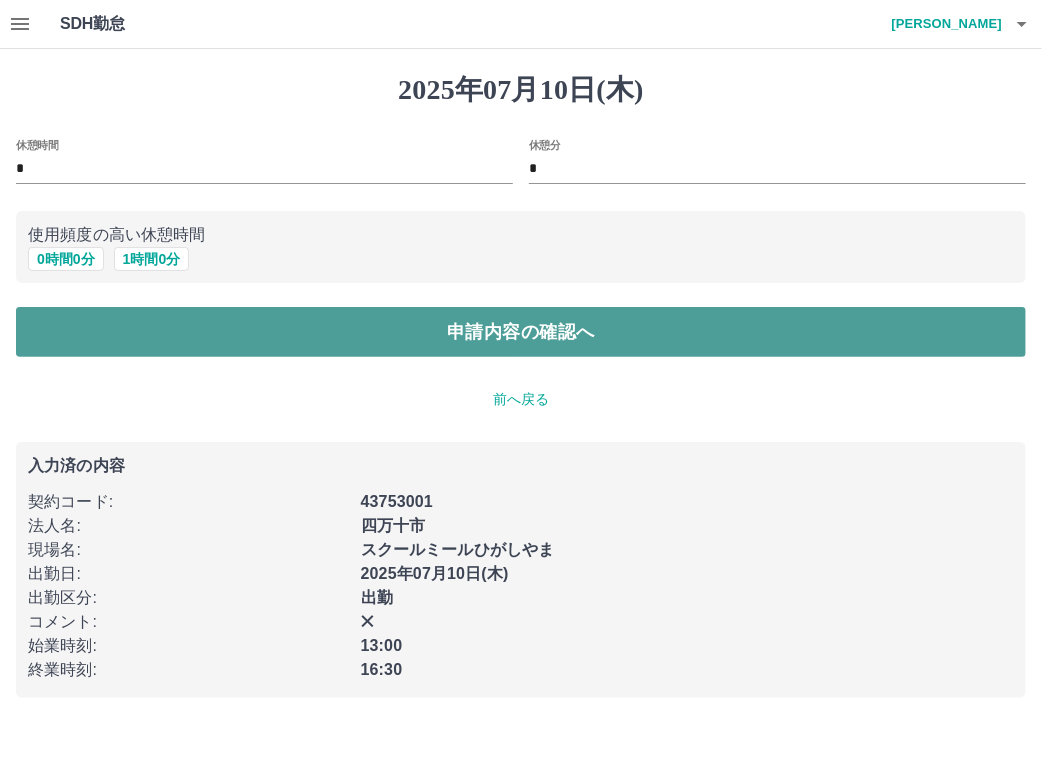 click on "申請内容の確認へ" at bounding box center [521, 332] 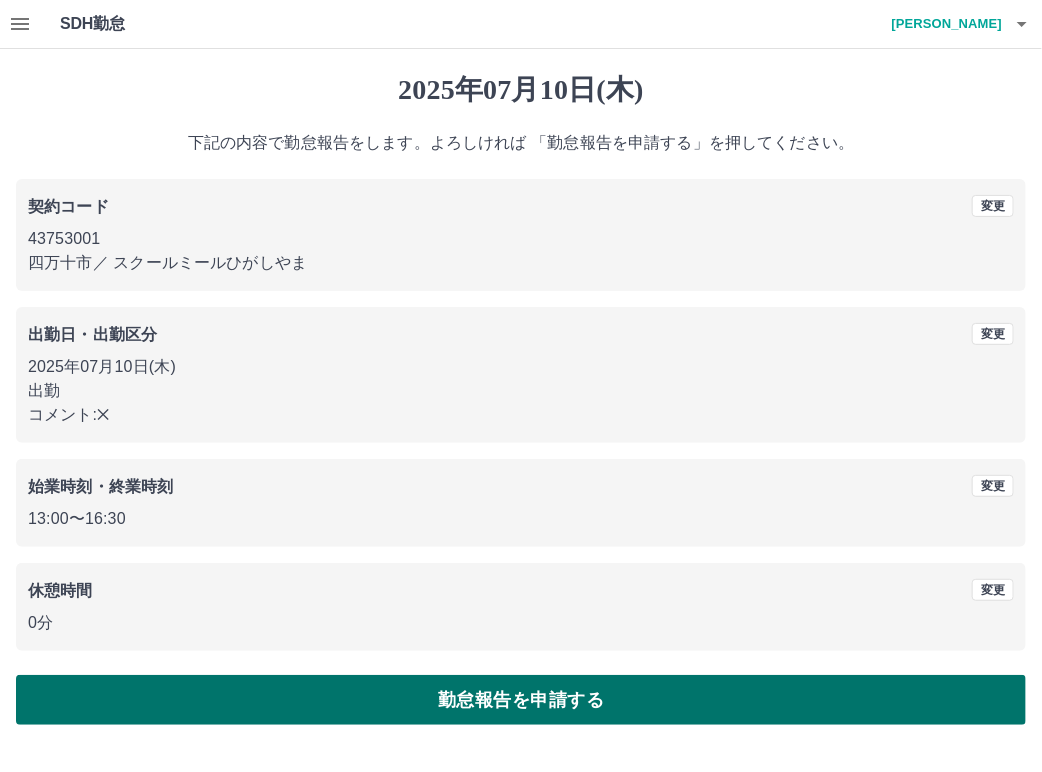 click on "勤怠報告を申請する" at bounding box center (521, 700) 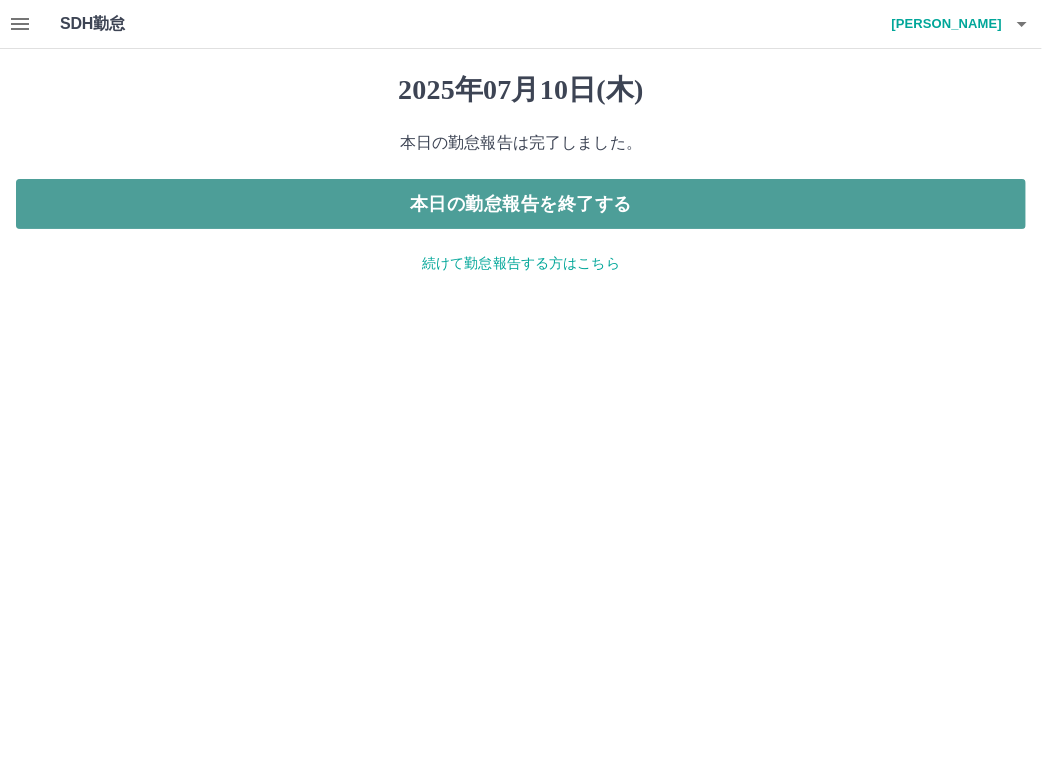 click on "本日の勤怠報告を終了する" at bounding box center (521, 204) 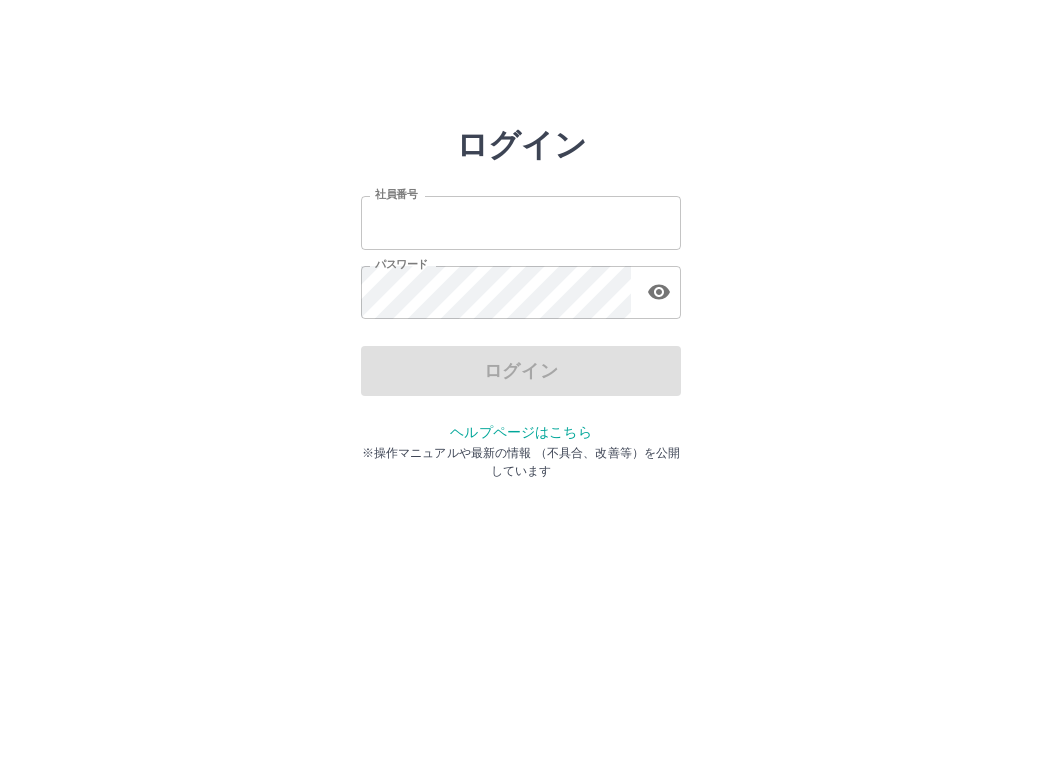 scroll, scrollTop: 0, scrollLeft: 0, axis: both 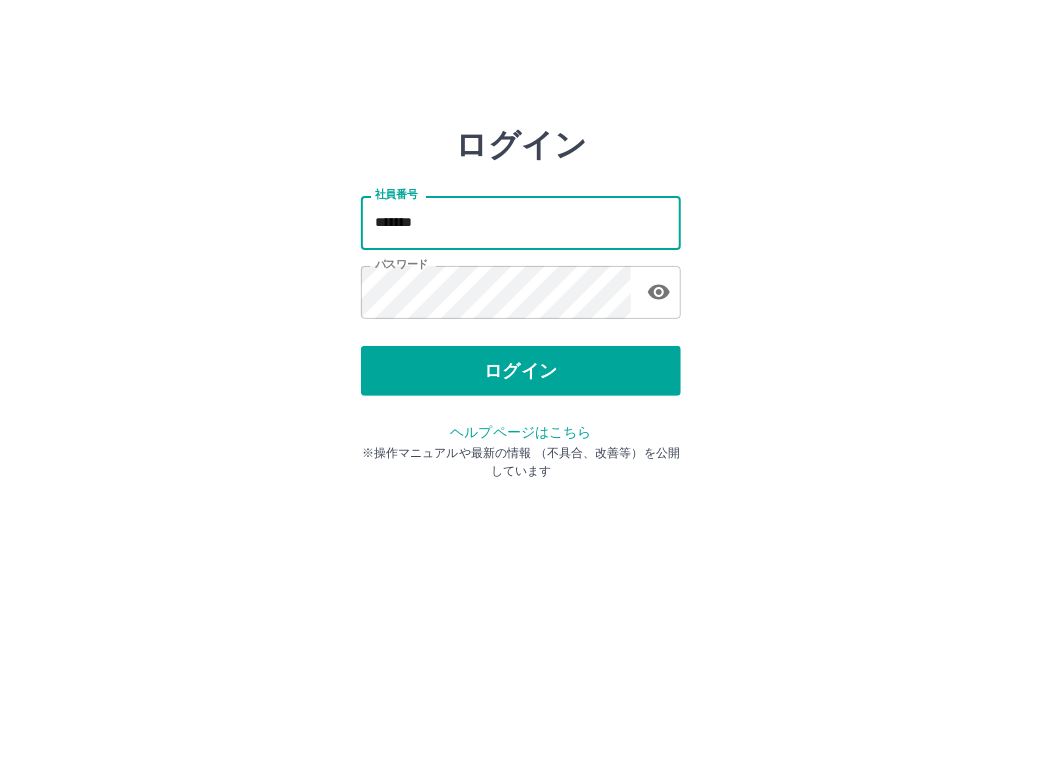 click on "*******" at bounding box center (521, 222) 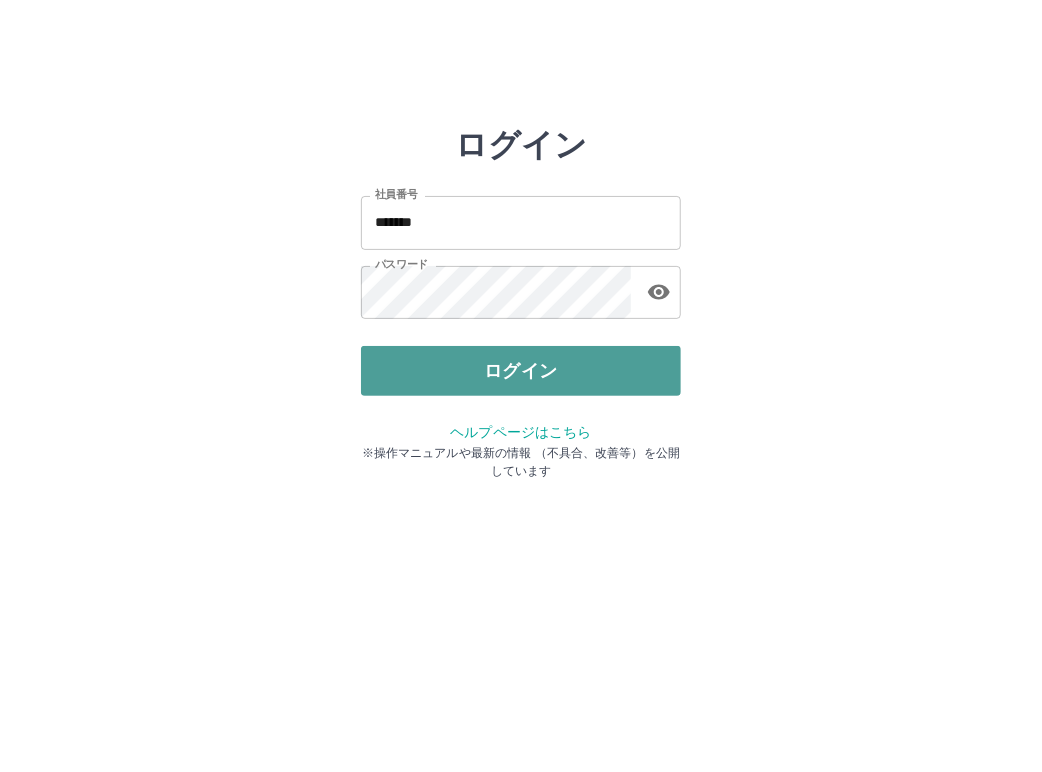 click on "ログイン" at bounding box center (521, 371) 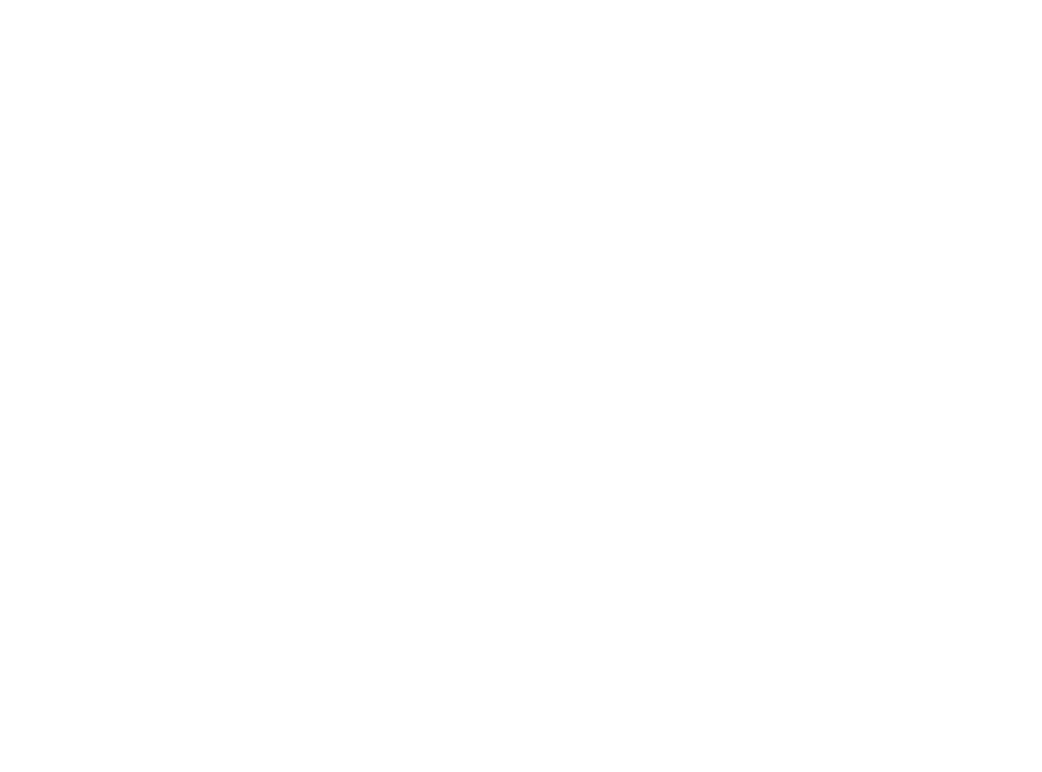 scroll, scrollTop: 0, scrollLeft: 0, axis: both 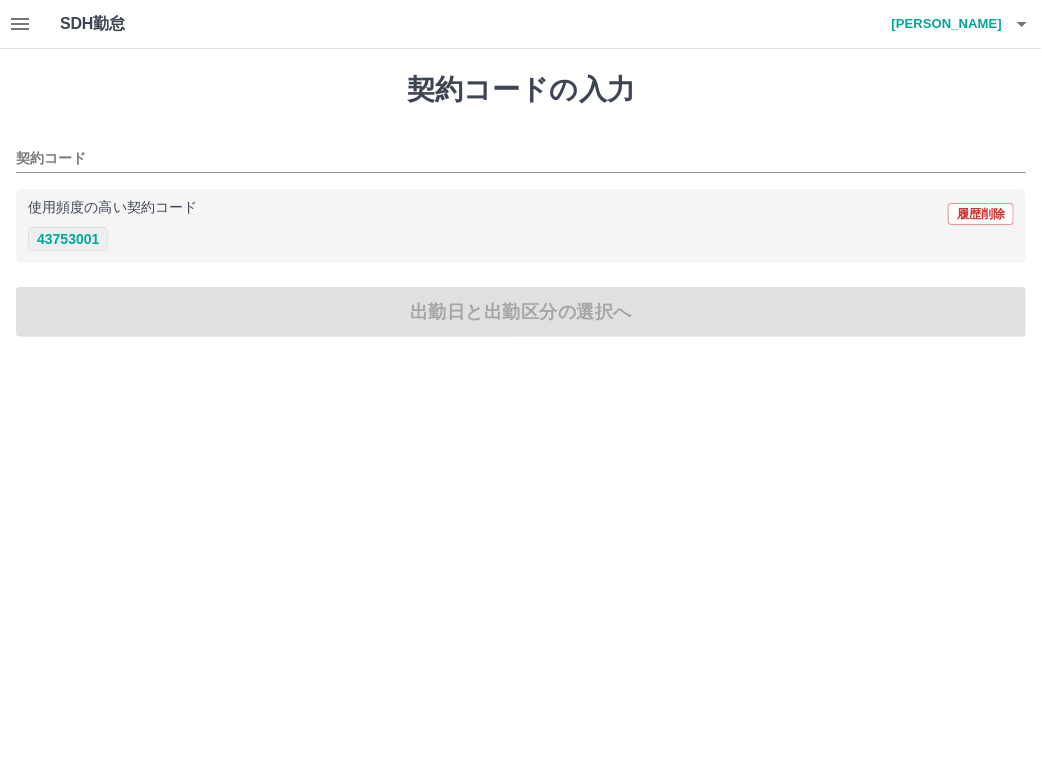 click on "43753001" at bounding box center [68, 239] 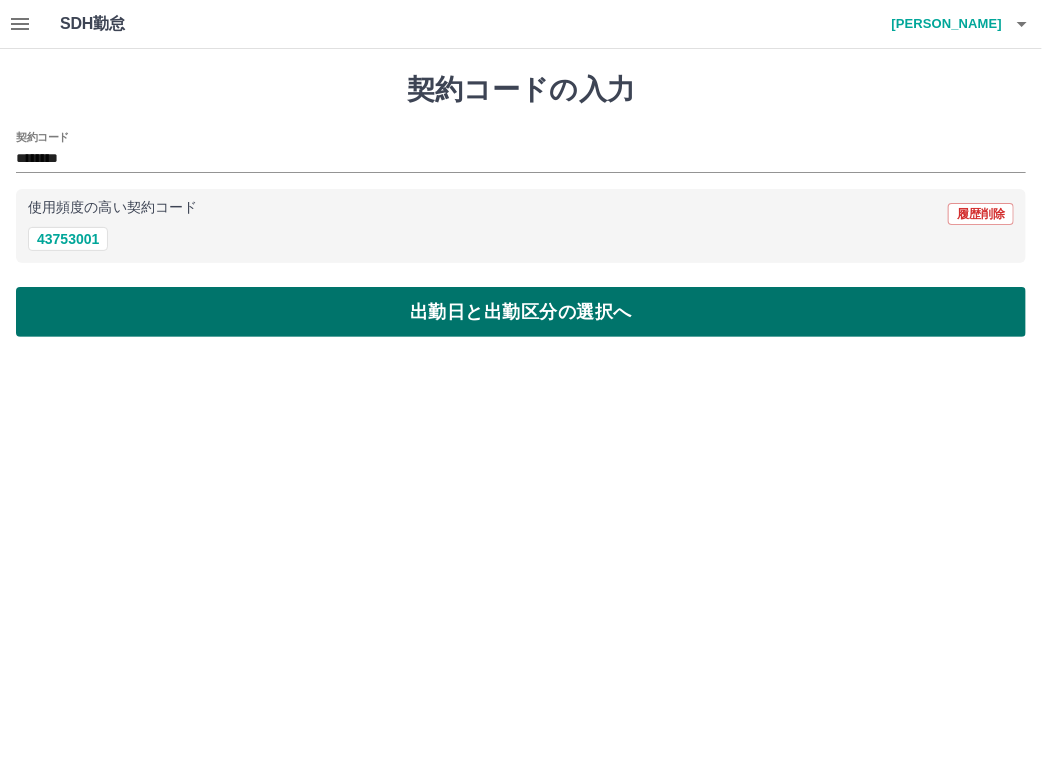 click on "出勤日と出勤区分の選択へ" at bounding box center [521, 312] 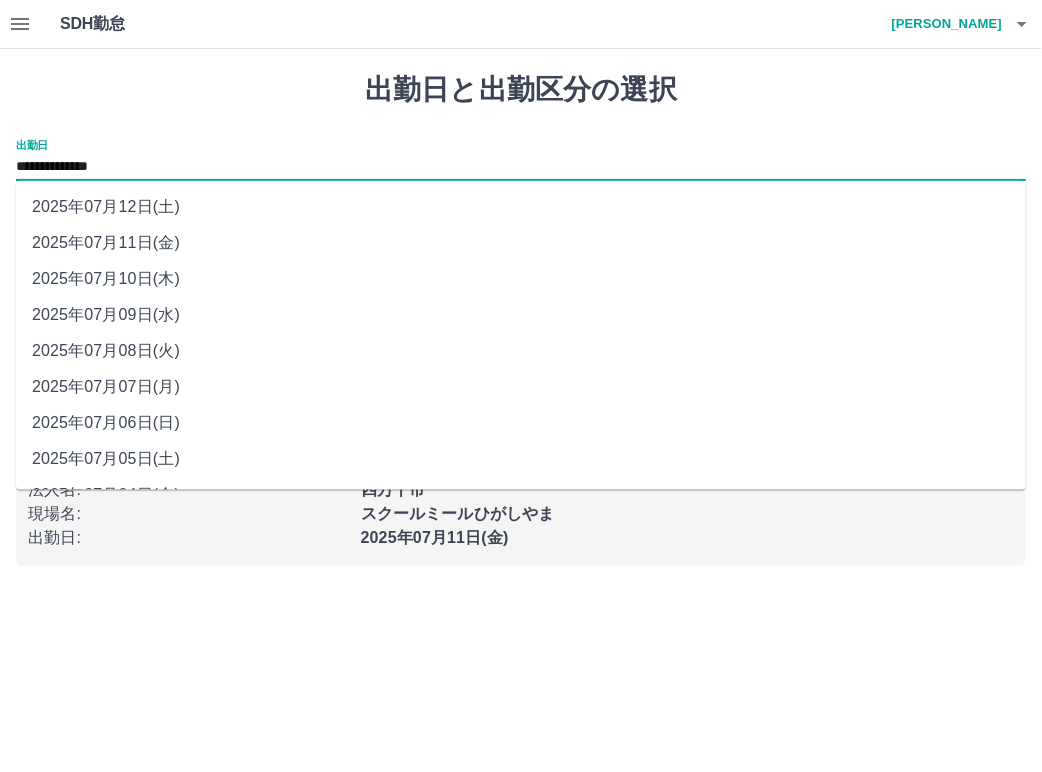click on "**********" at bounding box center (521, 167) 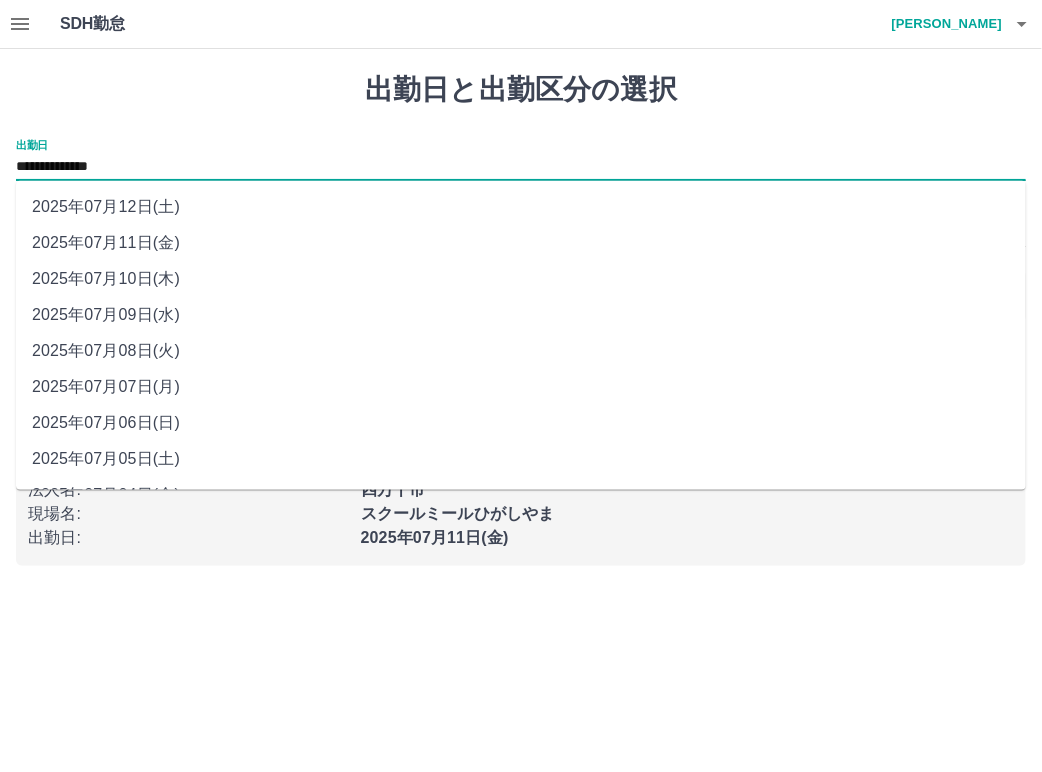click on "2025年07月07日(月)" at bounding box center [521, 387] 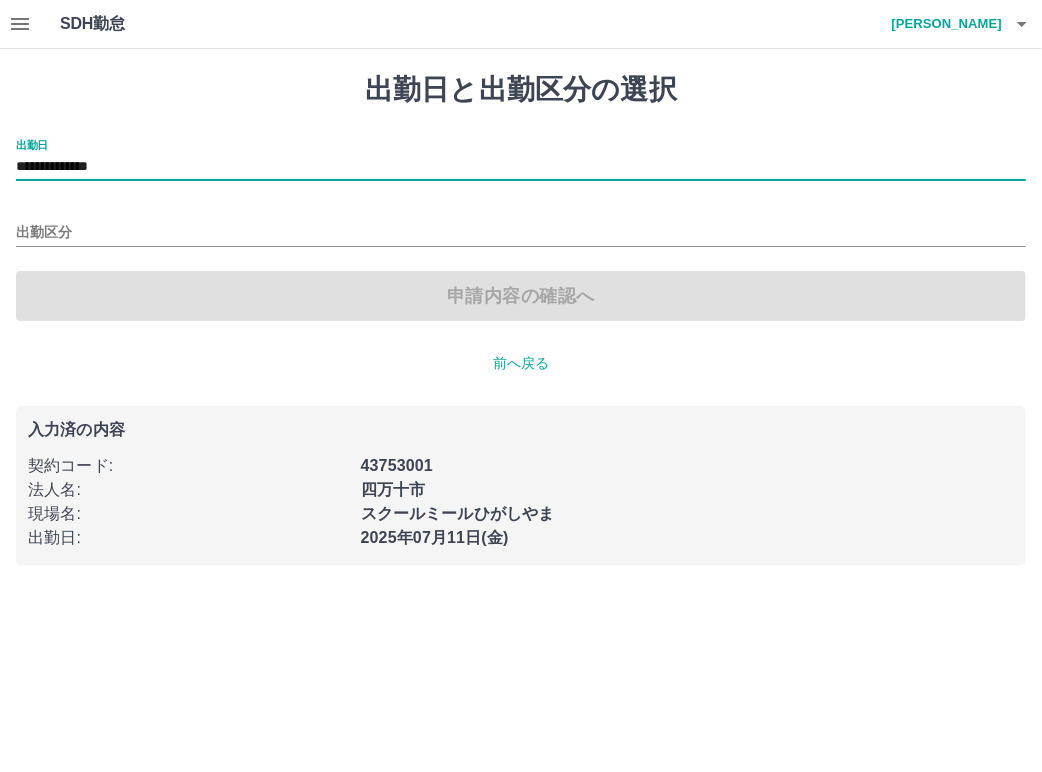 click on "出勤区分" at bounding box center [521, 226] 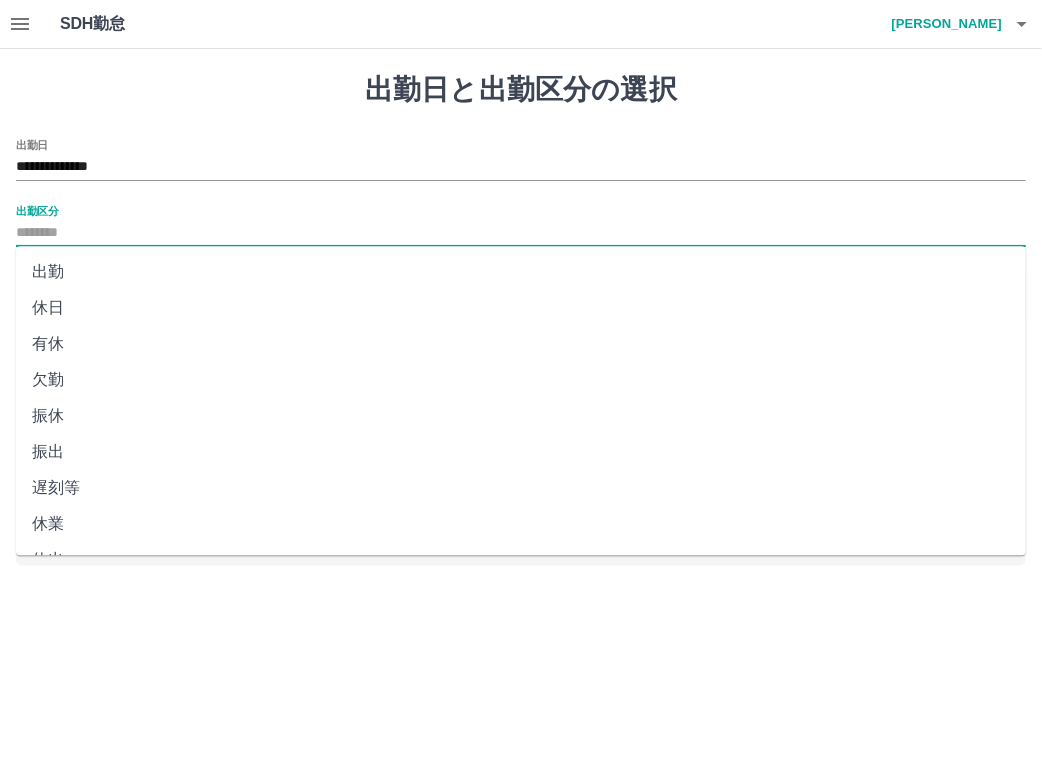 click on "出勤区分" at bounding box center (521, 233) 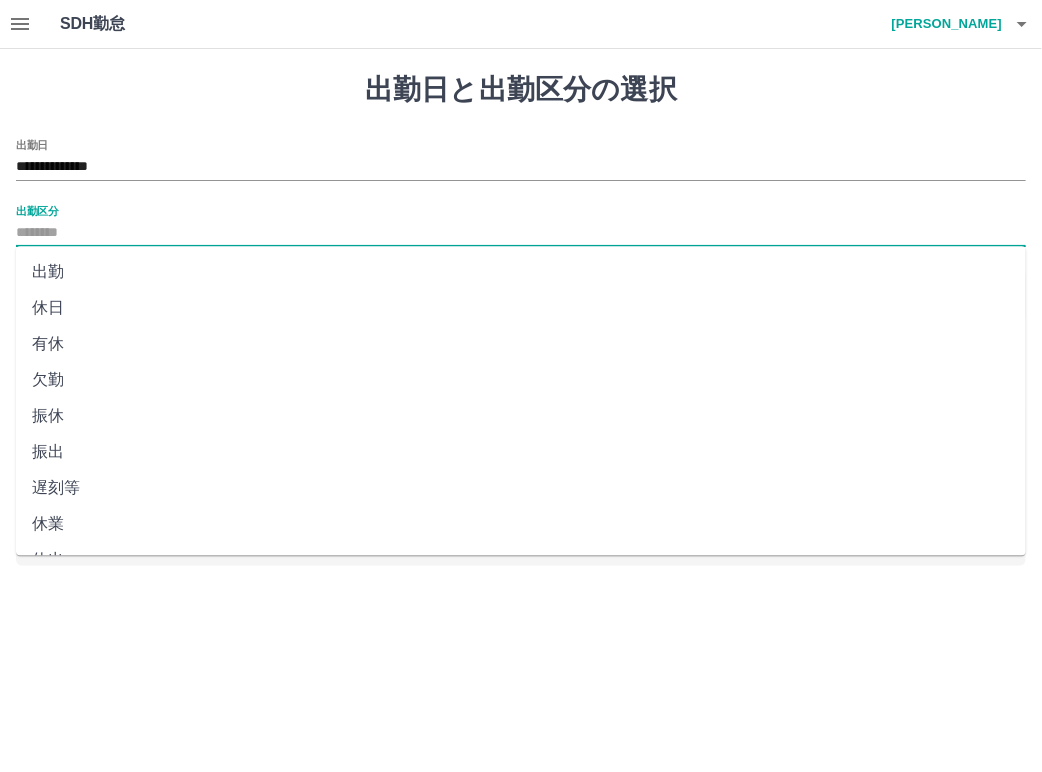 click on "出勤" at bounding box center [521, 272] 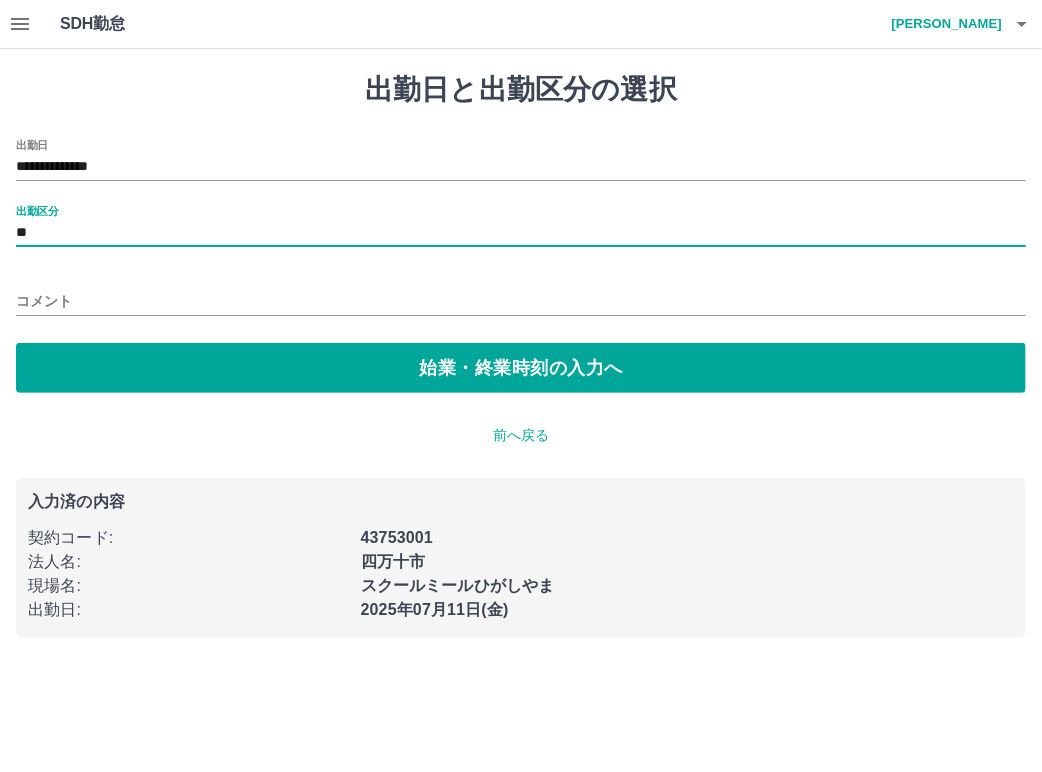 click on "コメント" at bounding box center [521, 301] 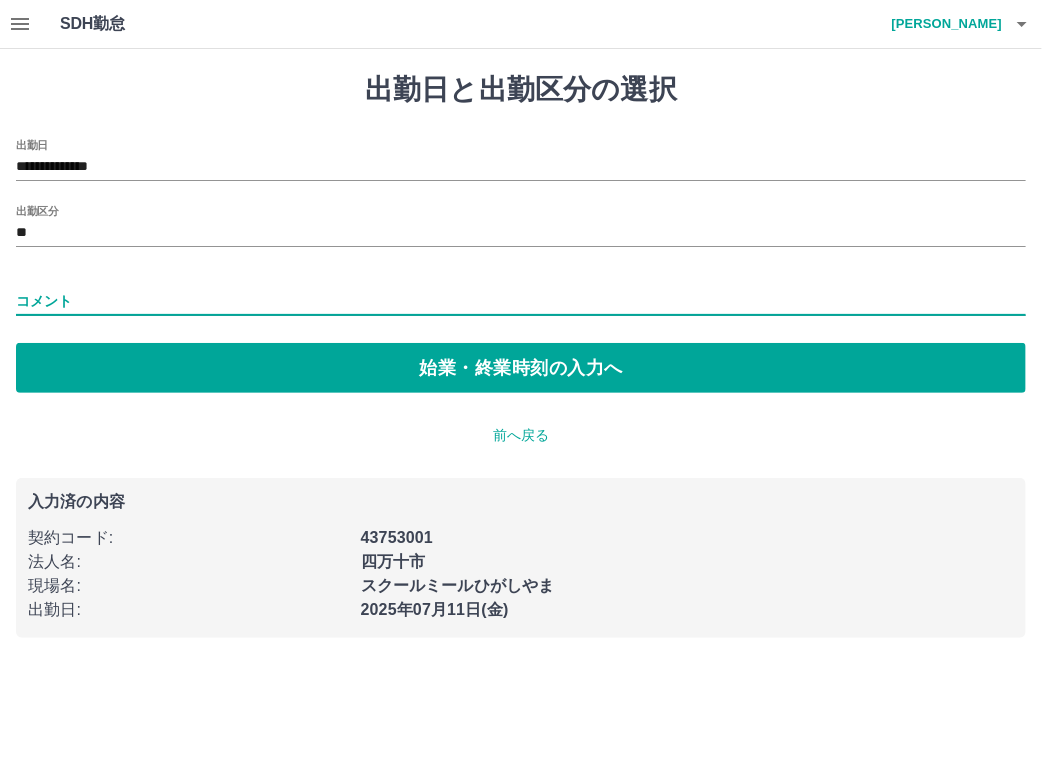 type on "*" 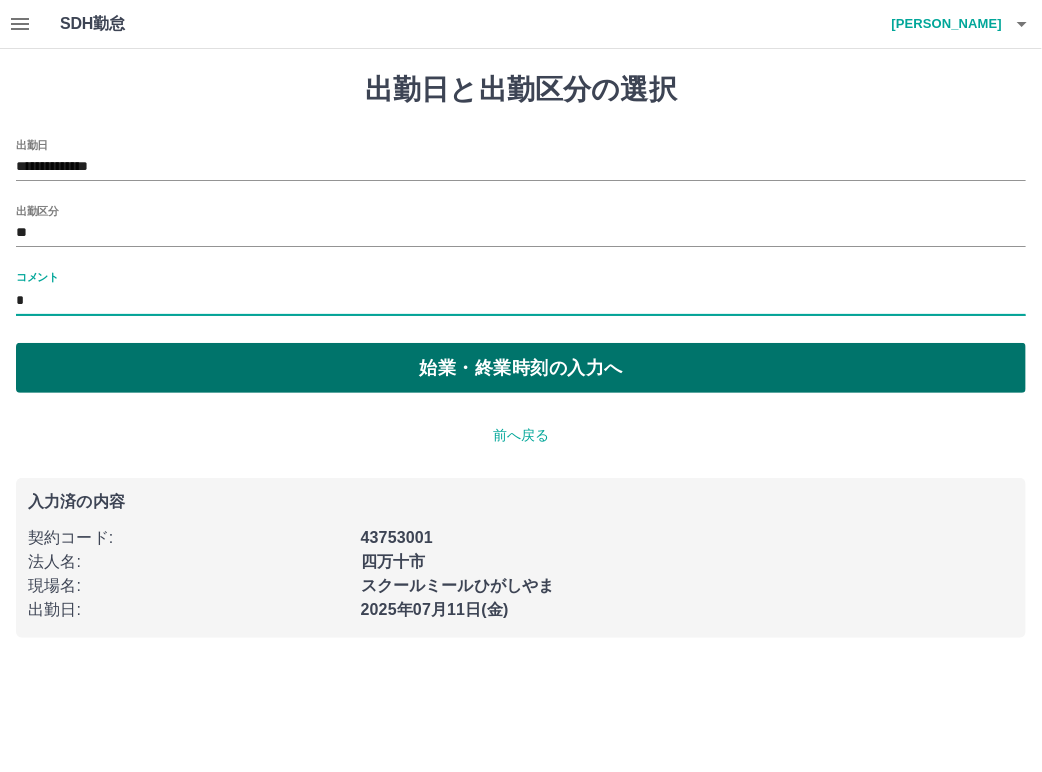 click on "始業・終業時刻の入力へ" at bounding box center [521, 368] 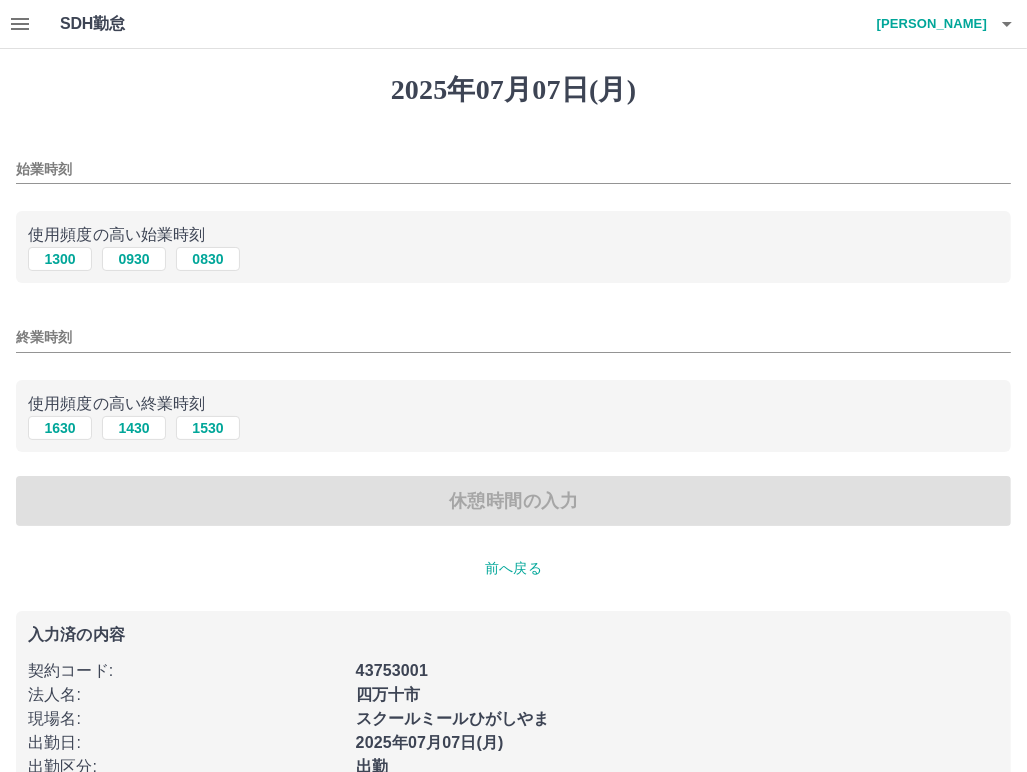click on "始業時刻" at bounding box center (513, 169) 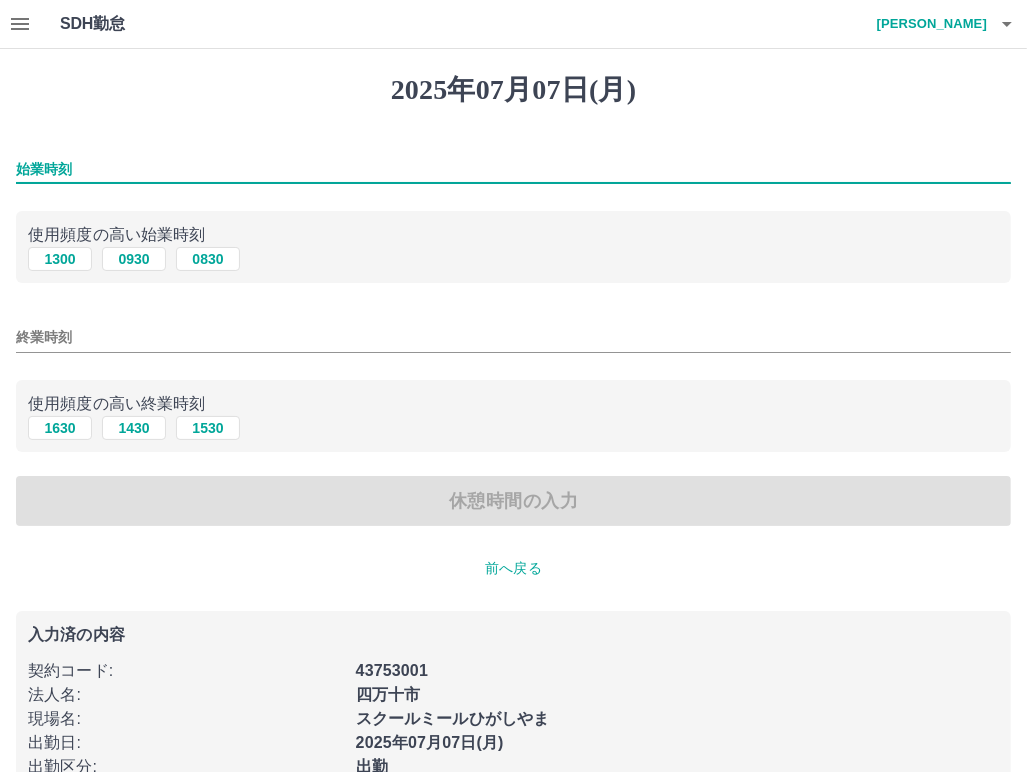 type on "****" 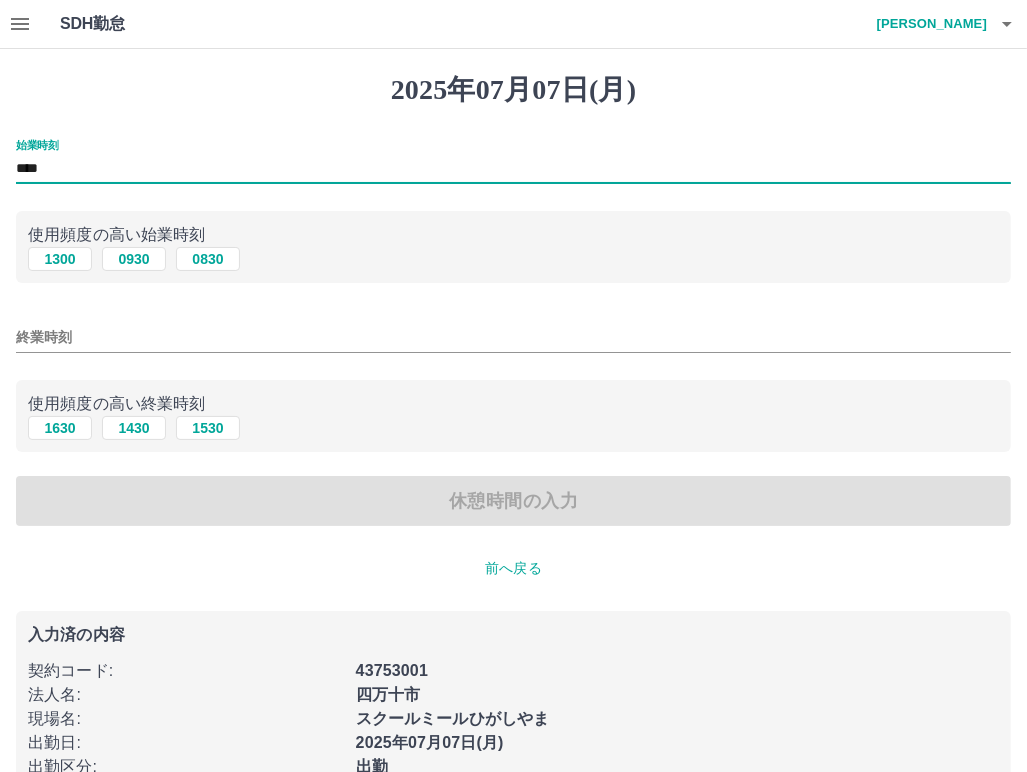 click on "終業時刻" at bounding box center (513, 337) 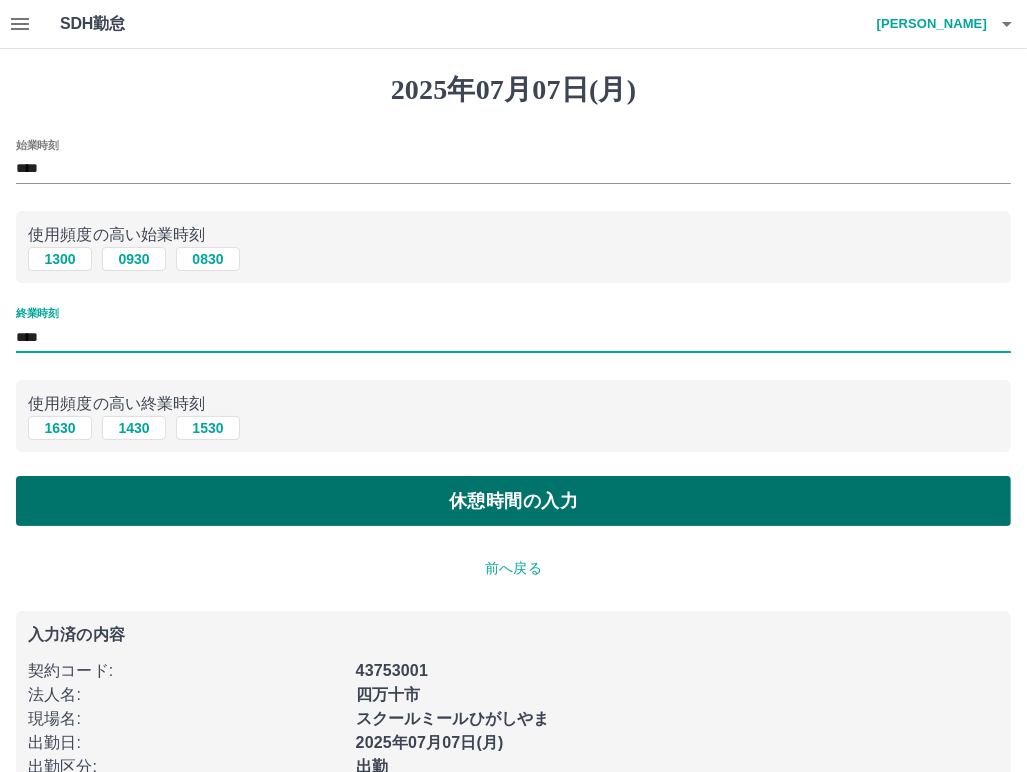 type on "****" 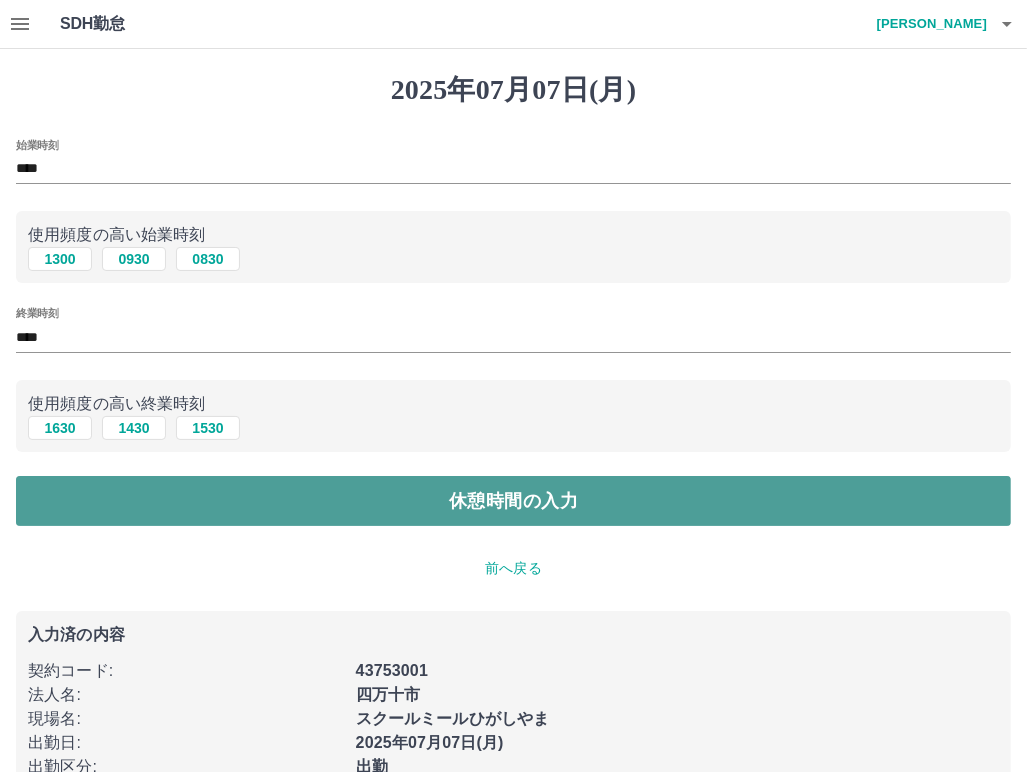 click on "休憩時間の入力" at bounding box center [513, 501] 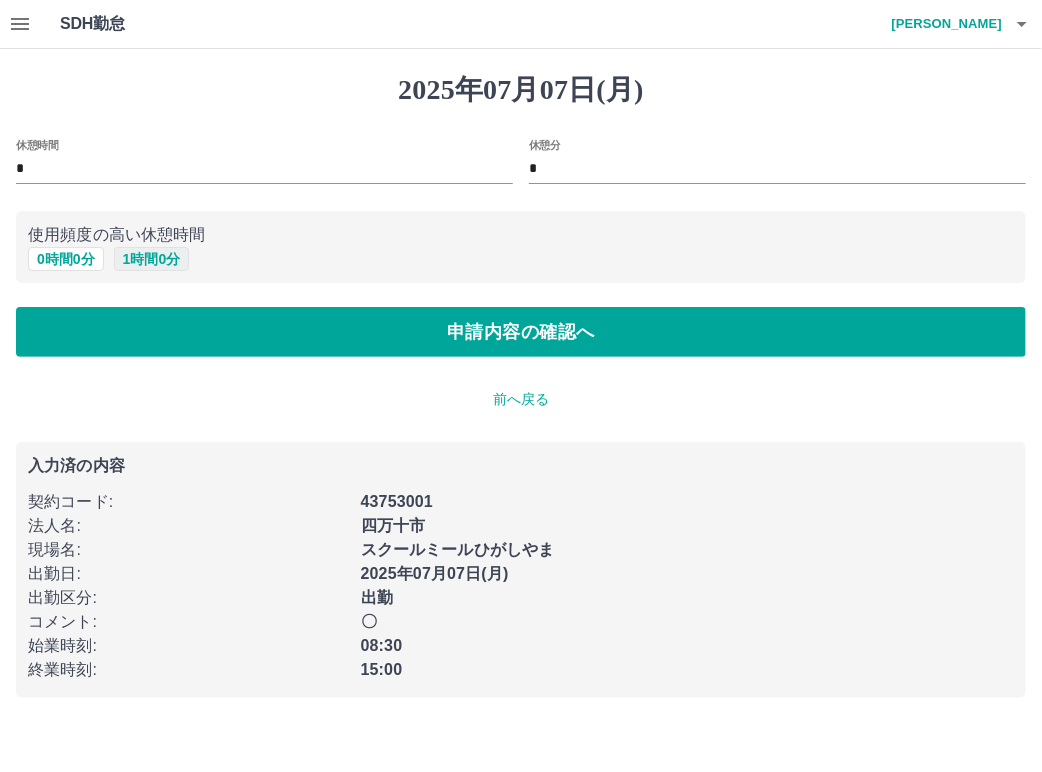 click on "1 時間 0 分" at bounding box center (152, 259) 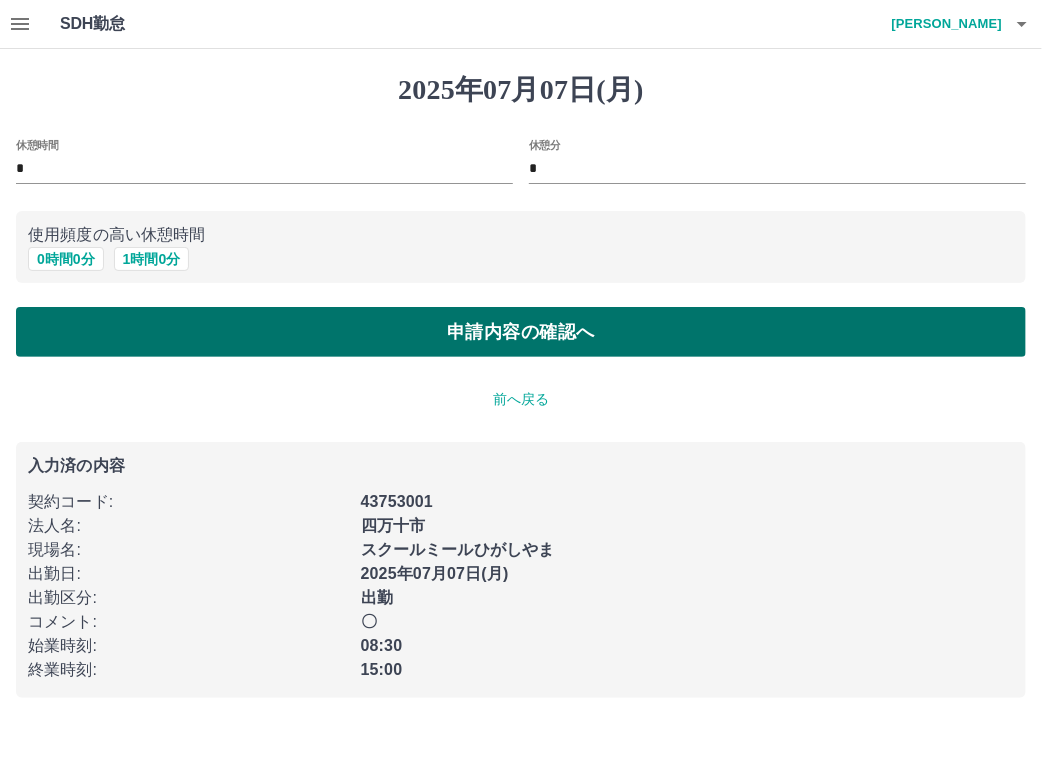 click on "申請内容の確認へ" at bounding box center (521, 332) 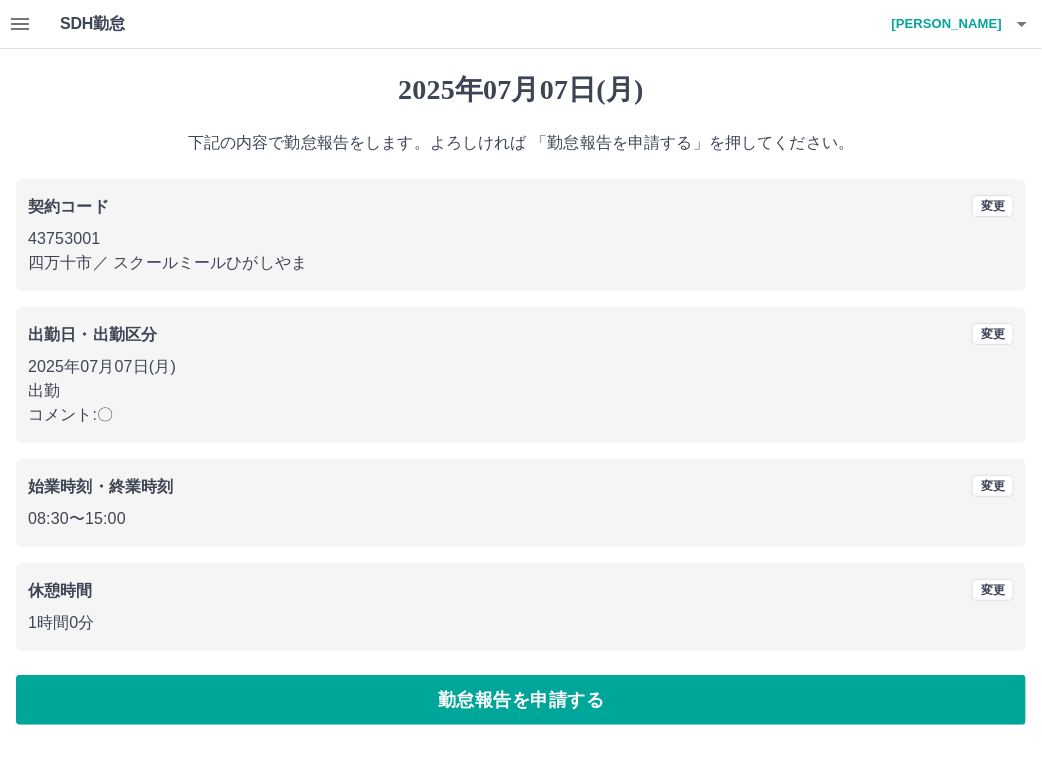 click on "勤怠報告を申請する" at bounding box center [521, 700] 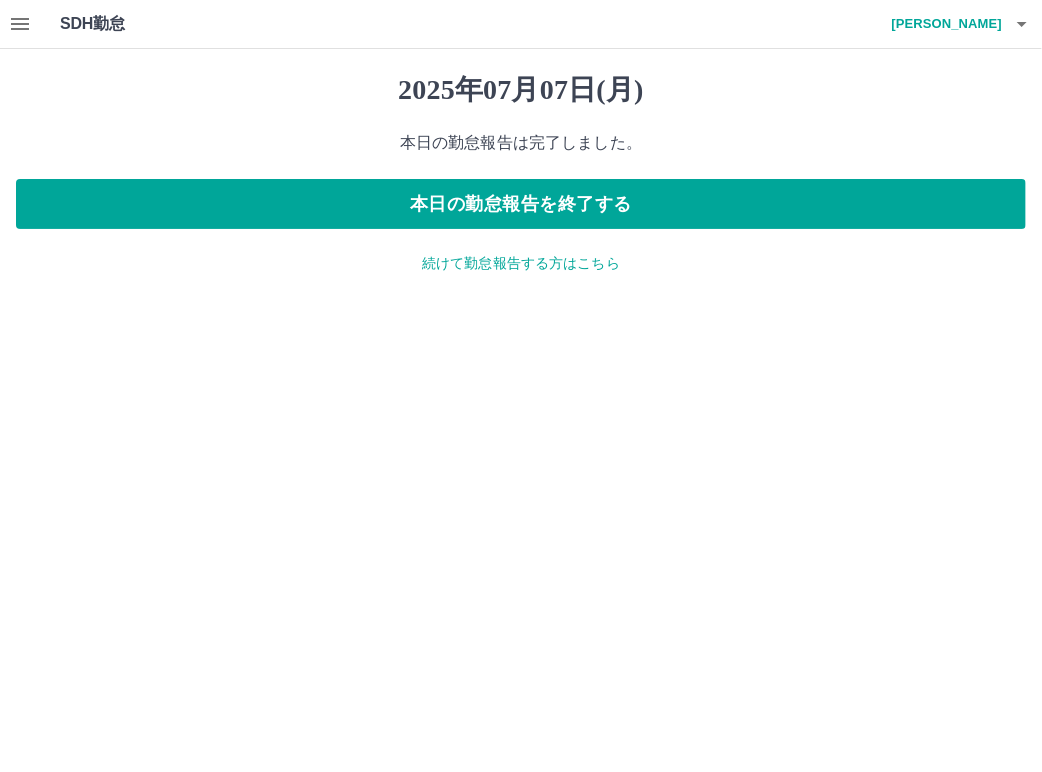 click on "続けて勤怠報告する方はこちら" at bounding box center [521, 263] 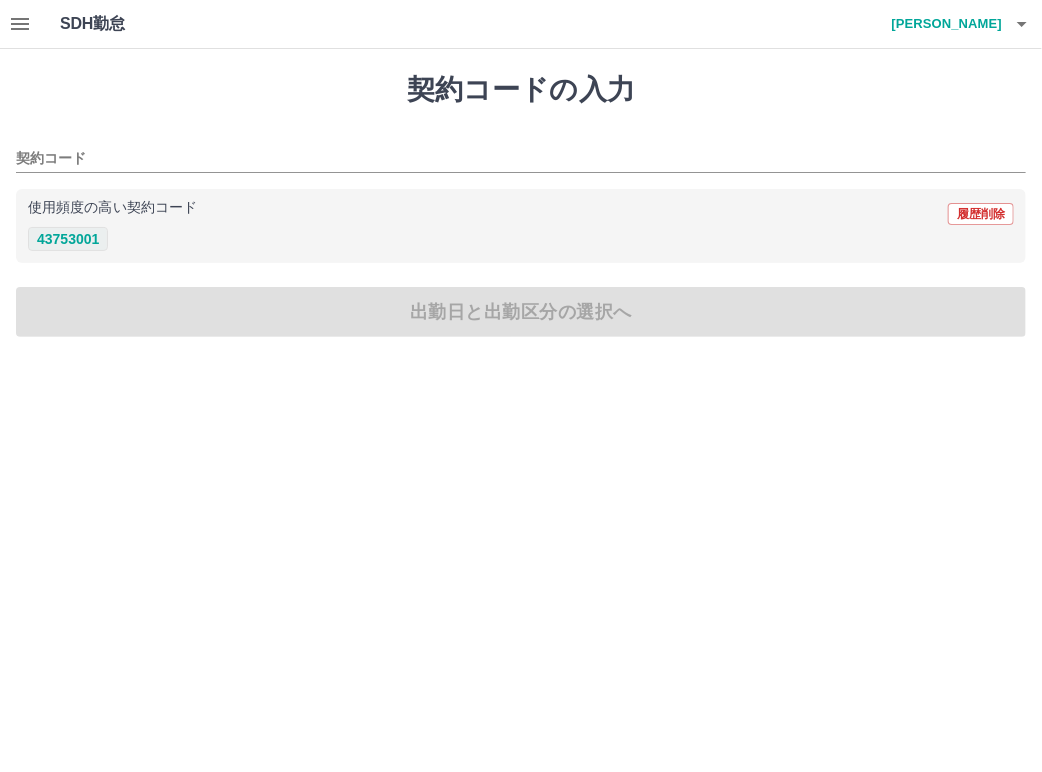 click on "43753001" at bounding box center [68, 239] 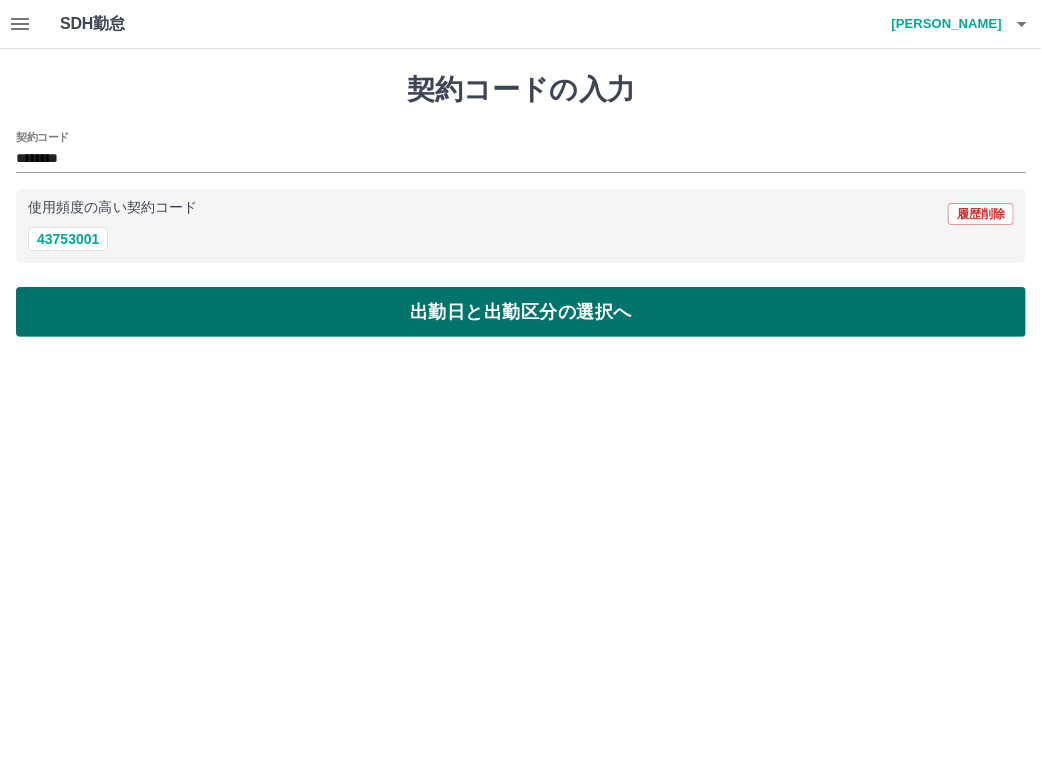 click on "出勤日と出勤区分の選択へ" at bounding box center (521, 312) 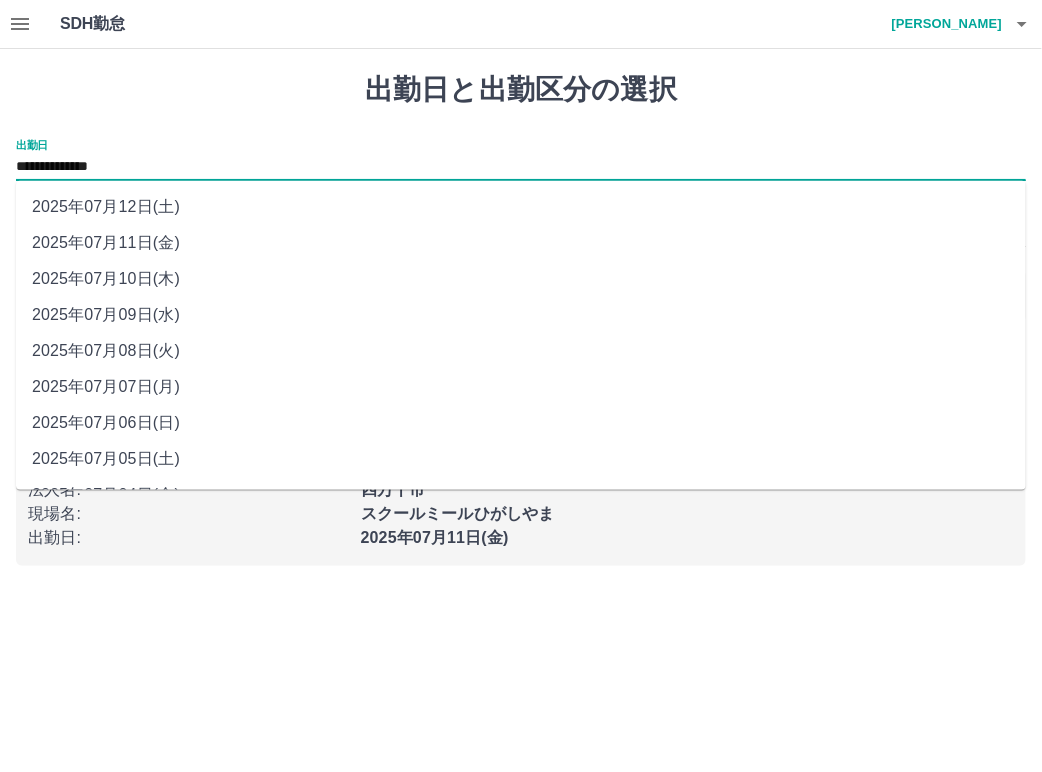 click on "**********" at bounding box center (521, 167) 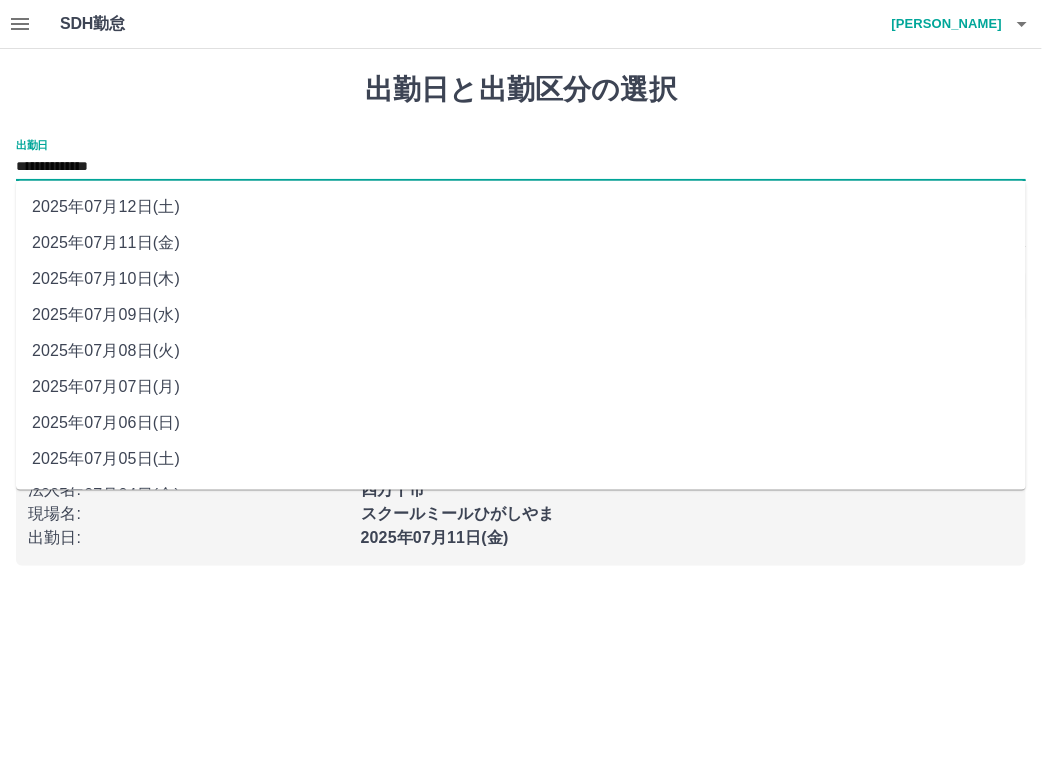click on "2025年07月08日(火)" at bounding box center (521, 351) 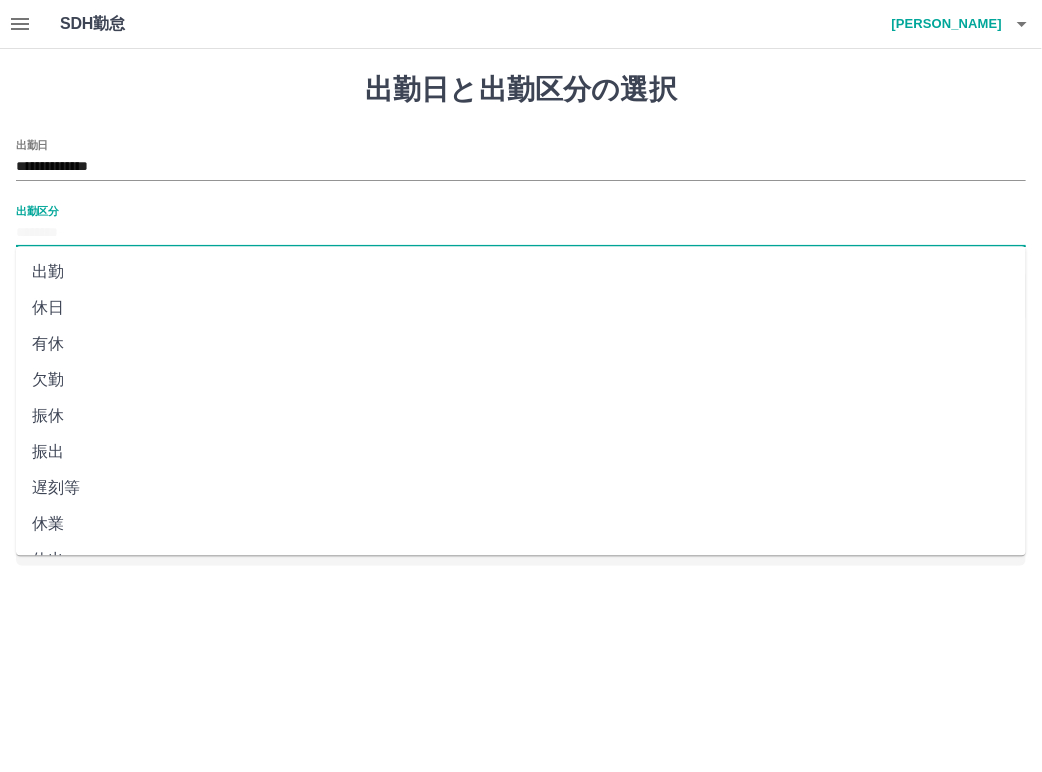 click on "出勤区分" at bounding box center (521, 233) 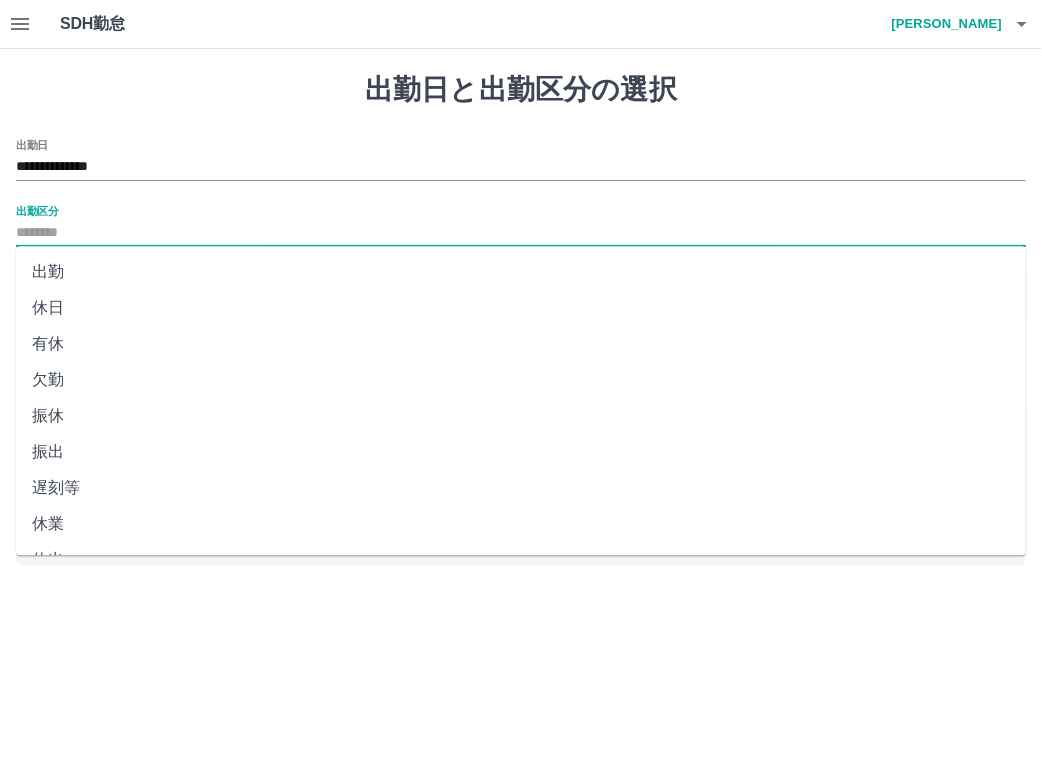 click on "出勤" at bounding box center [521, 272] 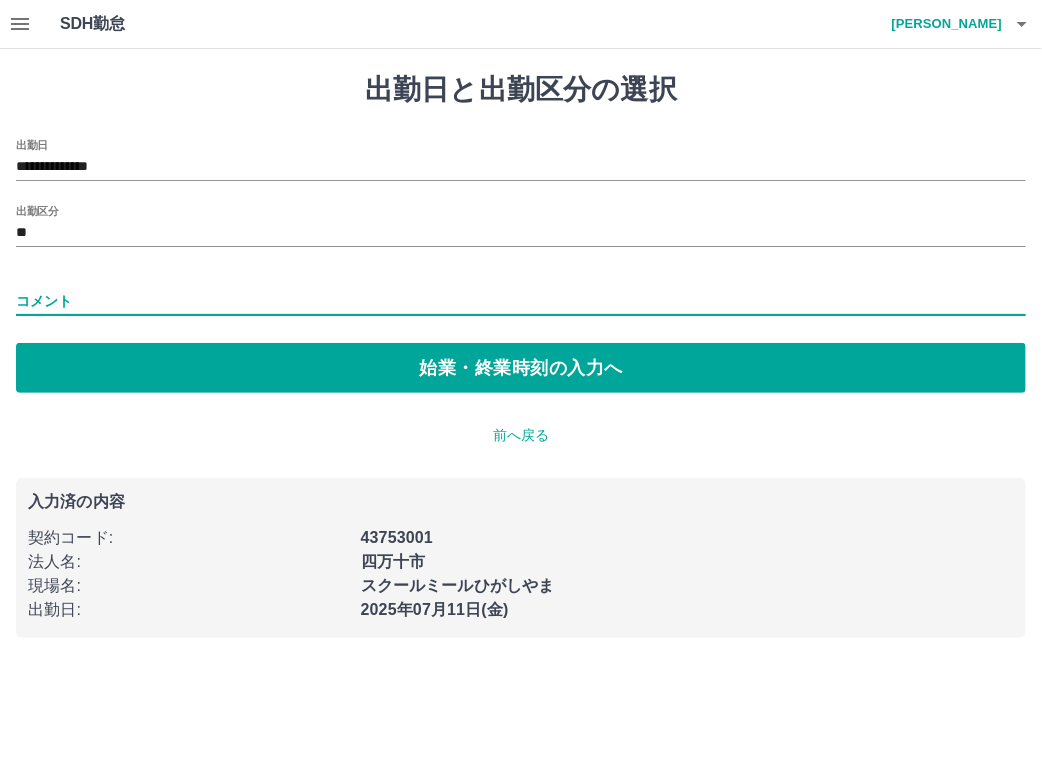click on "コメント" at bounding box center (521, 301) 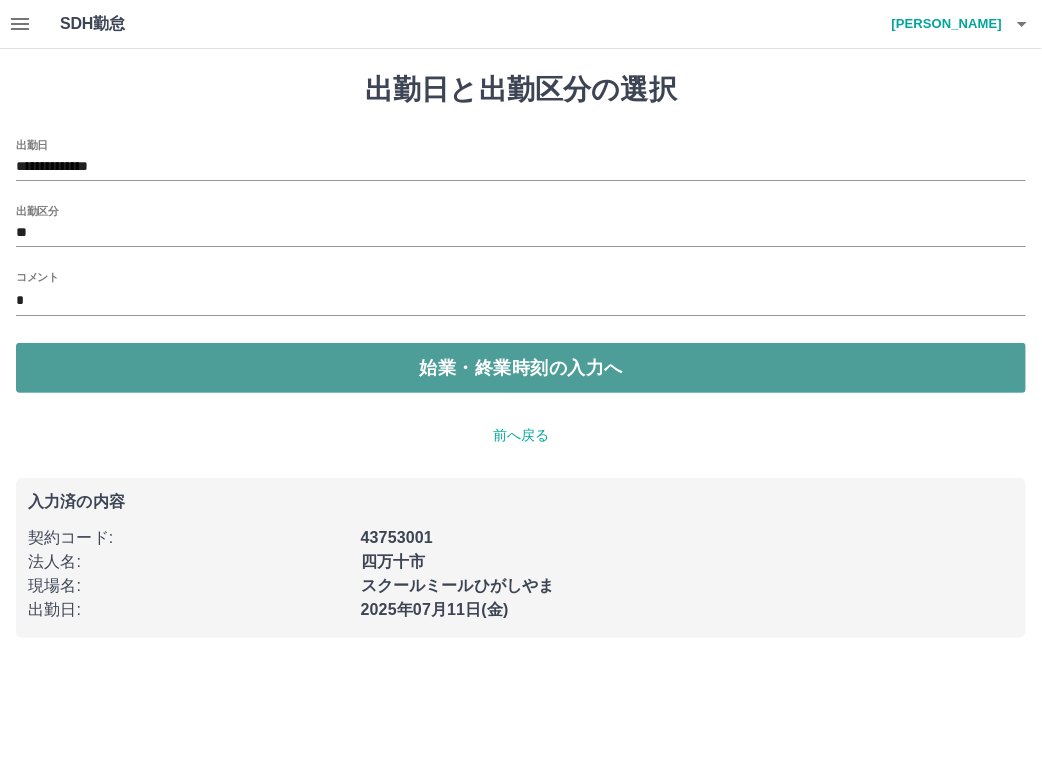 click on "始業・終業時刻の入力へ" at bounding box center (521, 368) 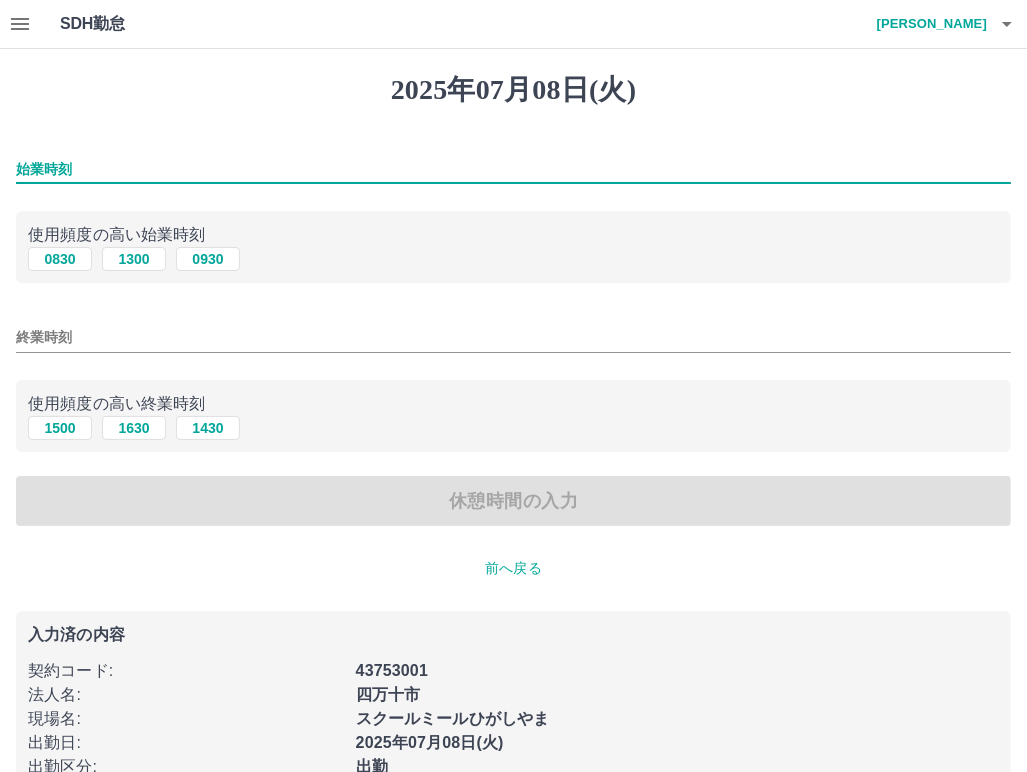 click on "始業時刻" at bounding box center (513, 169) 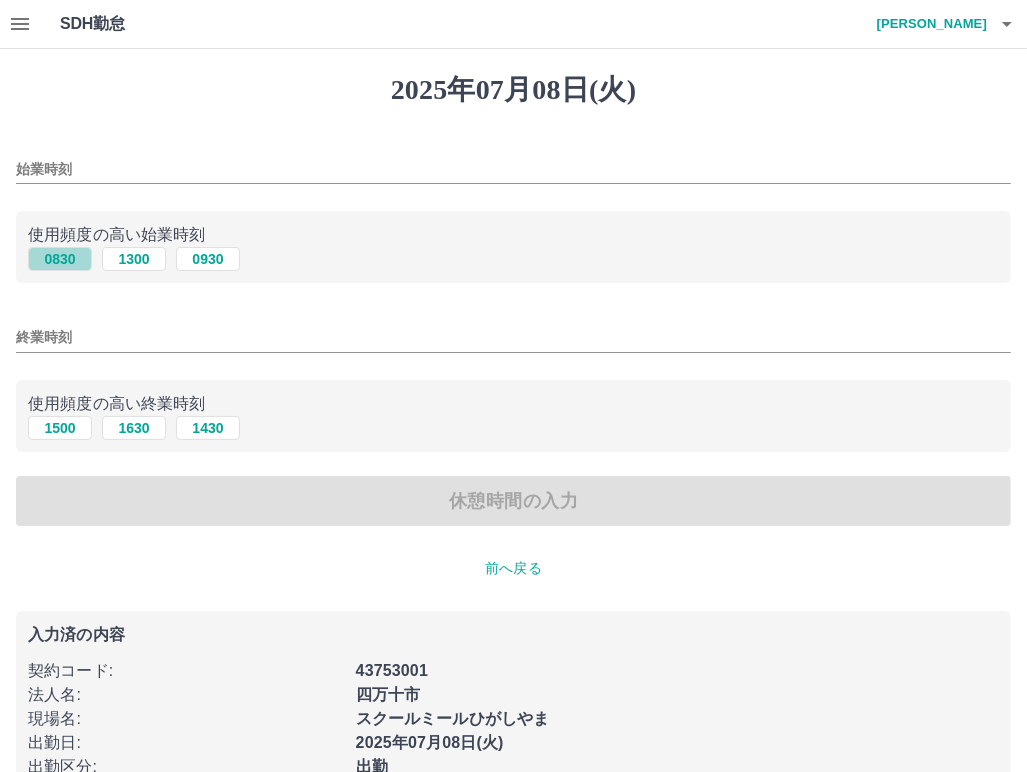click on "0830" at bounding box center (60, 259) 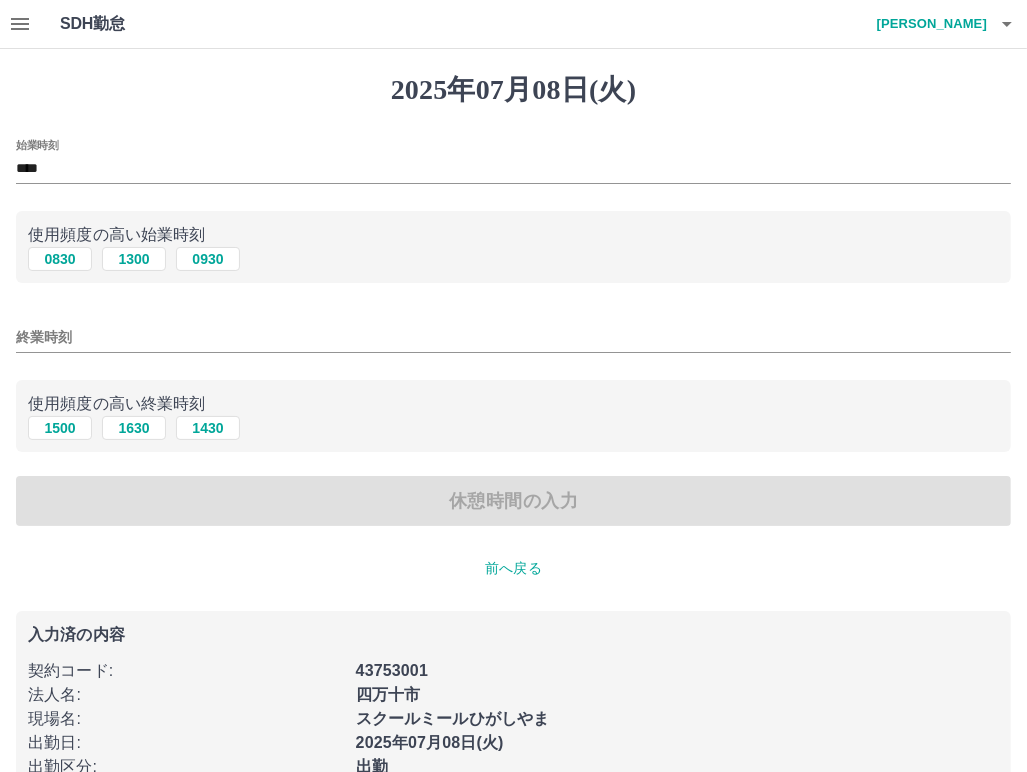 click on "終業時刻" at bounding box center [513, 337] 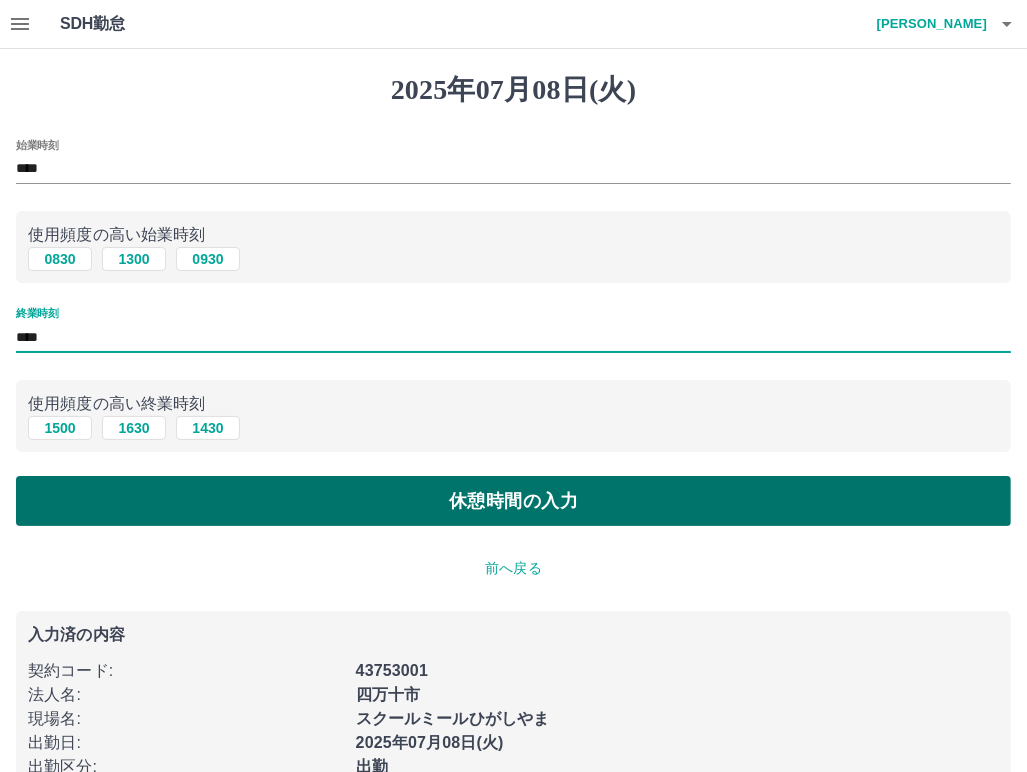 type on "****" 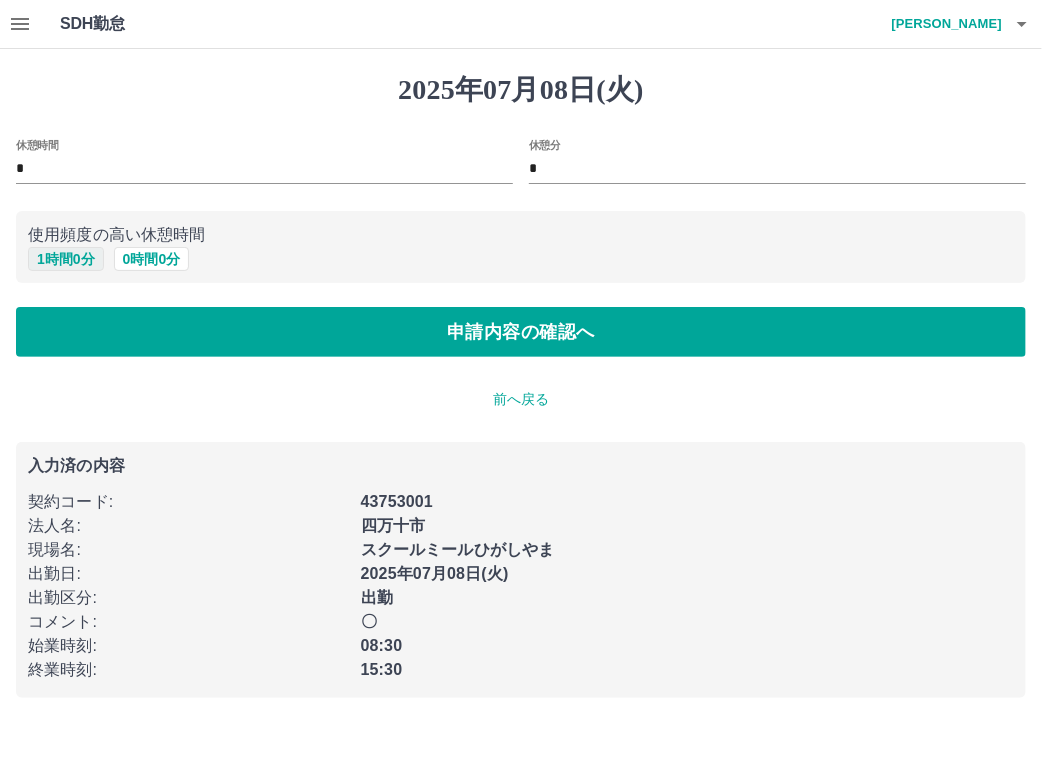 click on "1 時間 0 分" at bounding box center [66, 259] 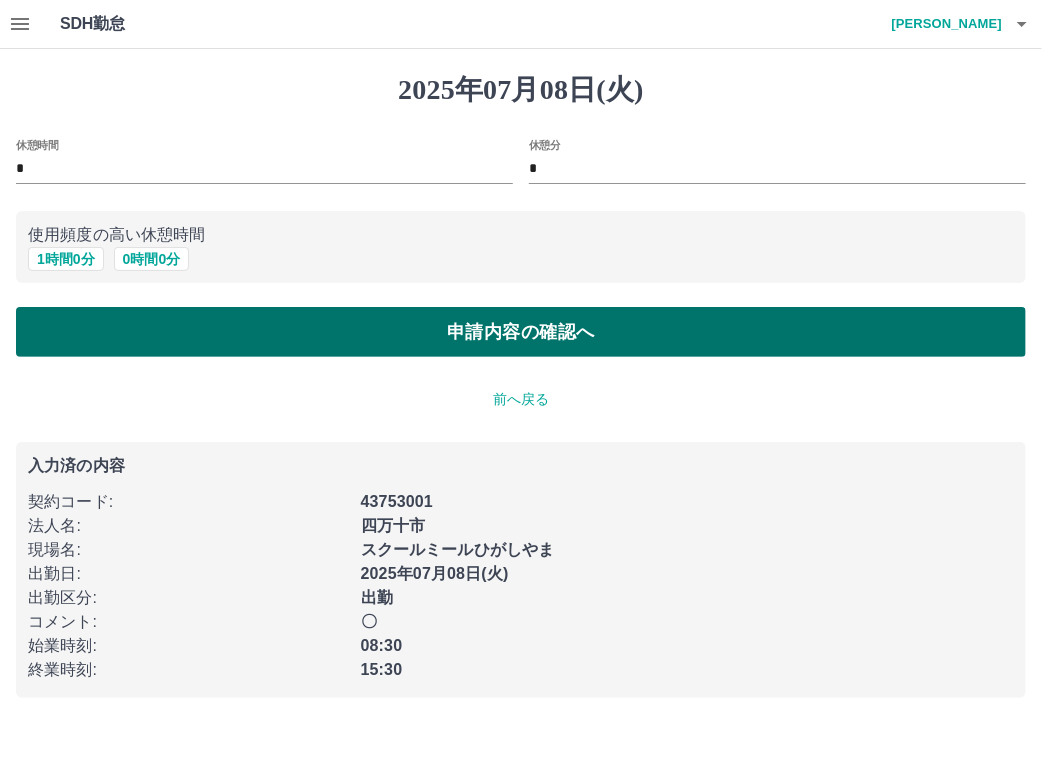 click on "申請内容の確認へ" at bounding box center [521, 332] 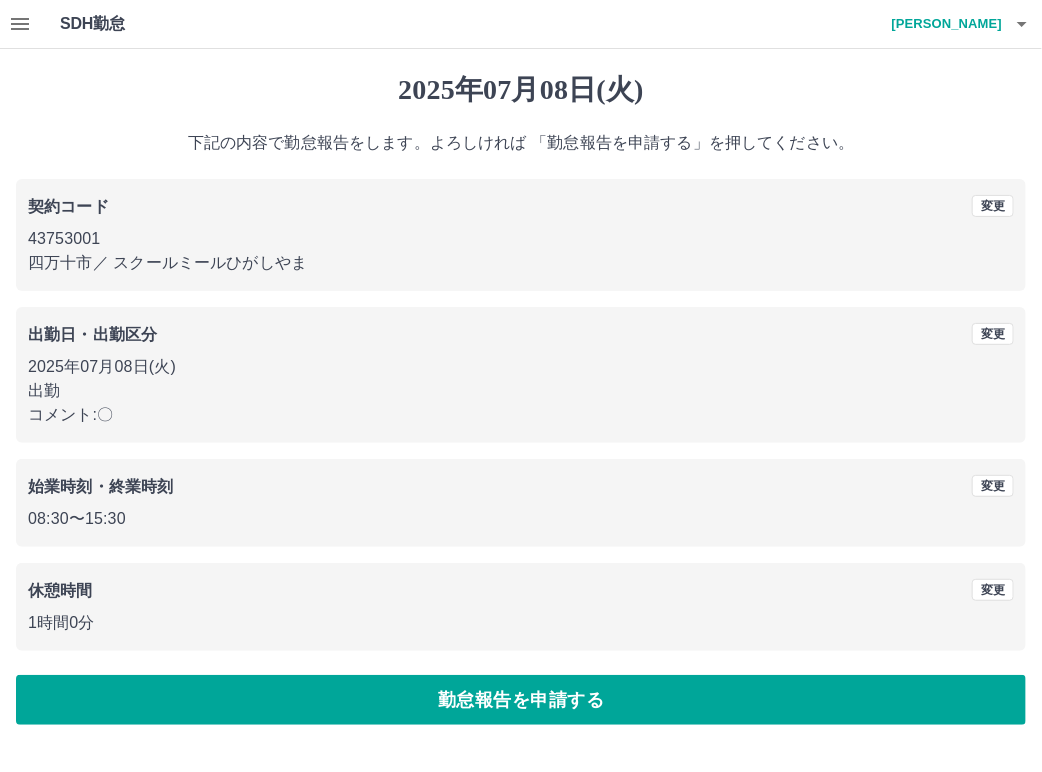 click on "勤怠報告を申請する" at bounding box center [521, 700] 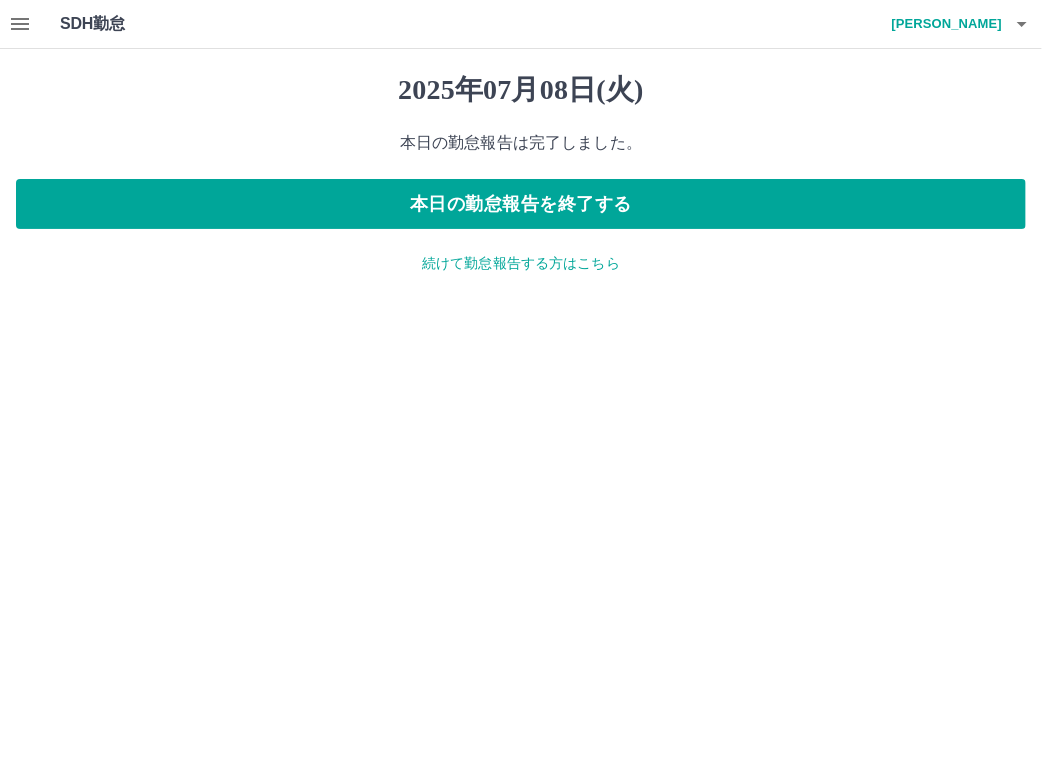 click on "続けて勤怠報告する方はこちら" at bounding box center (521, 263) 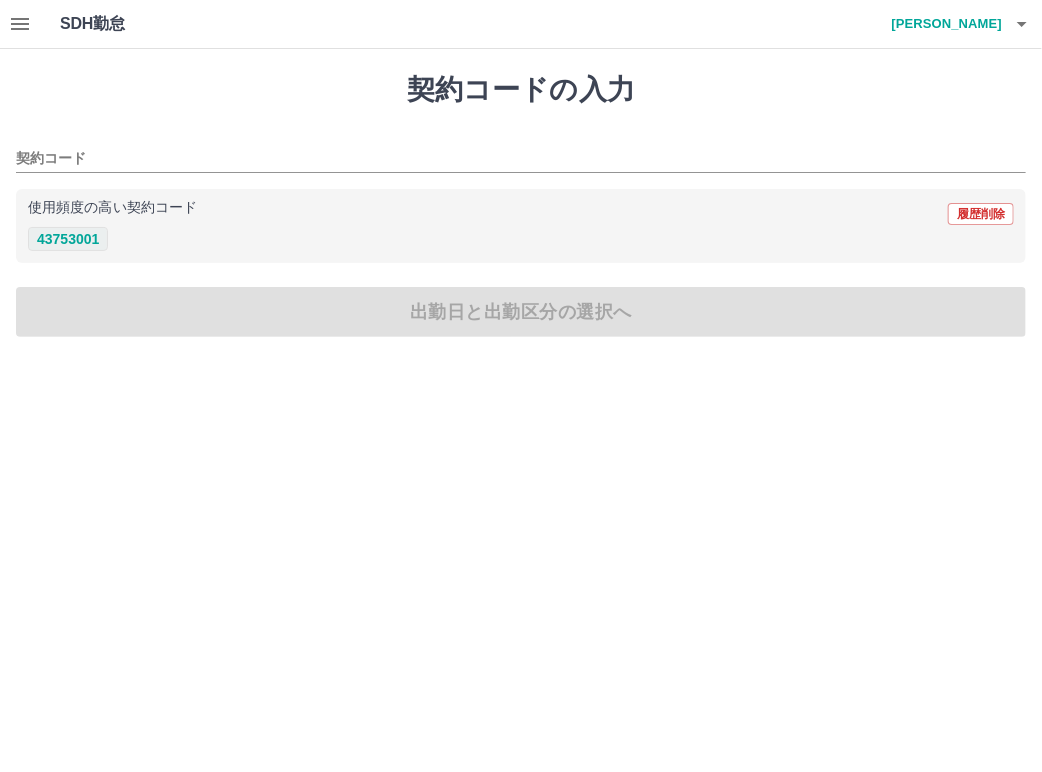 click on "43753001" at bounding box center [68, 239] 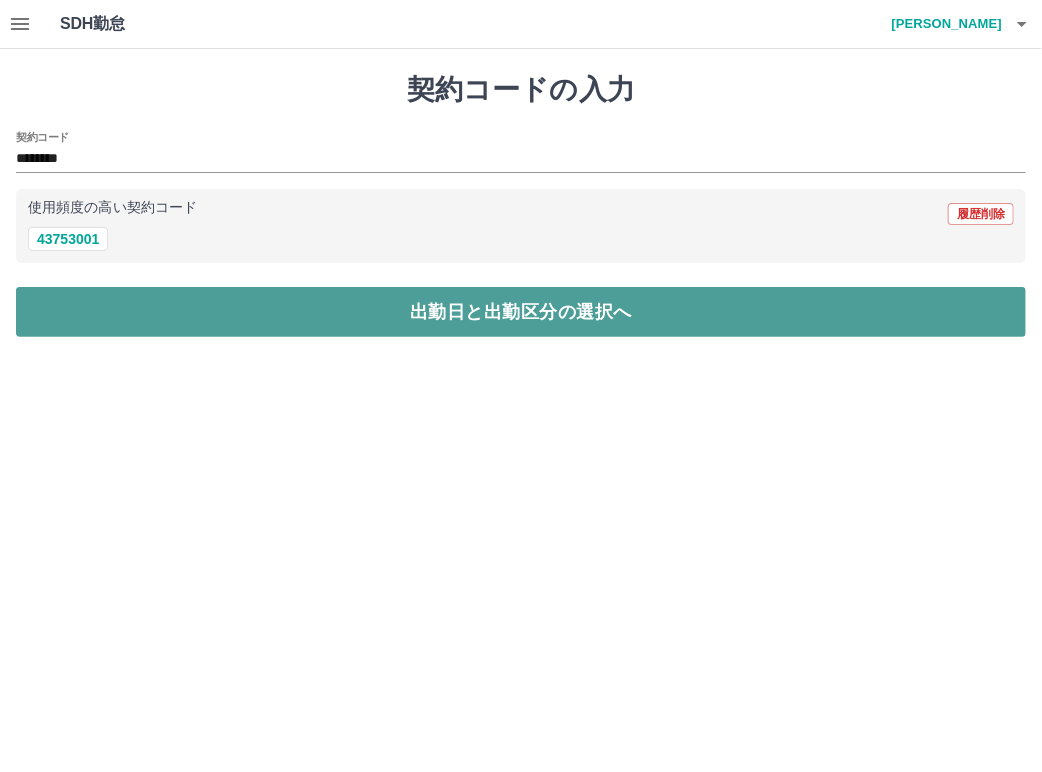 click on "出勤日と出勤区分の選択へ" at bounding box center [521, 312] 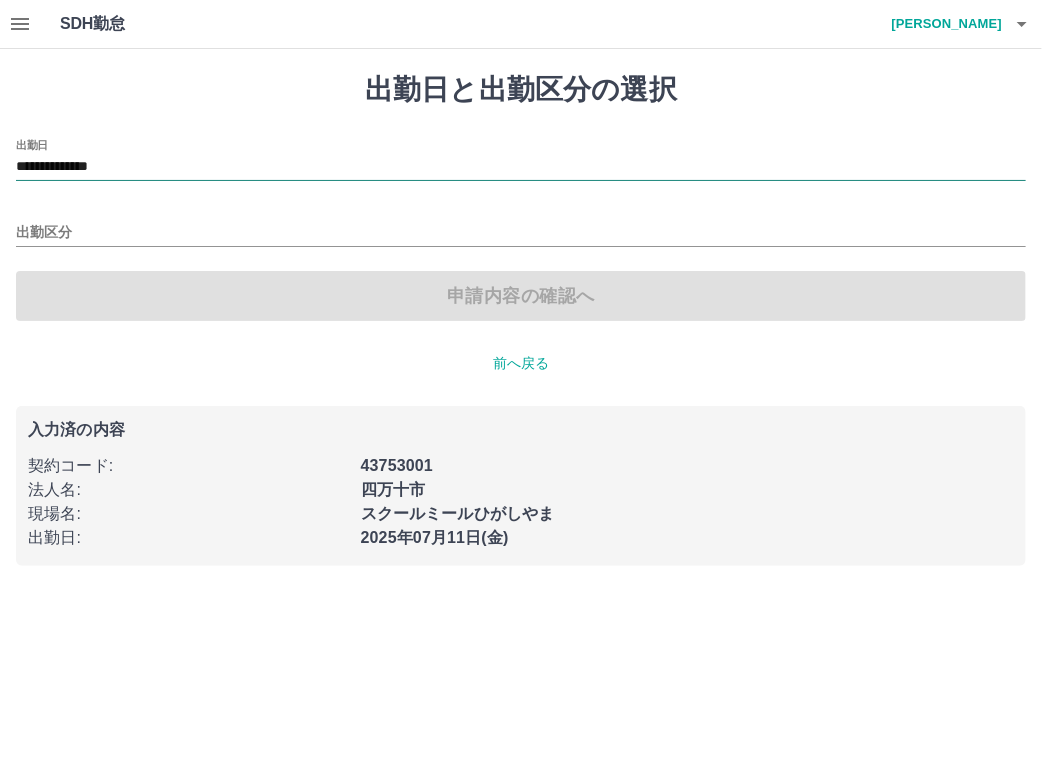 click on "**********" at bounding box center (521, 167) 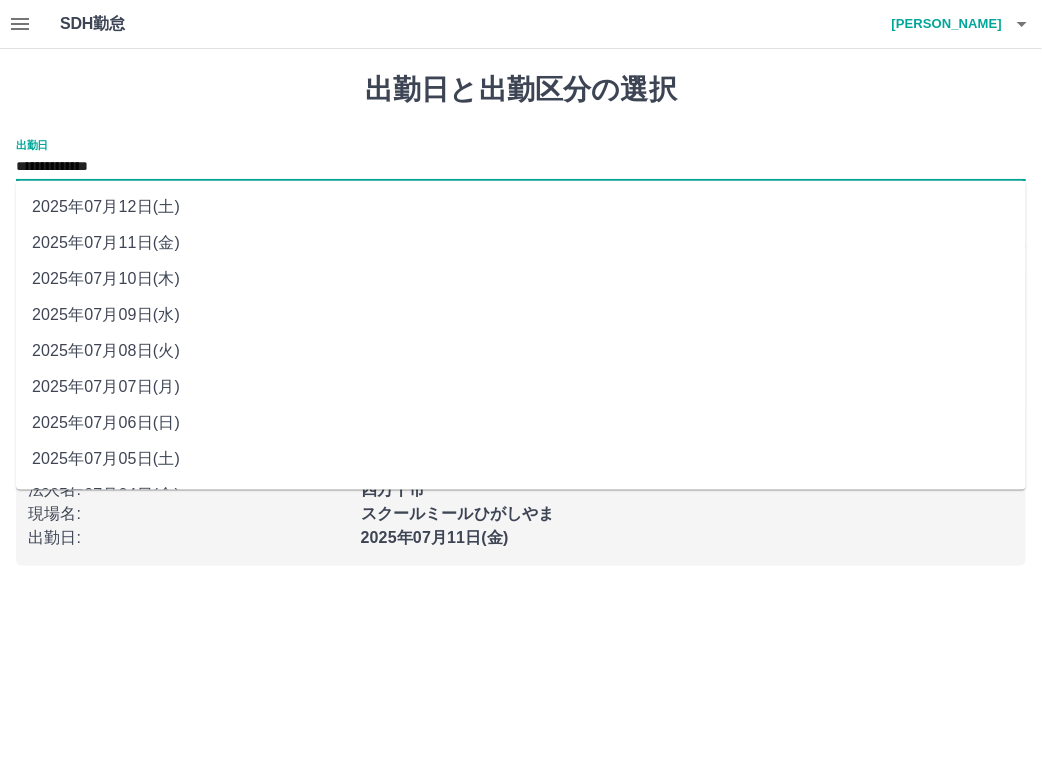 click on "2025年07月09日(水)" at bounding box center (521, 315) 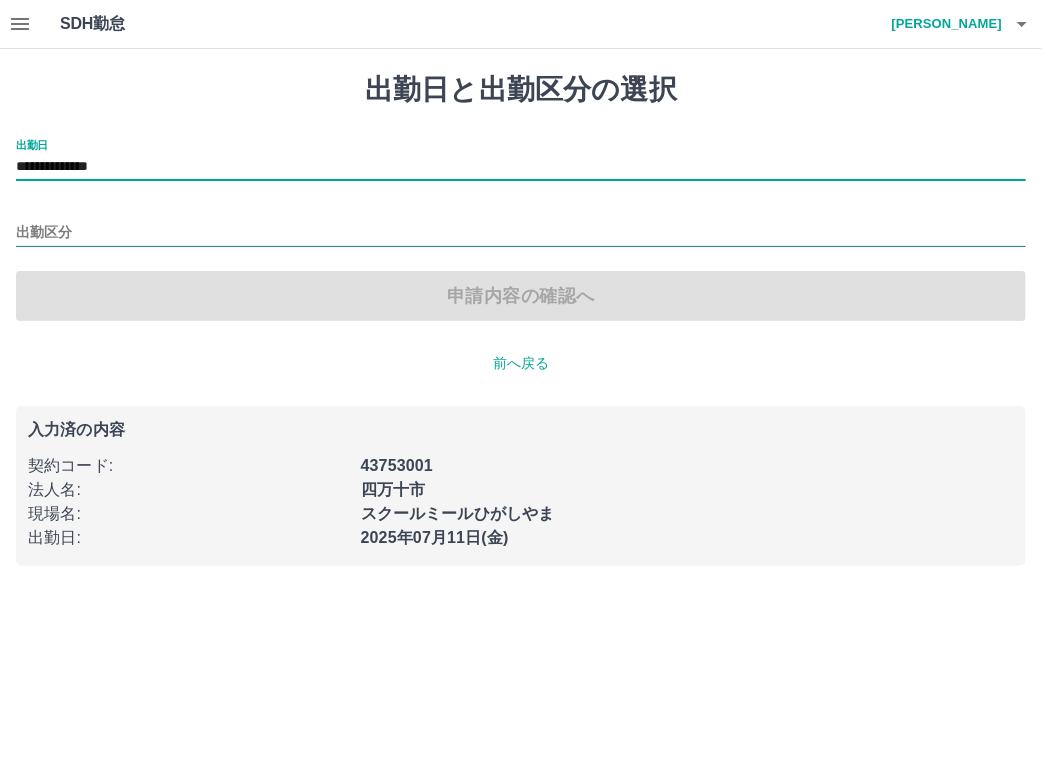 click on "出勤区分" at bounding box center [521, 233] 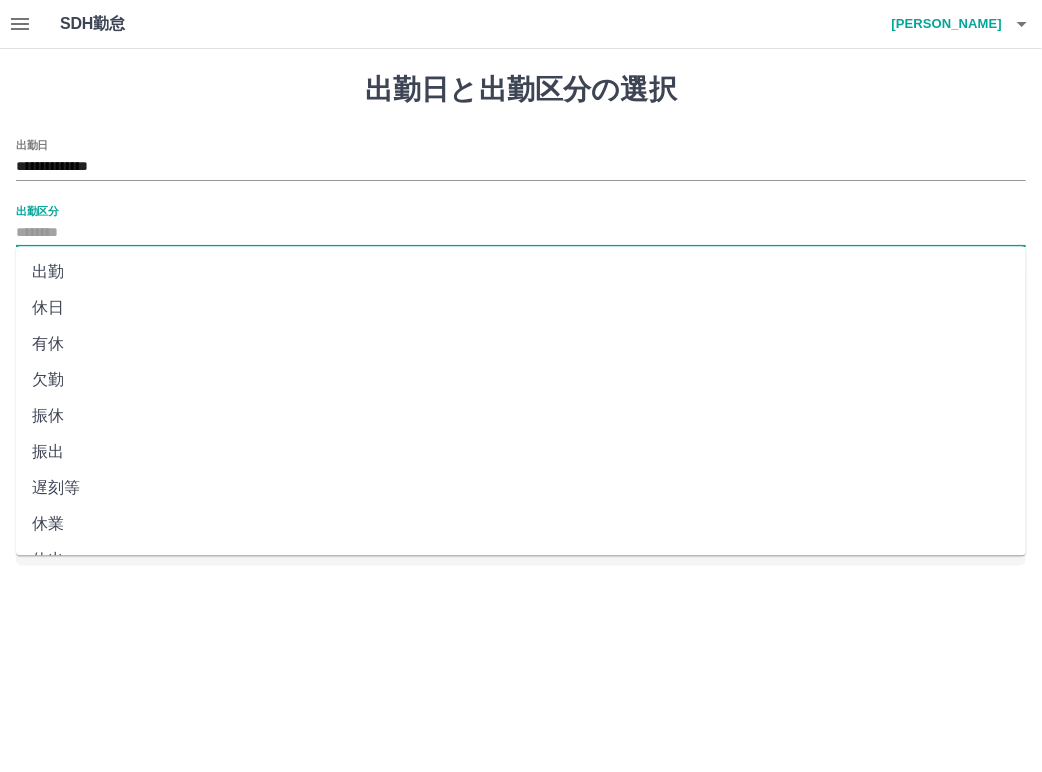 click on "出勤" at bounding box center (521, 272) 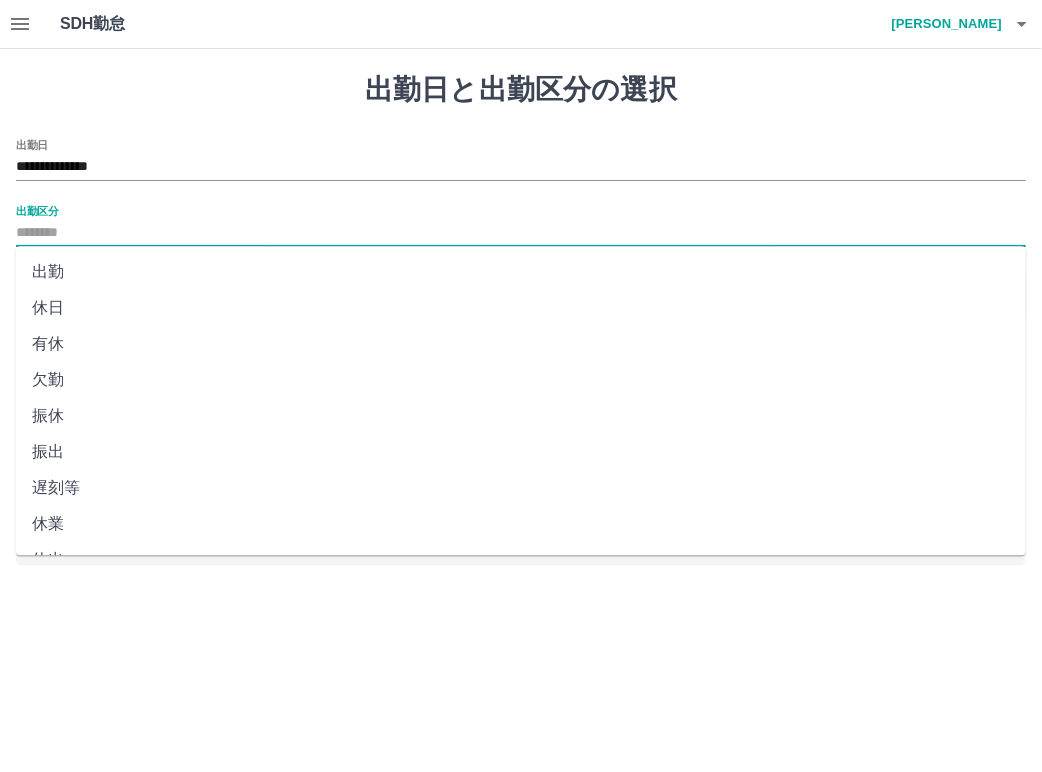 type on "**" 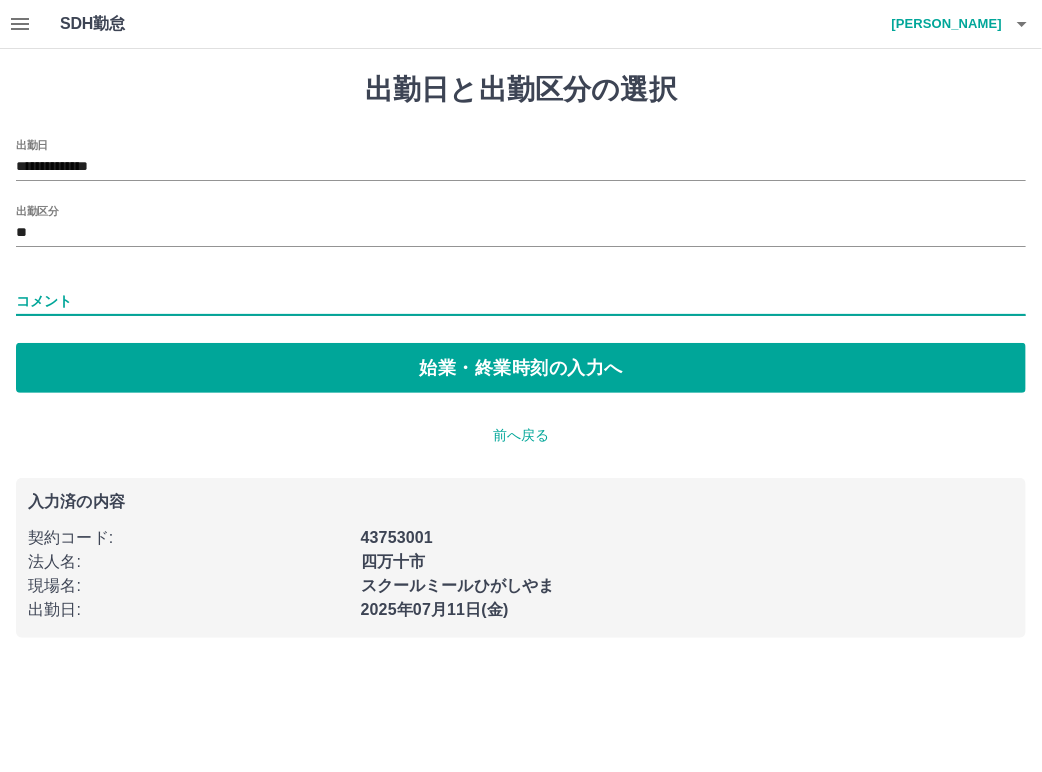 click on "コメント" at bounding box center (521, 301) 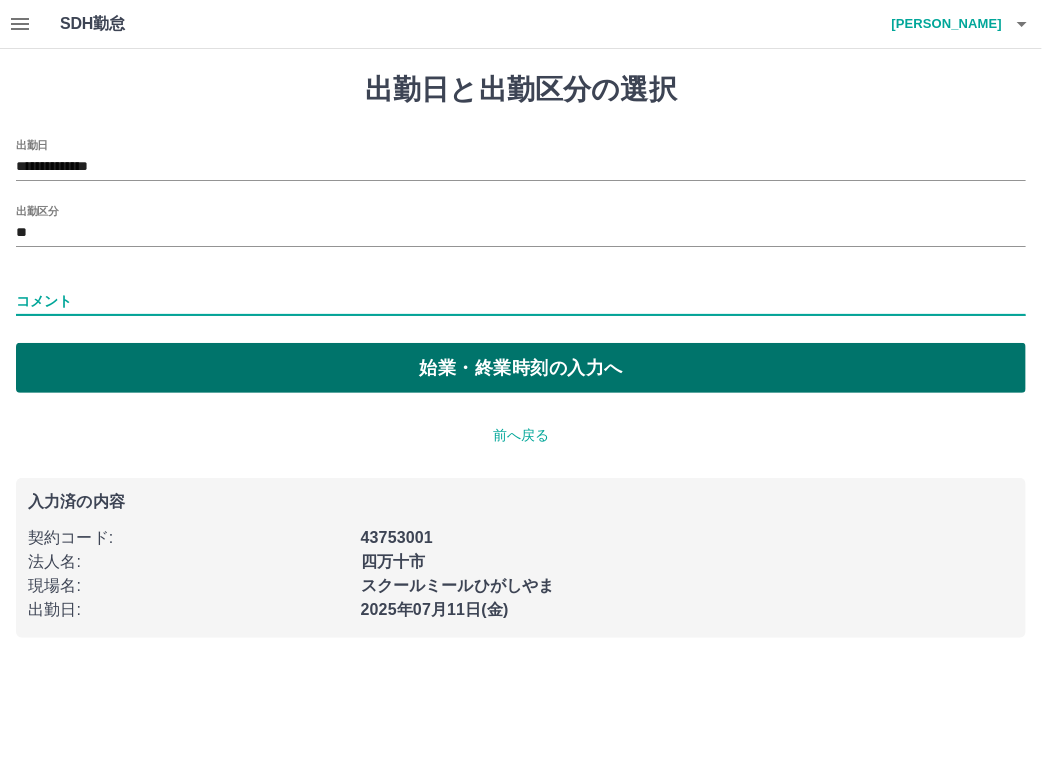 type on "*" 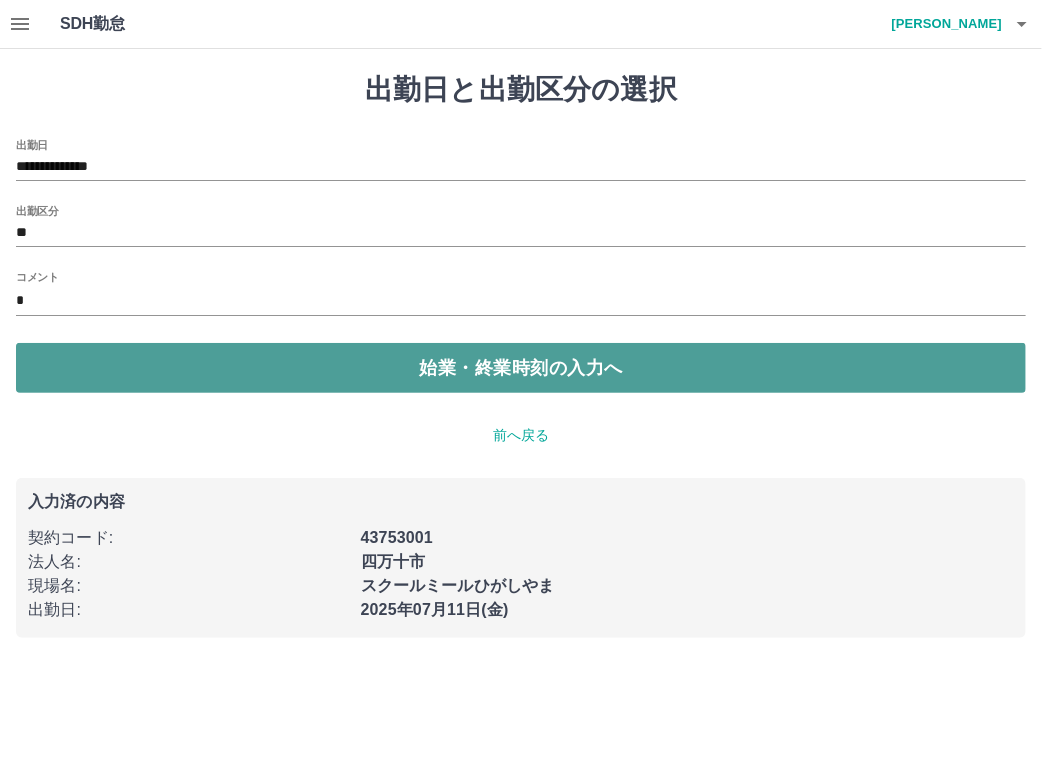click on "始業・終業時刻の入力へ" at bounding box center (521, 368) 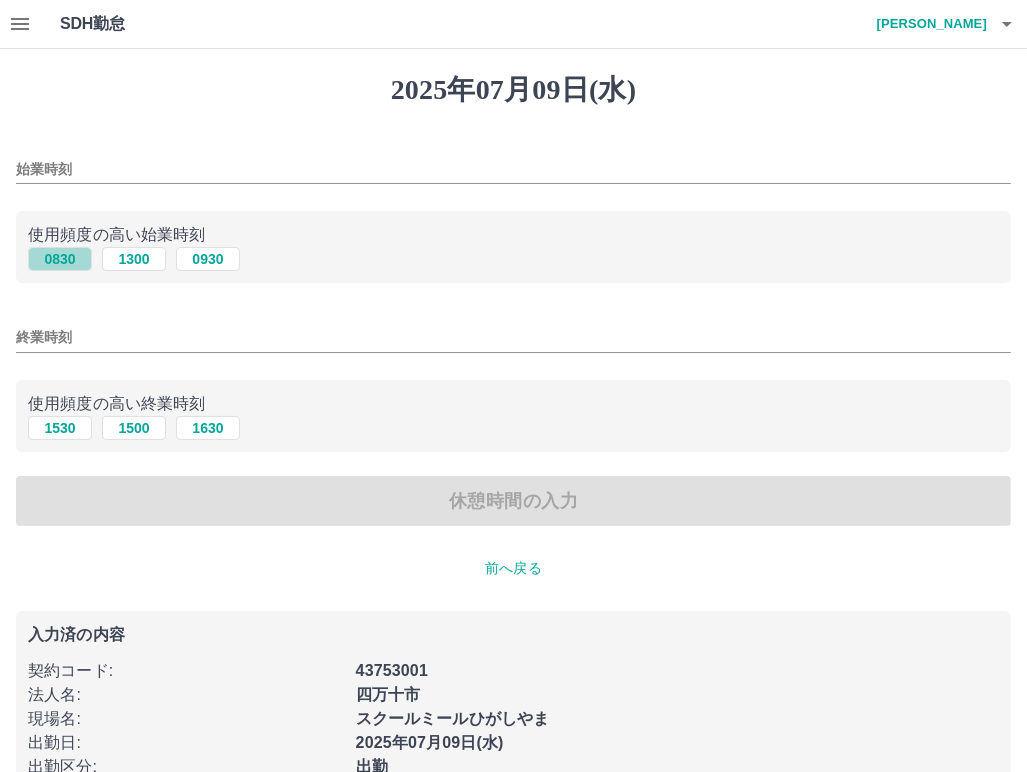 click on "0830" at bounding box center [60, 259] 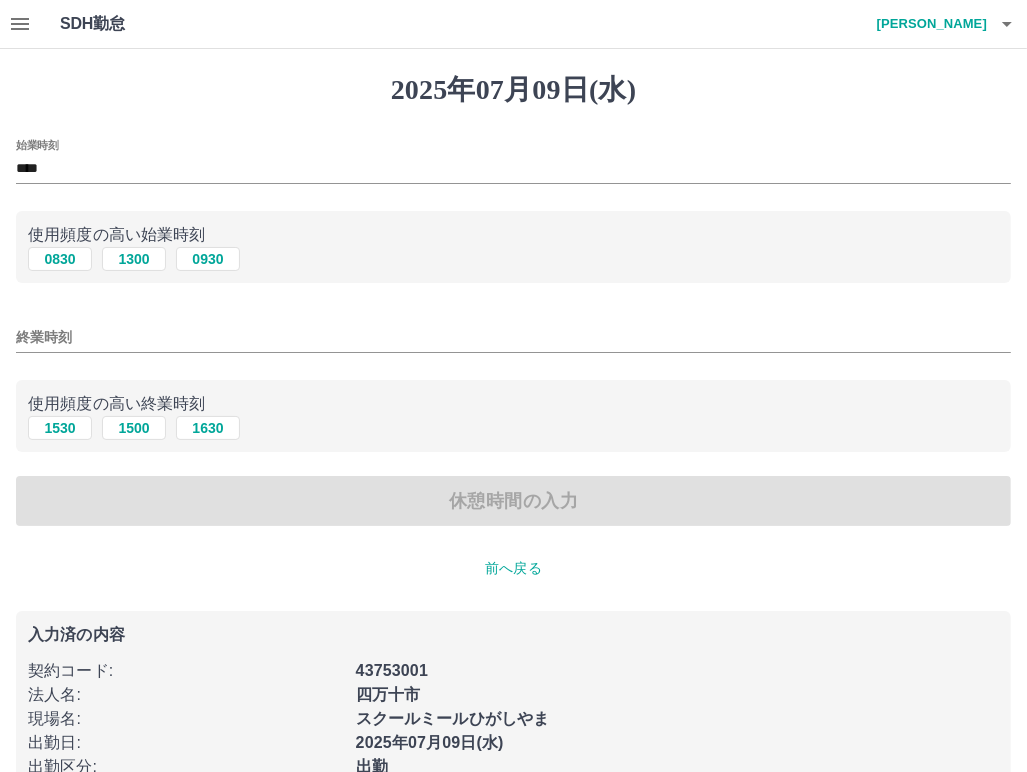 click on "終業時刻" at bounding box center (513, 337) 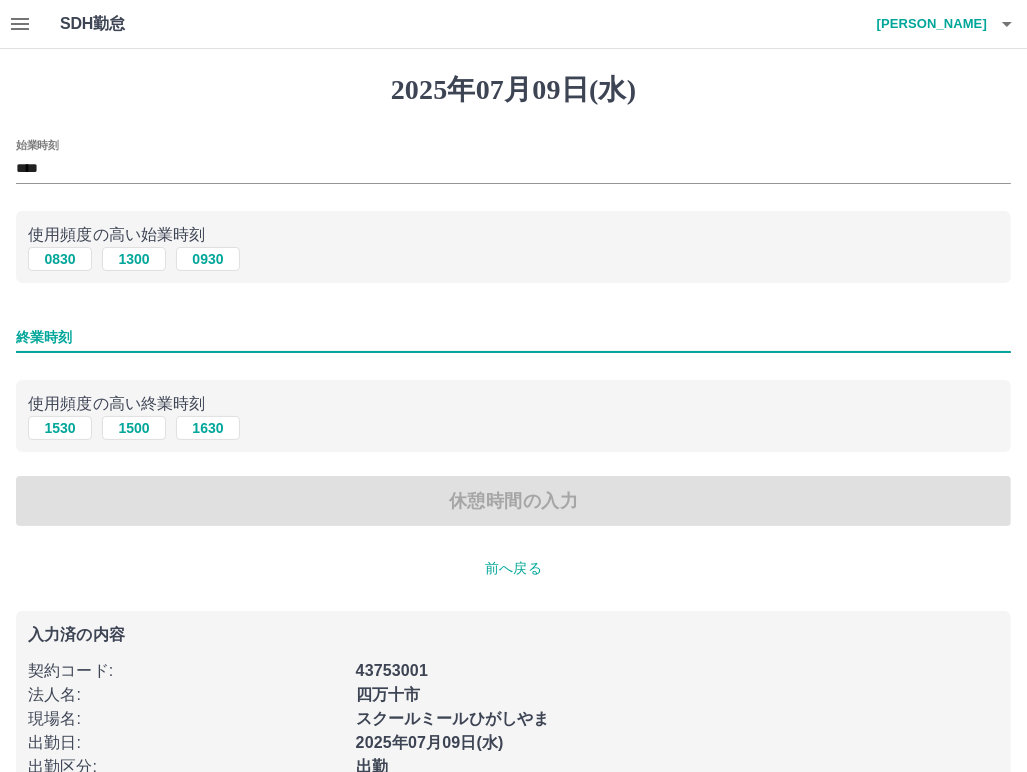 type on "****" 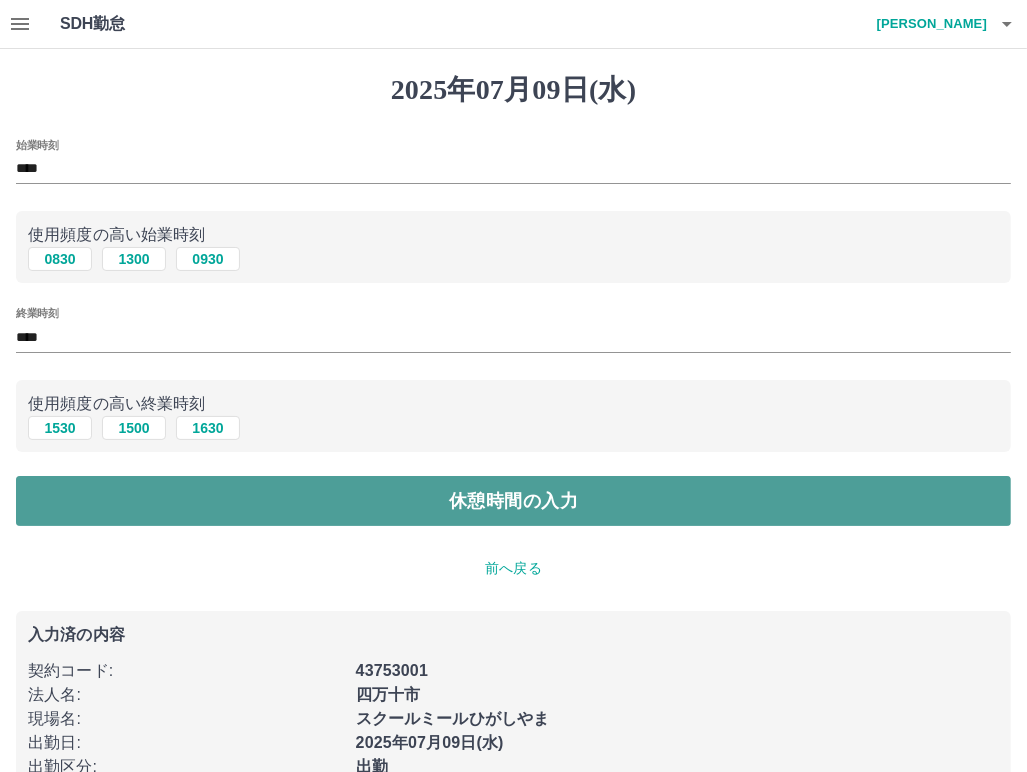 click on "休憩時間の入力" at bounding box center [513, 501] 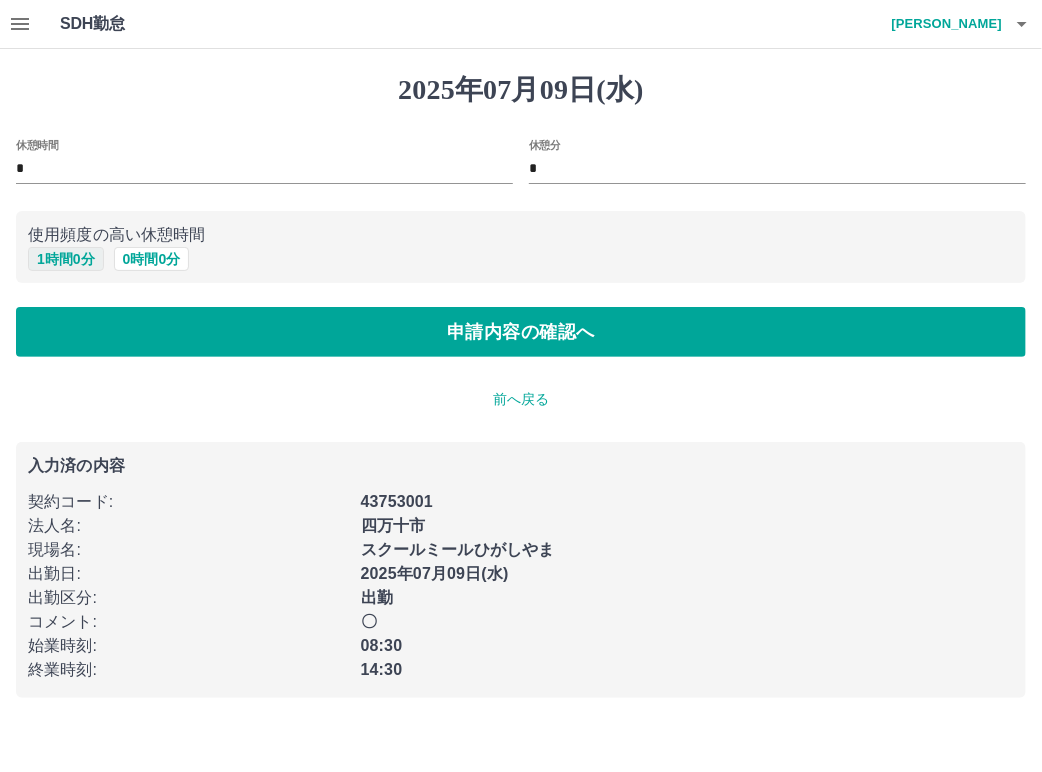 click on "1 時間 0 分" at bounding box center (66, 259) 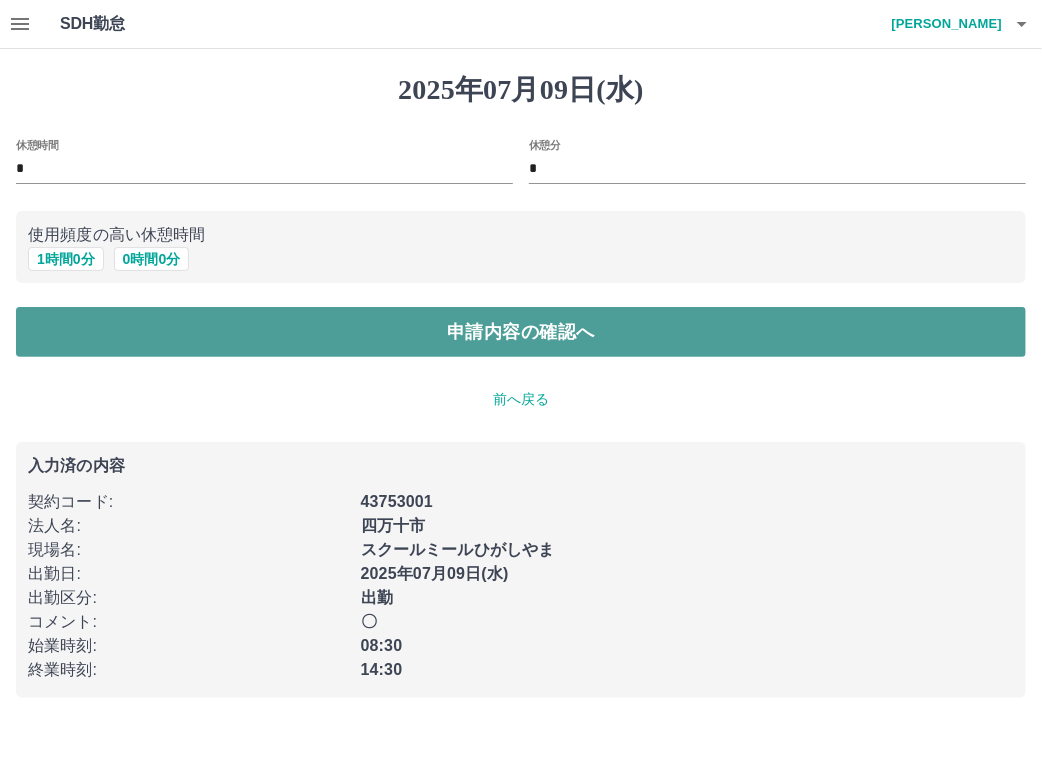 click on "申請内容の確認へ" at bounding box center (521, 332) 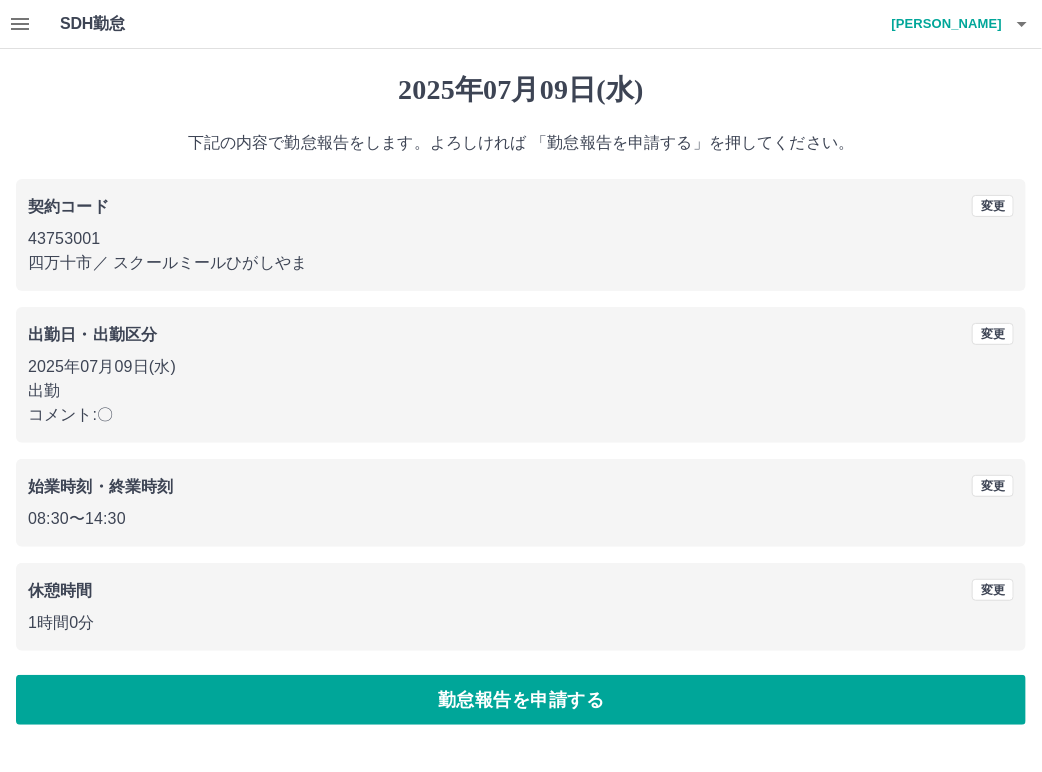 click on "勤怠報告を申請する" at bounding box center [521, 700] 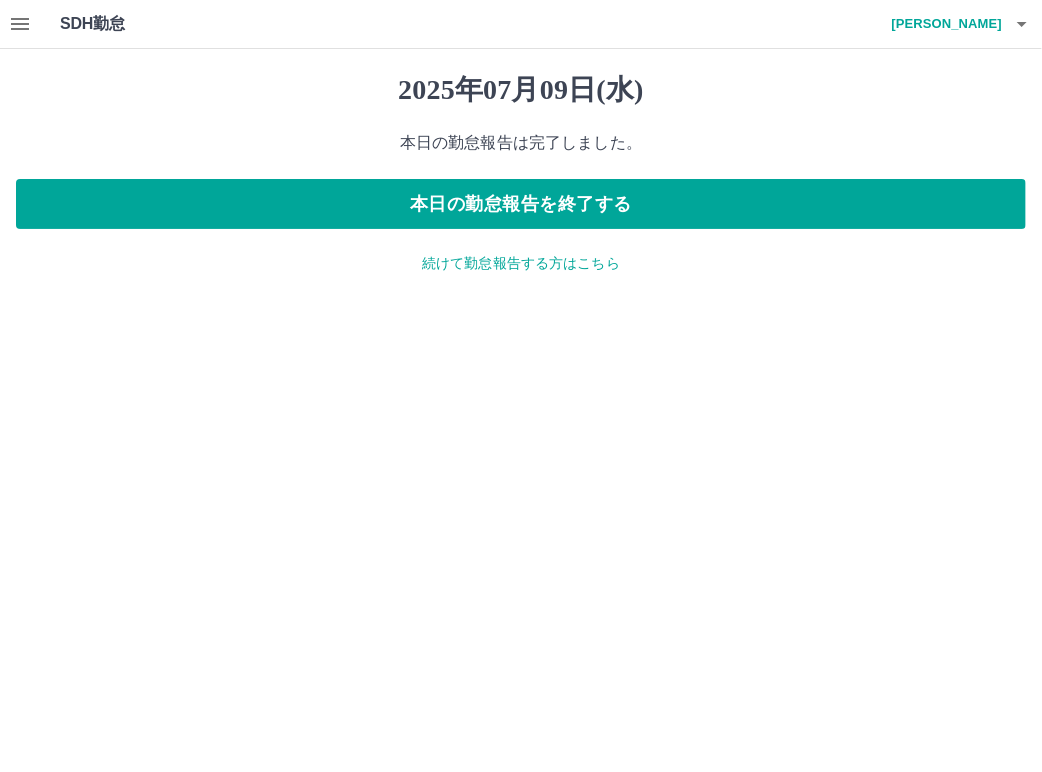 click on "続けて勤怠報告する方はこちら" at bounding box center (521, 263) 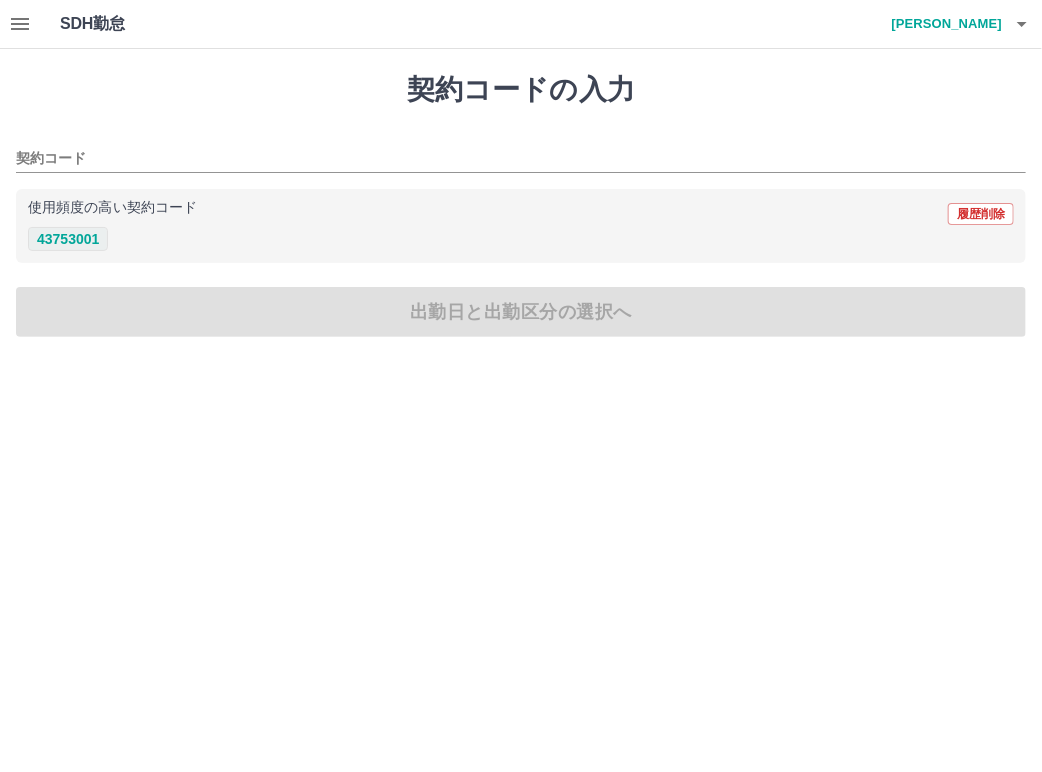 click on "43753001" at bounding box center [68, 239] 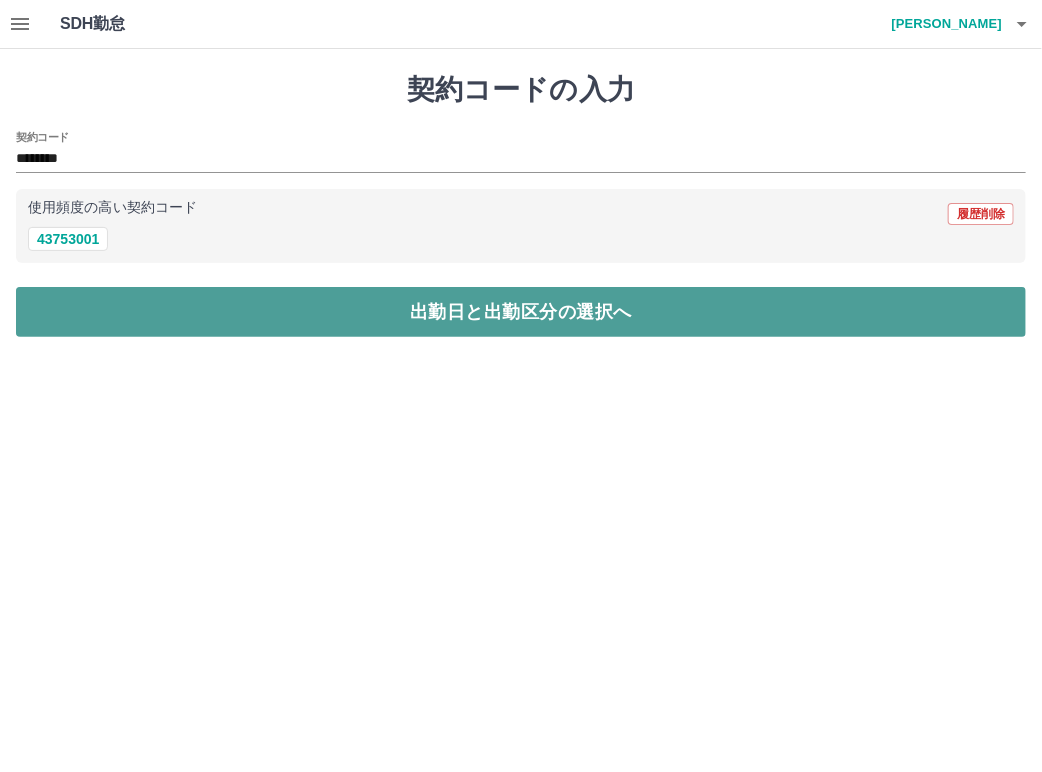 click on "出勤日と出勤区分の選択へ" at bounding box center (521, 312) 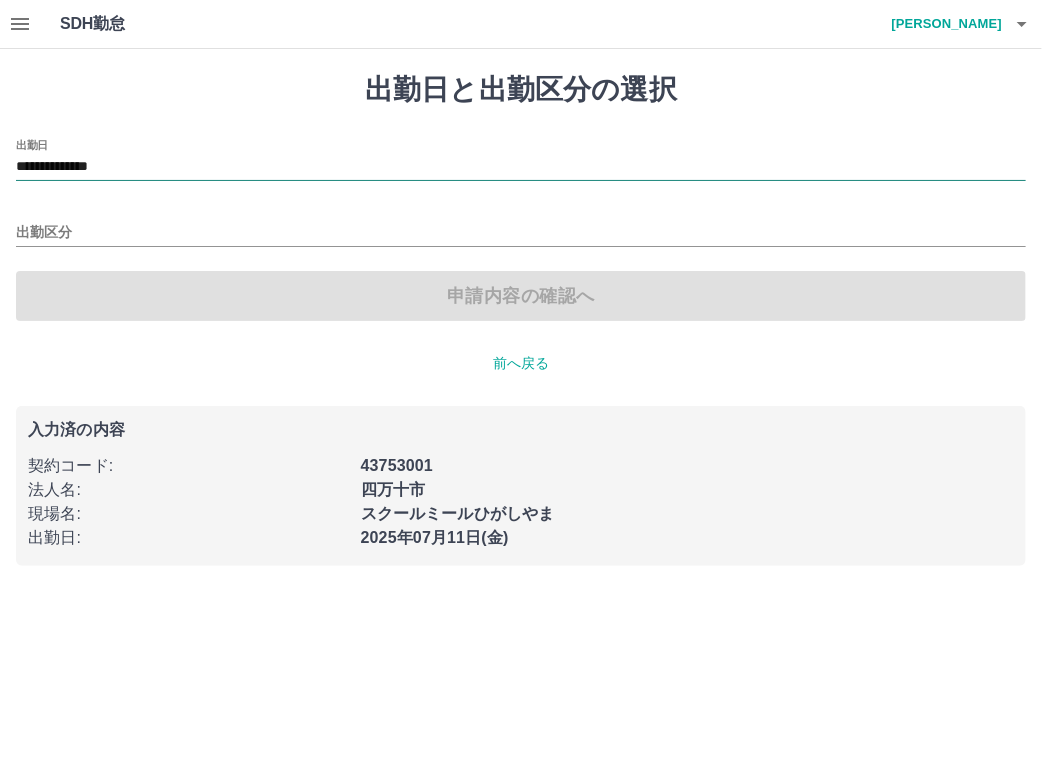 click on "**********" at bounding box center (521, 167) 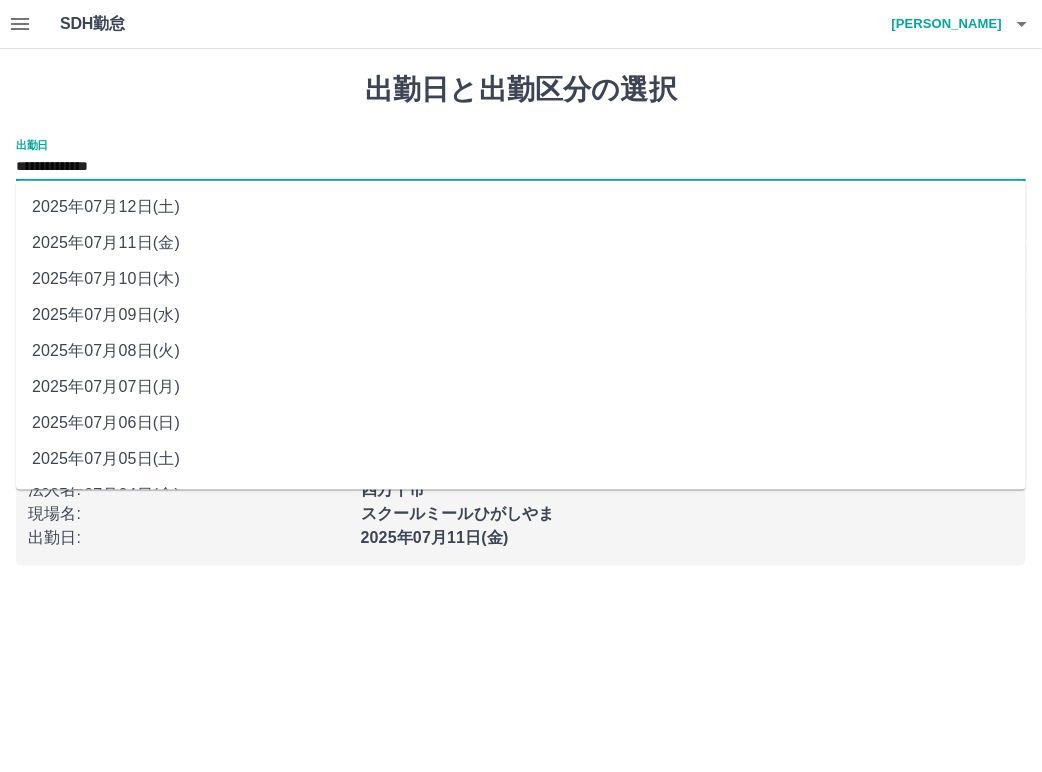 click on "2025年07月10日(木)" at bounding box center (521, 279) 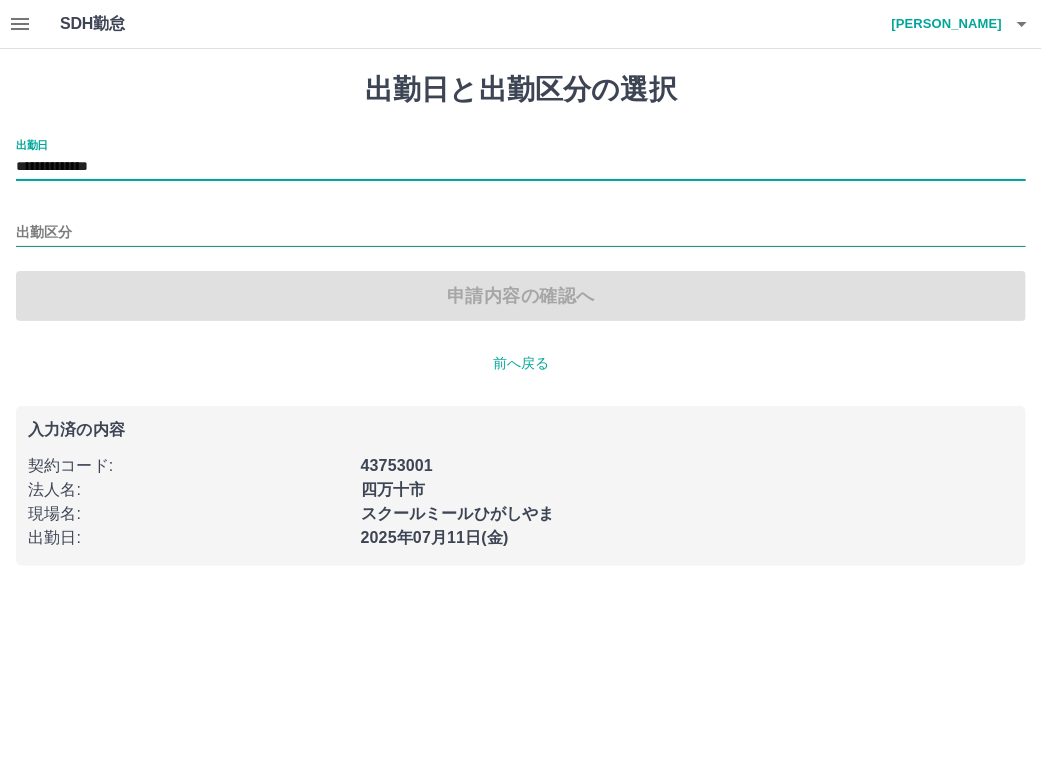 click on "出勤区分" at bounding box center [521, 226] 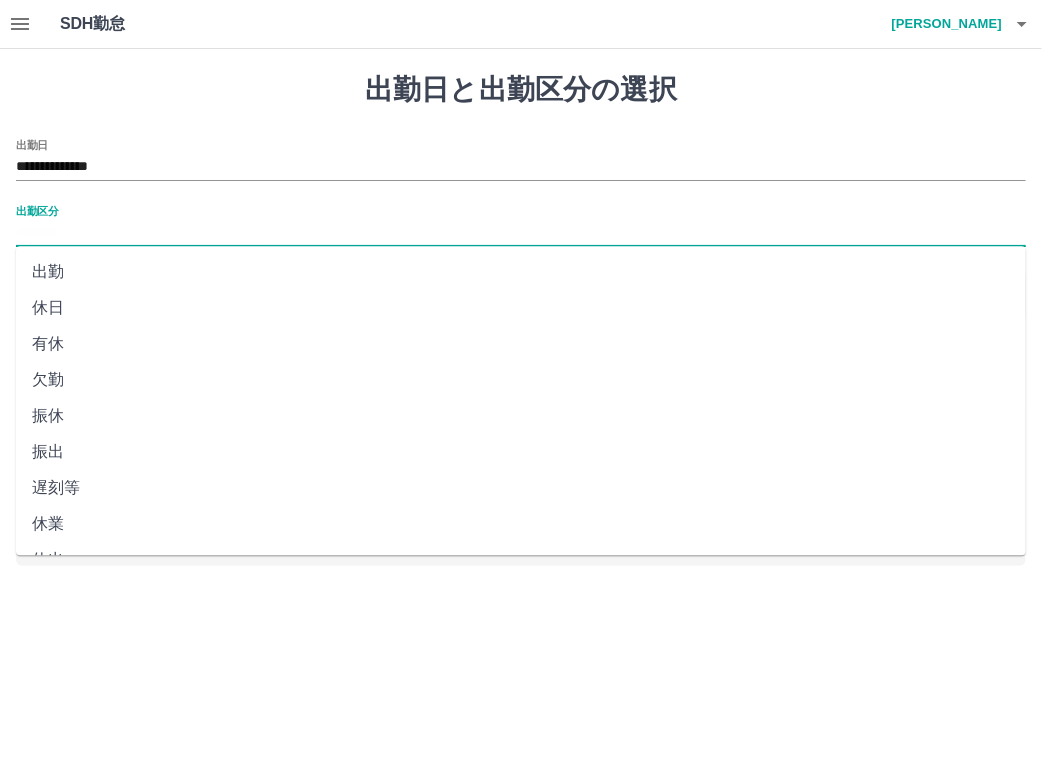 click on "出勤区分" at bounding box center (521, 233) 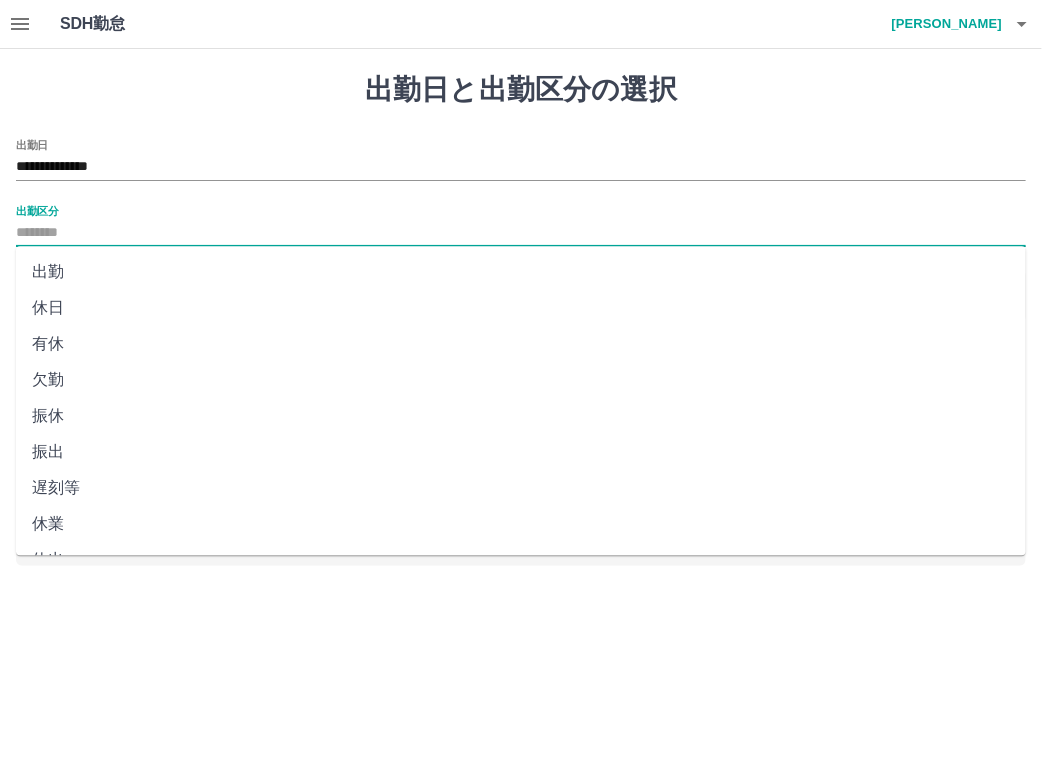 click on "出勤" at bounding box center (521, 272) 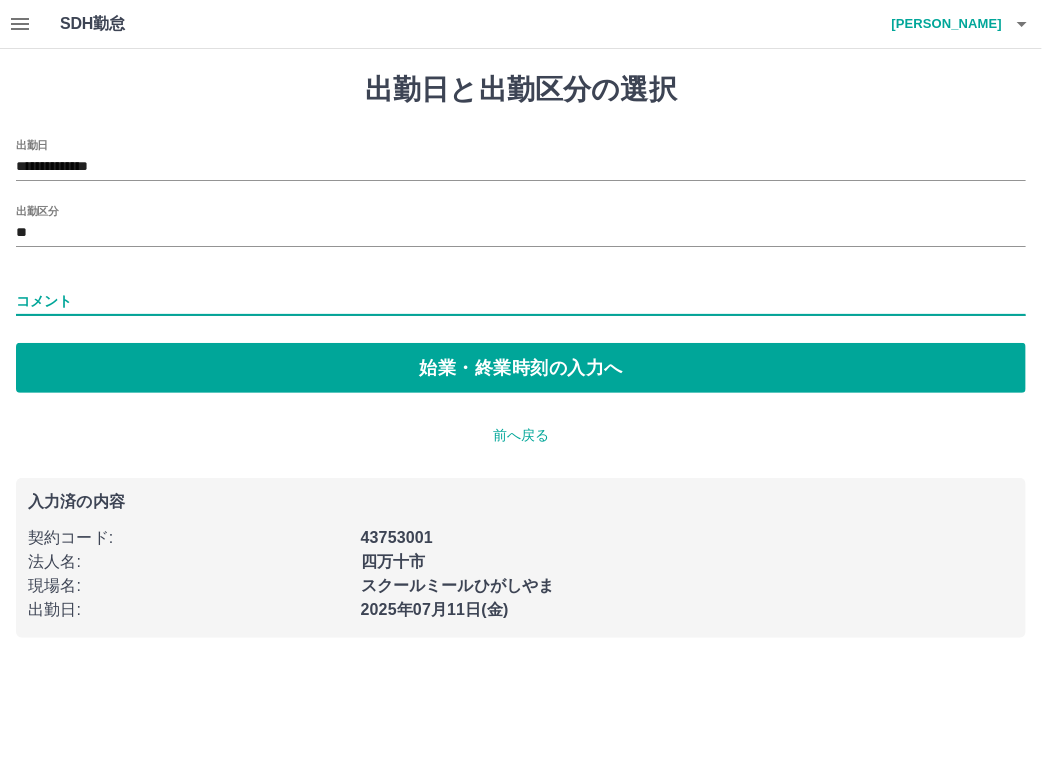 click on "コメント" at bounding box center (521, 301) 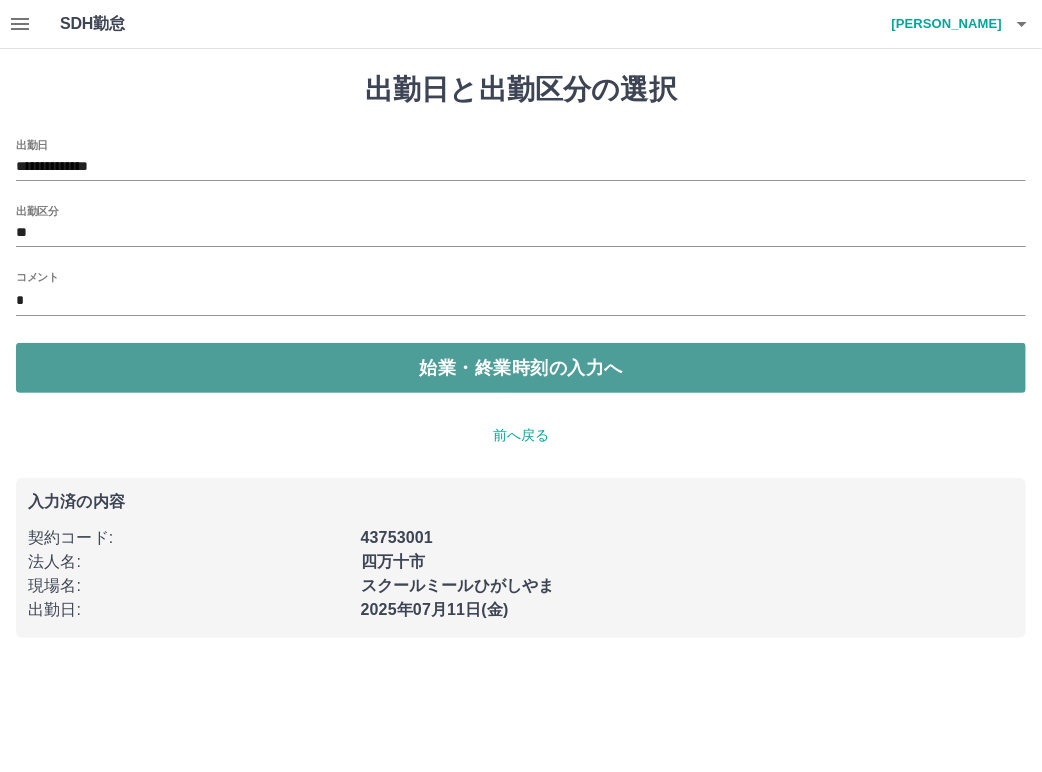 click on "始業・終業時刻の入力へ" at bounding box center [521, 368] 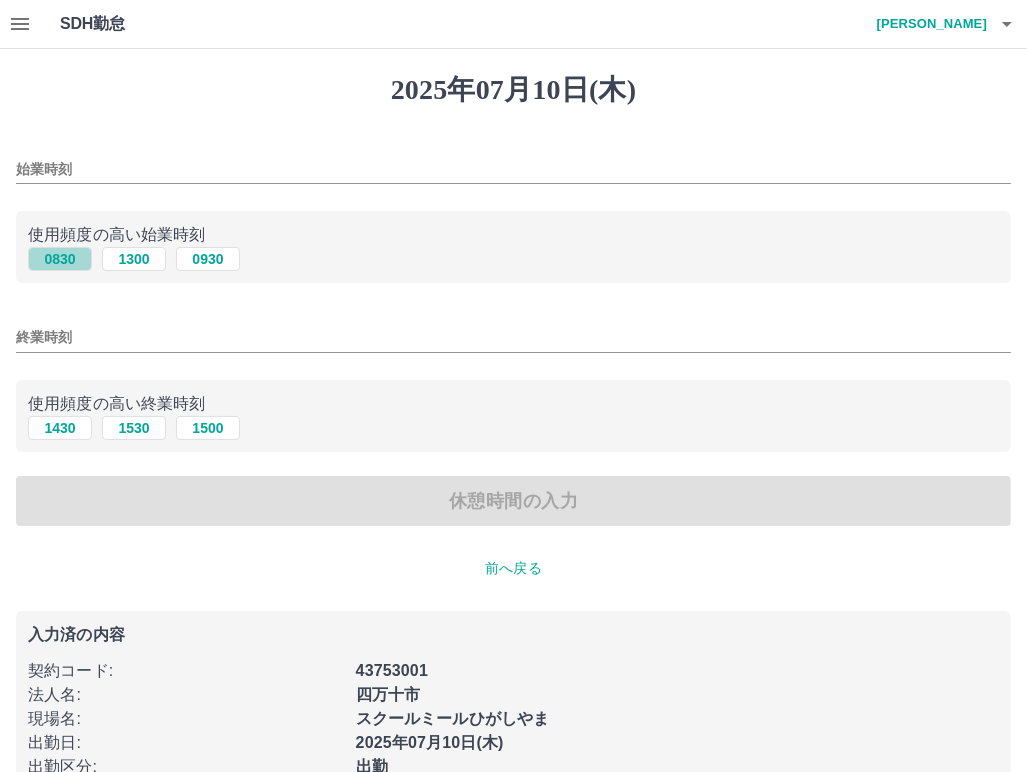 click on "0830" at bounding box center [60, 259] 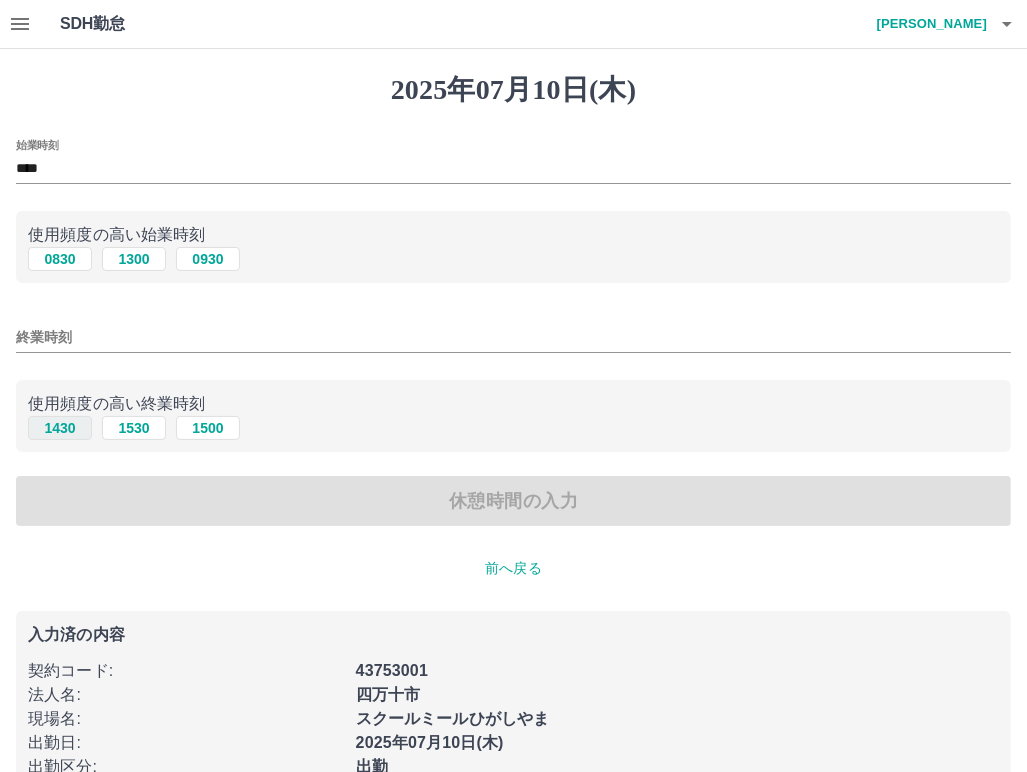 click on "1430" at bounding box center (60, 428) 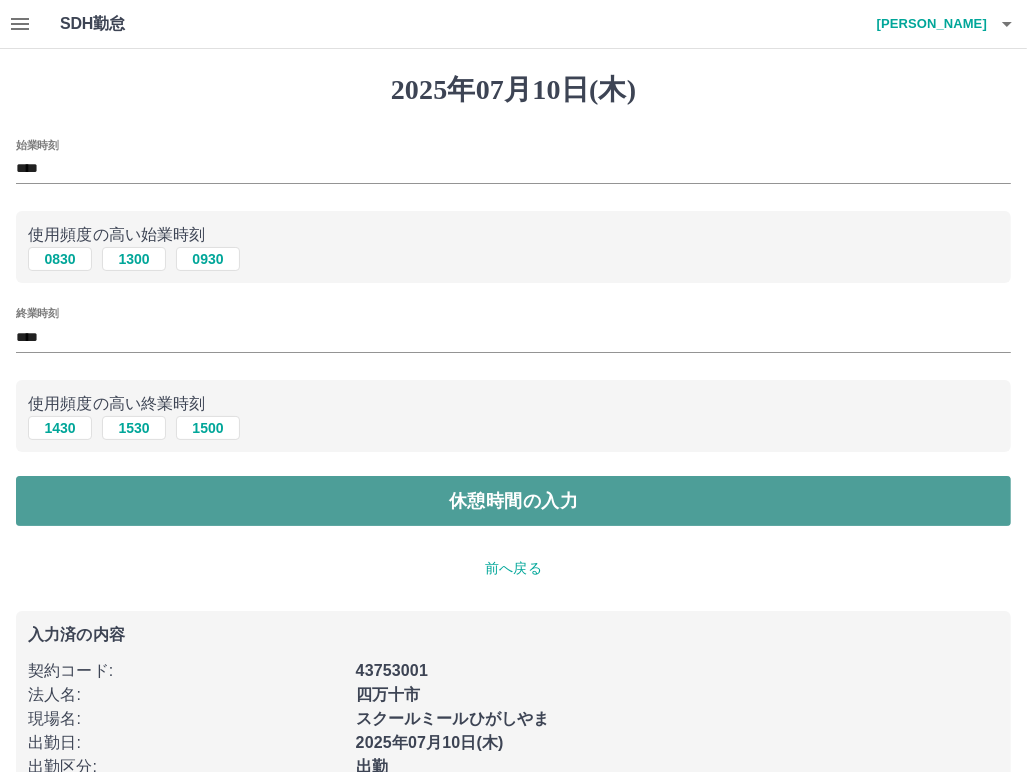 click on "休憩時間の入力" at bounding box center (513, 501) 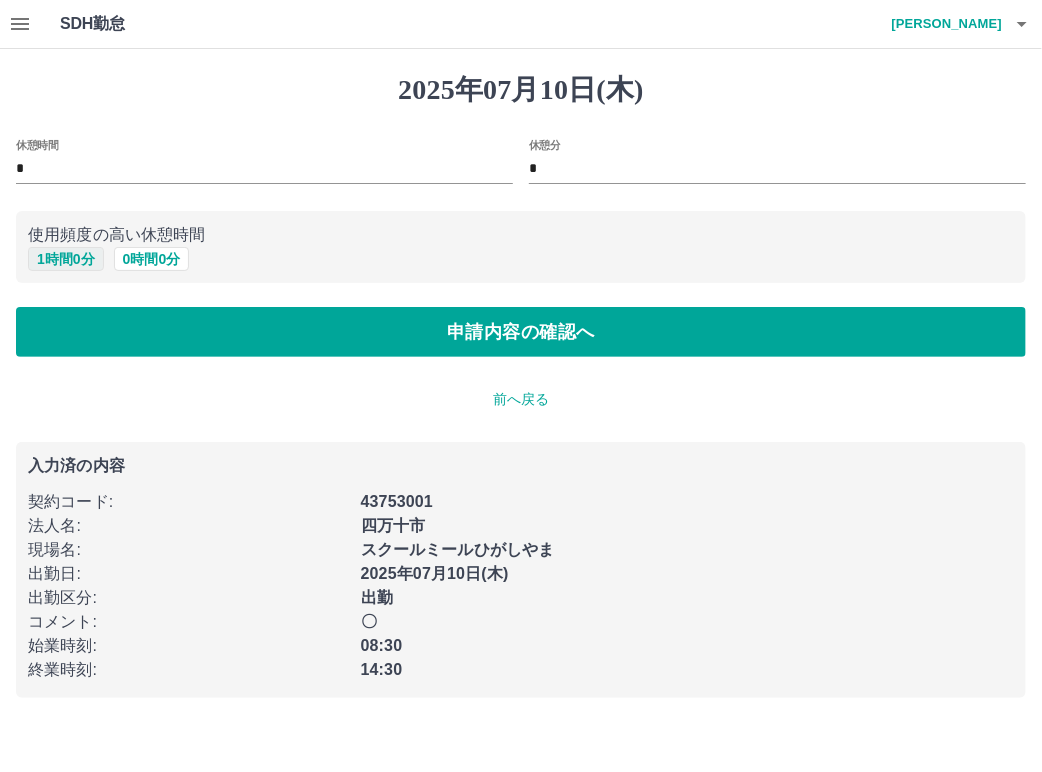 click on "1 時間 0 分" at bounding box center [66, 259] 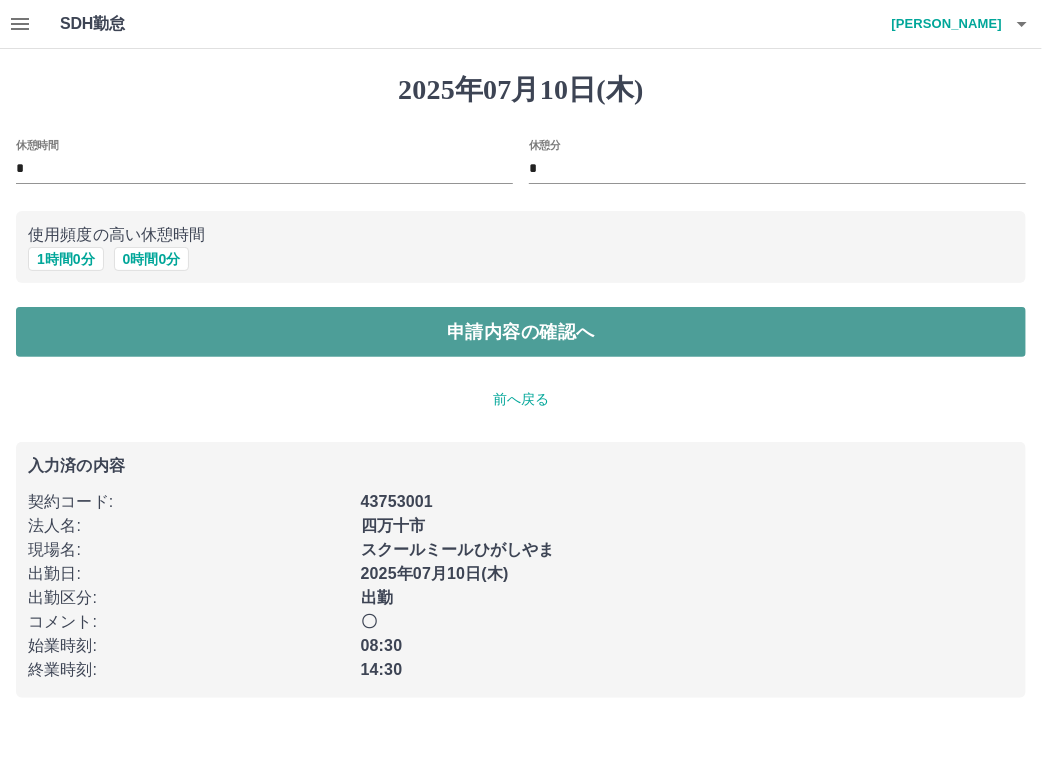click on "申請内容の確認へ" at bounding box center [521, 332] 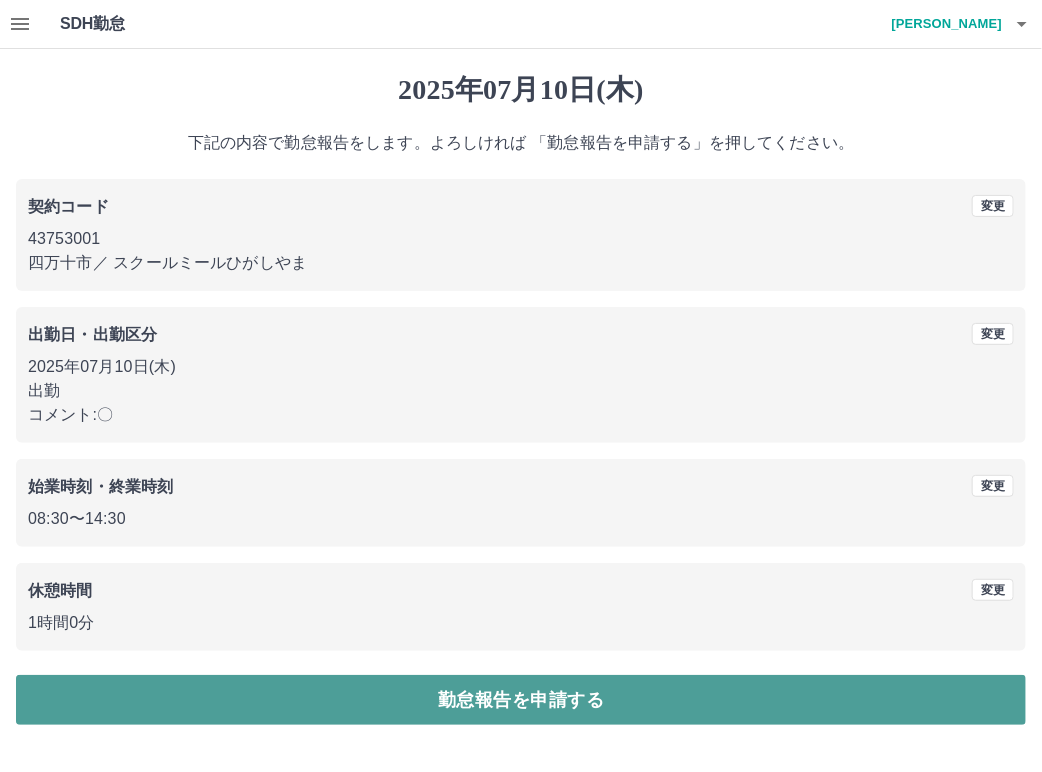 click on "勤怠報告を申請する" at bounding box center [521, 700] 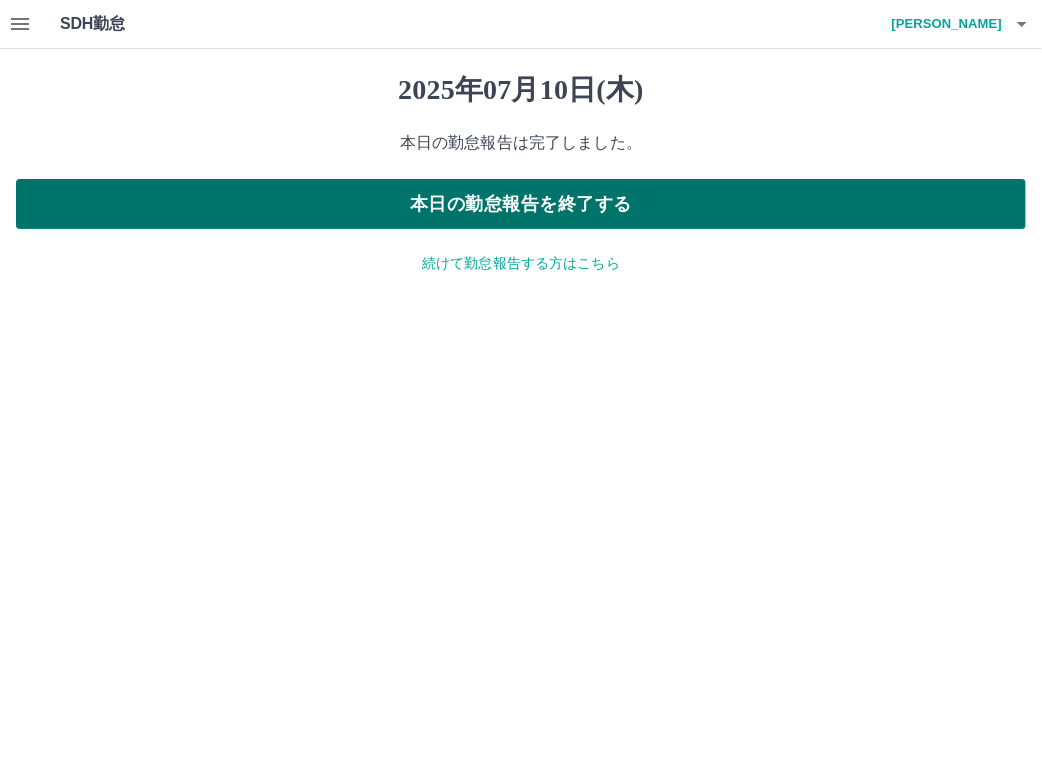 click on "本日の勤怠報告を終了する" at bounding box center (521, 204) 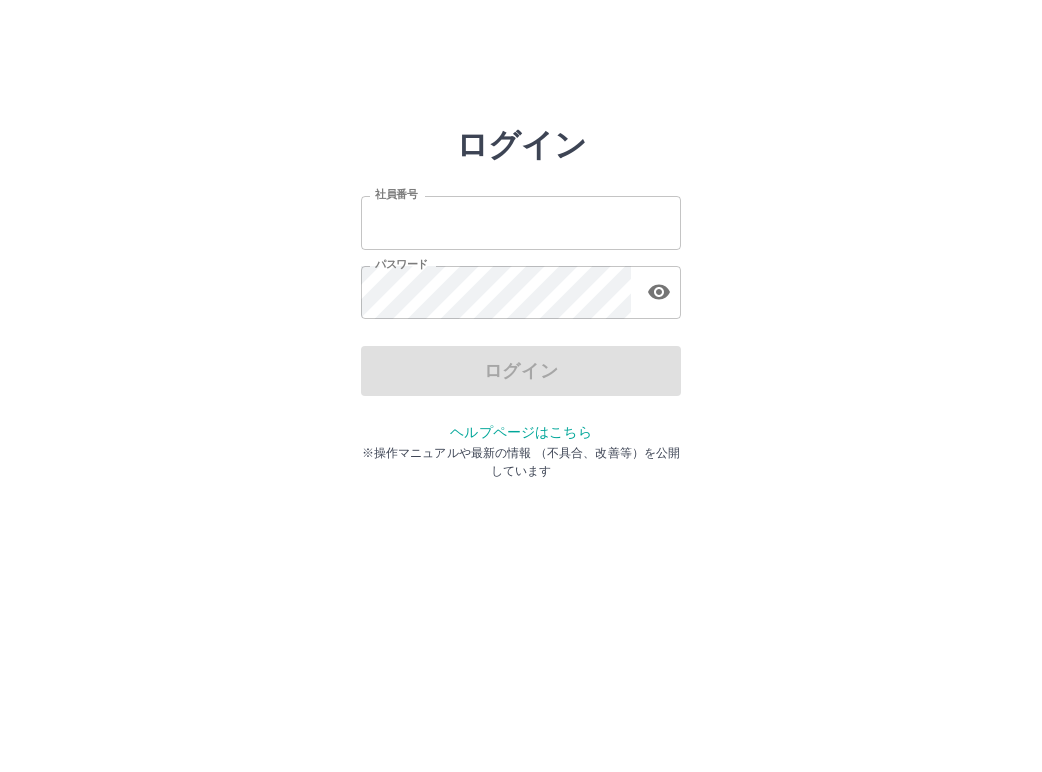 scroll, scrollTop: 0, scrollLeft: 0, axis: both 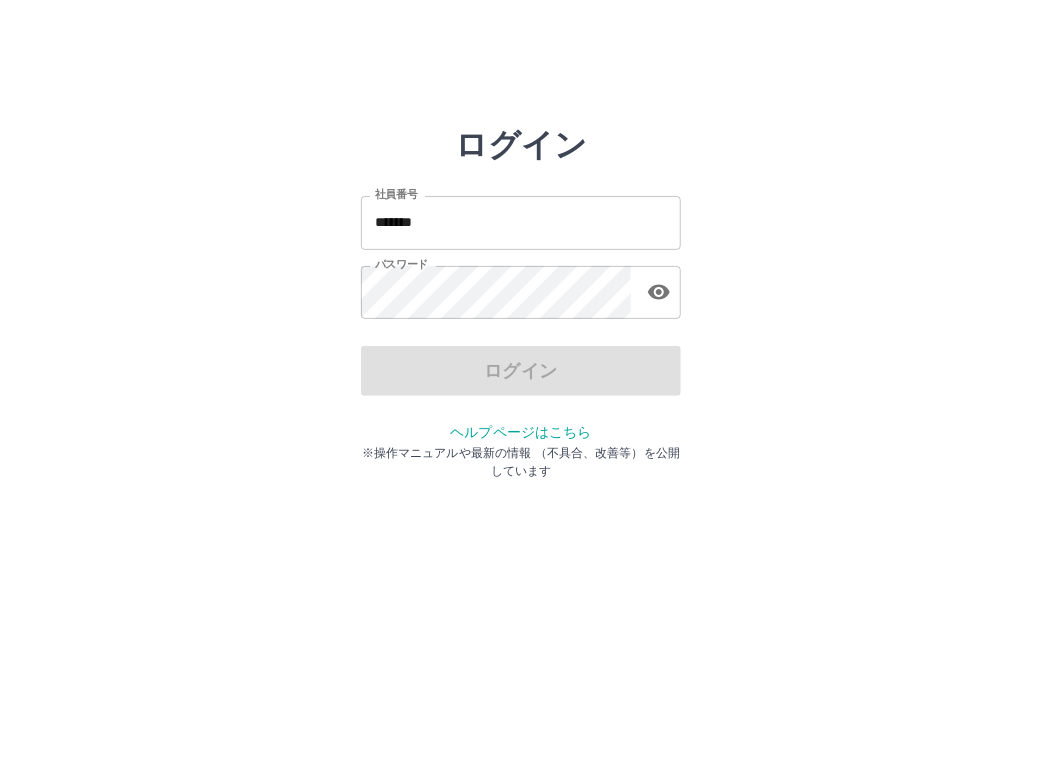 click on "*******" at bounding box center (521, 222) 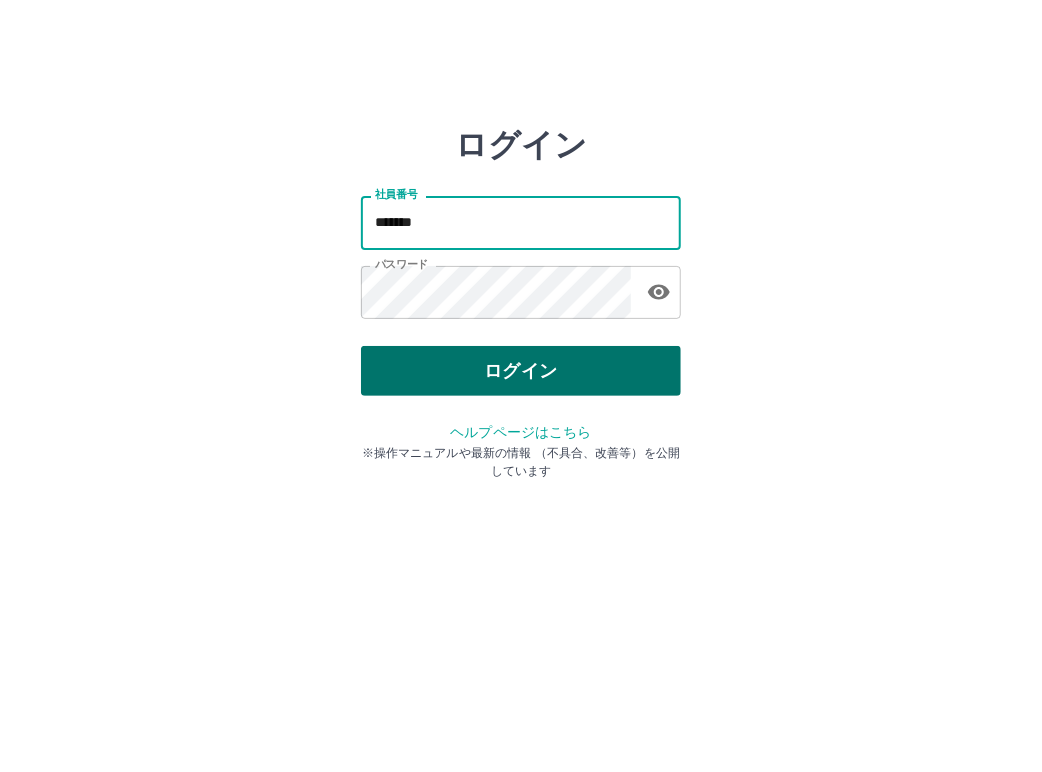 type on "*******" 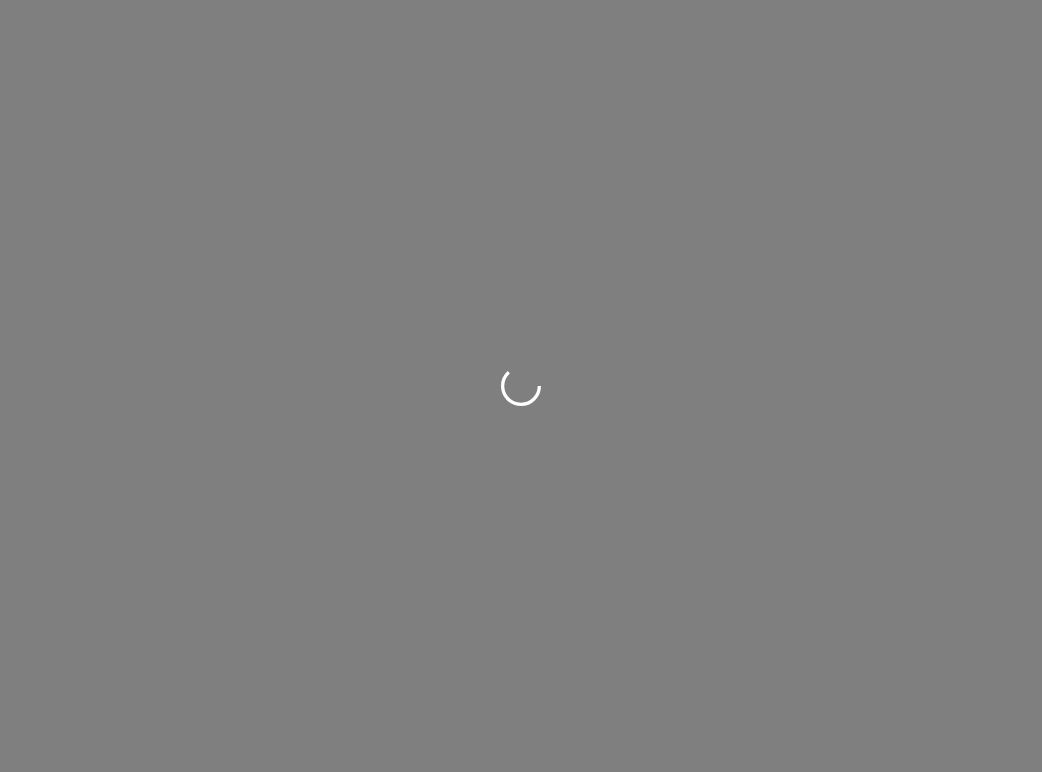 scroll, scrollTop: 0, scrollLeft: 0, axis: both 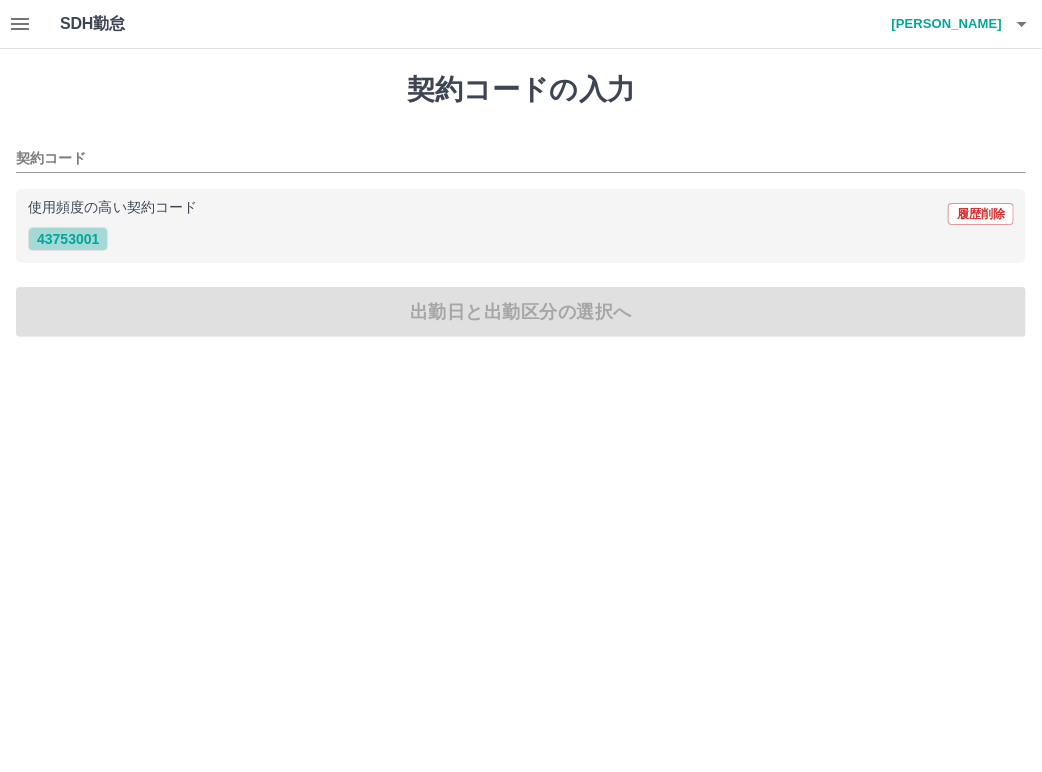 click on "43753001" at bounding box center [68, 239] 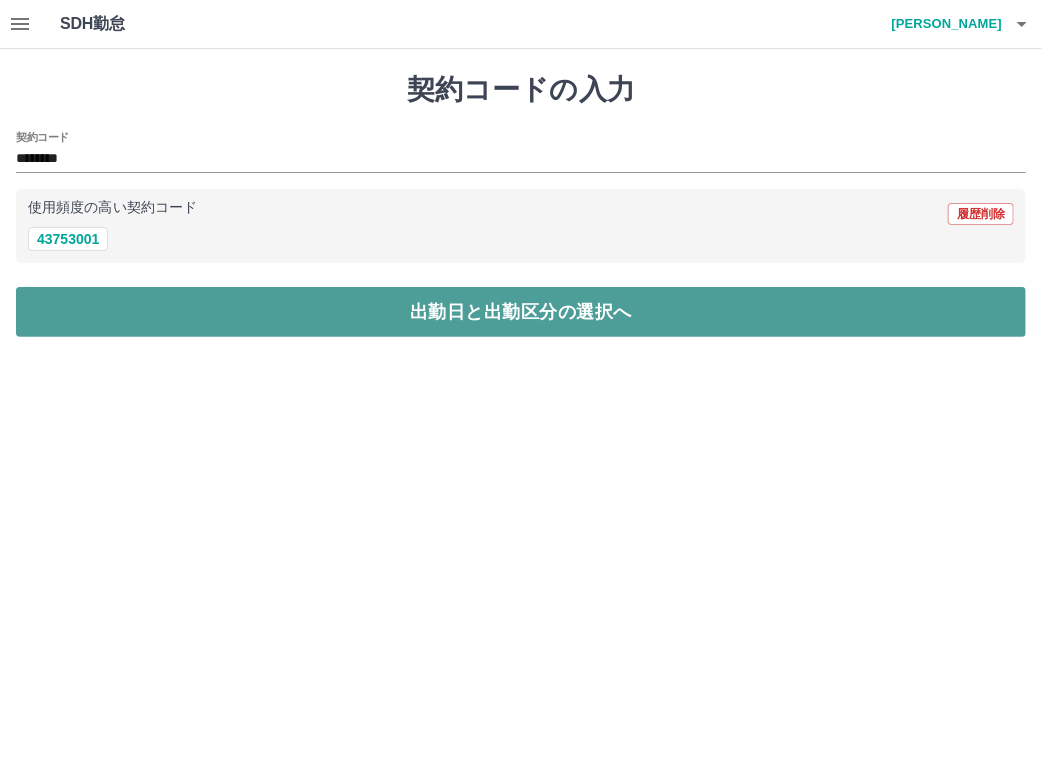click on "出勤日と出勤区分の選択へ" at bounding box center [521, 312] 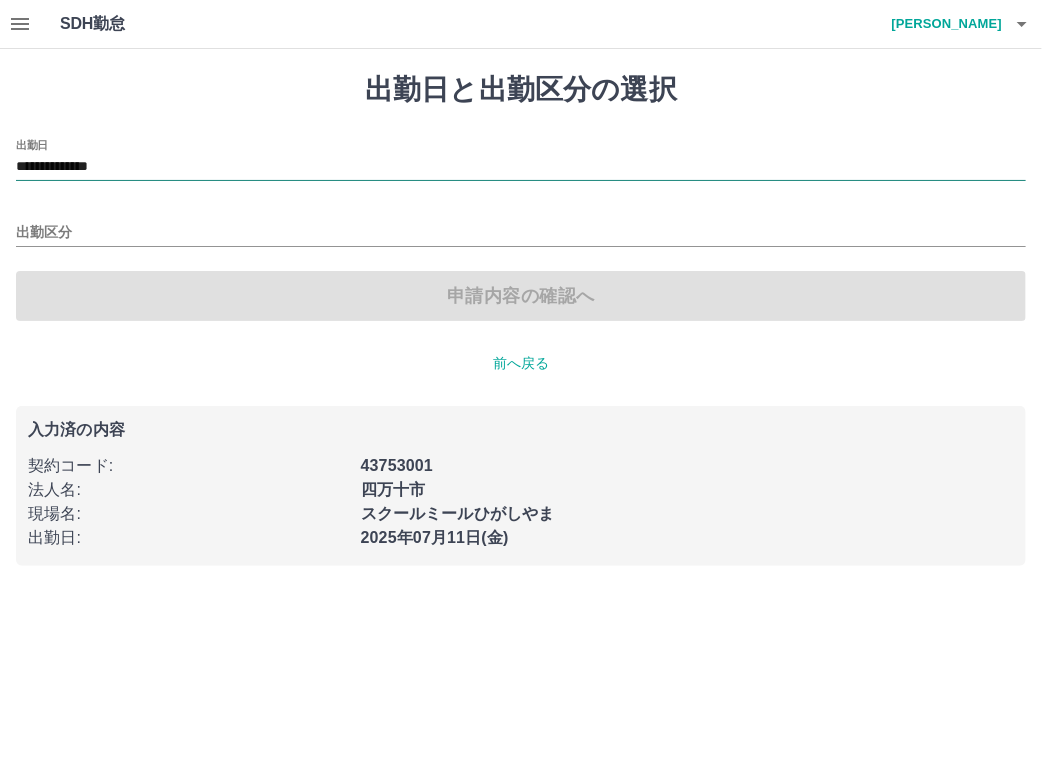 click on "**********" at bounding box center [521, 167] 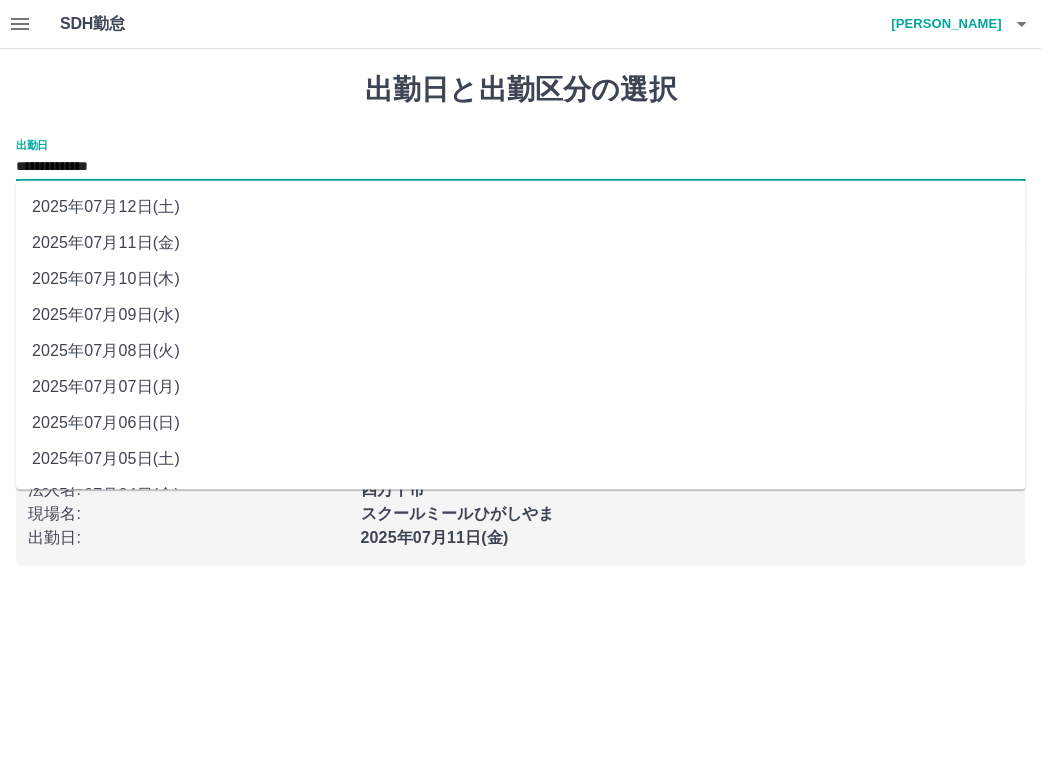 drag, startPoint x: 164, startPoint y: 382, endPoint x: 167, endPoint y: 372, distance: 10.440307 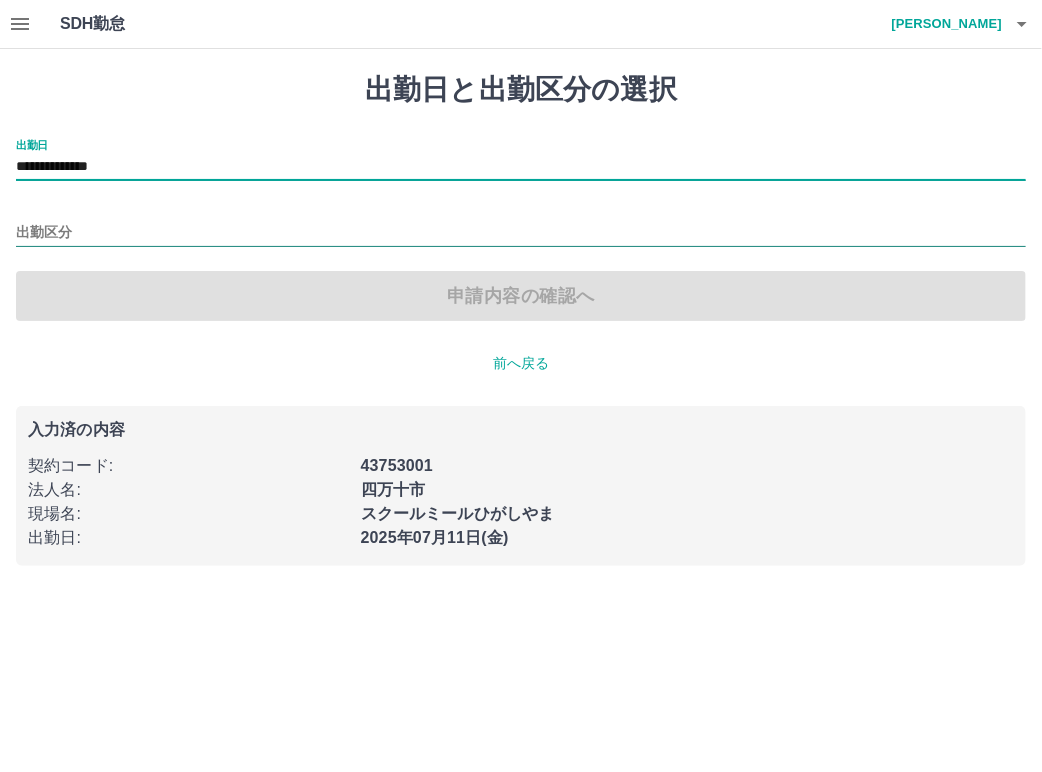 click on "出勤区分" at bounding box center [521, 233] 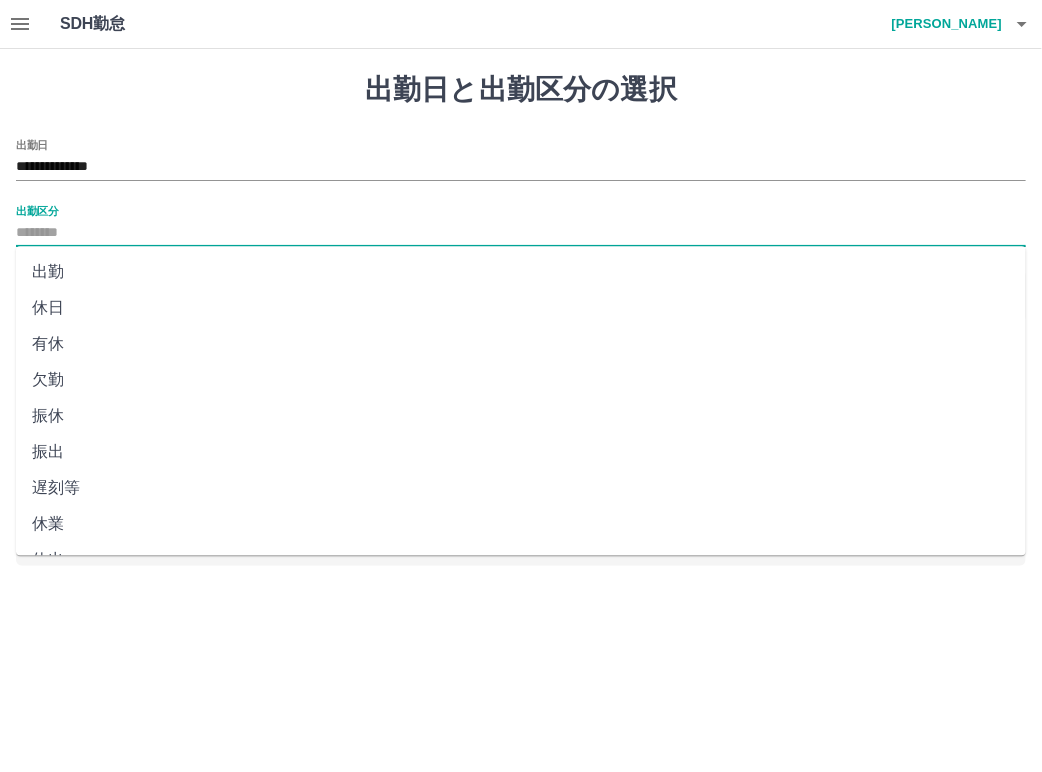 click on "出勤" at bounding box center [521, 272] 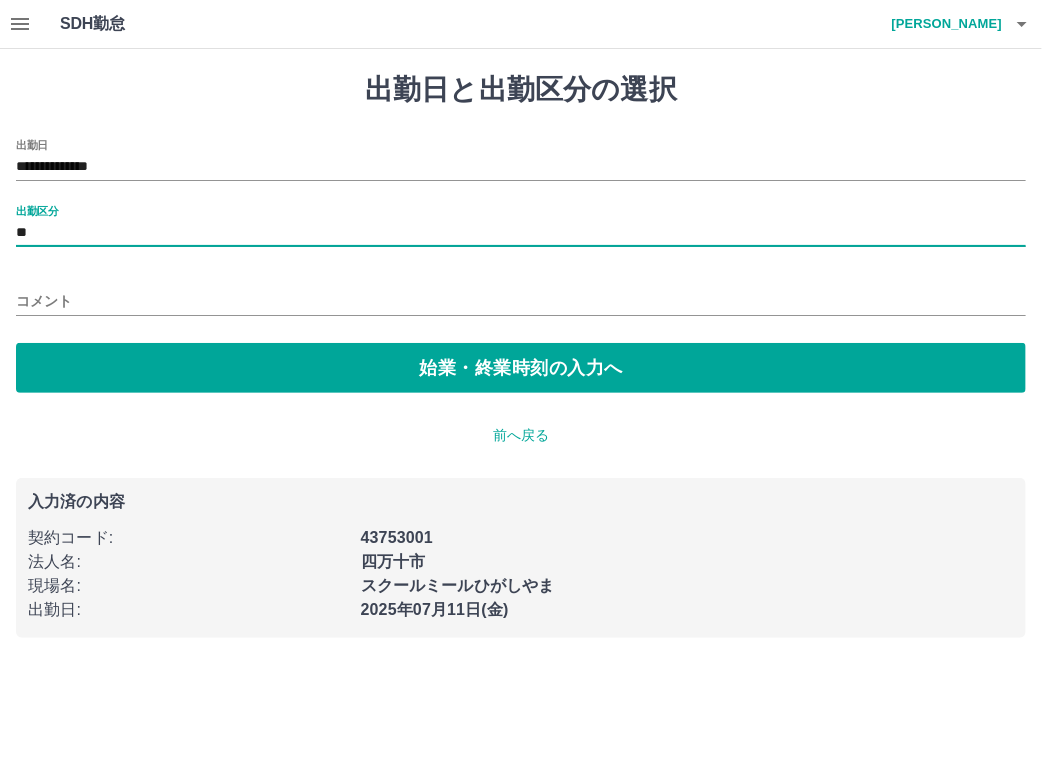 click on "コメント" at bounding box center [521, 301] 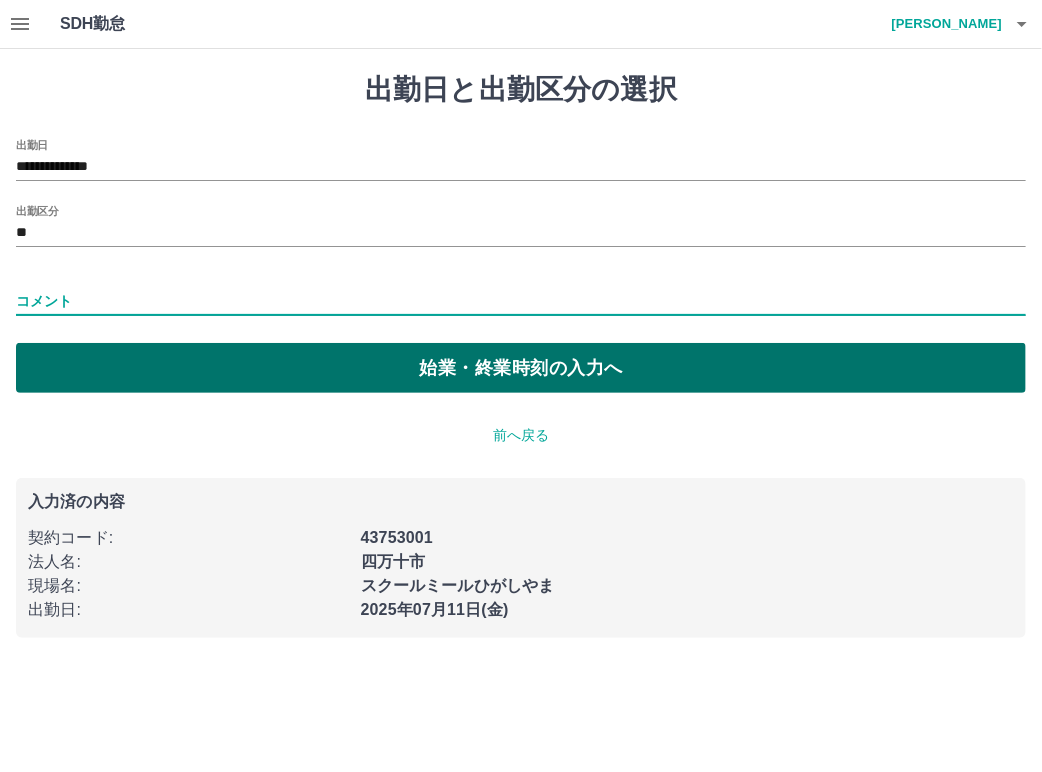 type on "*" 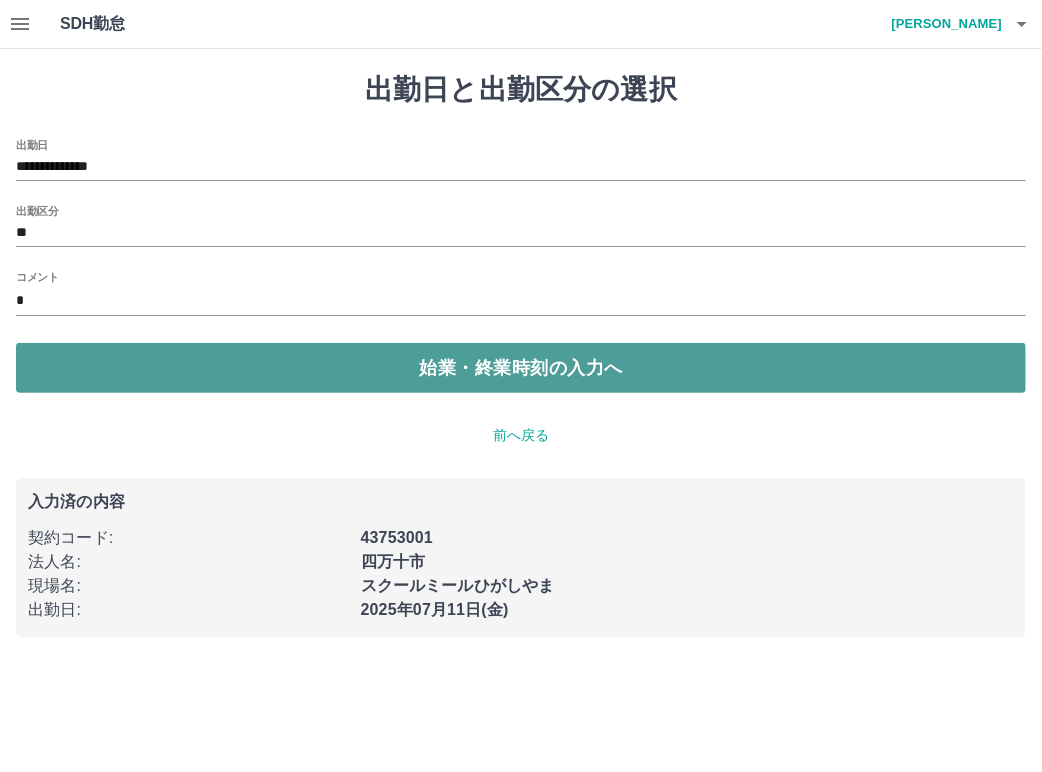 click on "始業・終業時刻の入力へ" at bounding box center (521, 368) 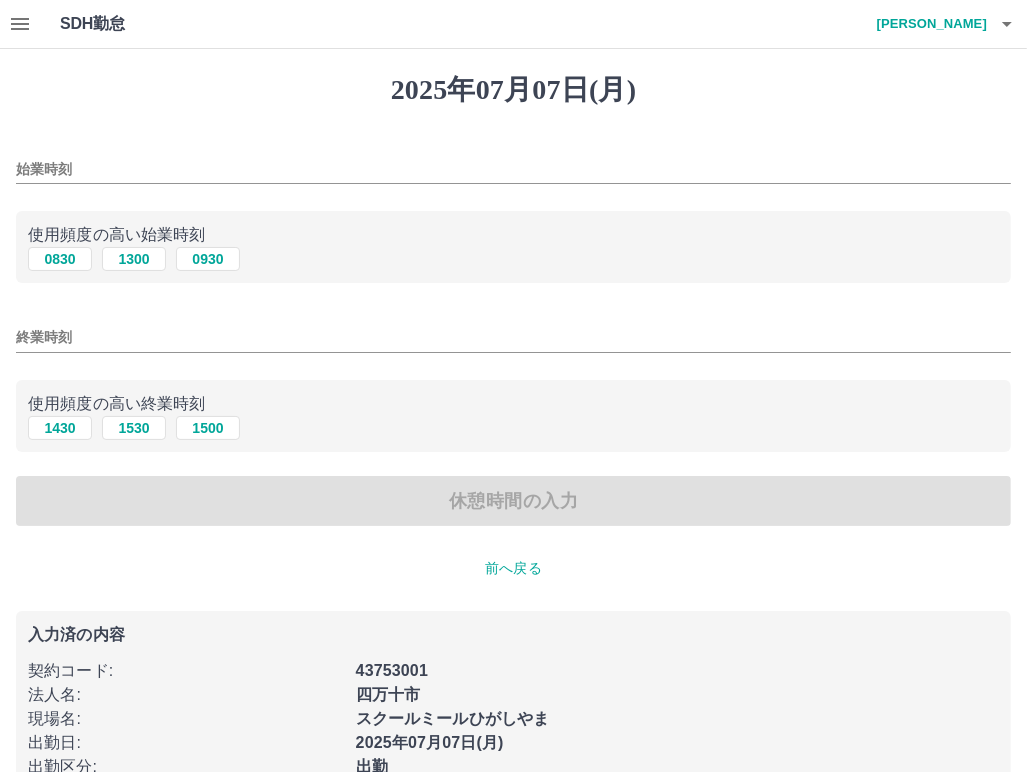 click on "始業時刻" at bounding box center (513, 169) 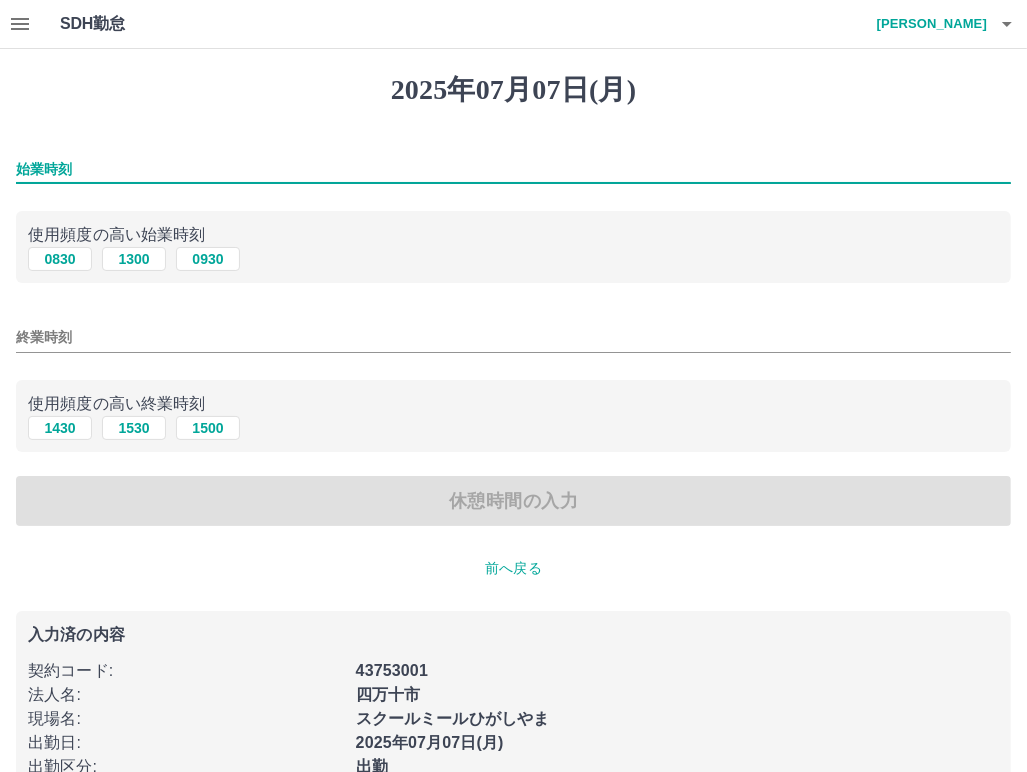 type on "****" 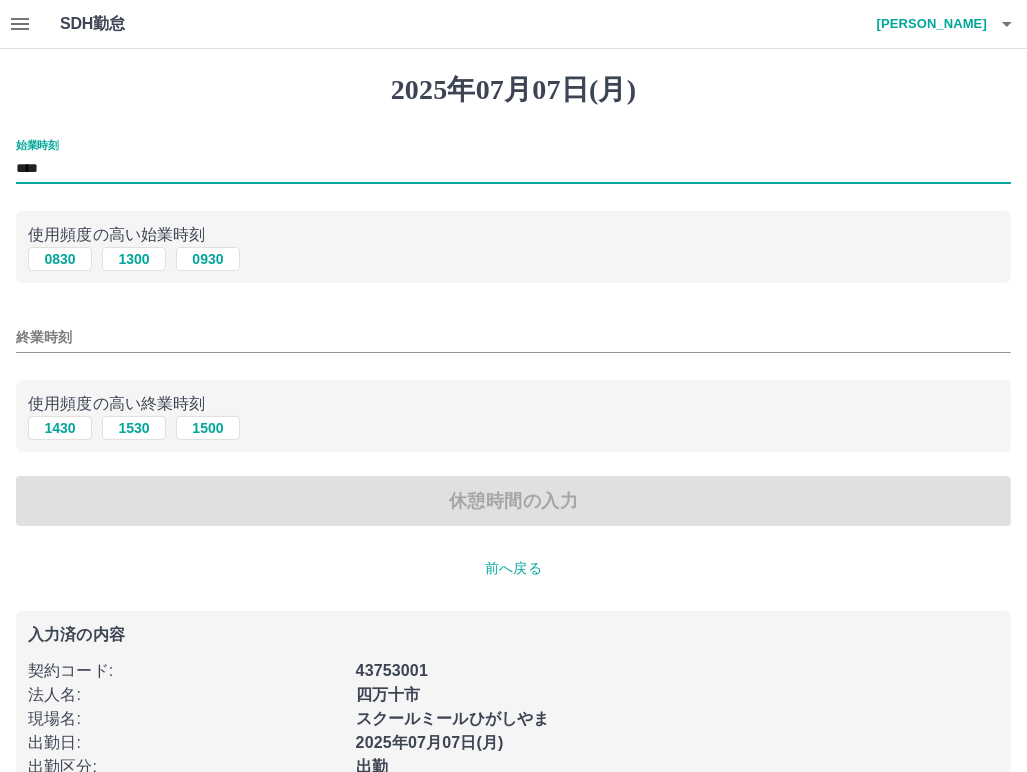click on "終業時刻" at bounding box center [513, 337] 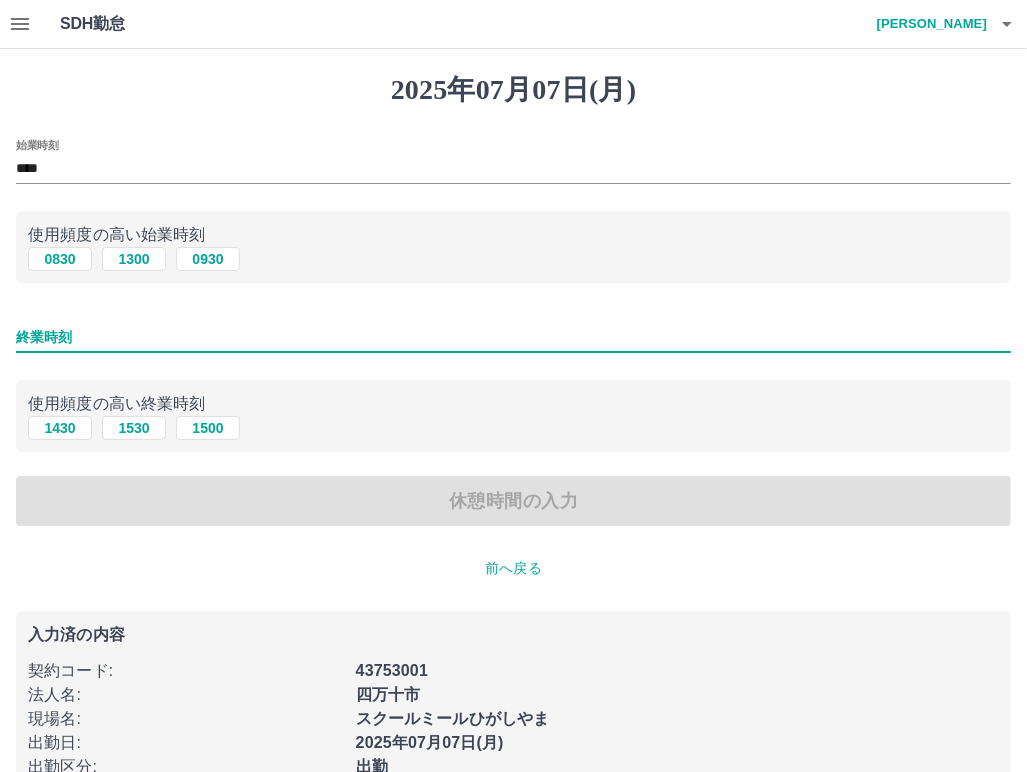type on "****" 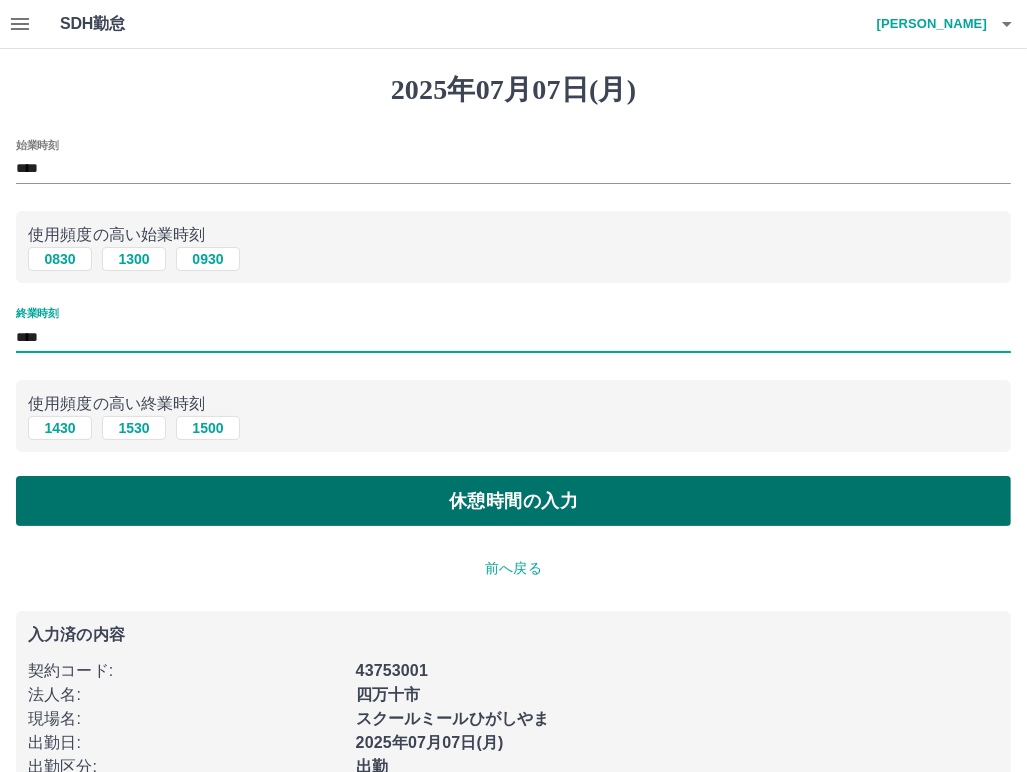 click on "休憩時間の入力" at bounding box center (513, 501) 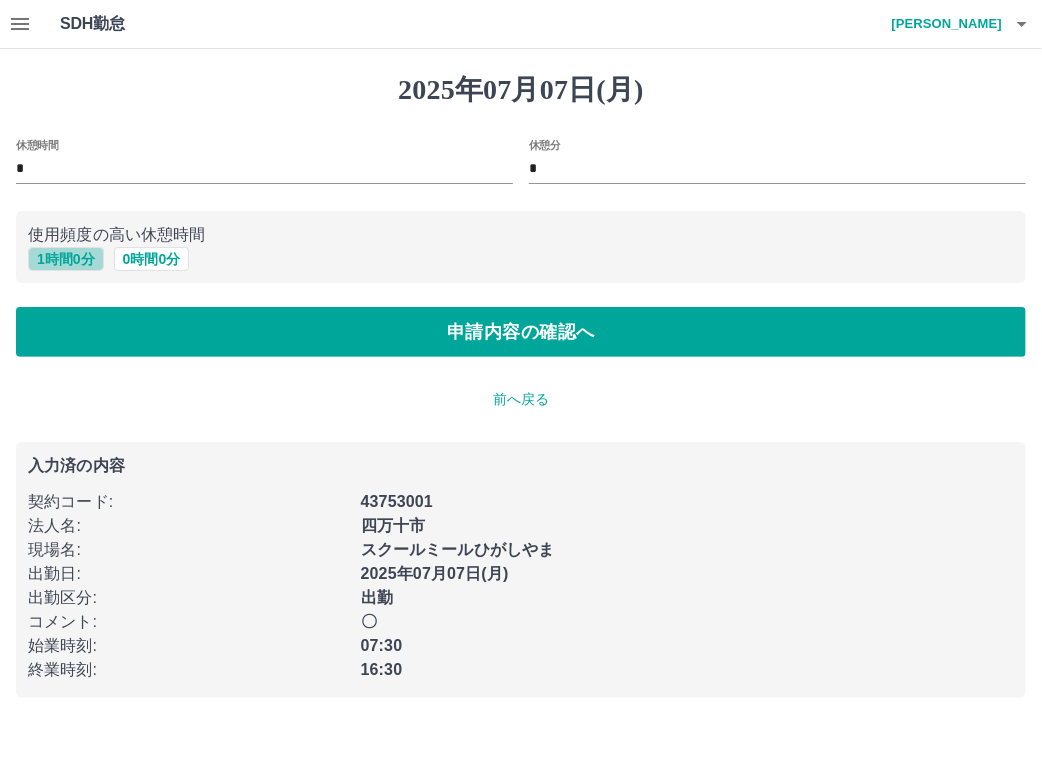 click on "1 時間 0 分" at bounding box center (66, 259) 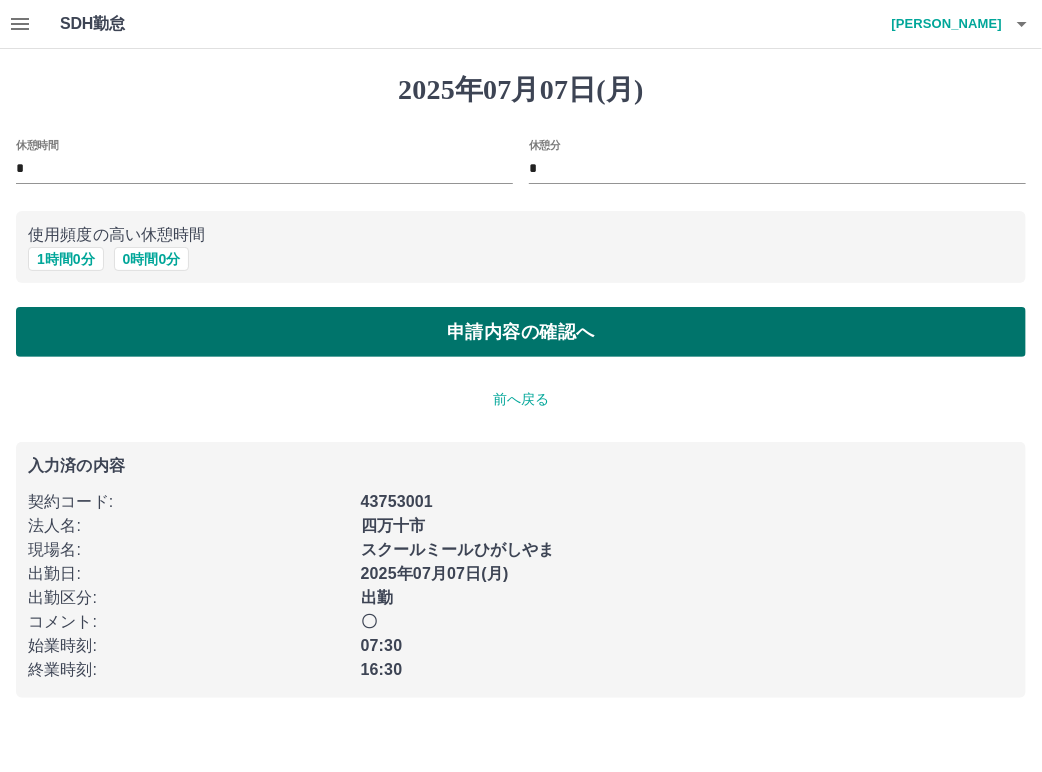 click on "申請内容の確認へ" at bounding box center [521, 332] 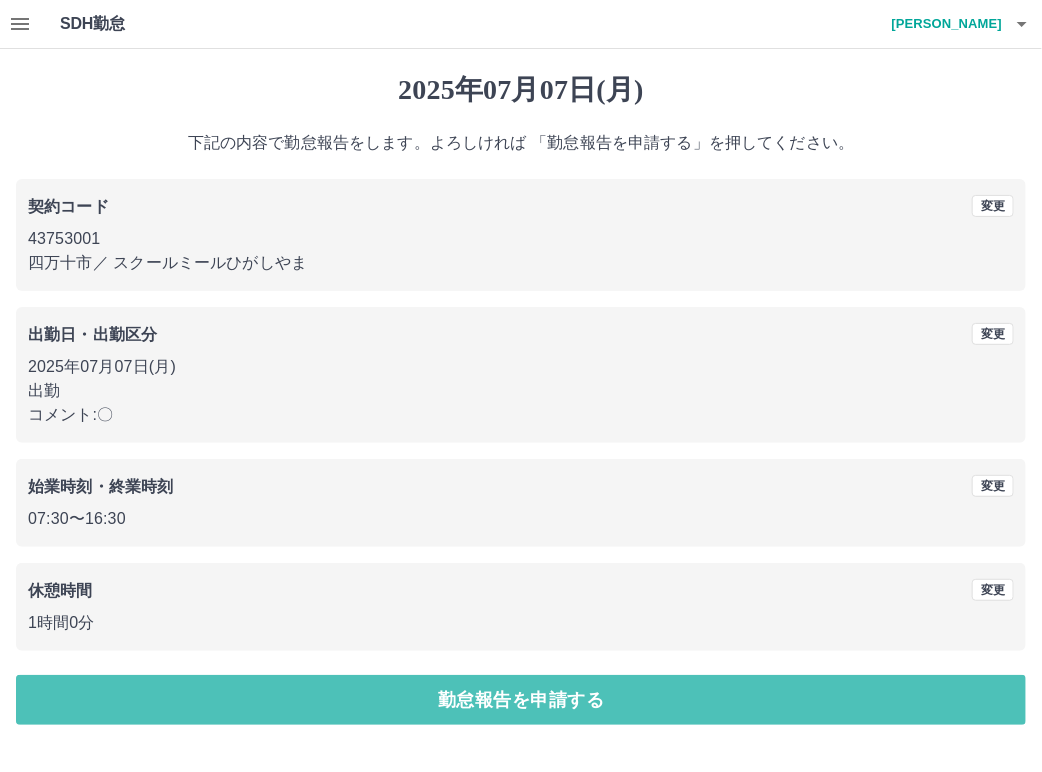 drag, startPoint x: 484, startPoint y: 691, endPoint x: 490, endPoint y: 676, distance: 16.155495 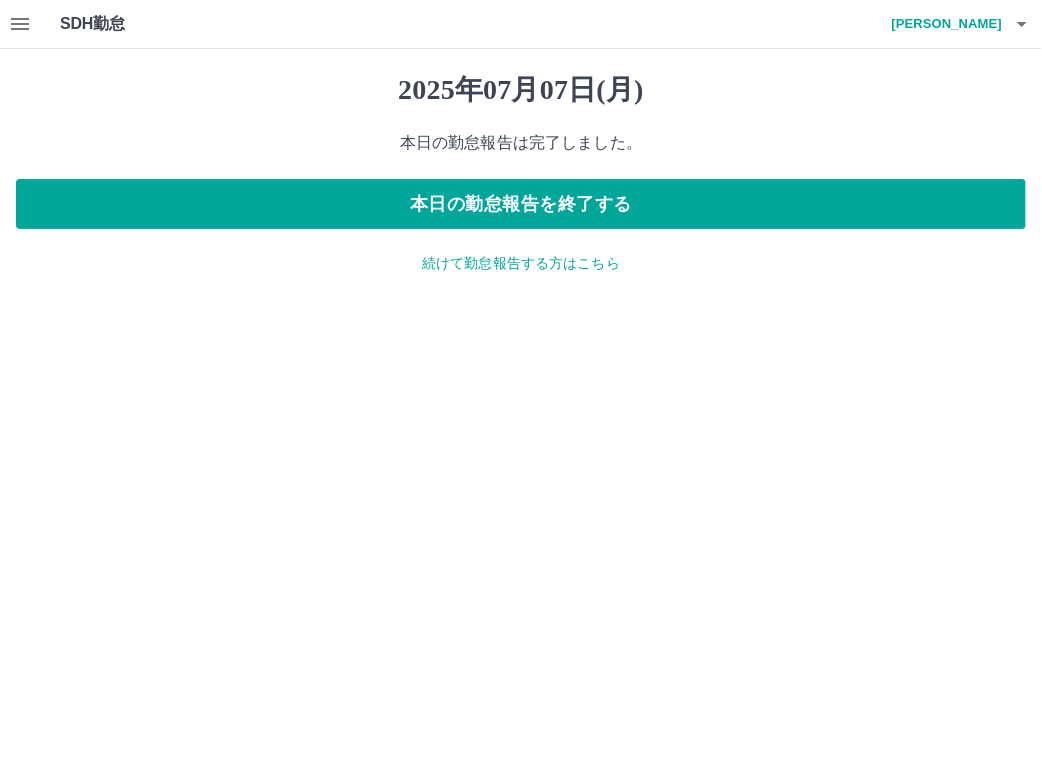 click on "続けて勤怠報告する方はこちら" at bounding box center [521, 263] 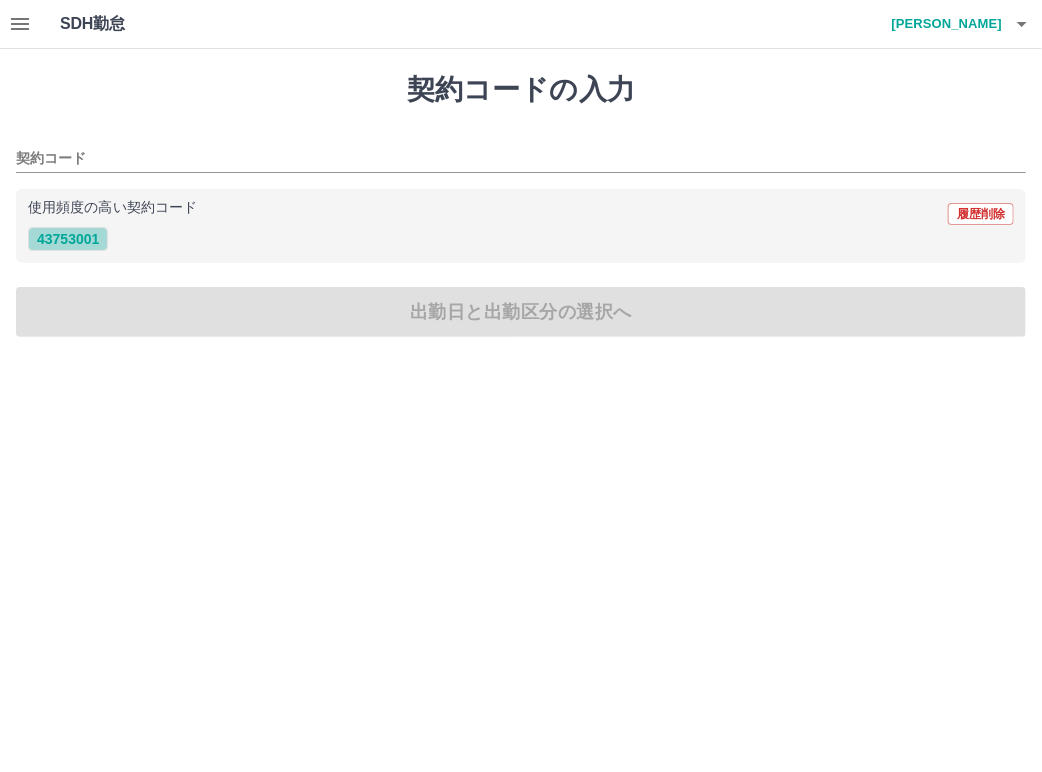 click on "43753001" at bounding box center (68, 239) 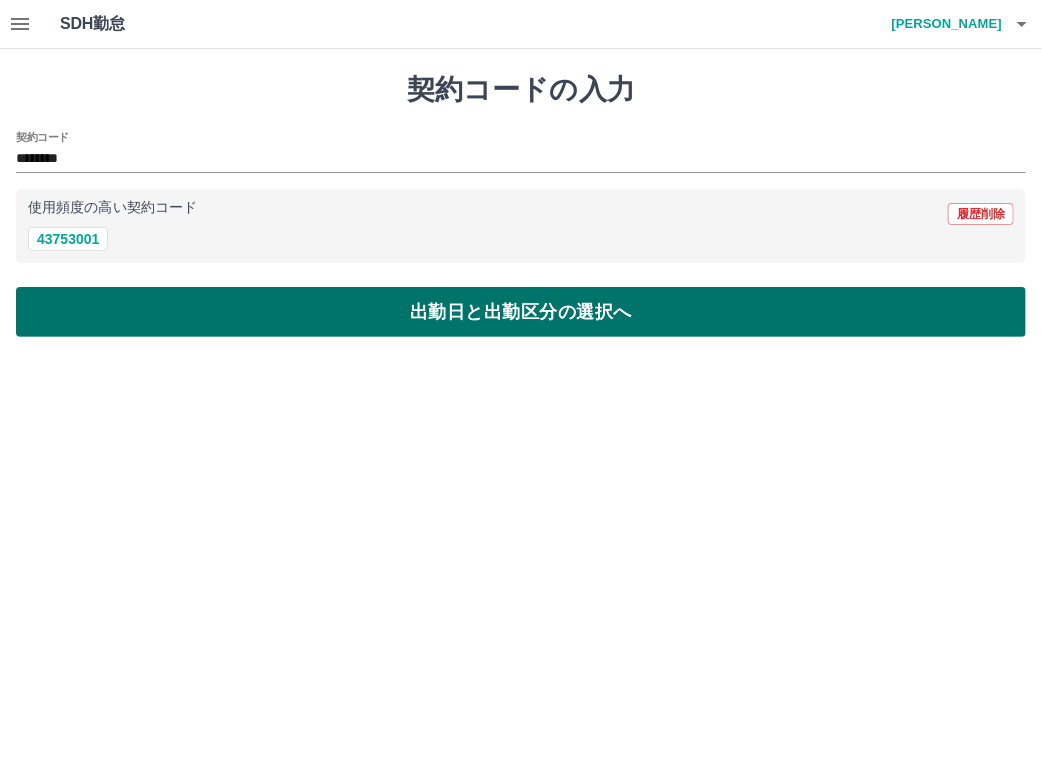 click on "出勤日と出勤区分の選択へ" at bounding box center [521, 312] 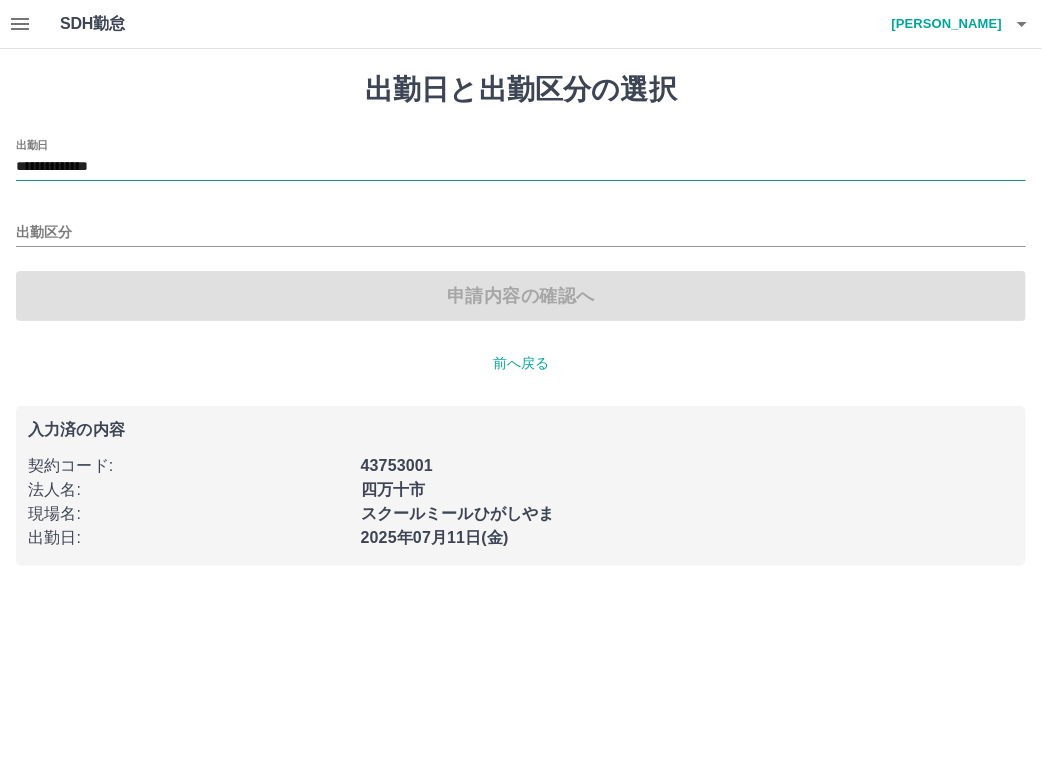 click on "**********" at bounding box center [521, 167] 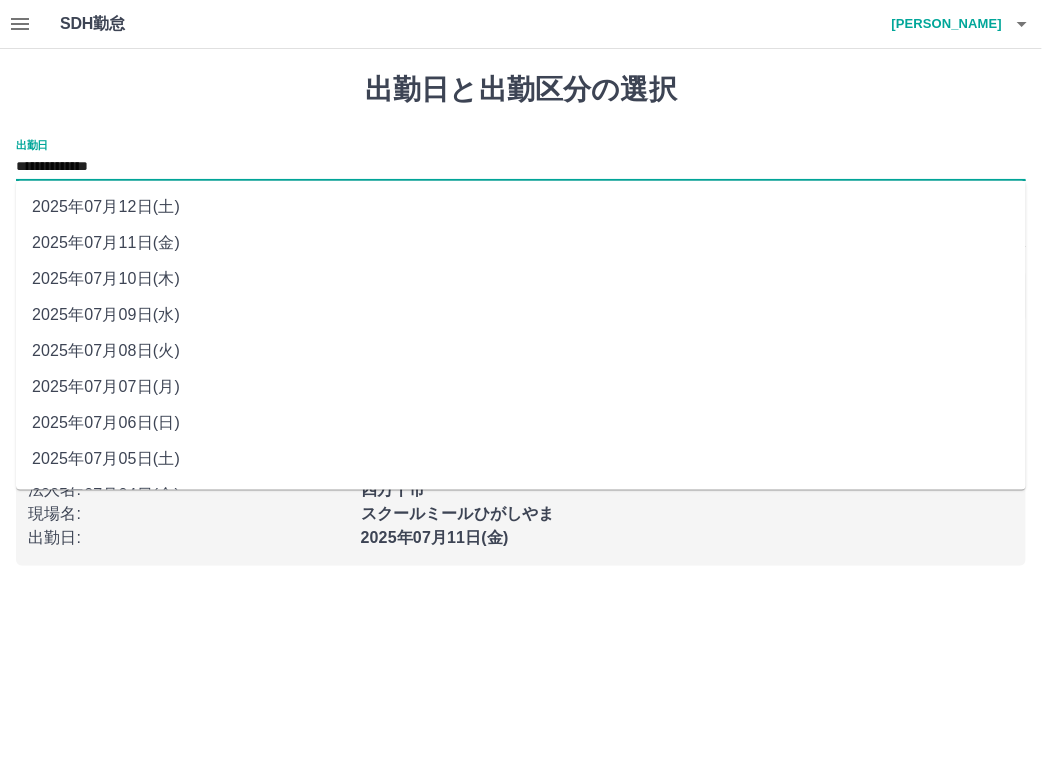 click on "2025年07月08日(火)" at bounding box center (521, 351) 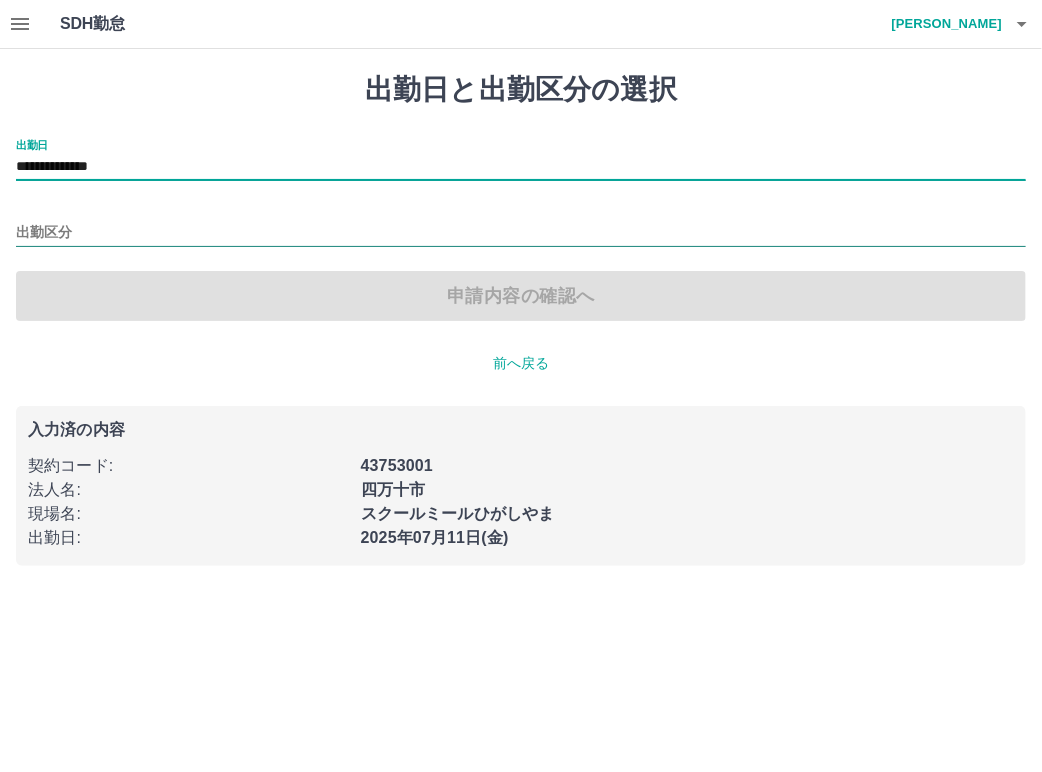 click on "出勤区分" at bounding box center [521, 233] 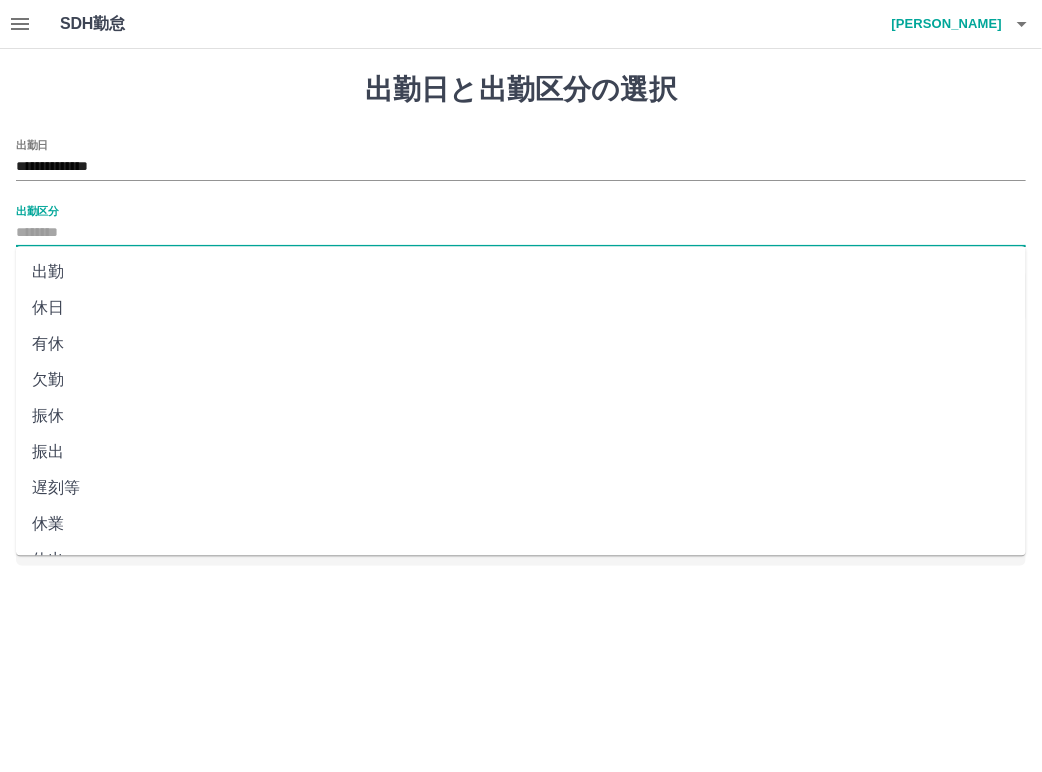 click on "出勤" at bounding box center [521, 272] 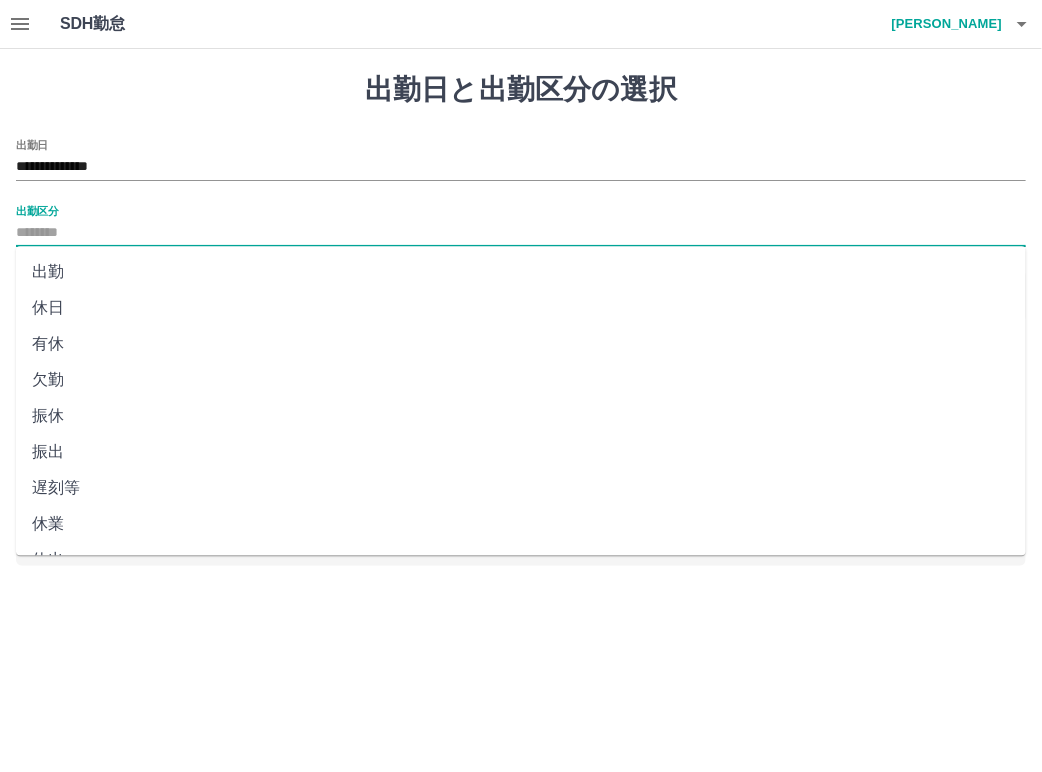type on "**" 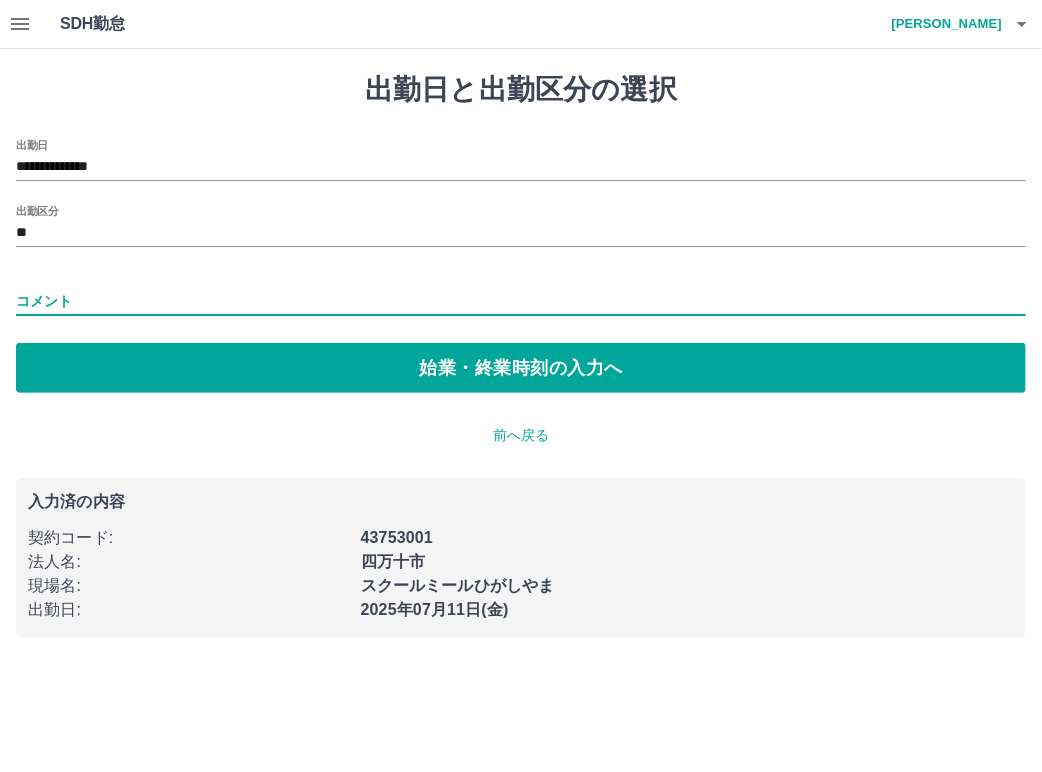 click on "コメント" at bounding box center (521, 301) 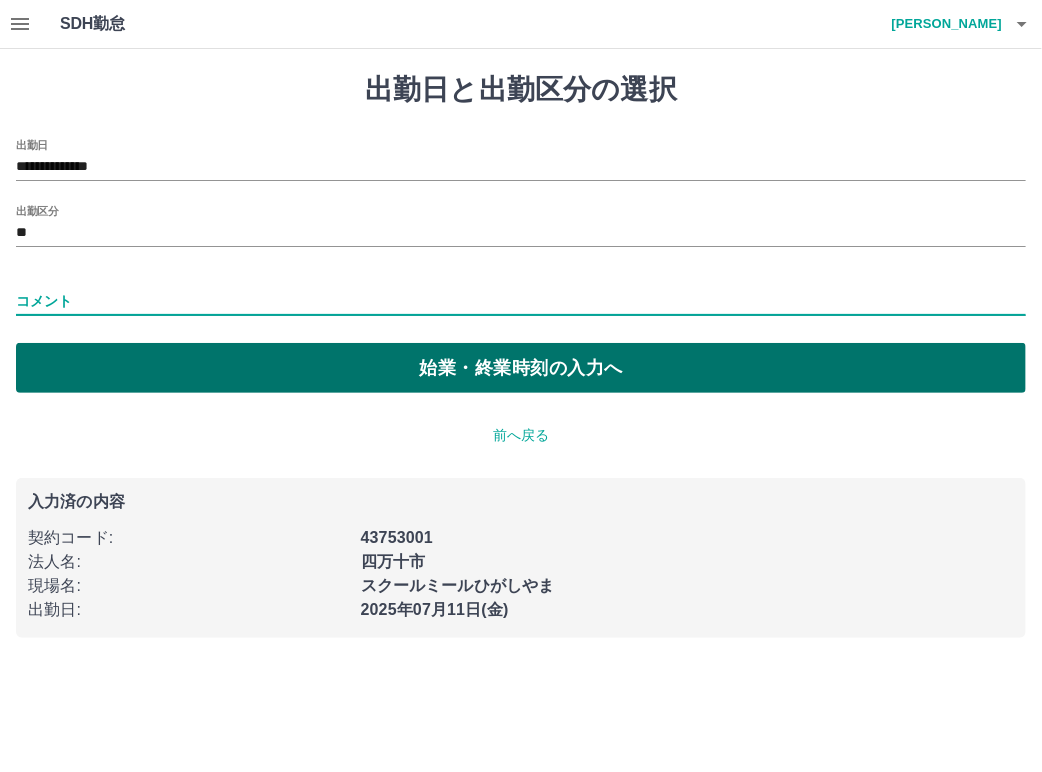 type on "*" 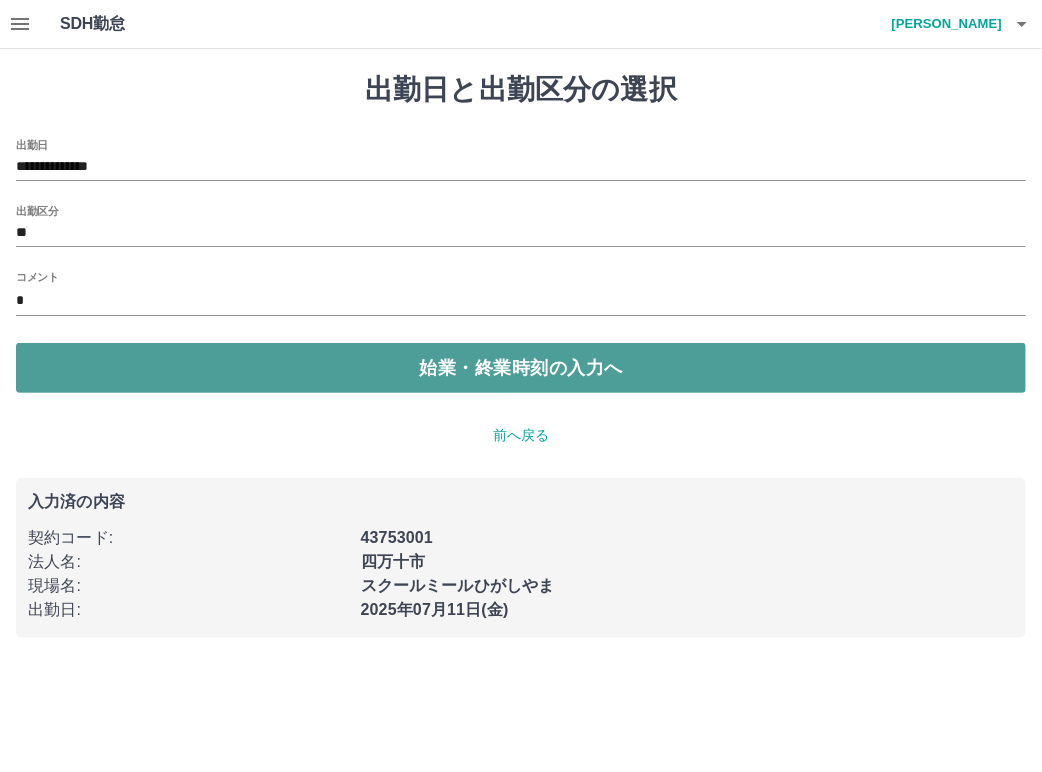 drag, startPoint x: 339, startPoint y: 383, endPoint x: 344, endPoint y: 370, distance: 13.928389 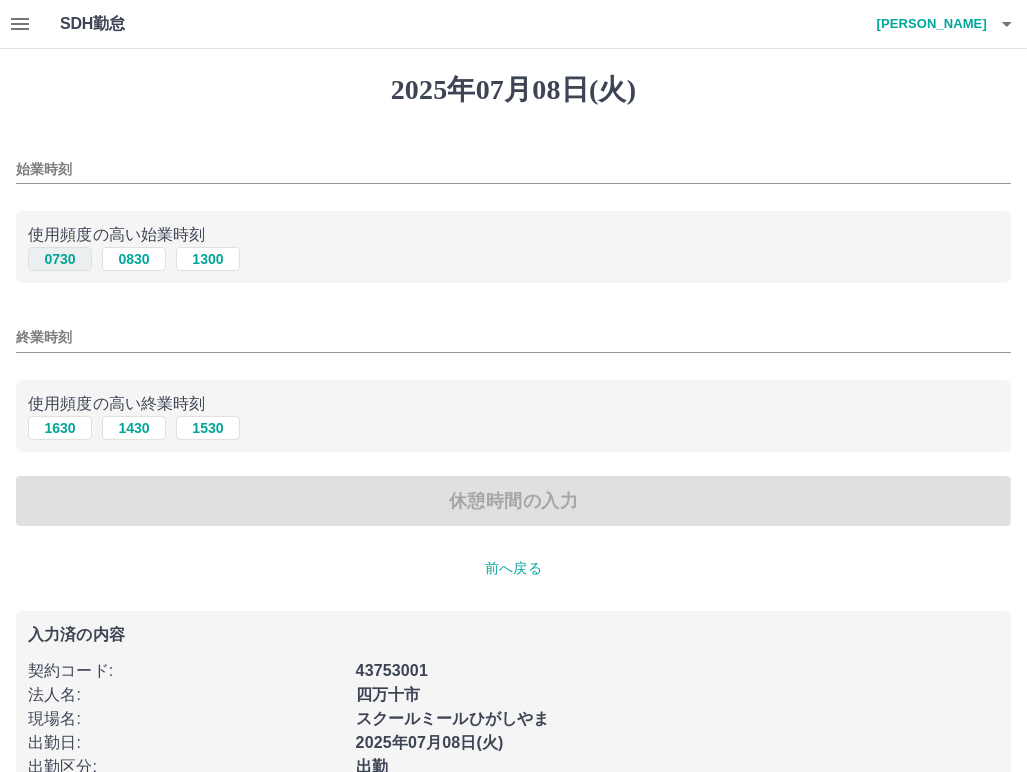 click on "0730" at bounding box center [60, 259] 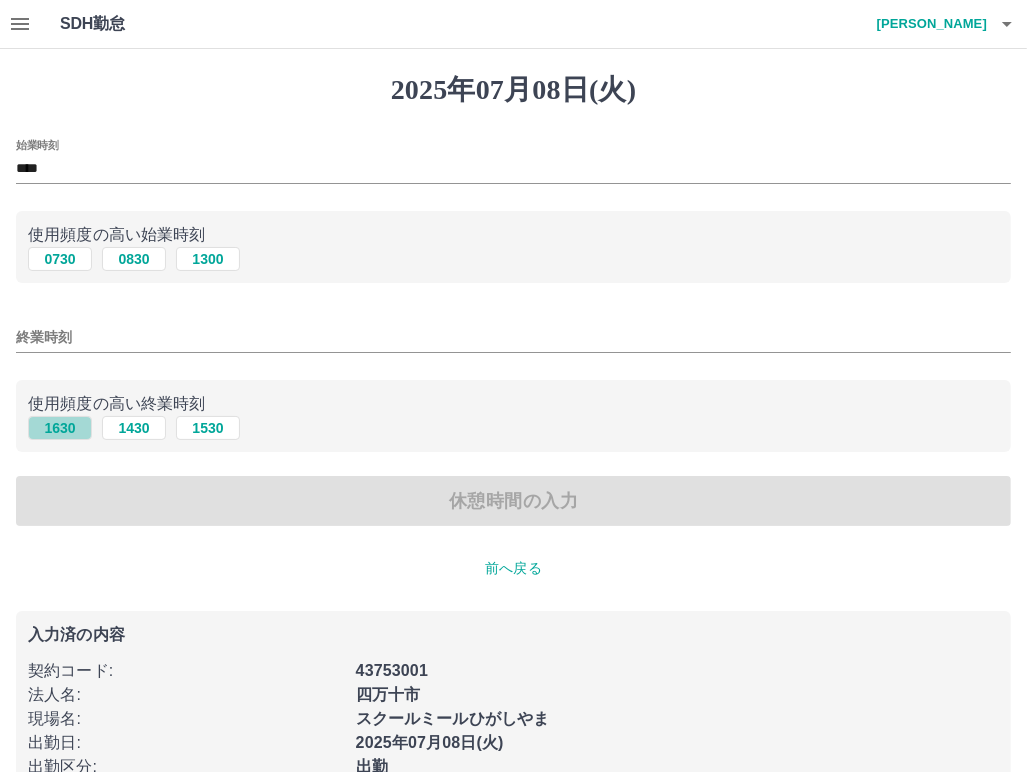 drag, startPoint x: 63, startPoint y: 437, endPoint x: 75, endPoint y: 439, distance: 12.165525 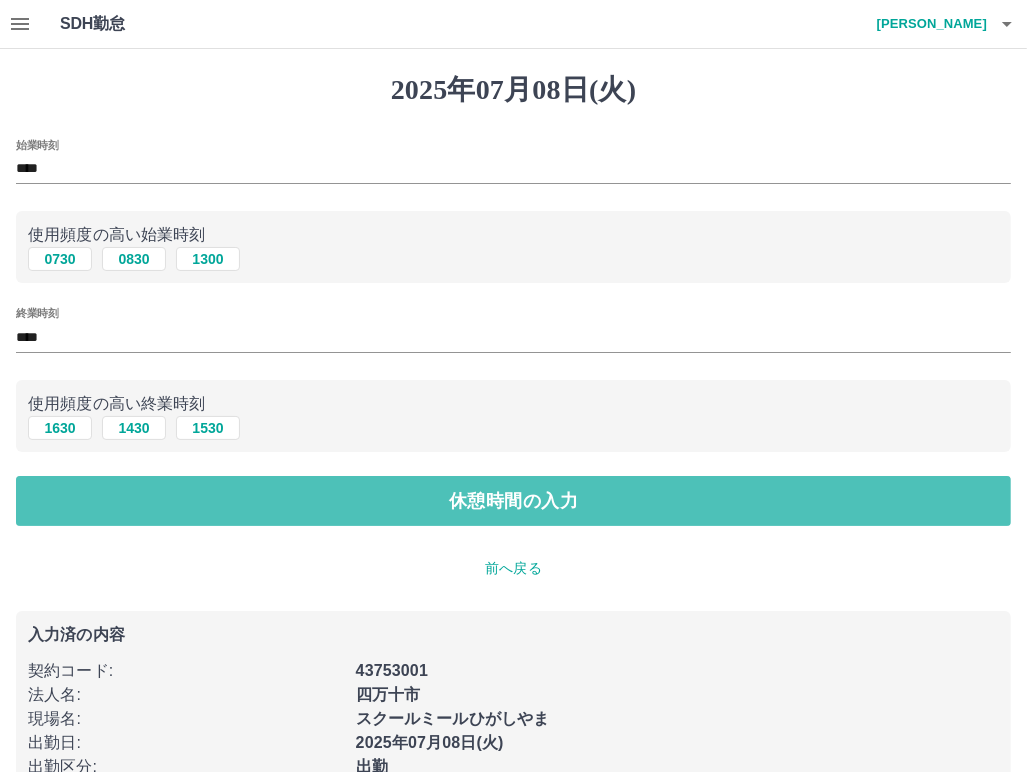 click on "休憩時間の入力" at bounding box center [513, 501] 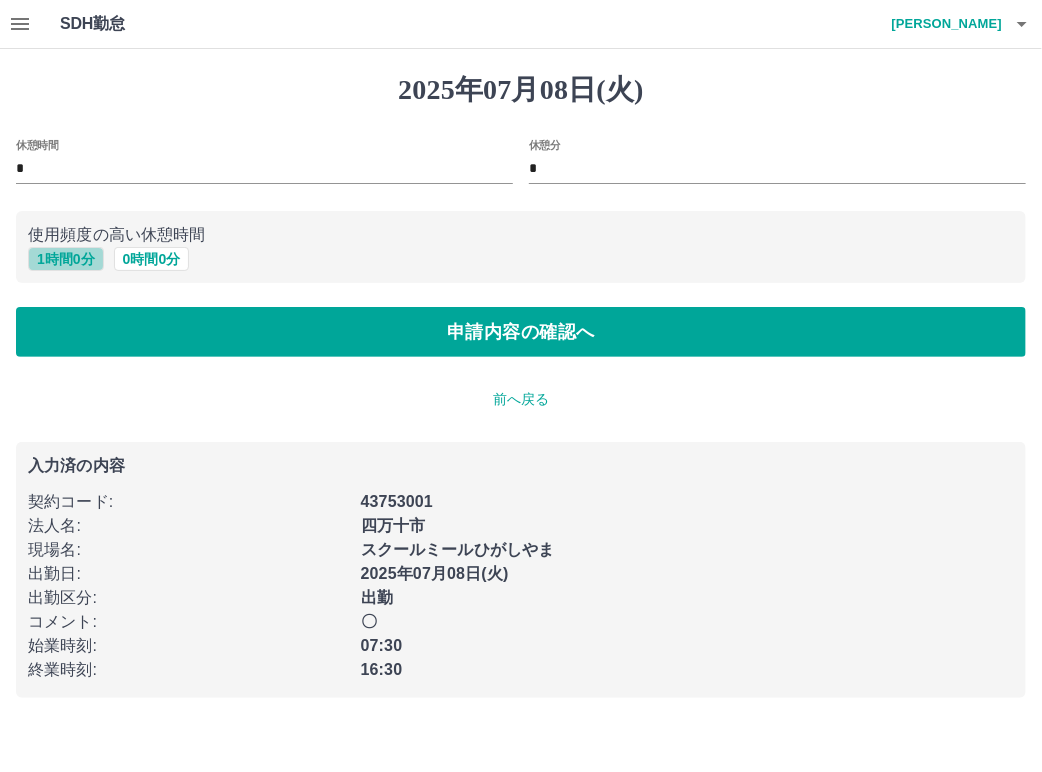 click on "1 時間 0 分" at bounding box center [66, 259] 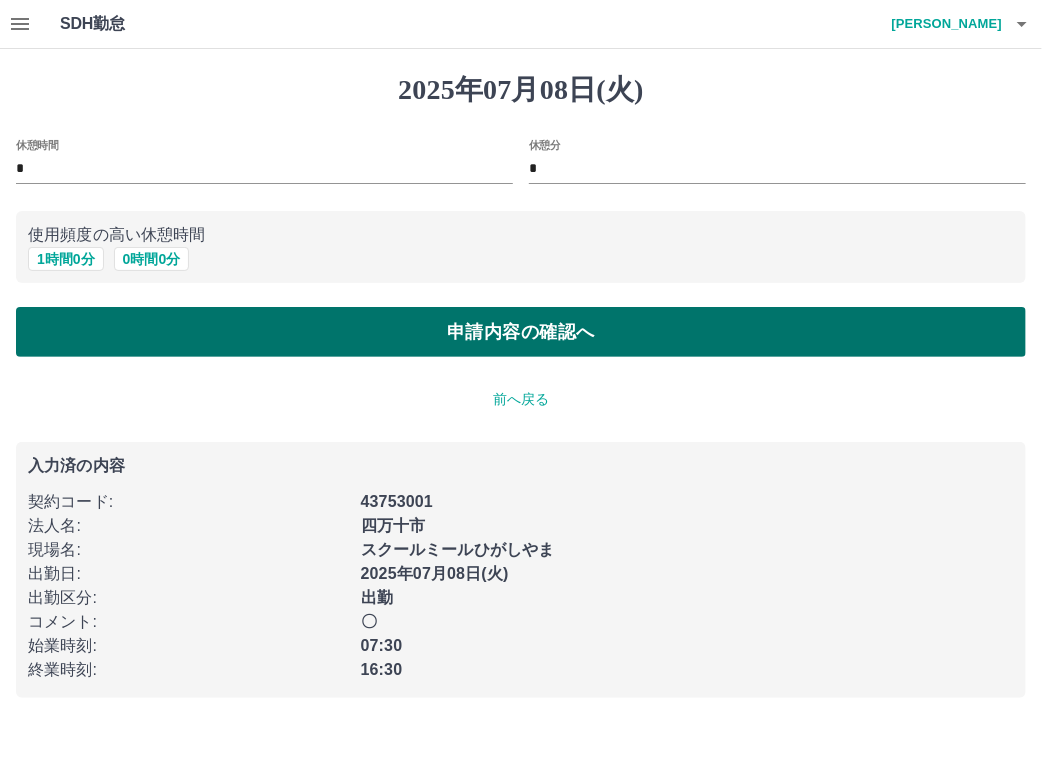 drag, startPoint x: 530, startPoint y: 359, endPoint x: 496, endPoint y: 351, distance: 34.928497 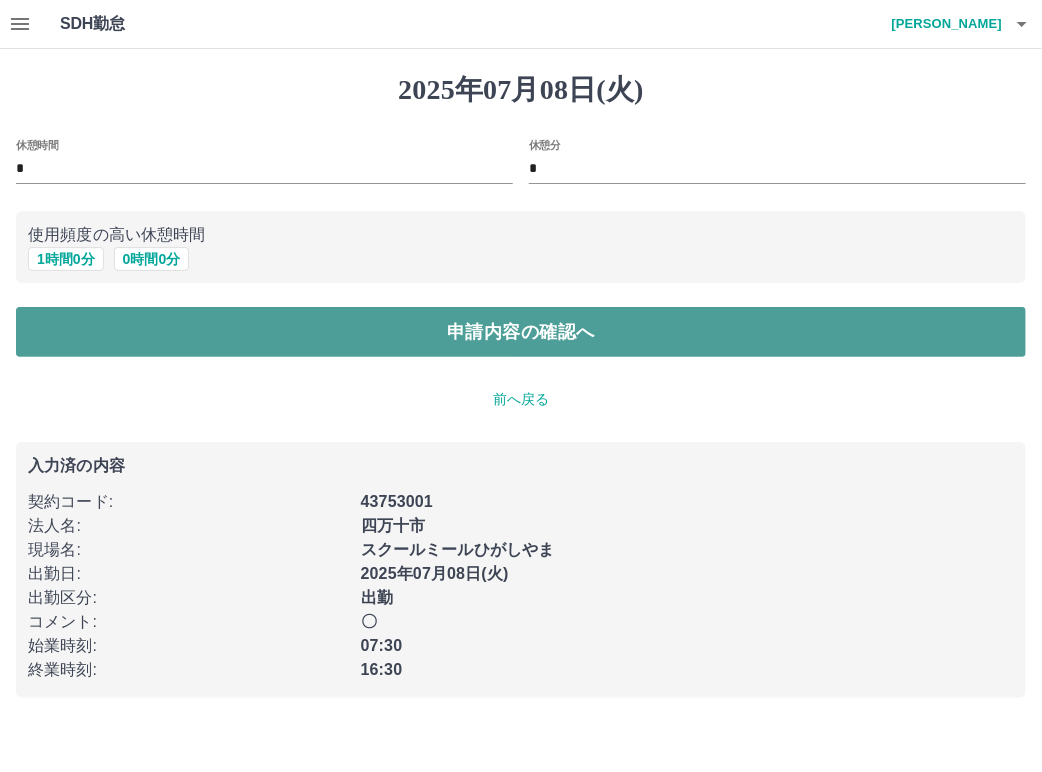 click on "申請内容の確認へ" at bounding box center (521, 332) 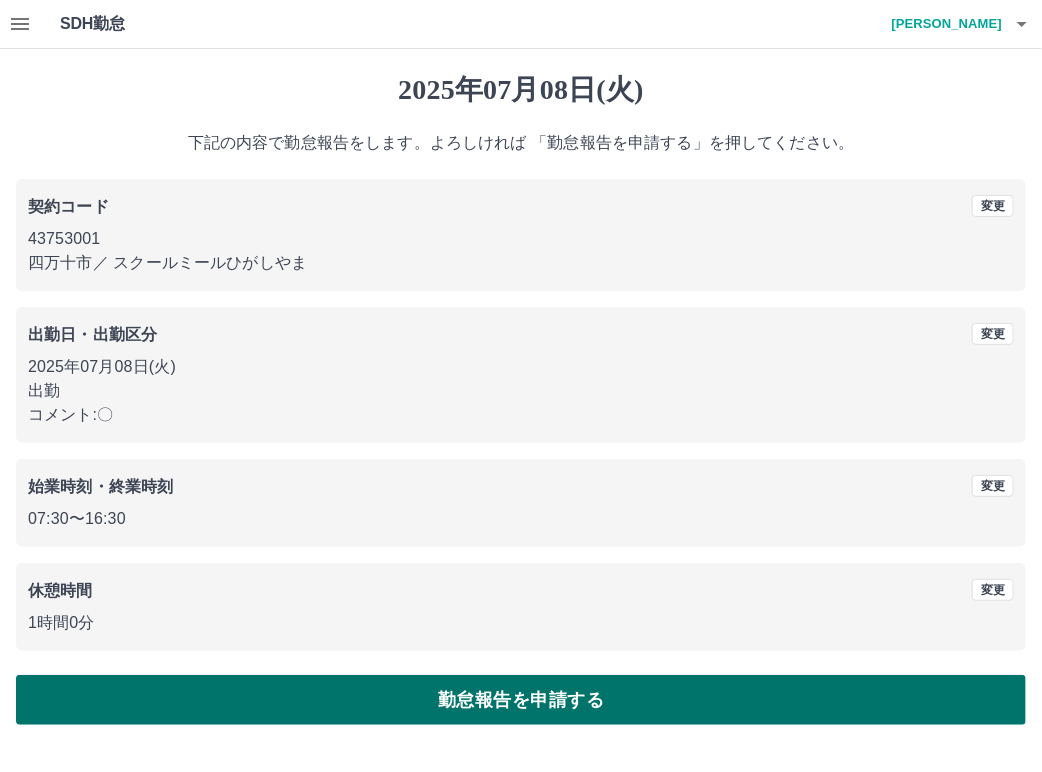 click on "勤怠報告を申請する" at bounding box center (521, 700) 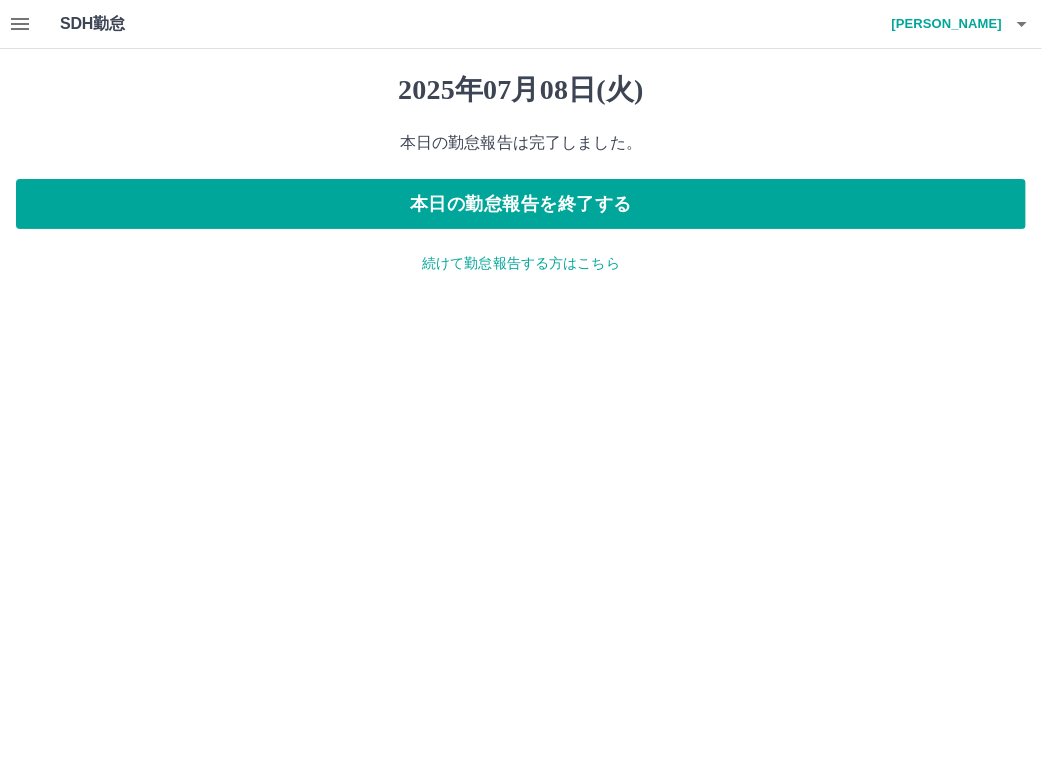 click on "続けて勤怠報告する方はこちら" at bounding box center (521, 263) 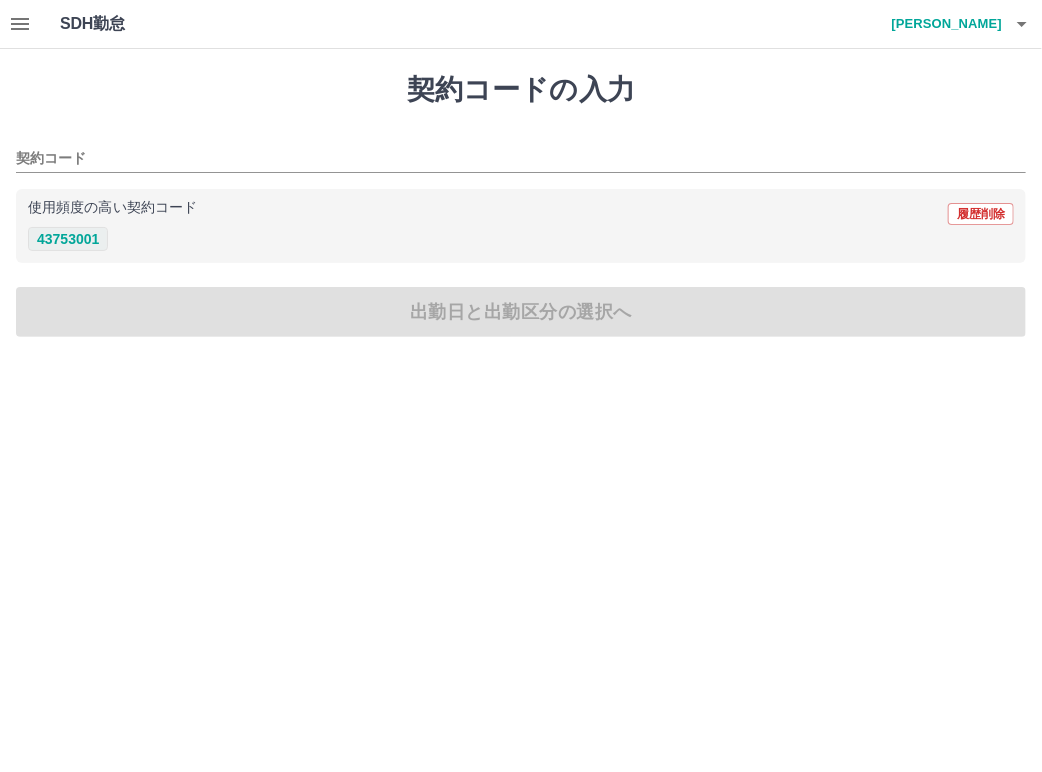 click on "43753001" at bounding box center (68, 239) 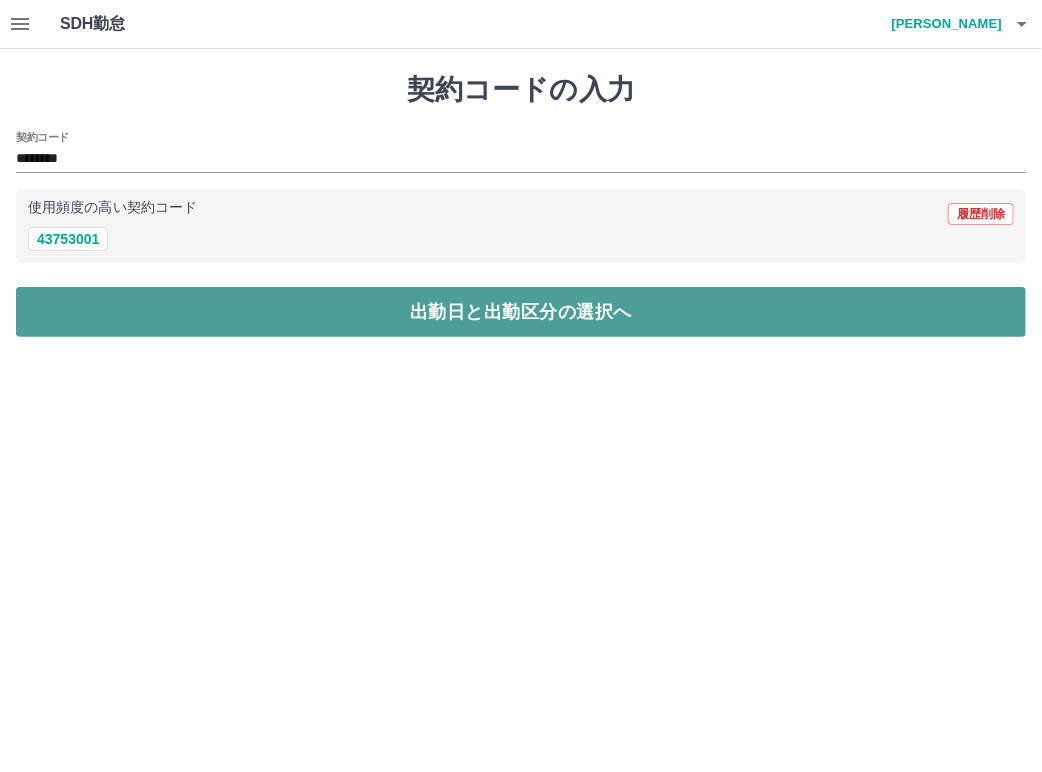 click on "出勤日と出勤区分の選択へ" at bounding box center [521, 312] 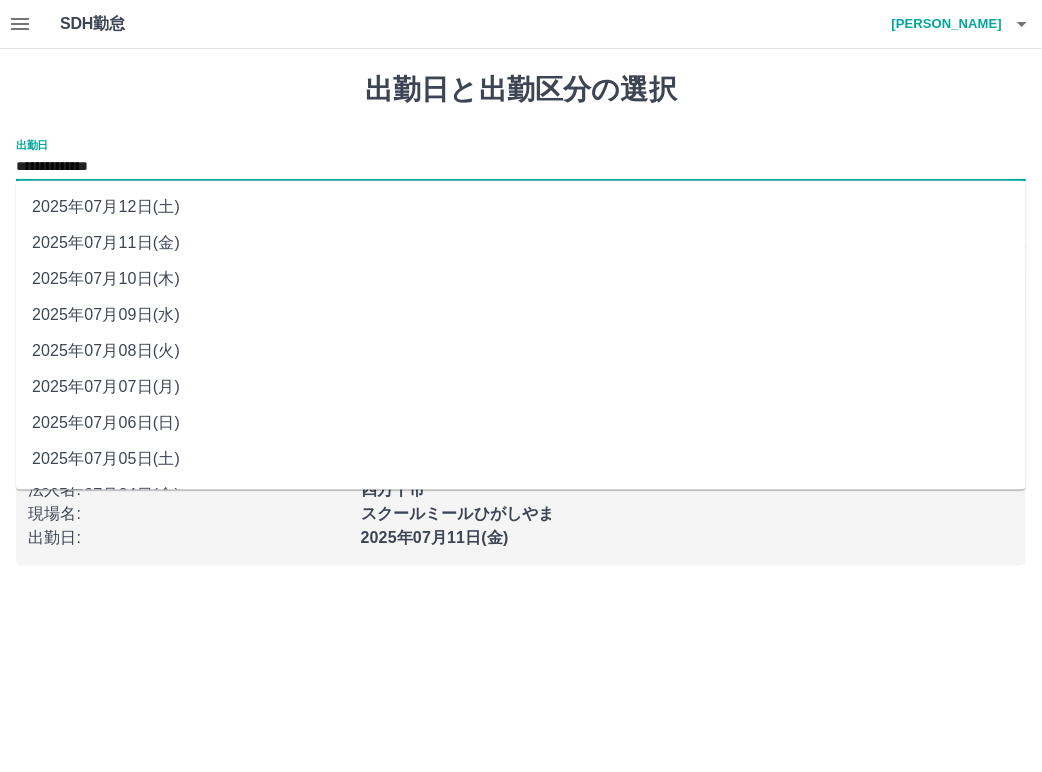 click on "**********" at bounding box center (521, 167) 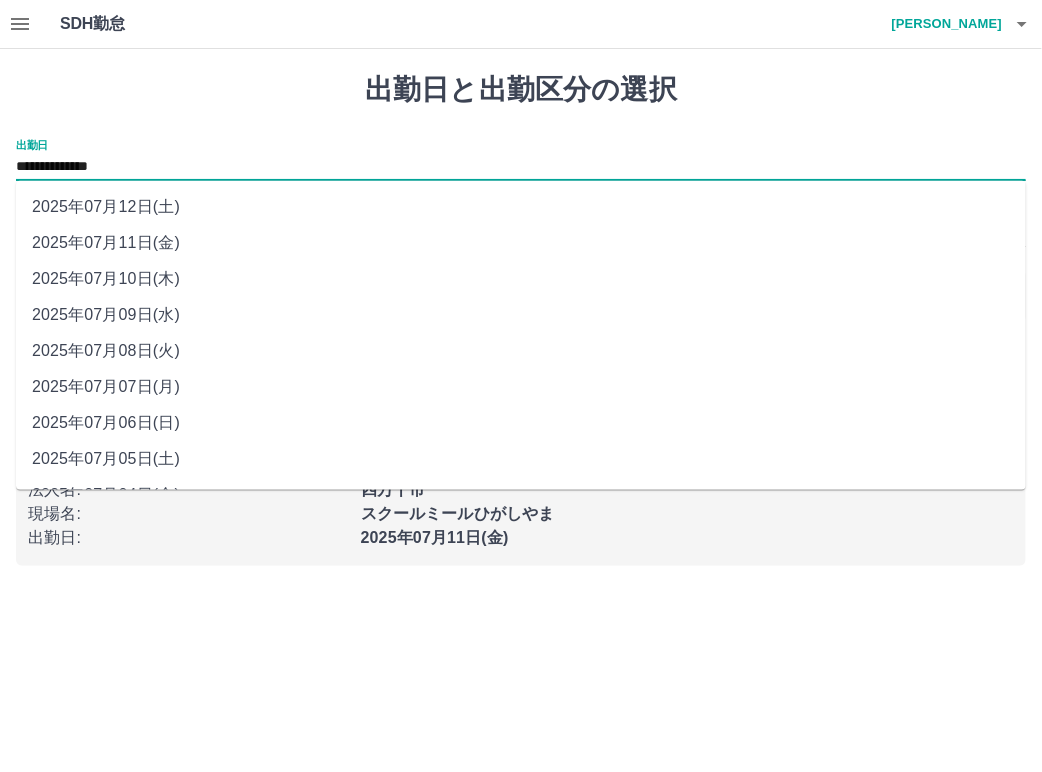 click on "2025年07月09日(水)" at bounding box center (521, 315) 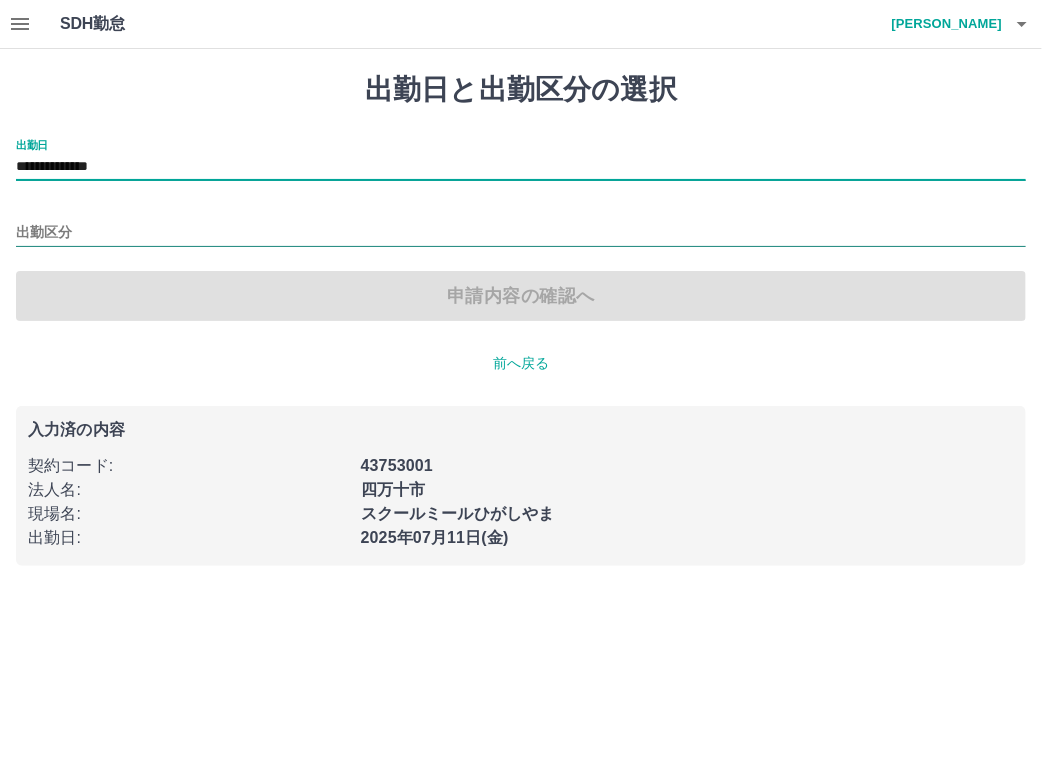 click on "出勤区分" at bounding box center (521, 233) 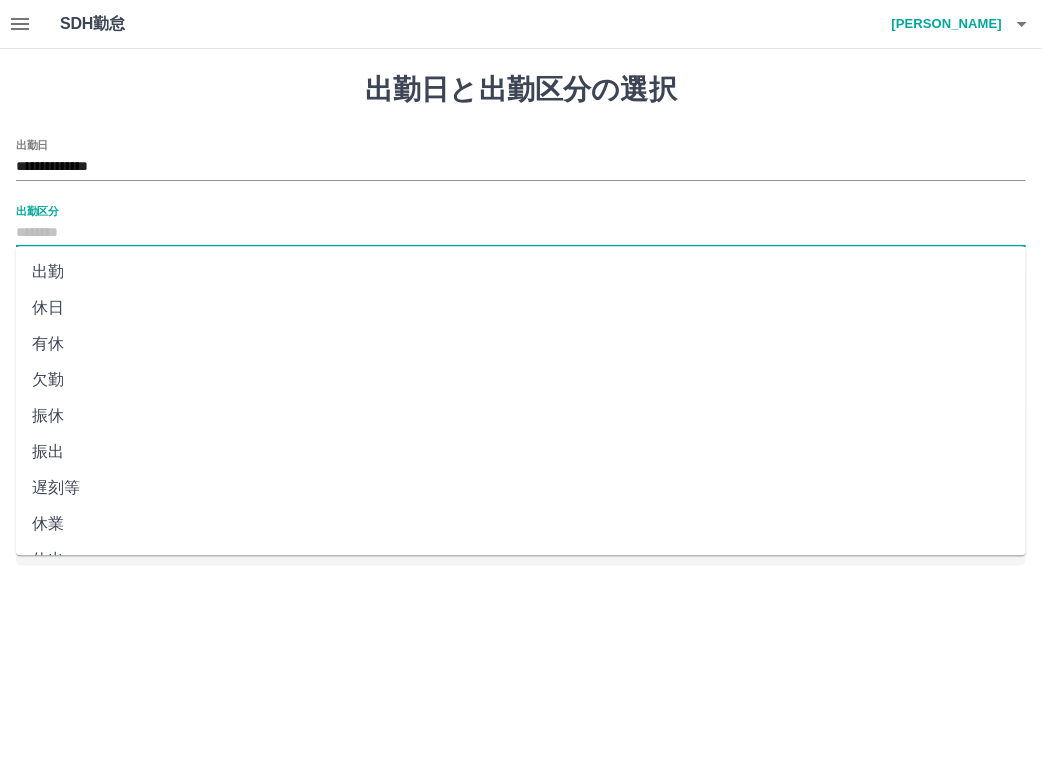 click on "出勤" at bounding box center [521, 272] 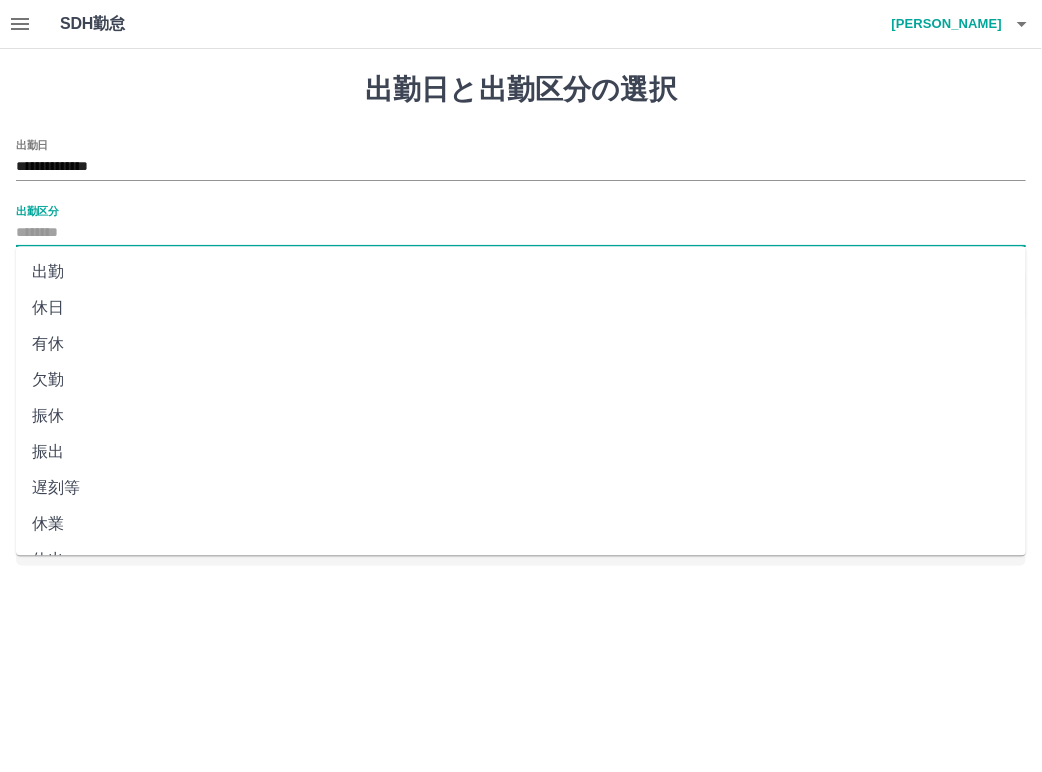 type on "**" 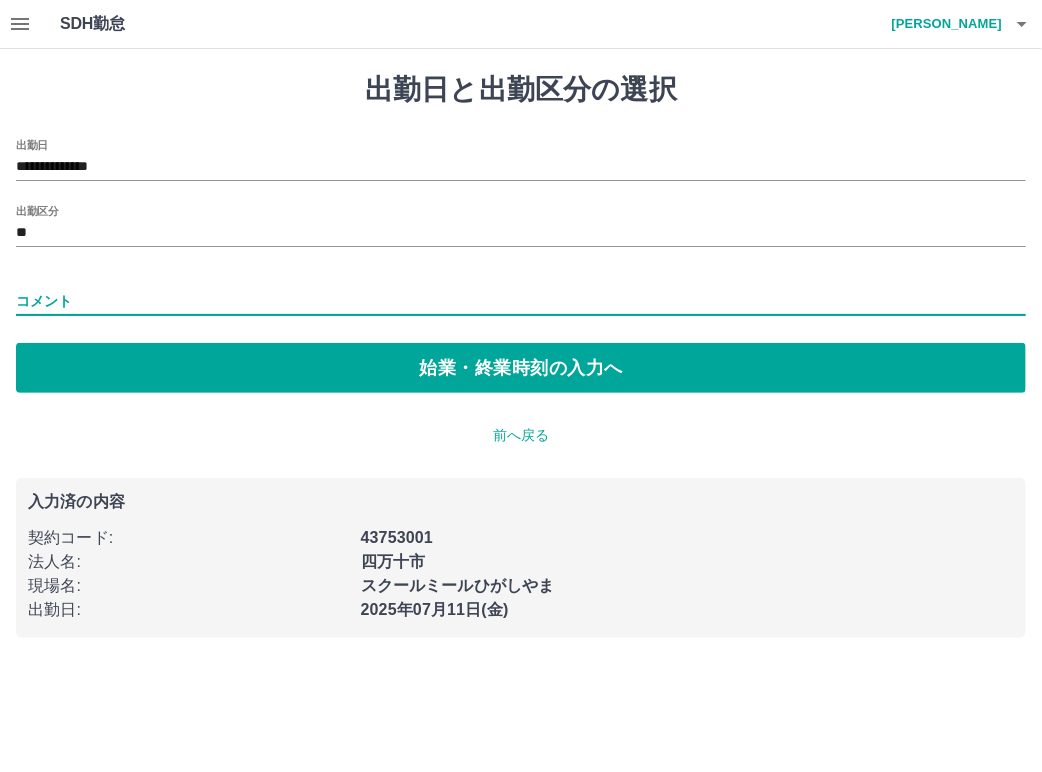 click on "コメント" at bounding box center [521, 301] 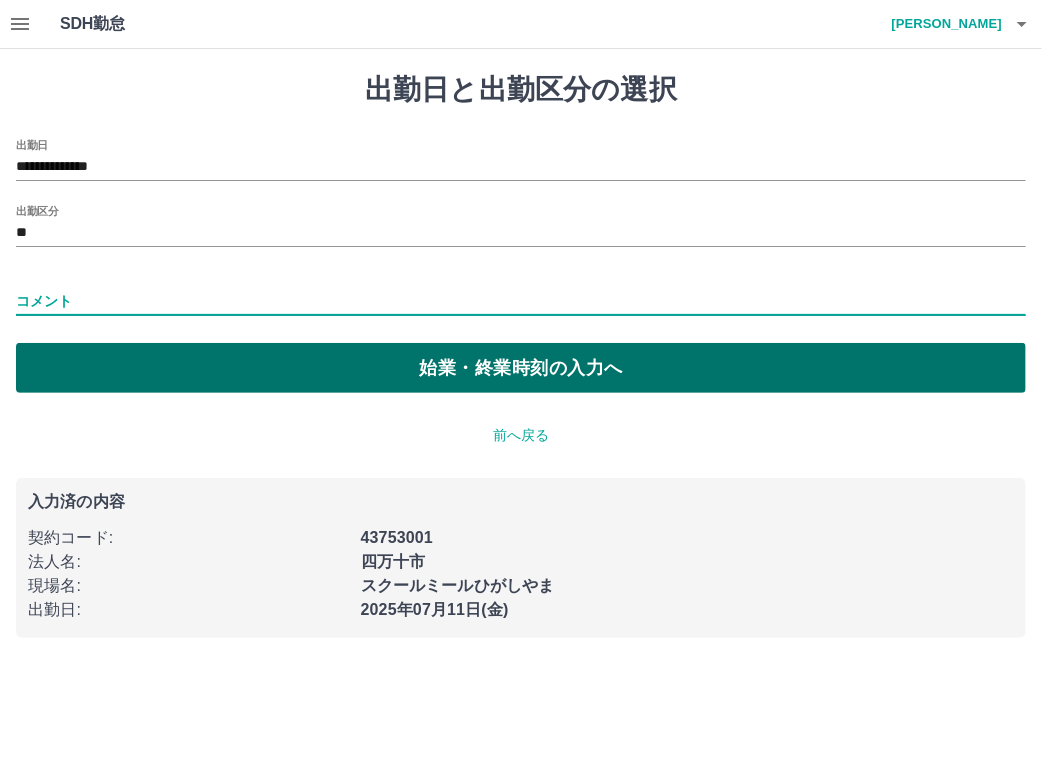 type on "*" 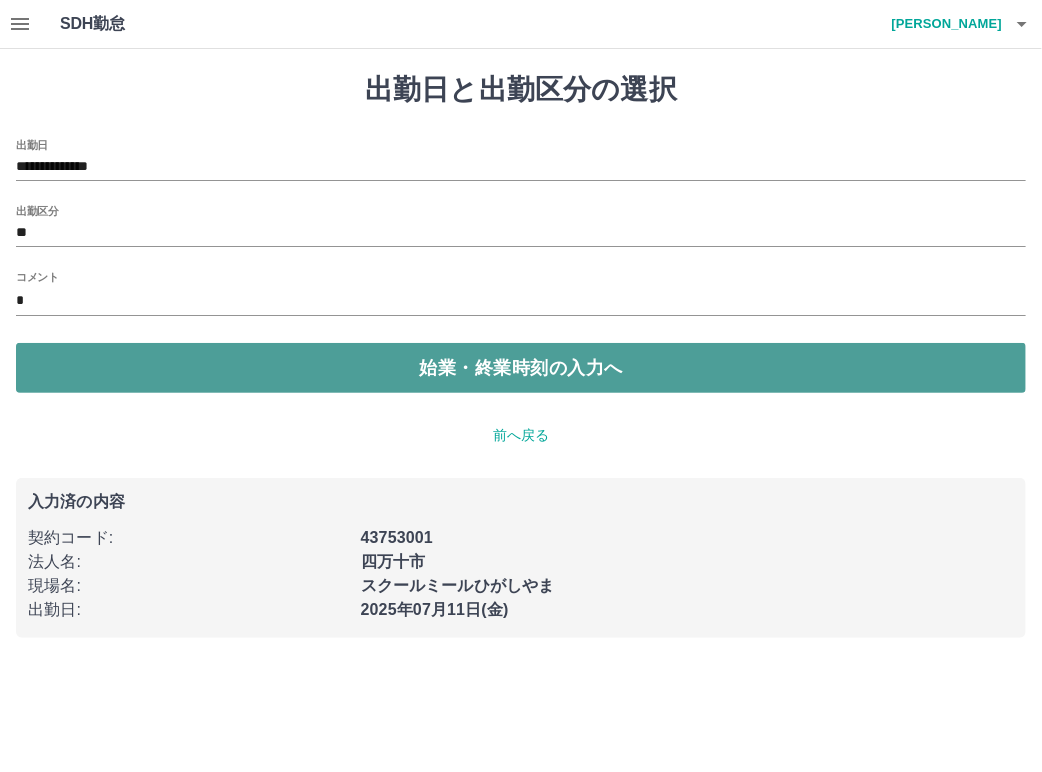 click on "始業・終業時刻の入力へ" at bounding box center [521, 368] 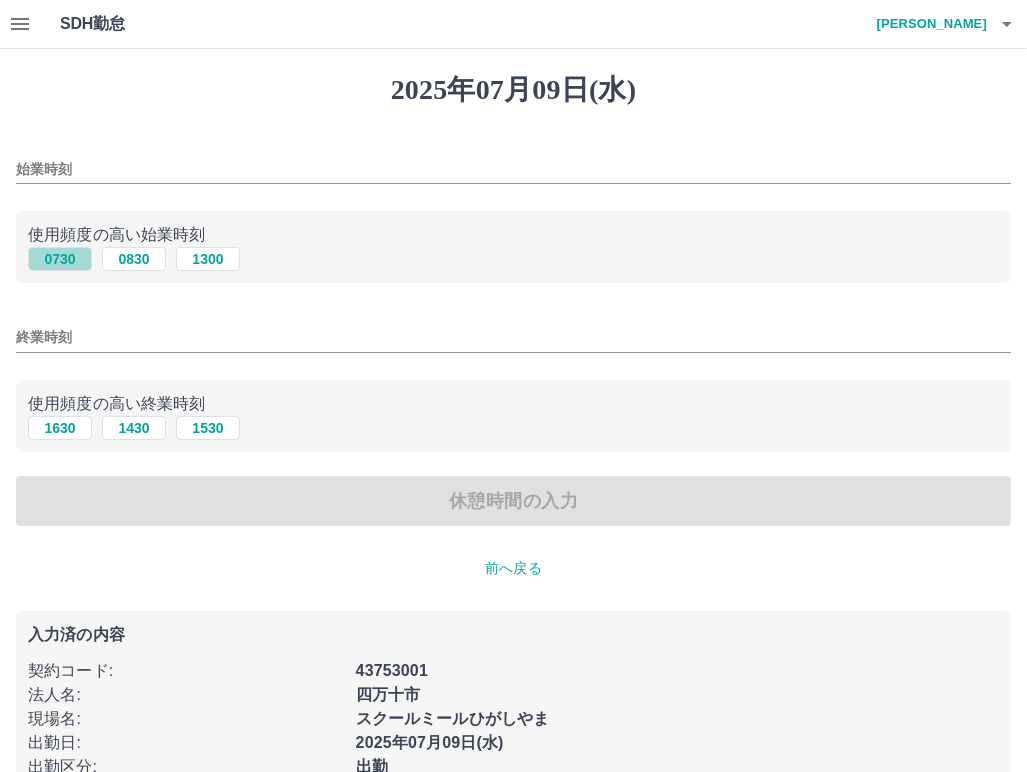 click on "0730" at bounding box center [60, 259] 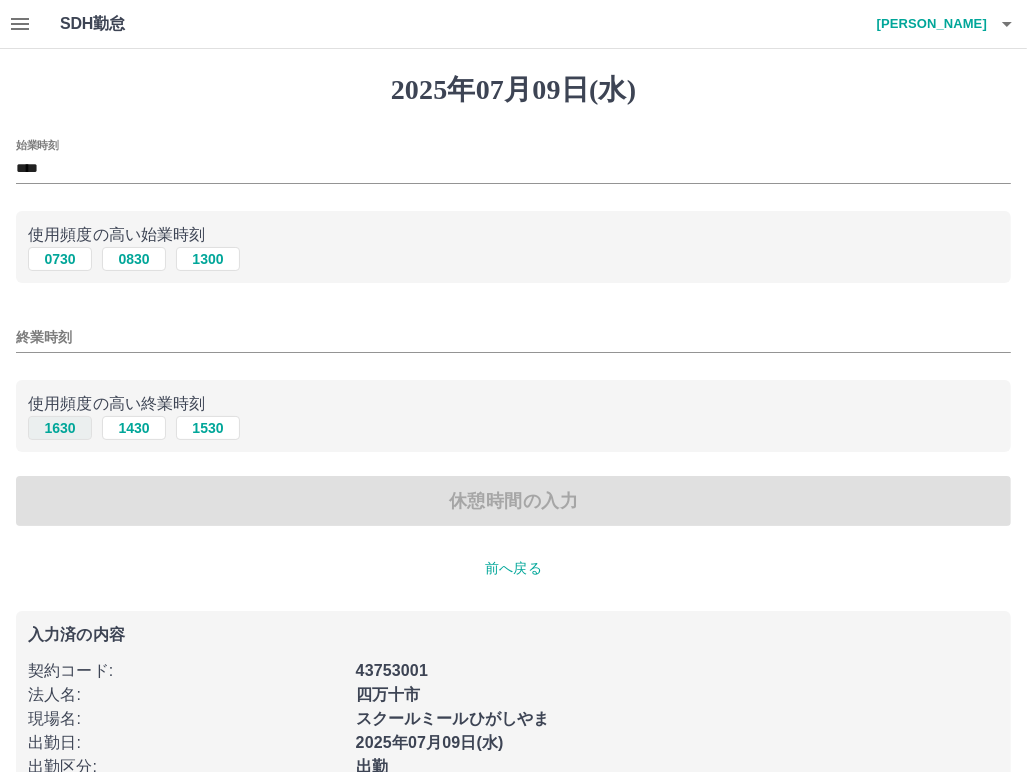 click on "1630" at bounding box center [60, 428] 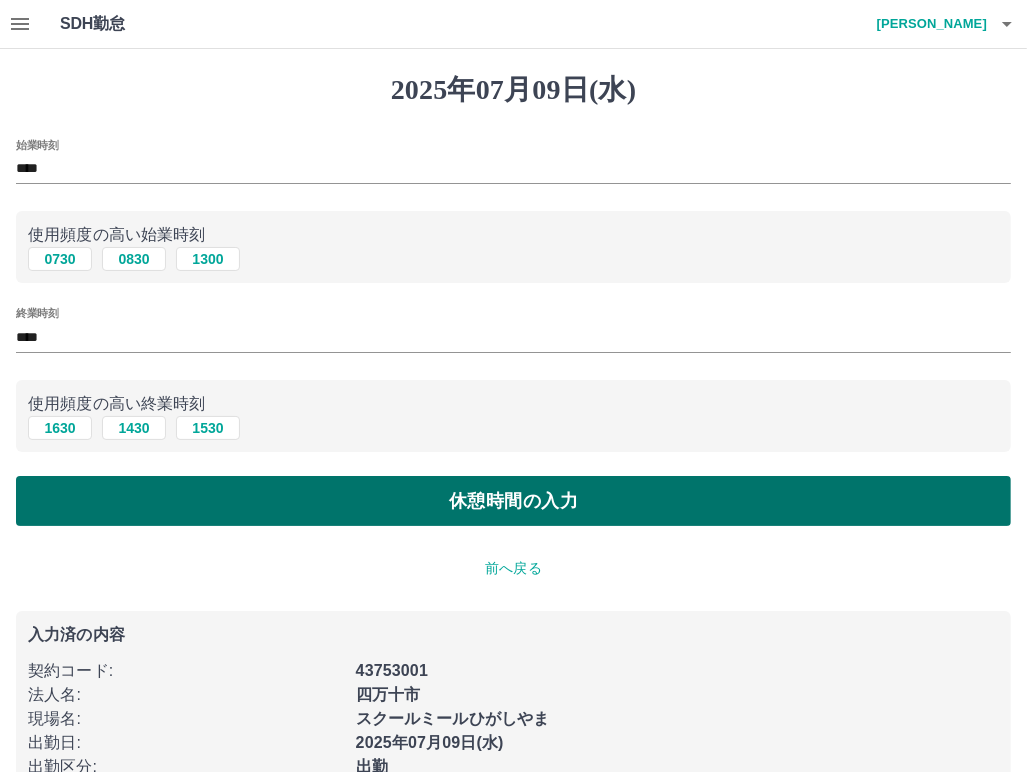 click on "休憩時間の入力" at bounding box center [513, 501] 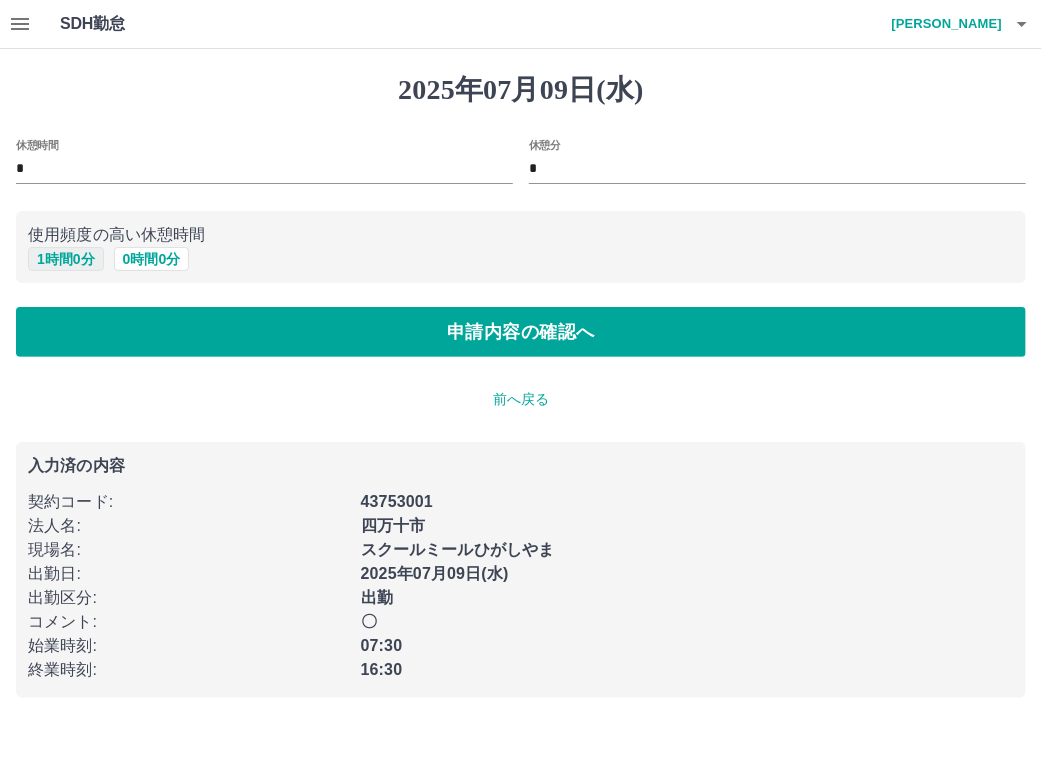 click on "1 時間 0 分" at bounding box center [66, 259] 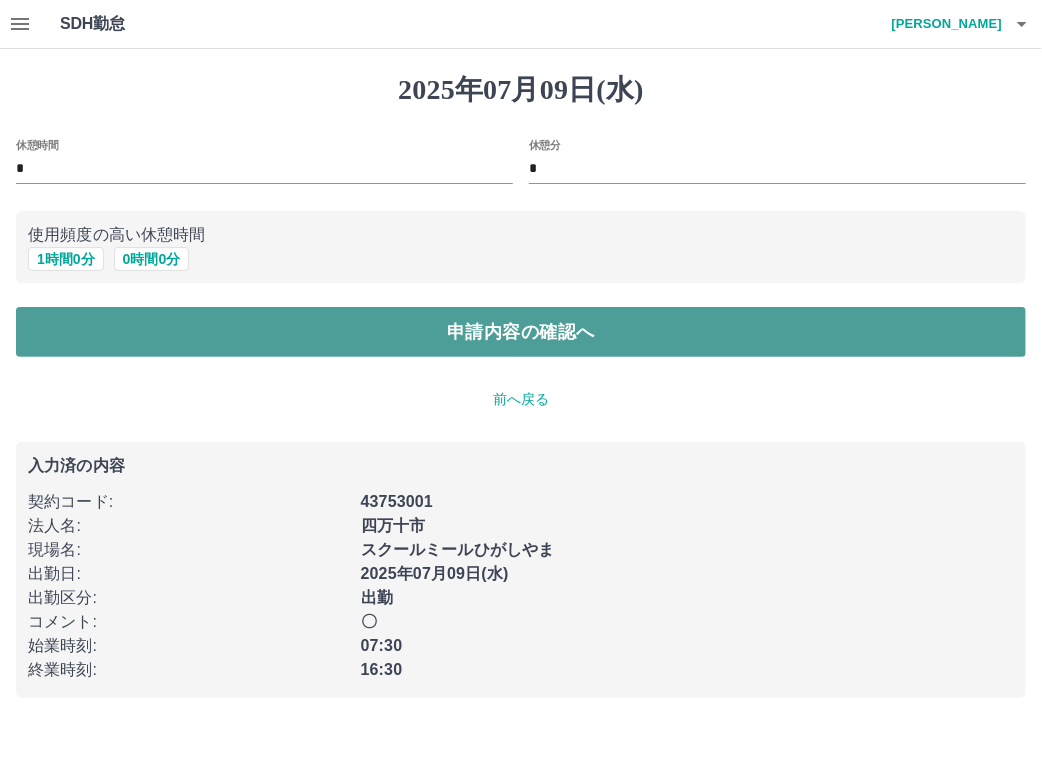 click on "申請内容の確認へ" at bounding box center (521, 332) 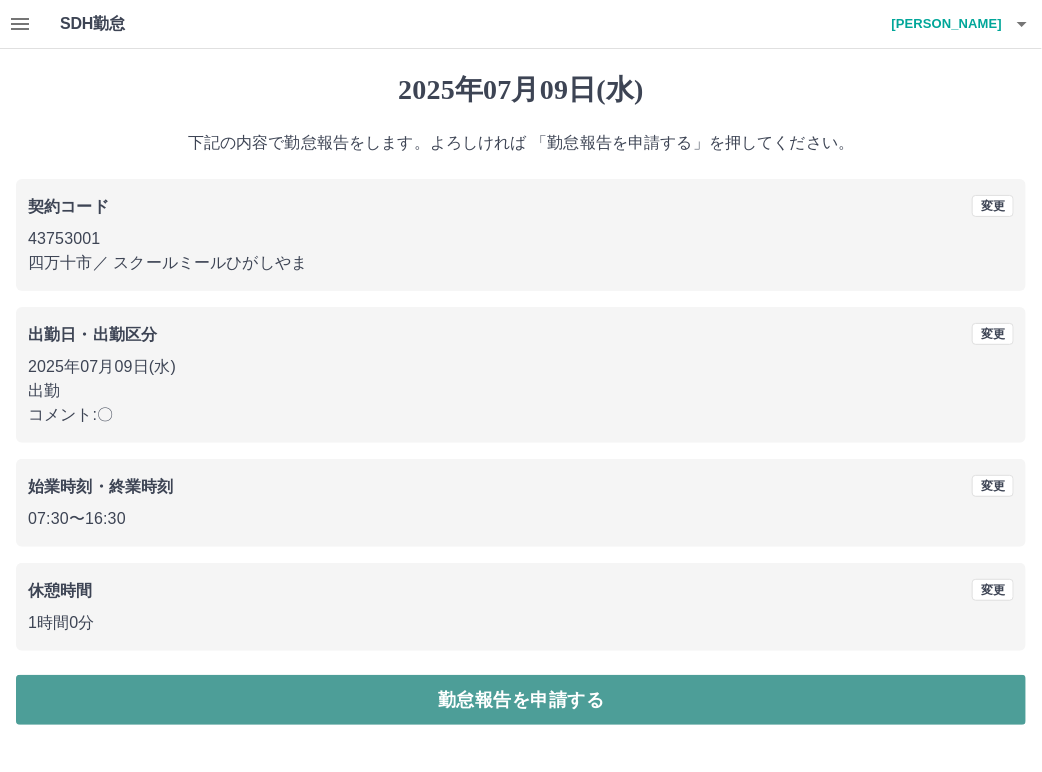 click on "勤怠報告を申請する" at bounding box center [521, 700] 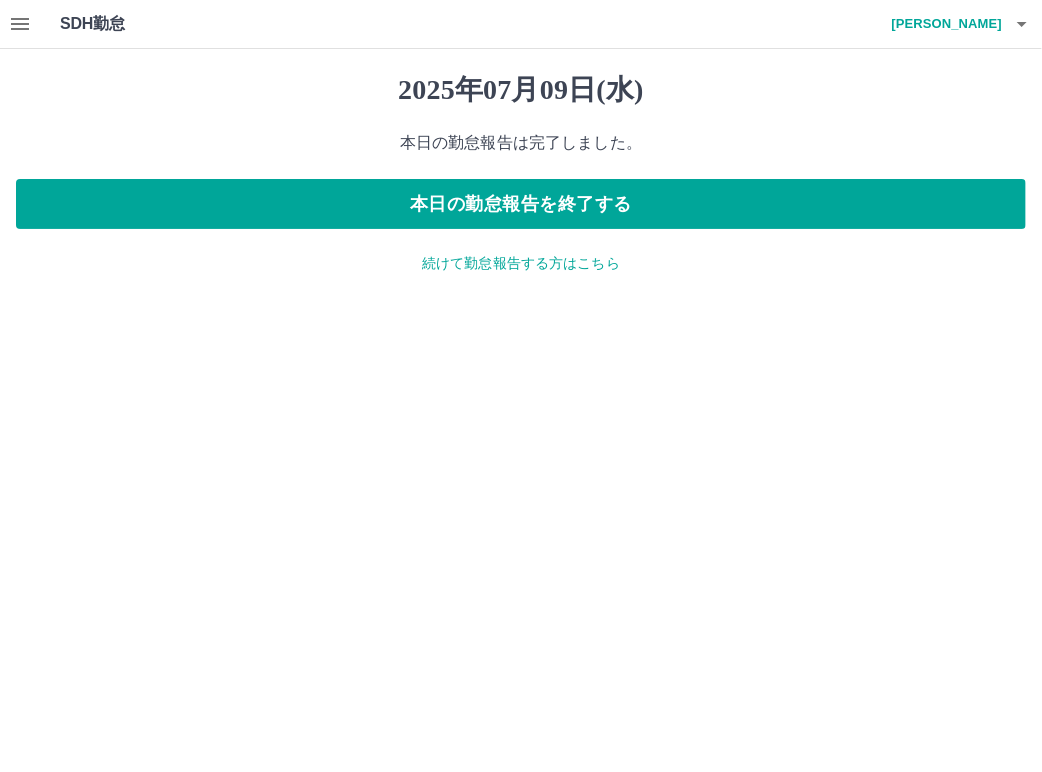 click on "続けて勤怠報告する方はこちら" at bounding box center [521, 263] 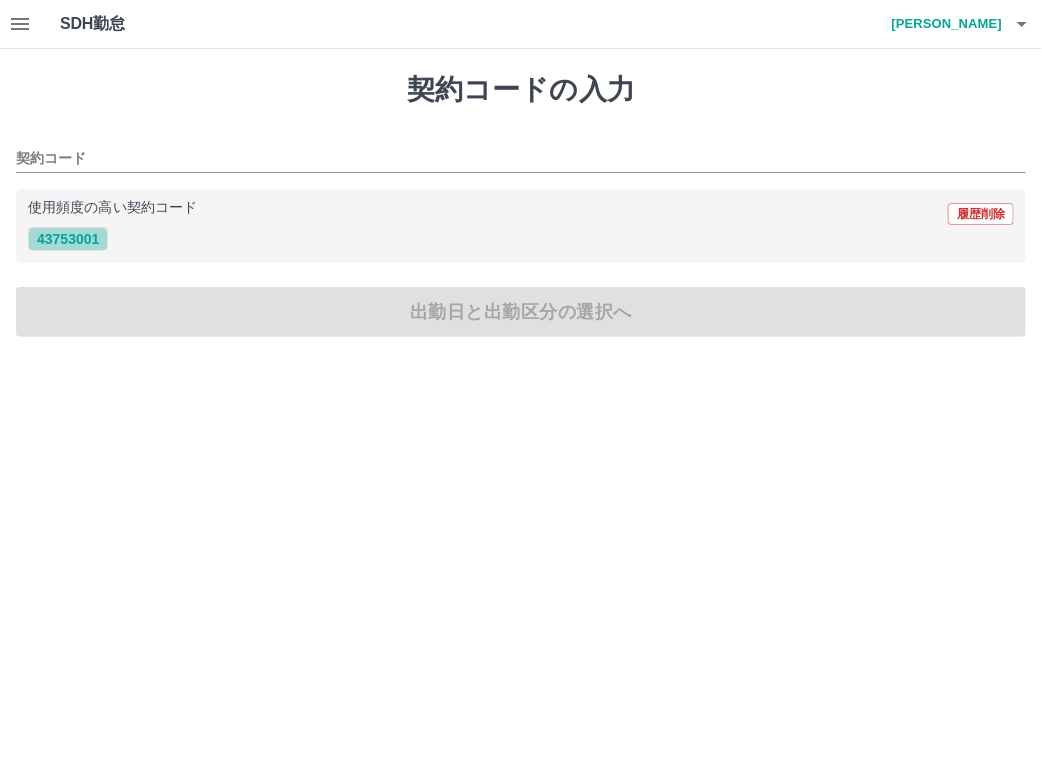click on "43753001" at bounding box center [68, 239] 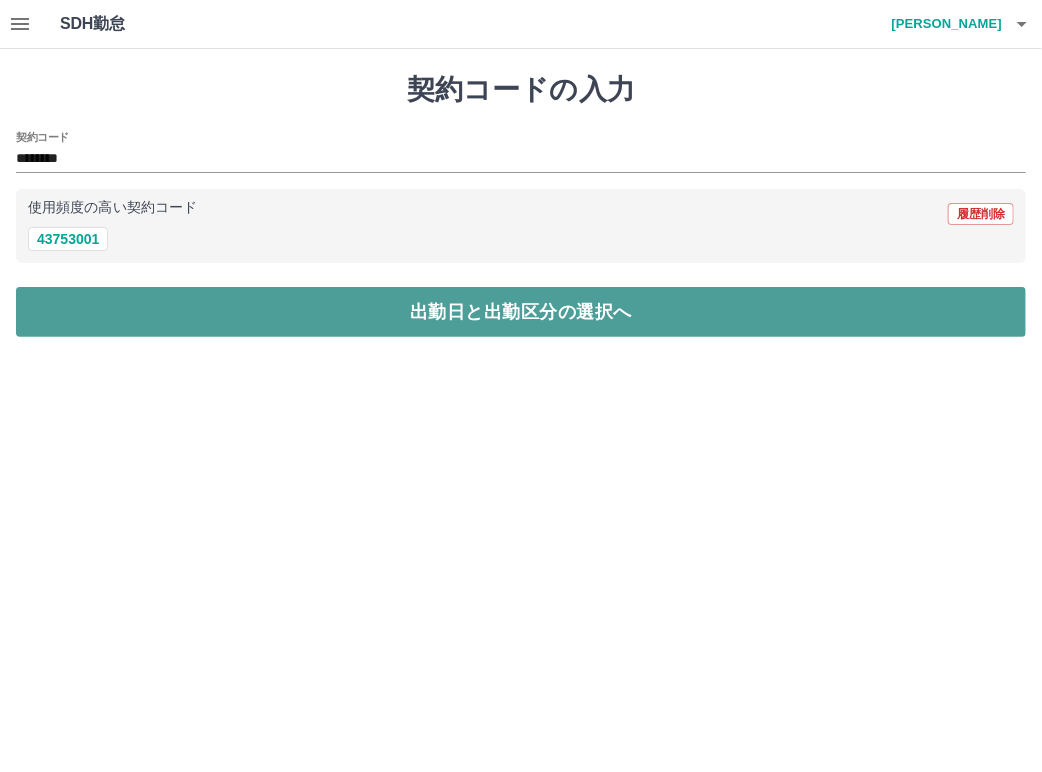 click on "出勤日と出勤区分の選択へ" at bounding box center (521, 312) 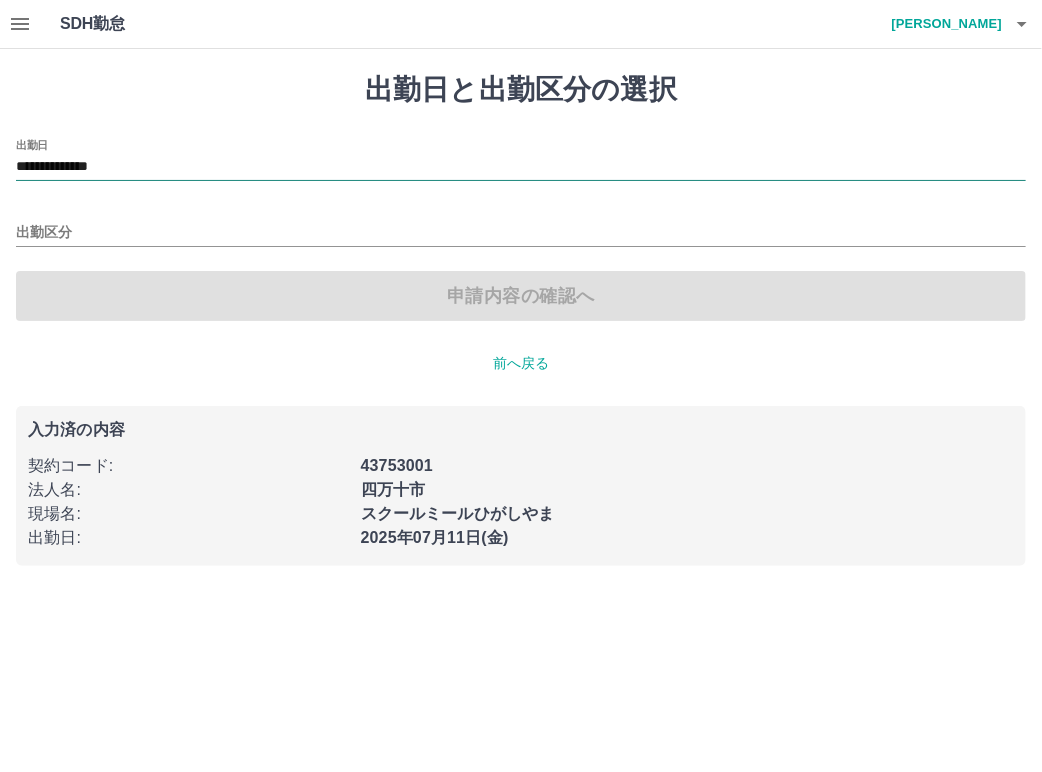 click on "**********" at bounding box center [521, 167] 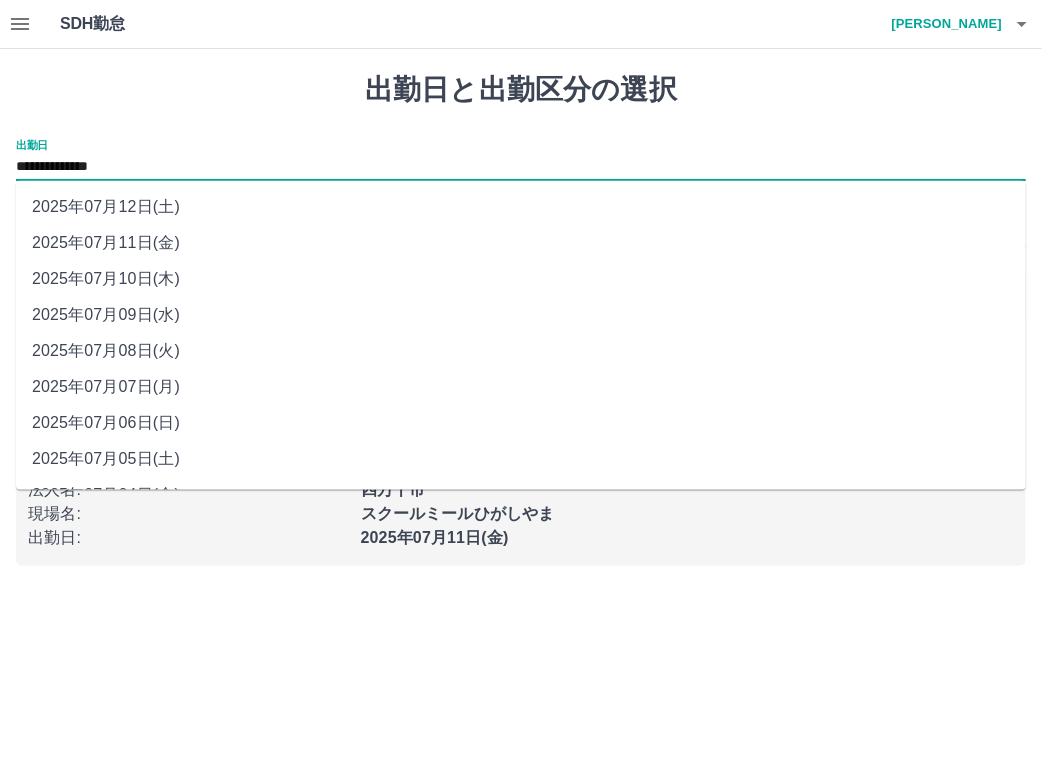 click on "2025年07月10日(木)" at bounding box center (521, 279) 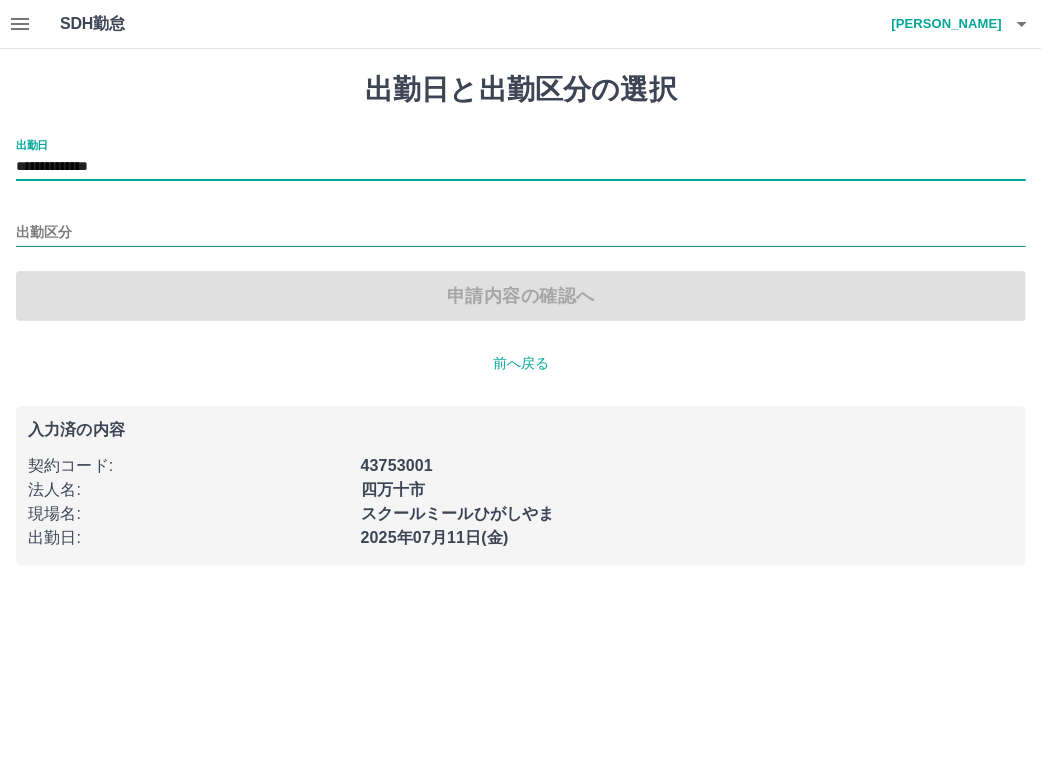 click on "出勤区分" at bounding box center [521, 233] 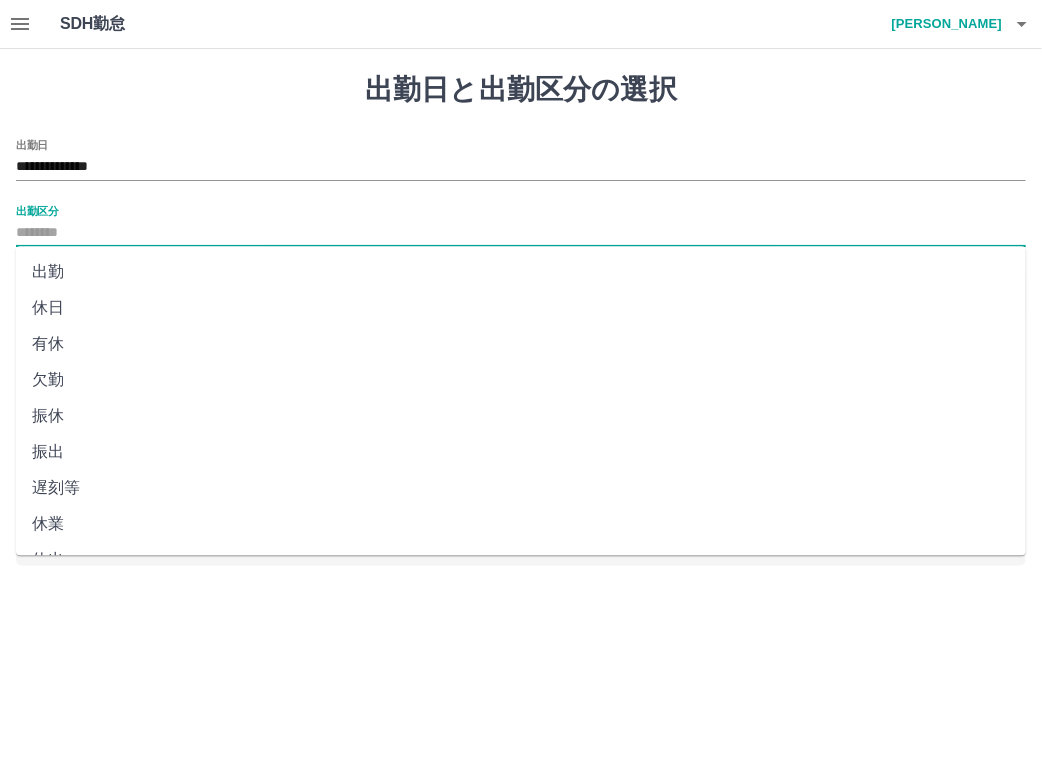 click on "出勤" at bounding box center (521, 272) 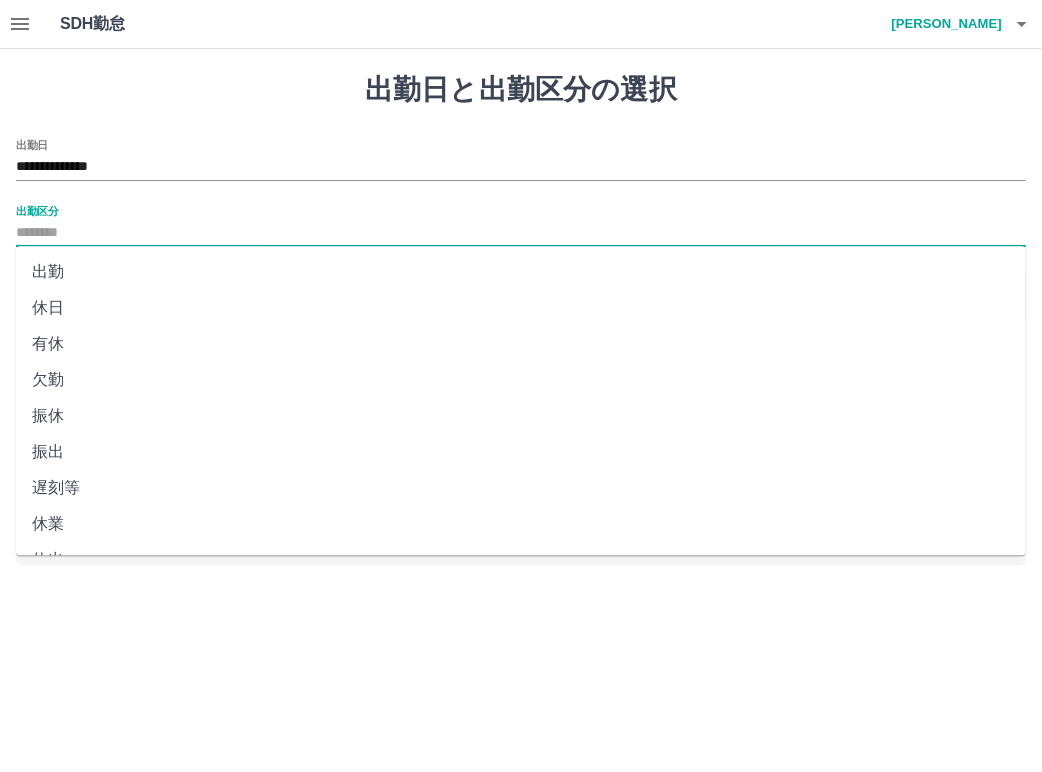 type on "**" 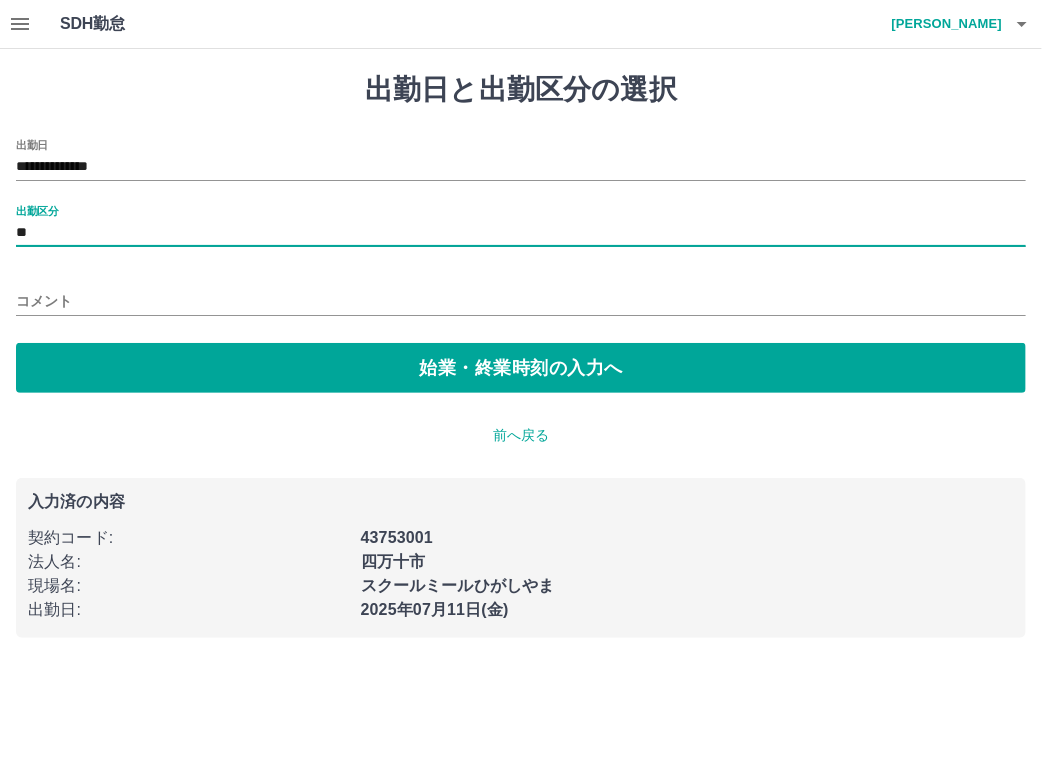 click on "コメント" at bounding box center [521, 301] 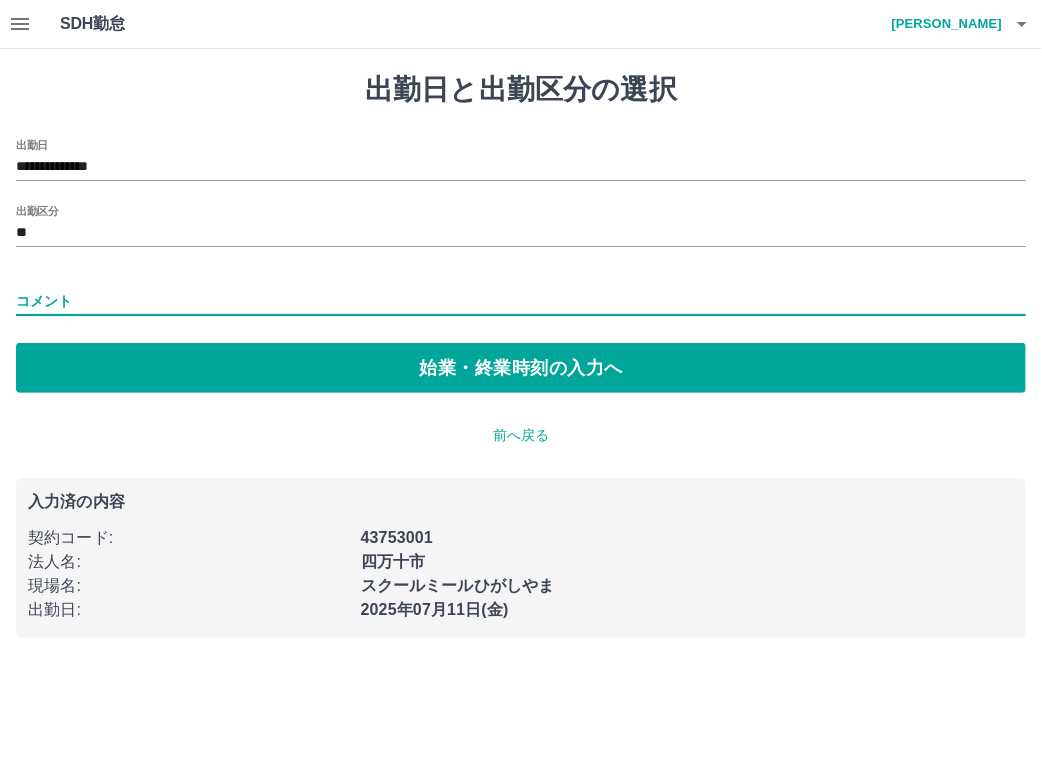 type on "*" 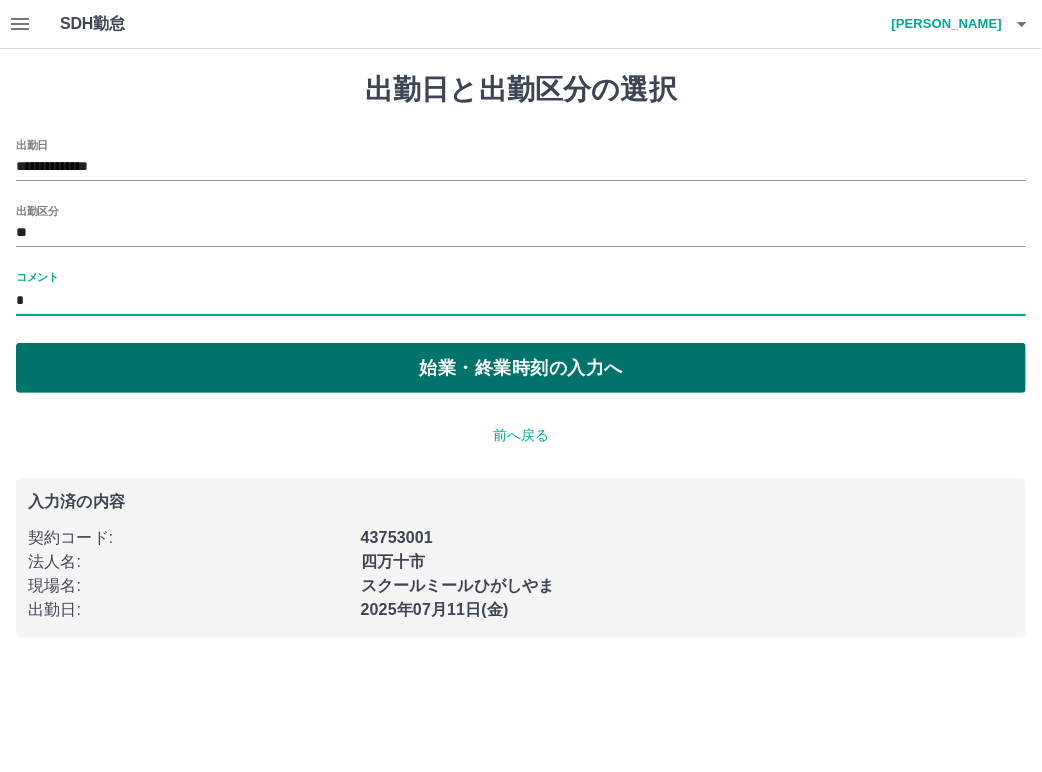 click on "始業・終業時刻の入力へ" at bounding box center [521, 368] 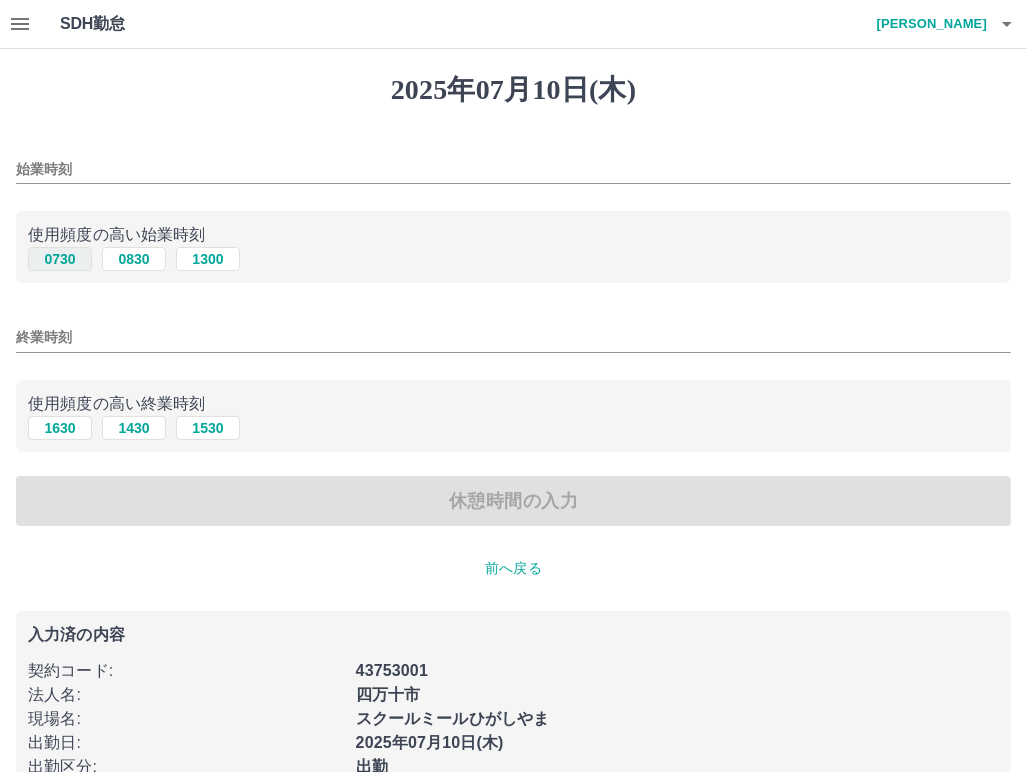 click on "0730" at bounding box center [60, 259] 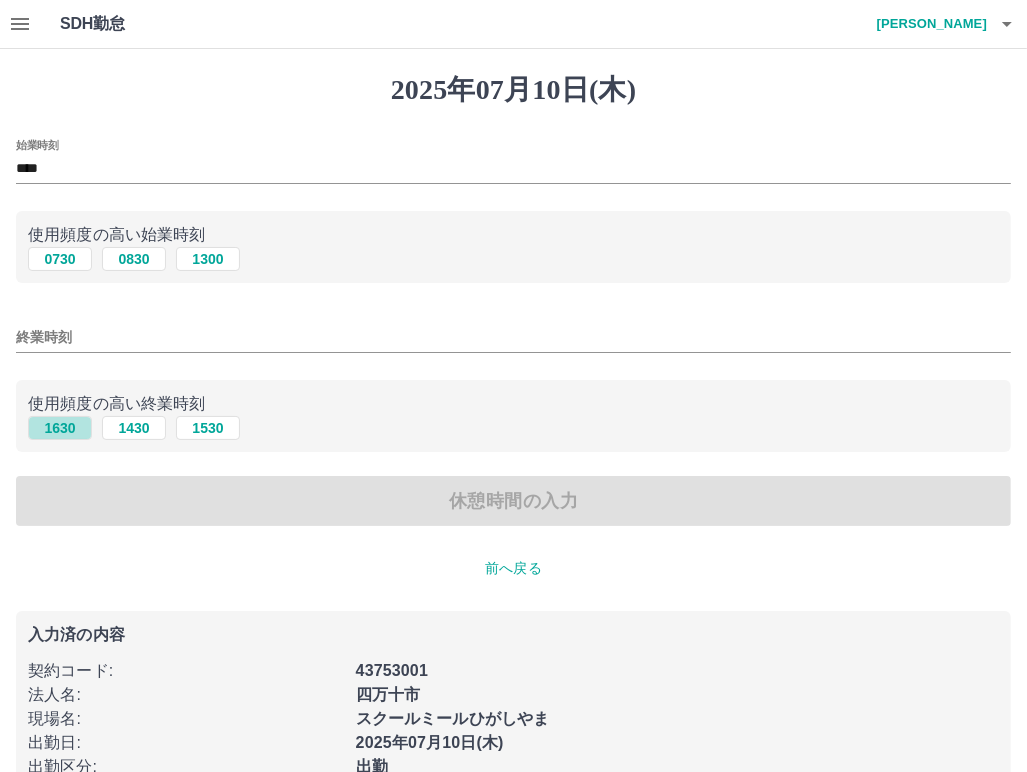 drag, startPoint x: 56, startPoint y: 424, endPoint x: 200, endPoint y: 445, distance: 145.5232 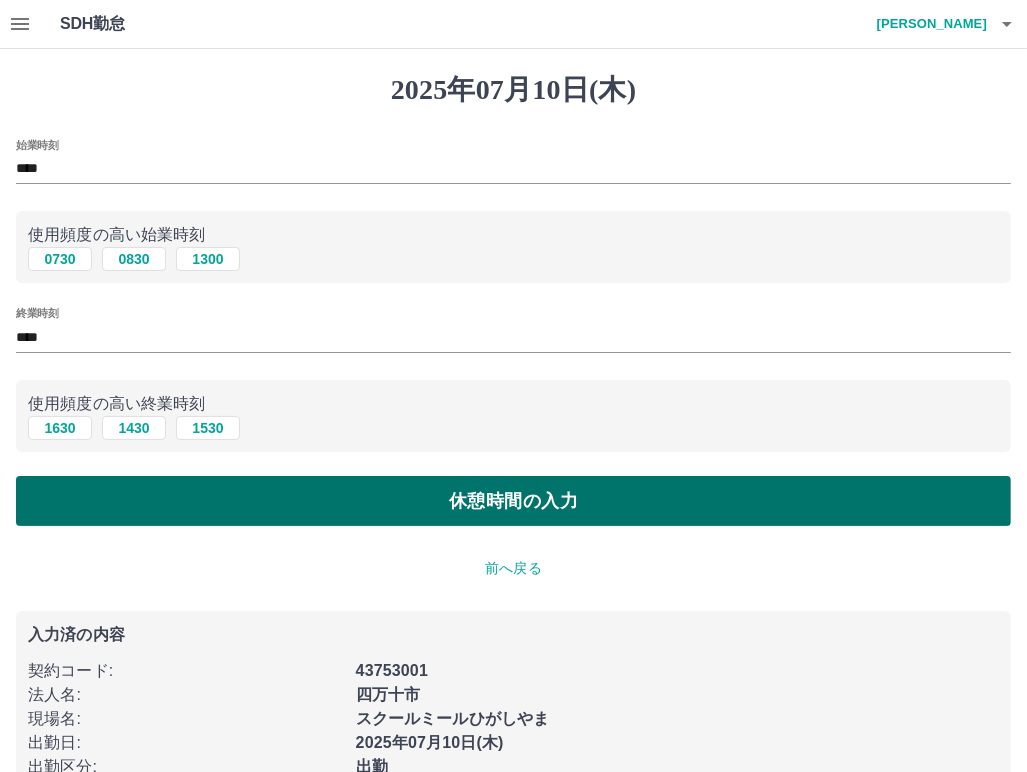 click on "休憩時間の入力" at bounding box center (513, 501) 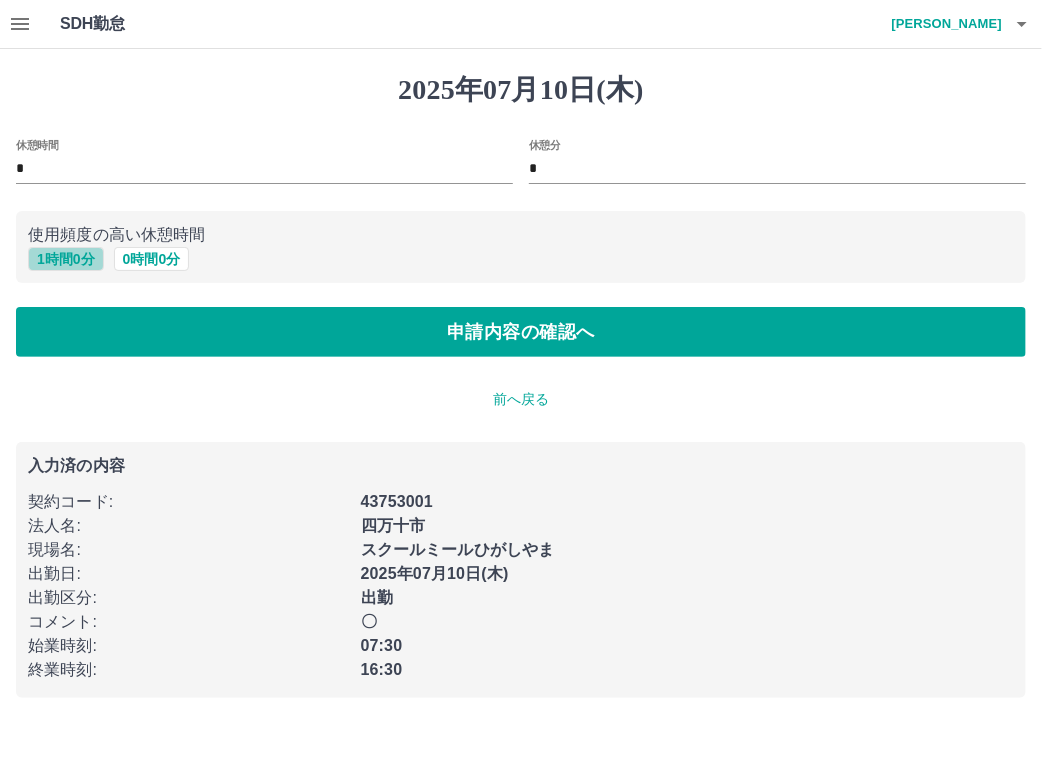 click on "1 時間 0 分" at bounding box center (66, 259) 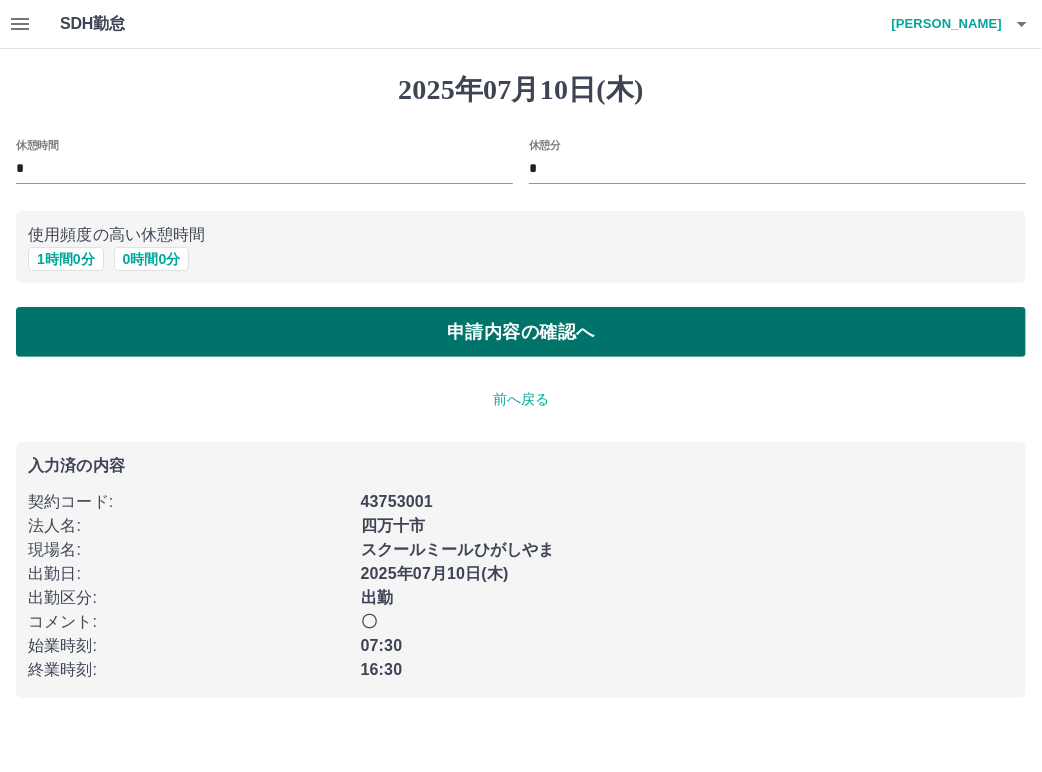 click on "申請内容の確認へ" at bounding box center [521, 332] 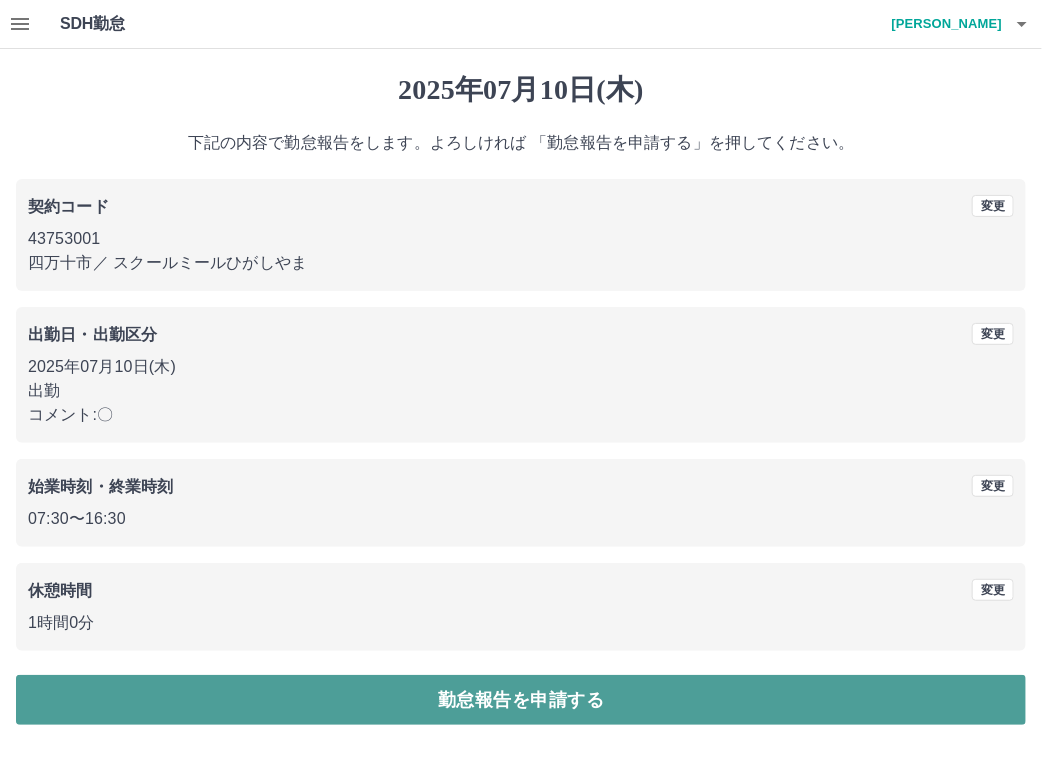 click on "勤怠報告を申請する" at bounding box center [521, 700] 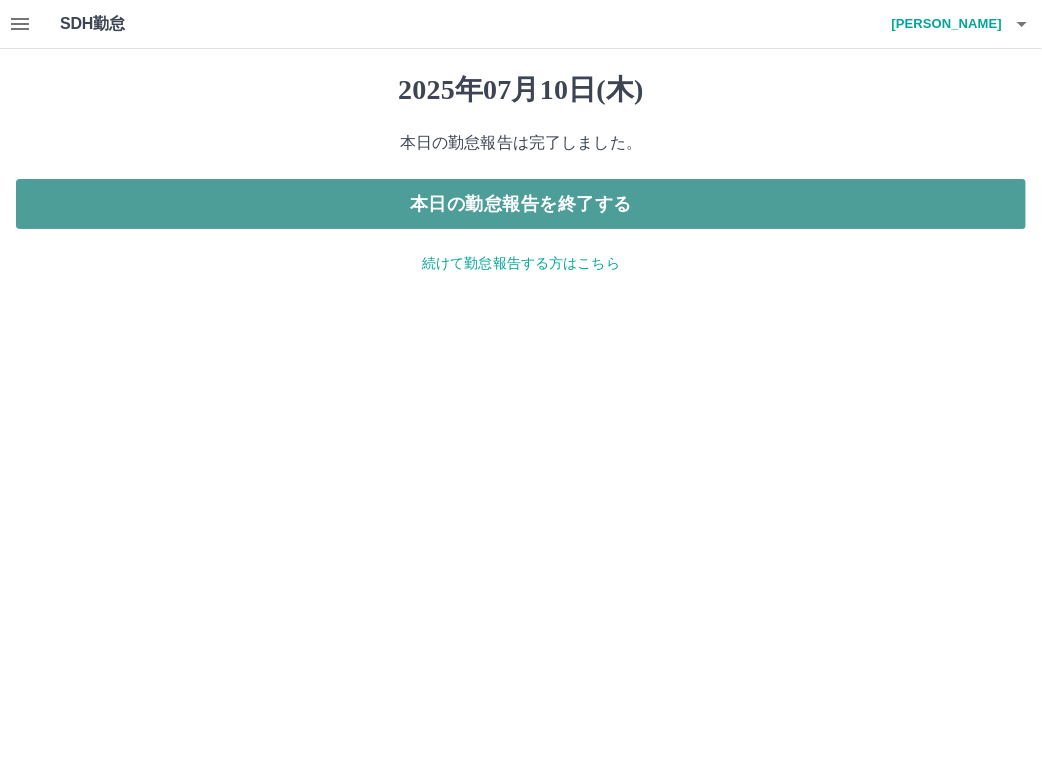click on "本日の勤怠報告を終了する" at bounding box center [521, 204] 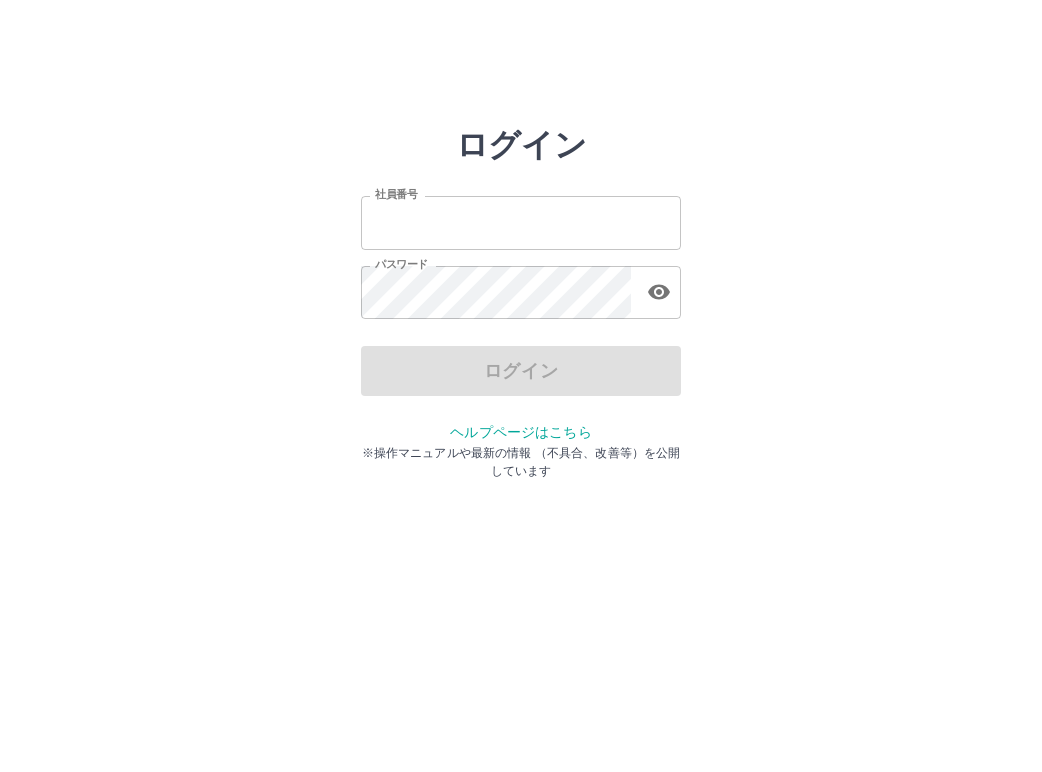 scroll, scrollTop: 0, scrollLeft: 0, axis: both 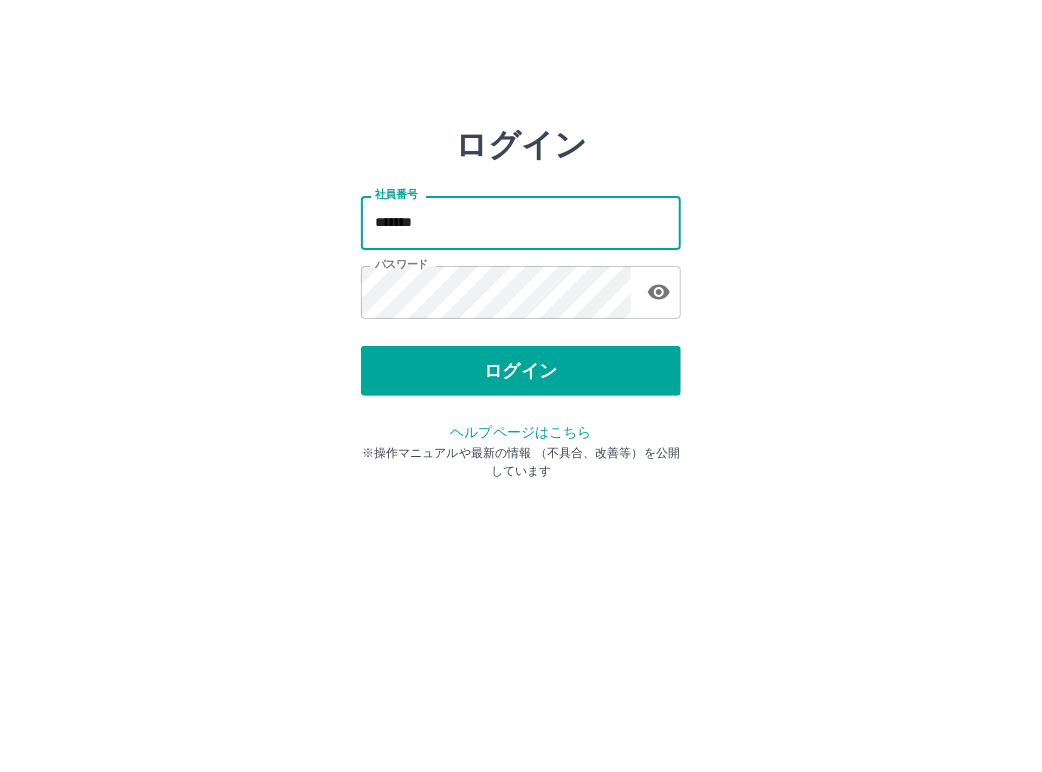 click on "*******" at bounding box center (521, 222) 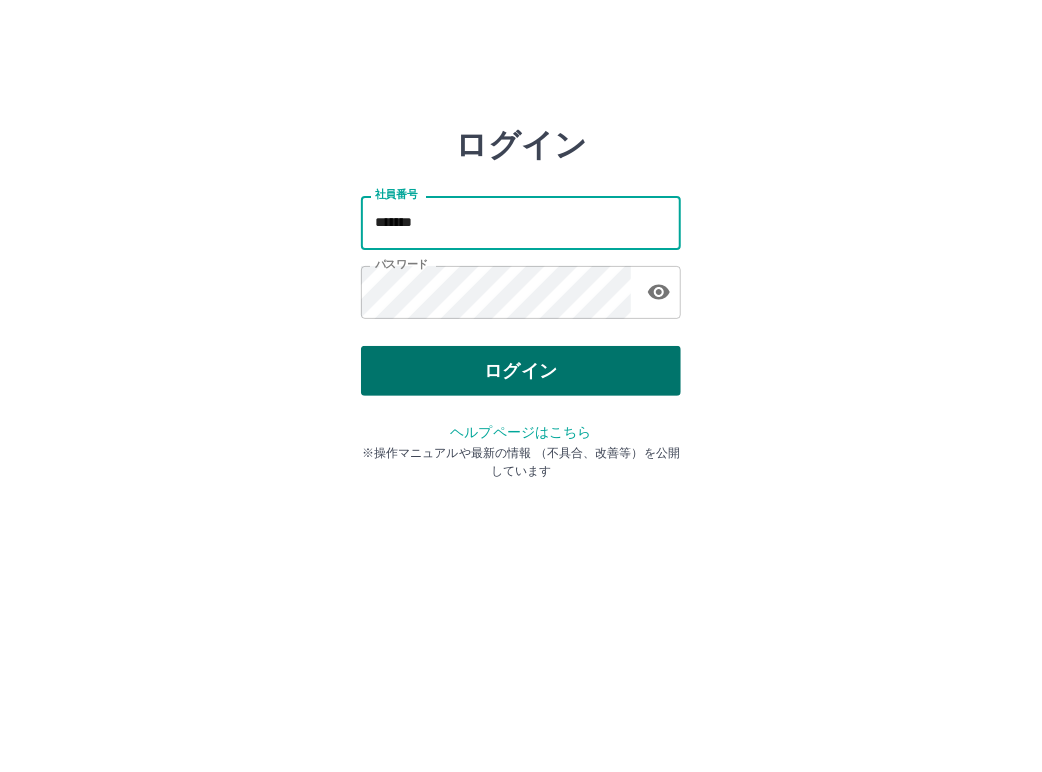 click on "ログイン" at bounding box center [521, 371] 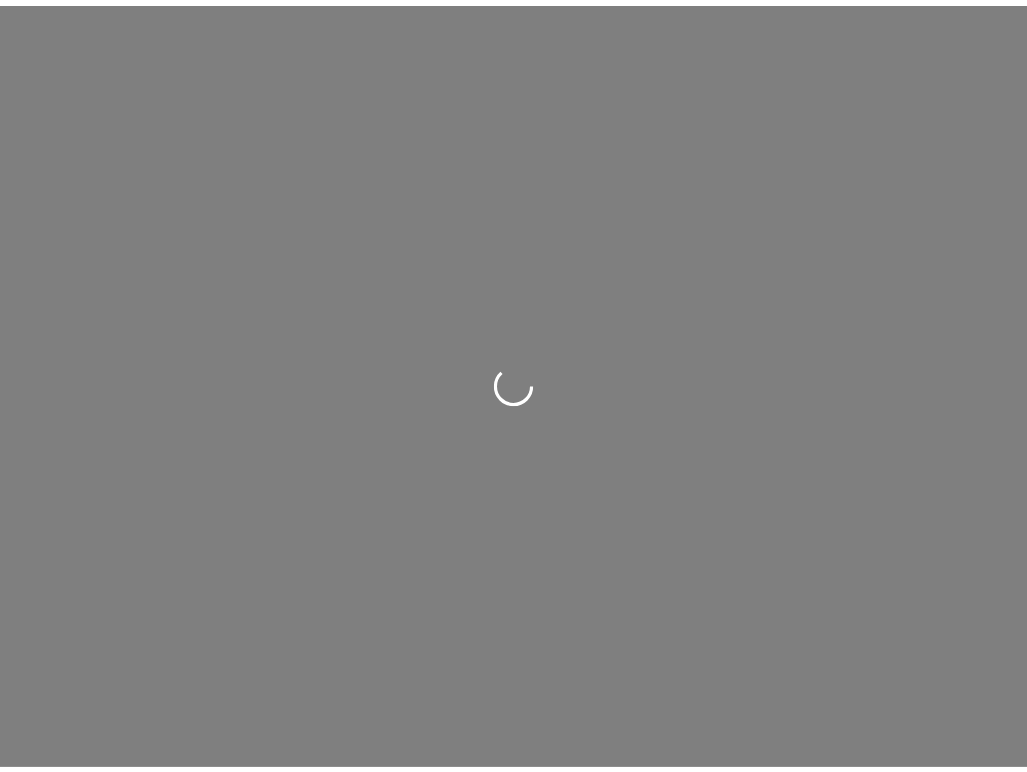 scroll, scrollTop: 0, scrollLeft: 0, axis: both 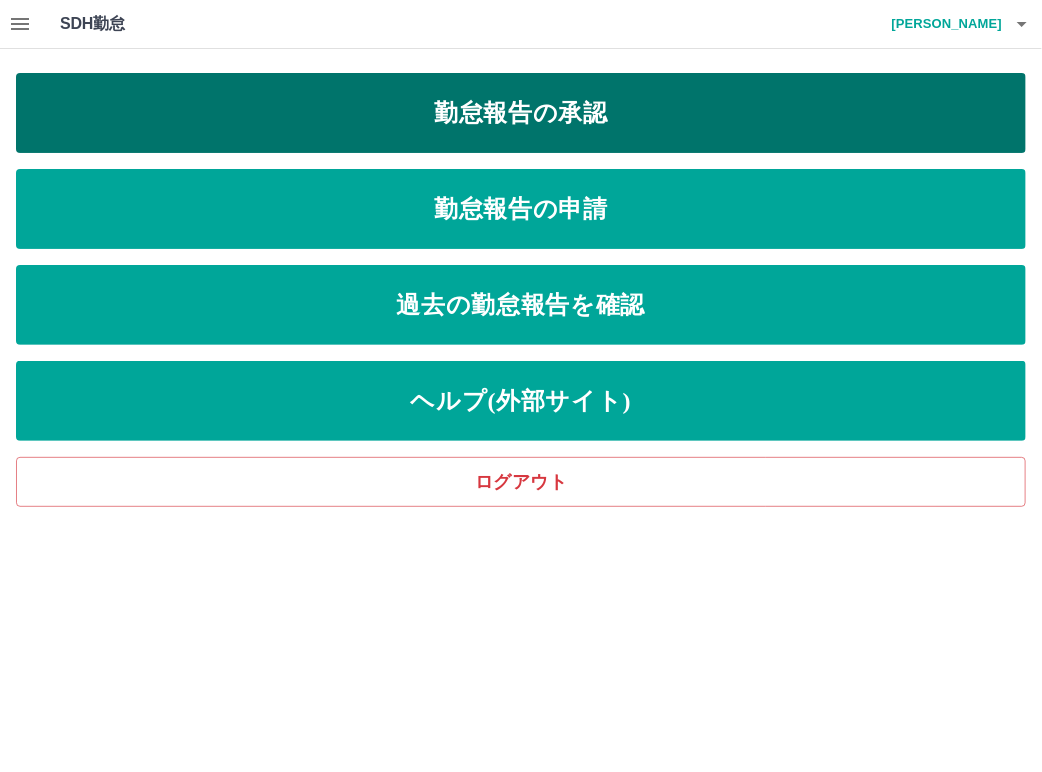 click on "勤怠報告の承認" at bounding box center [521, 113] 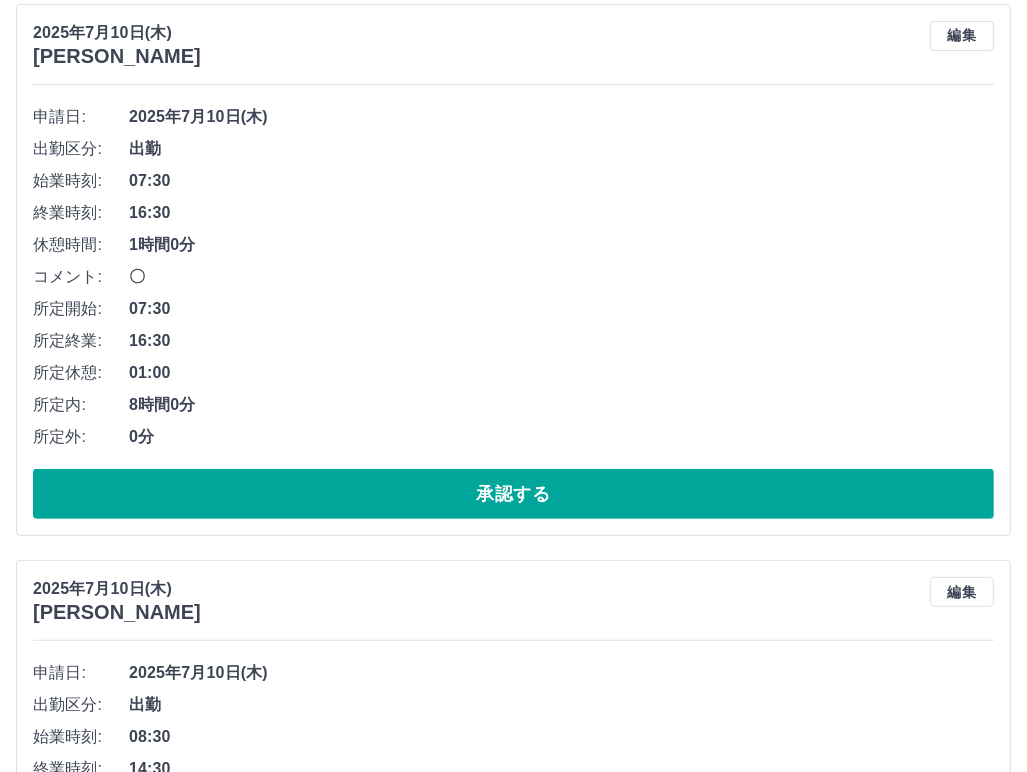 scroll, scrollTop: 300, scrollLeft: 0, axis: vertical 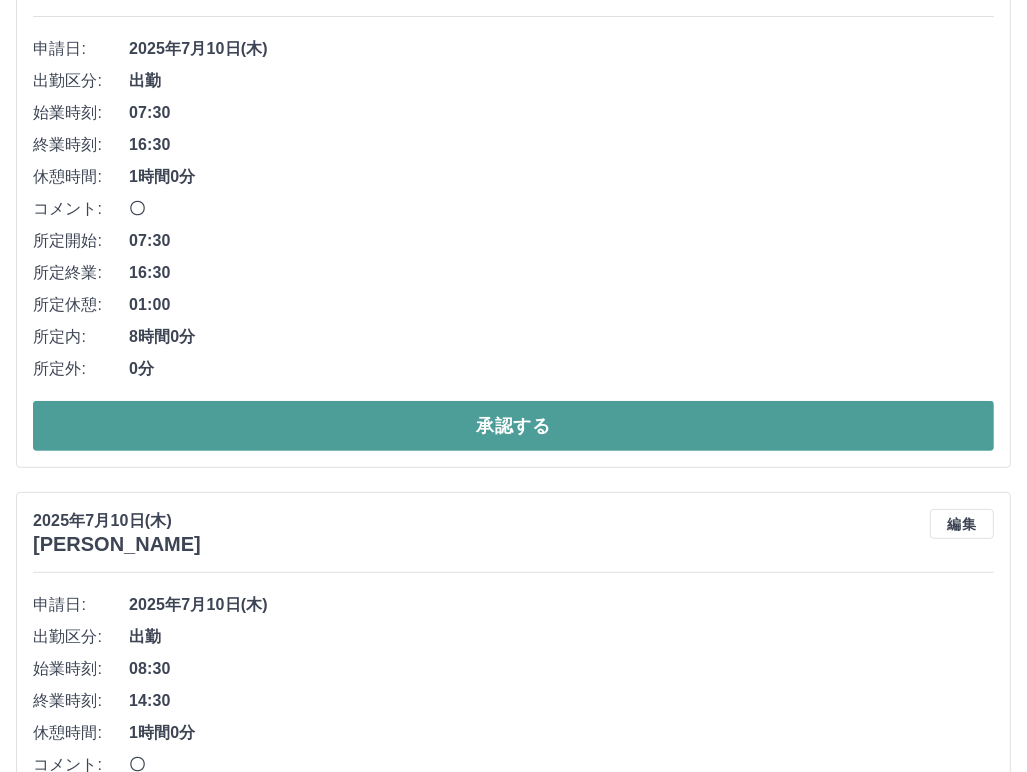 click on "承認する" at bounding box center [513, 426] 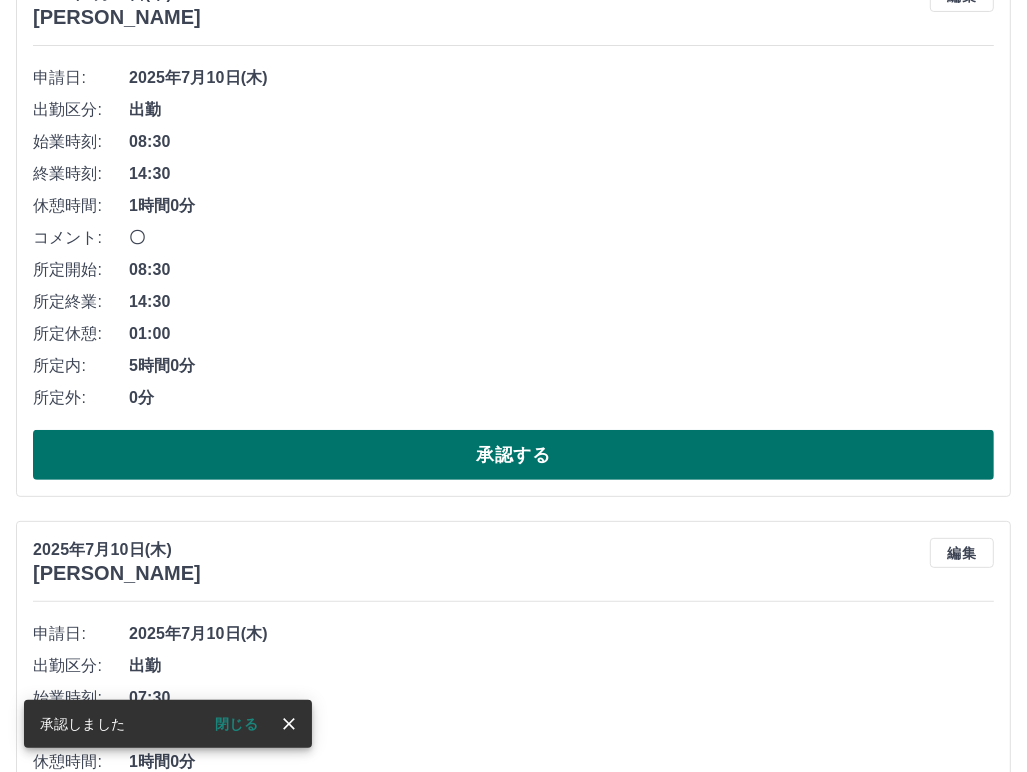 scroll, scrollTop: 100, scrollLeft: 0, axis: vertical 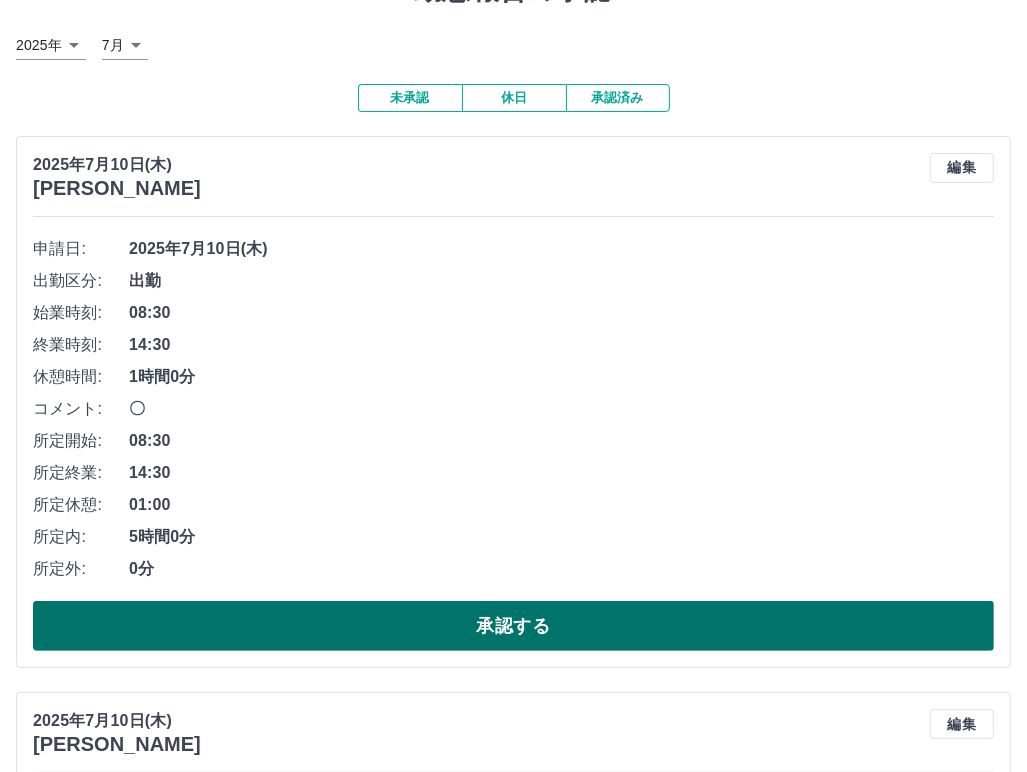 click on "承認する" at bounding box center [513, 626] 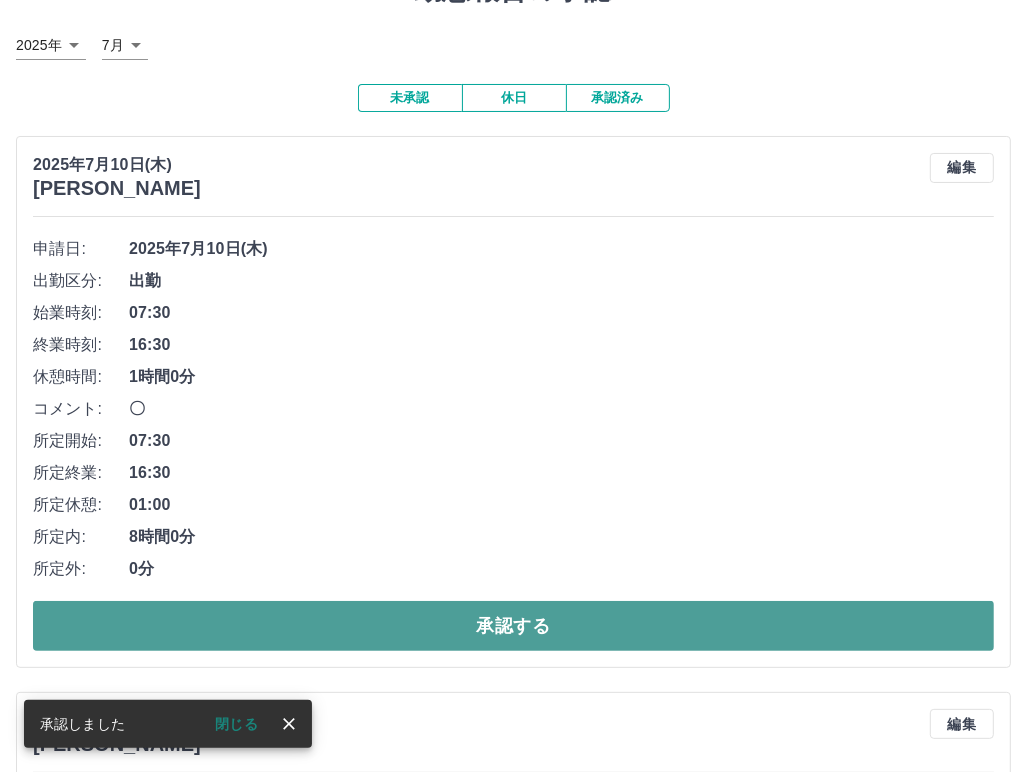 click on "承認する" at bounding box center (513, 626) 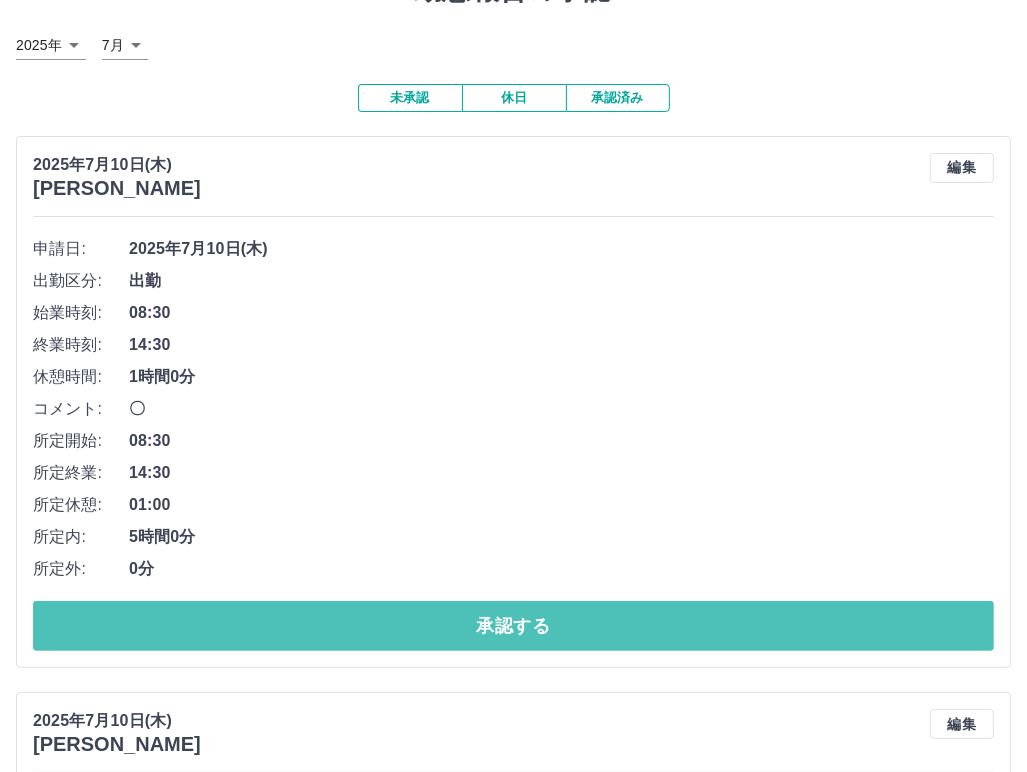 click on "承認する" at bounding box center (513, 626) 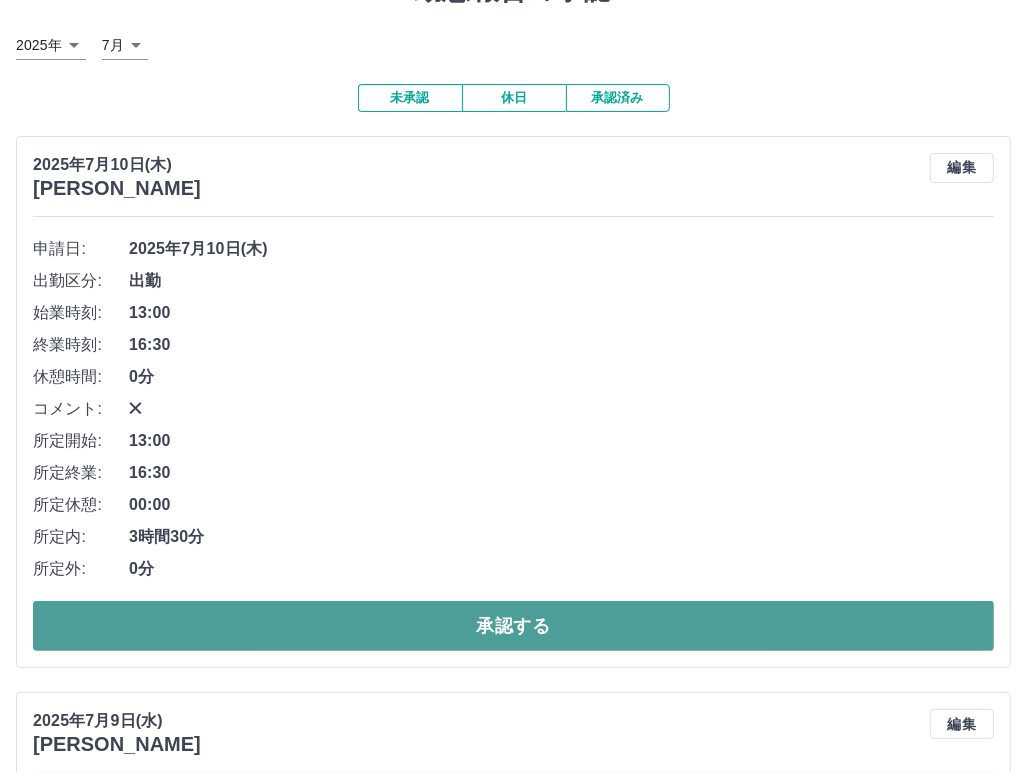 click on "承認する" at bounding box center [513, 626] 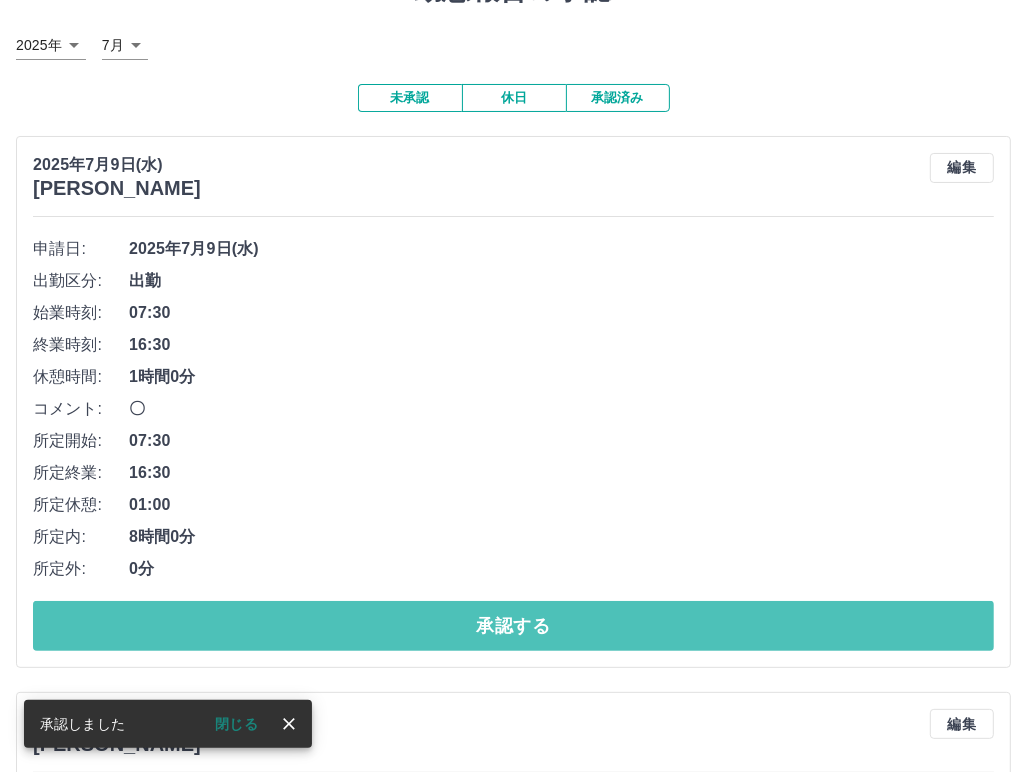 click on "承認する" at bounding box center (513, 626) 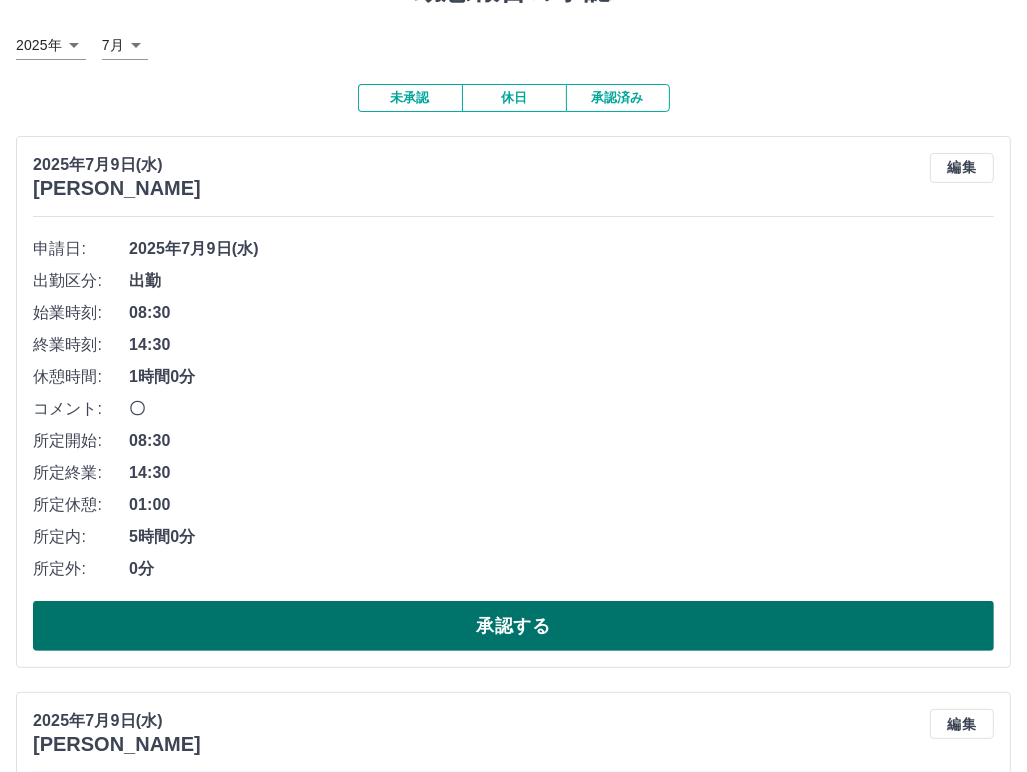 click on "承認する" at bounding box center (513, 626) 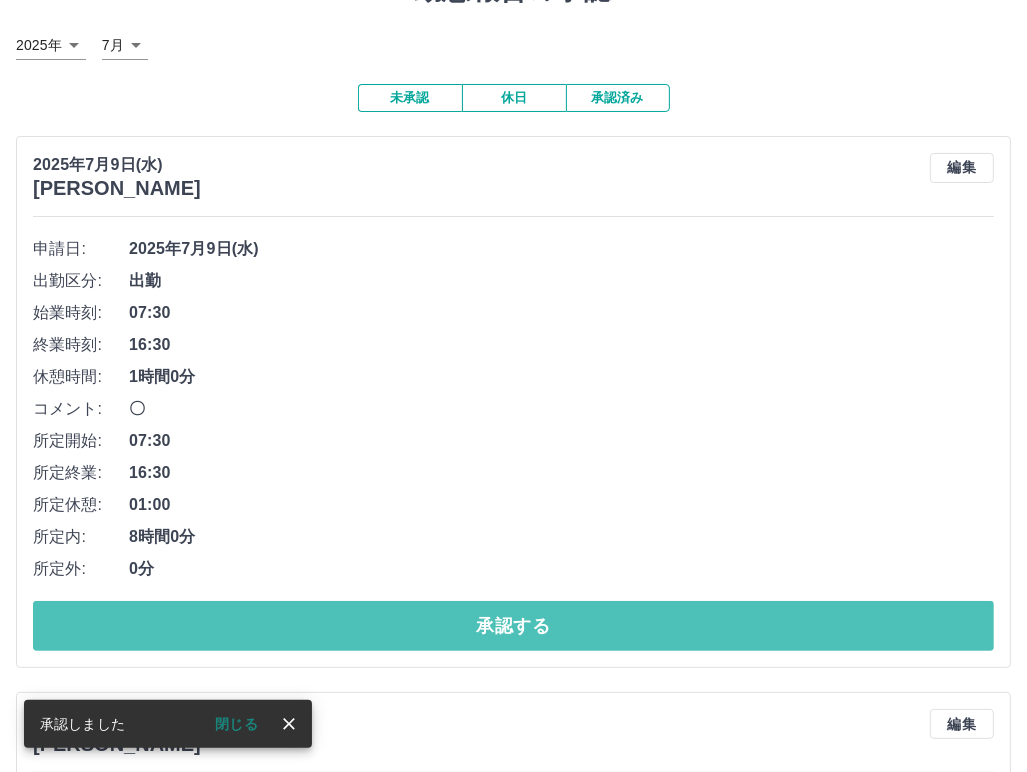 click on "承認する" at bounding box center [513, 626] 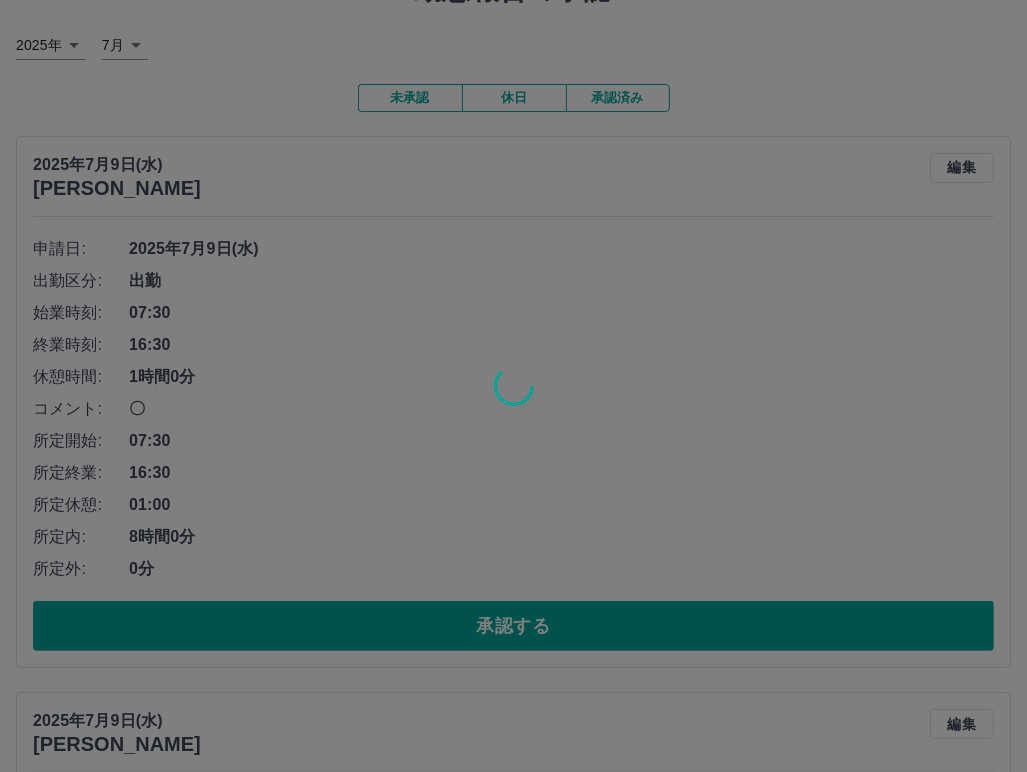click at bounding box center (513, 386) 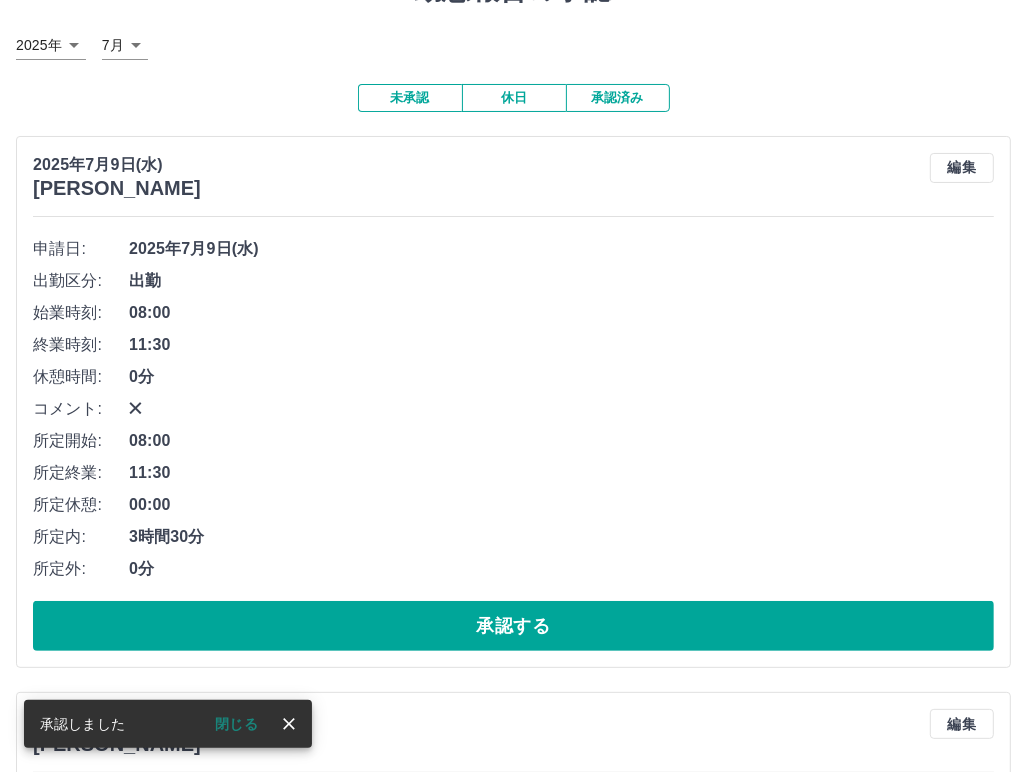 click on "承認する" at bounding box center [513, 626] 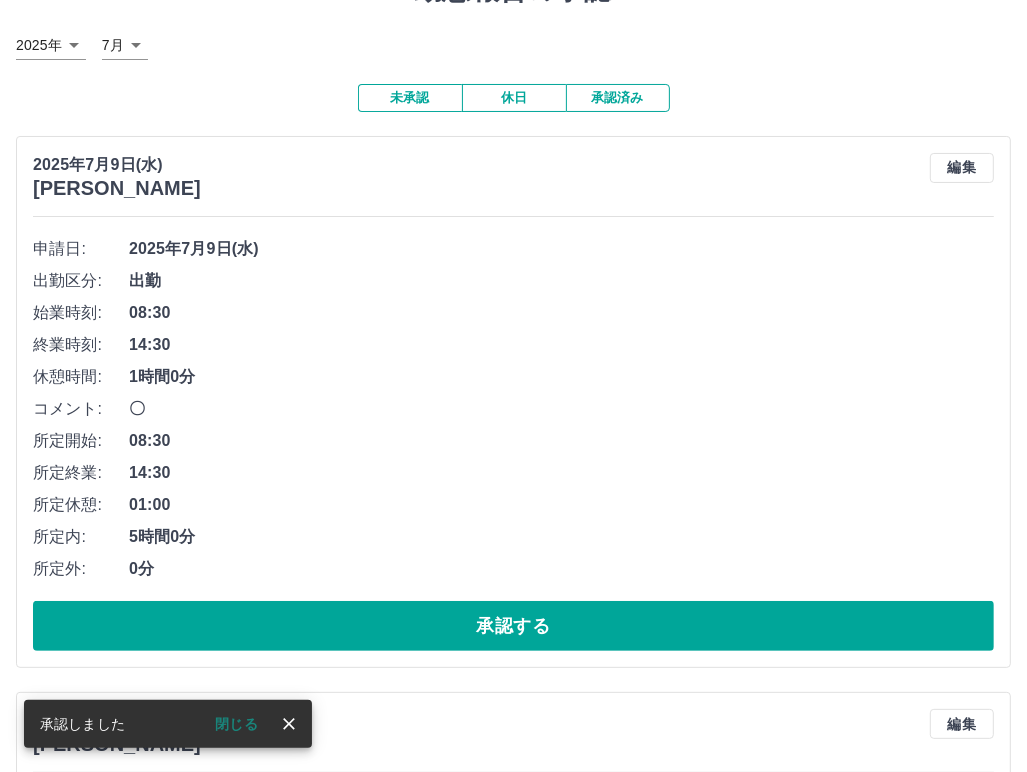 click on "承認する" at bounding box center (513, 626) 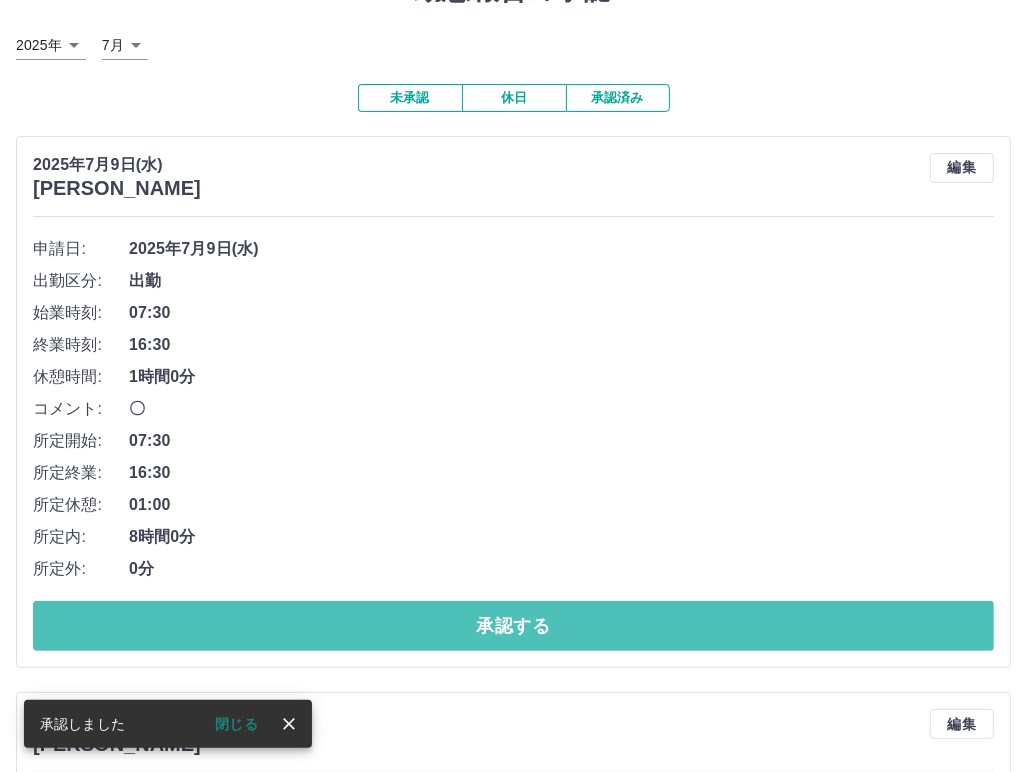 click on "承認する" at bounding box center (513, 626) 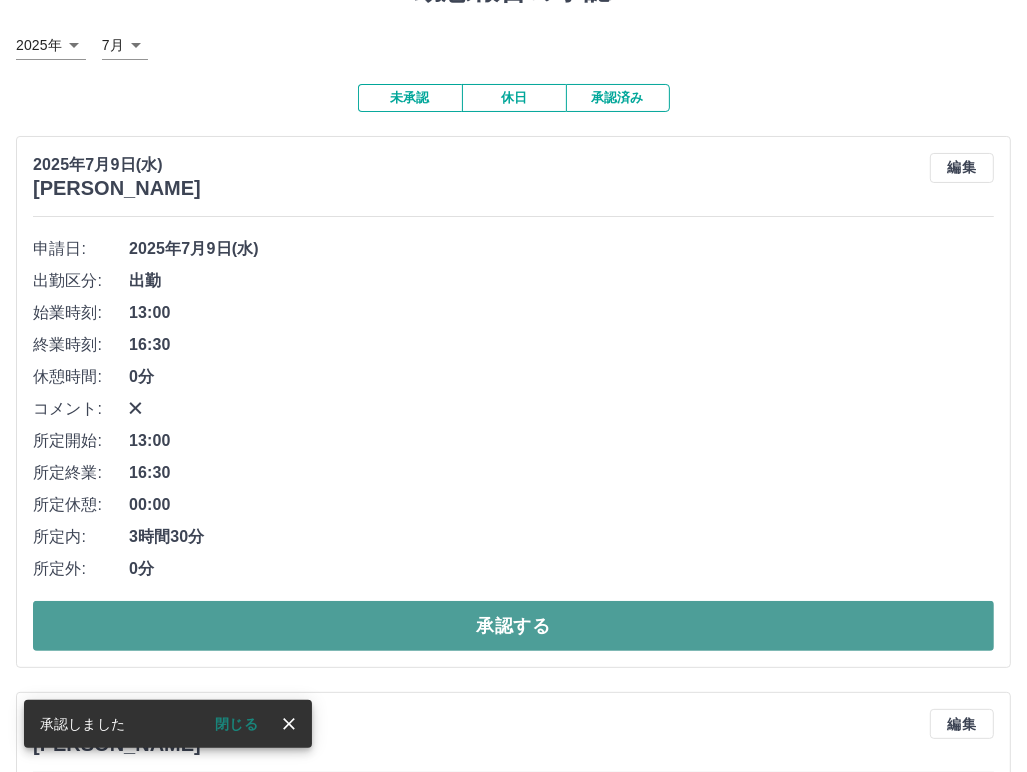 click on "承認する" at bounding box center (513, 626) 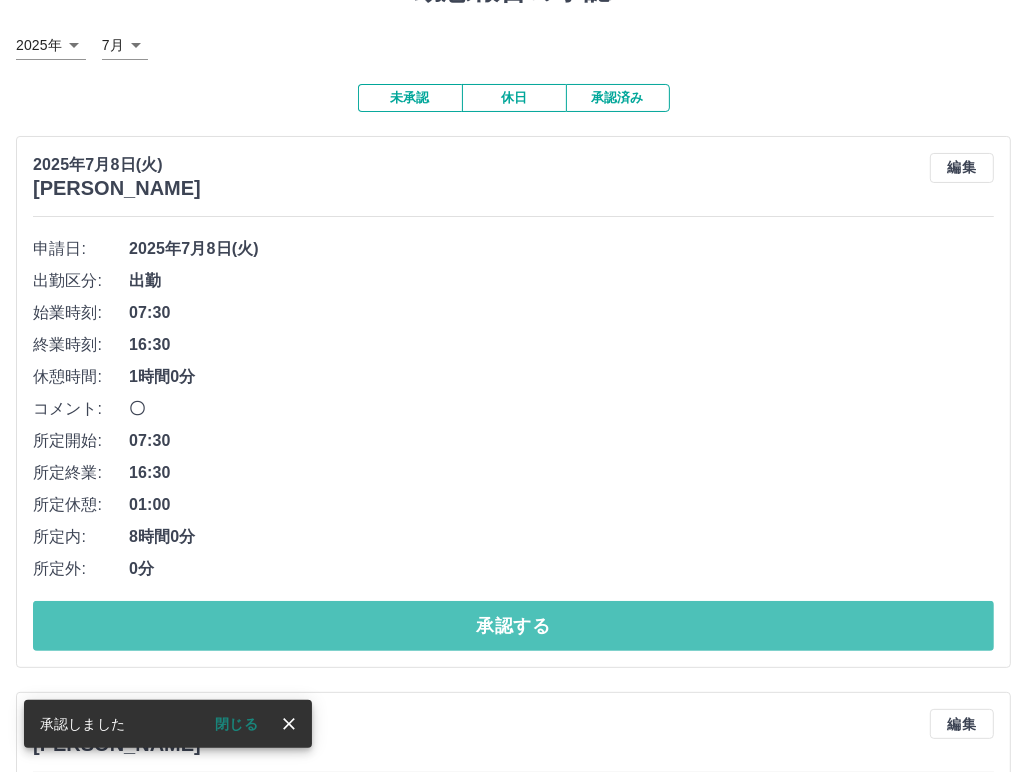 click on "承認する" at bounding box center [513, 626] 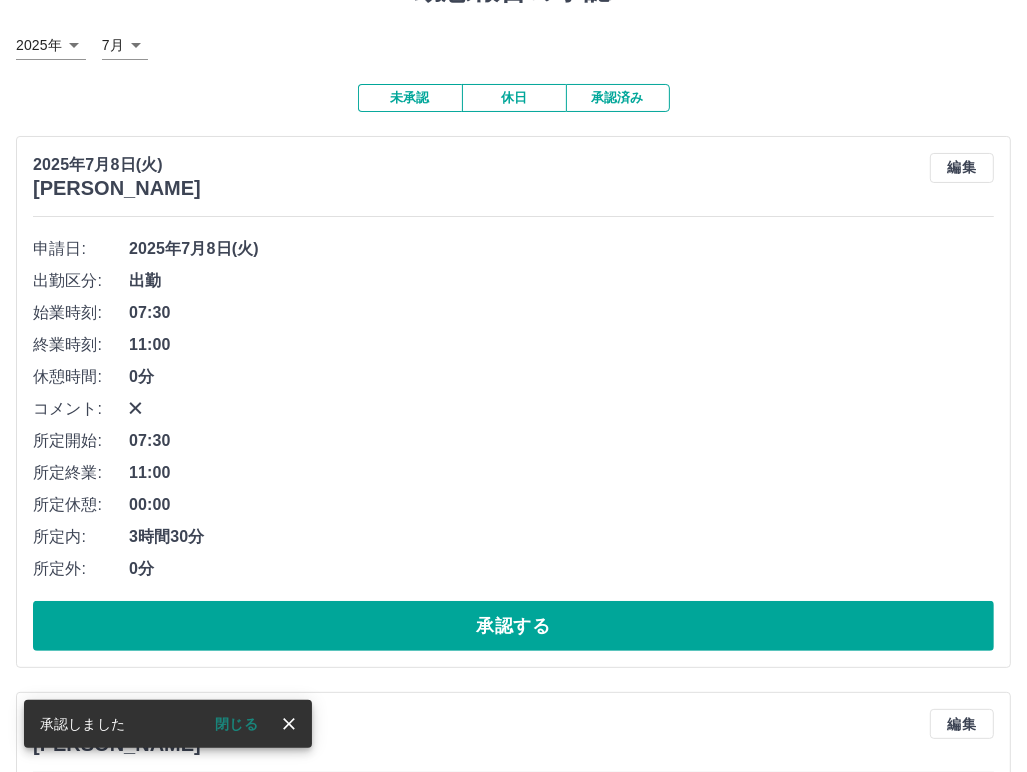 click on "承認する" at bounding box center (513, 626) 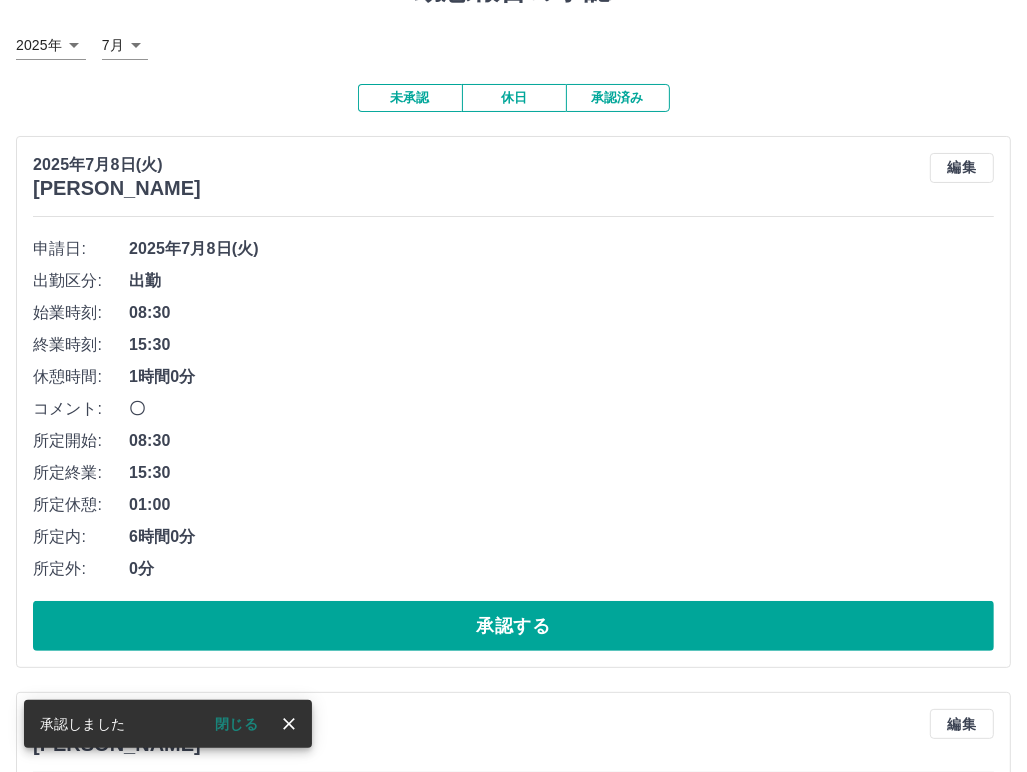 click on "承認する" at bounding box center [513, 626] 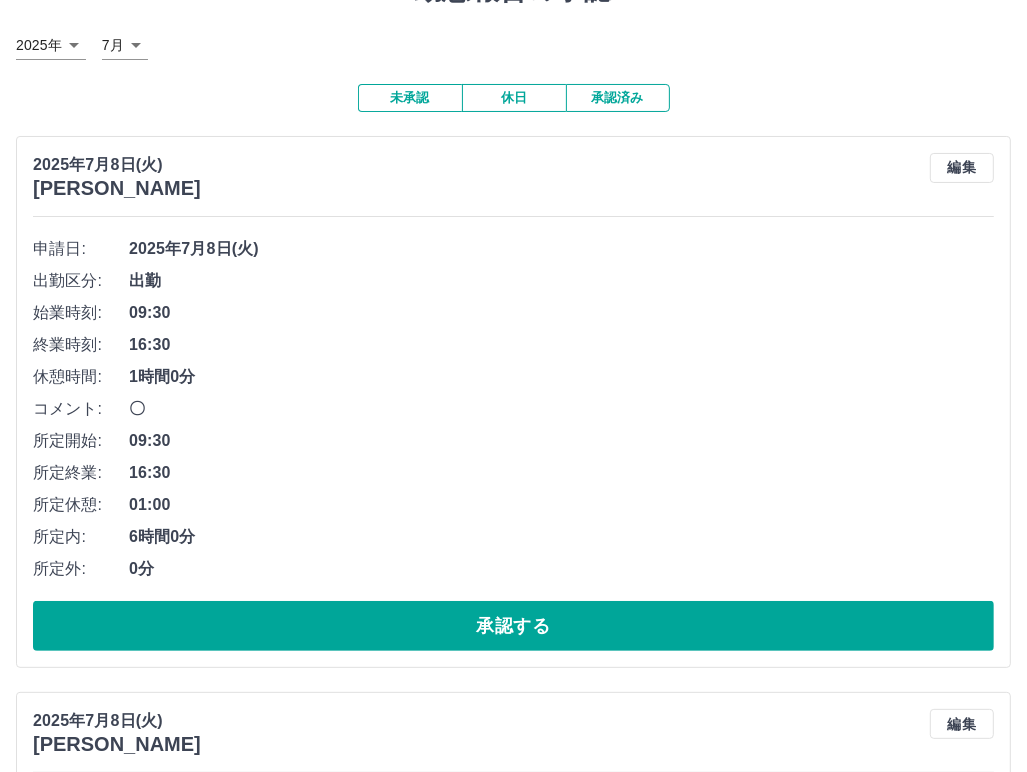 click on "承認する" at bounding box center (513, 626) 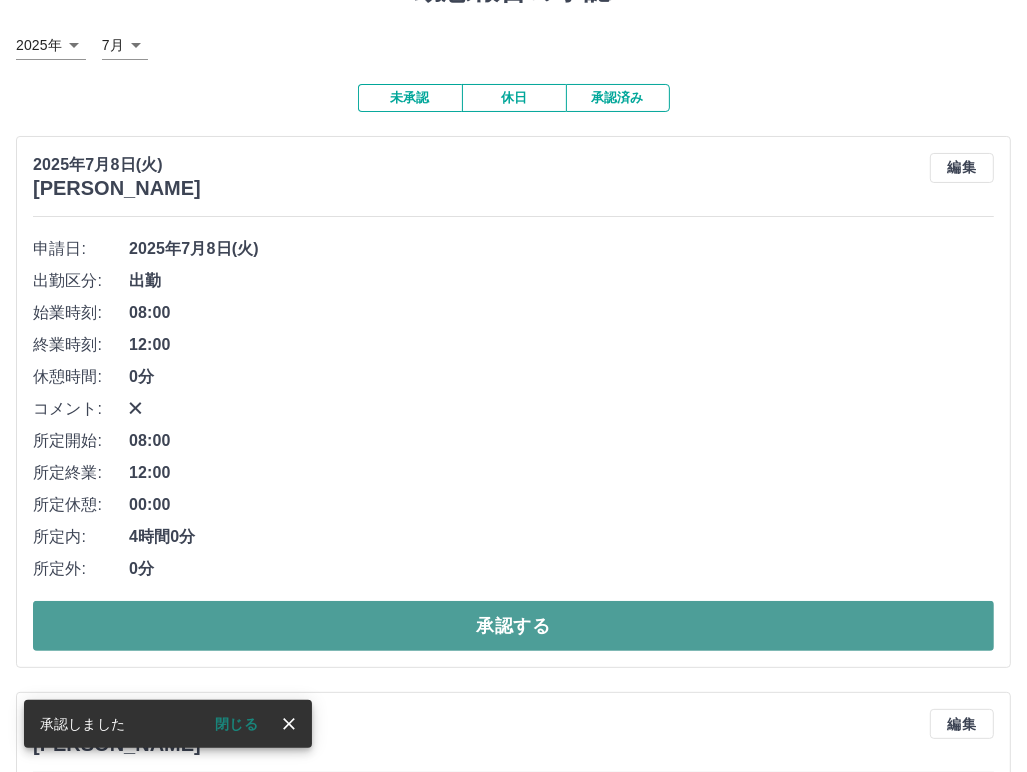 click on "承認する" at bounding box center (513, 626) 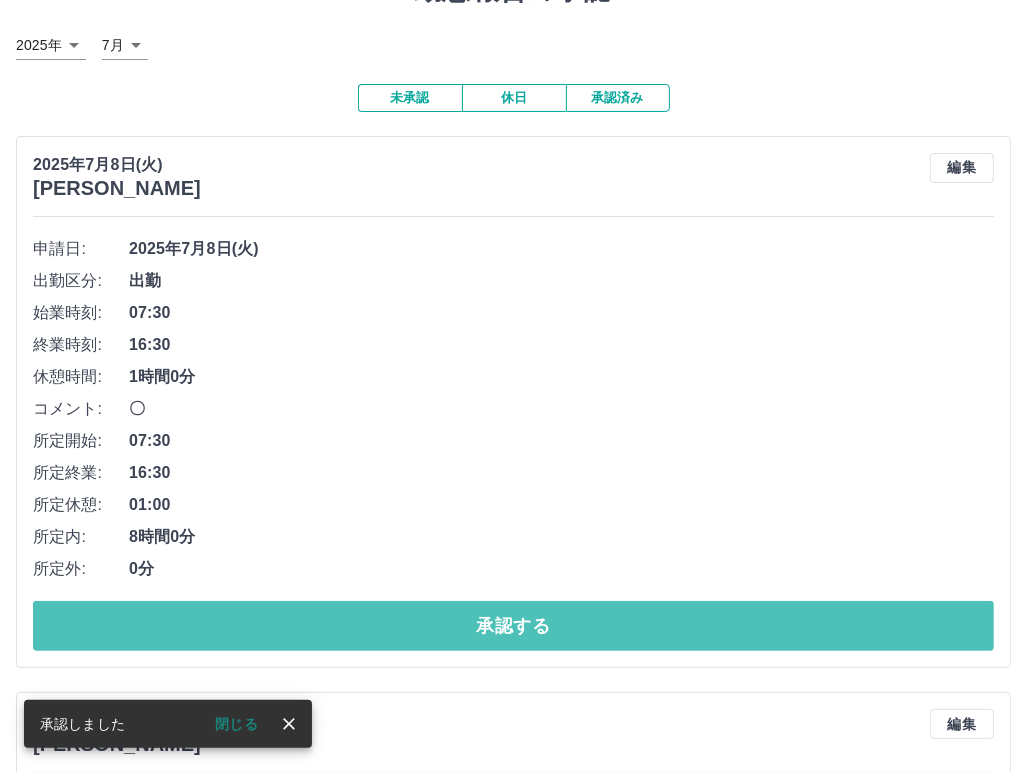 click on "承認する" at bounding box center (513, 626) 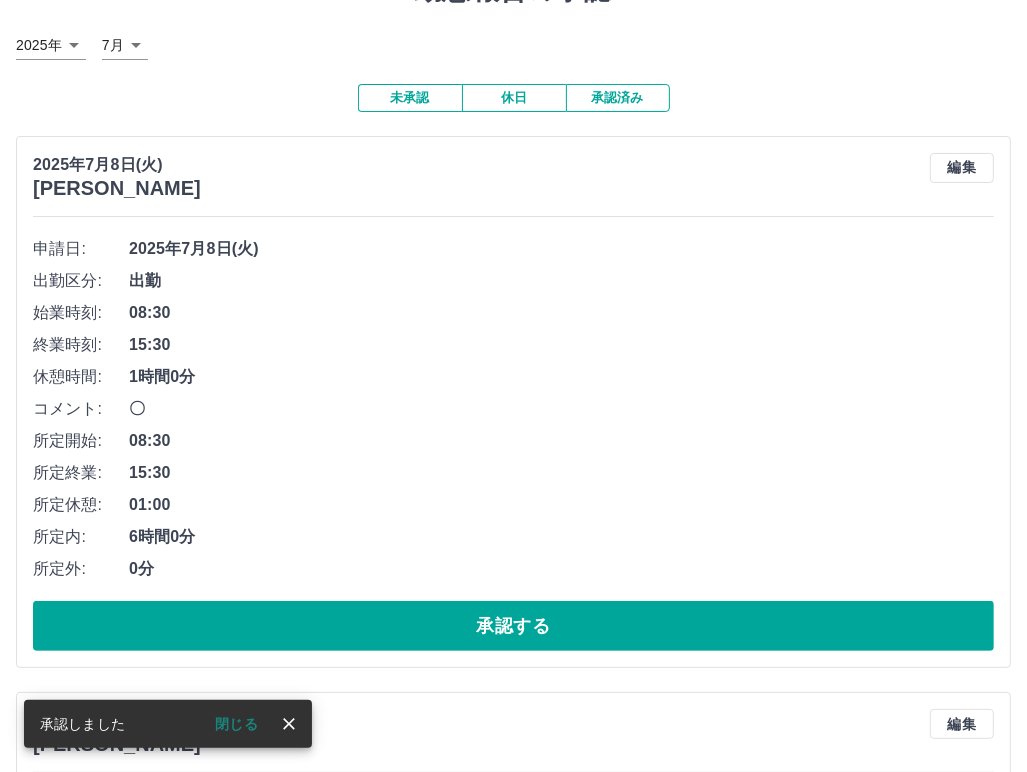 click on "承認する" at bounding box center [513, 626] 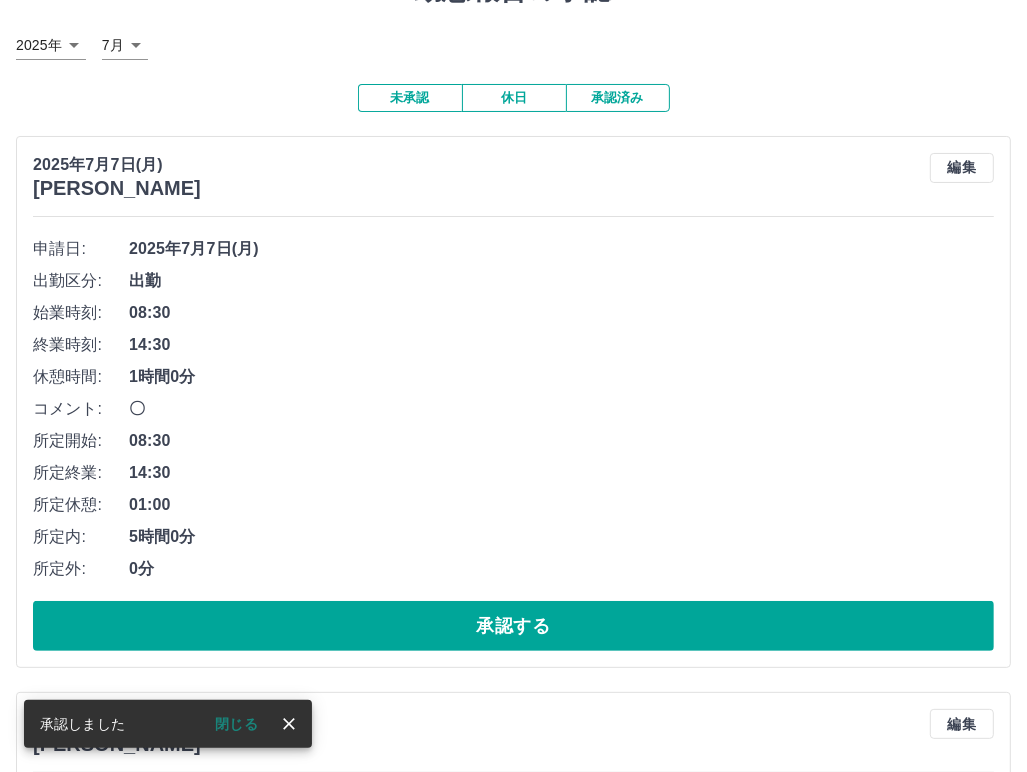 click on "承認する" at bounding box center [513, 626] 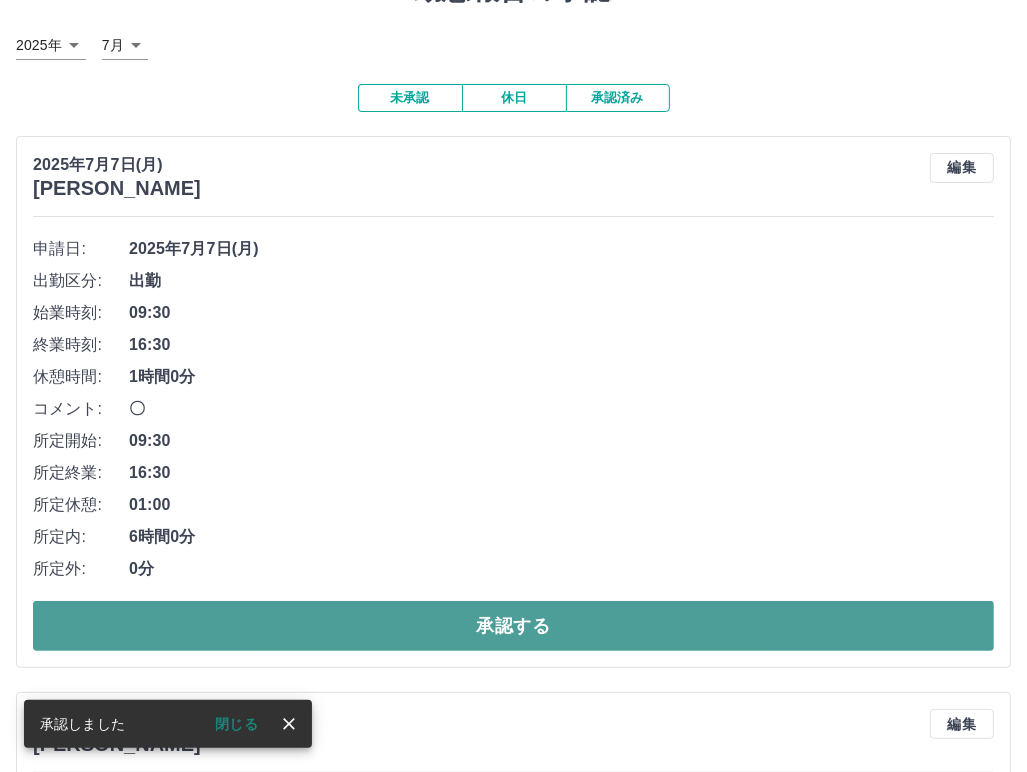 click on "承認する" at bounding box center (513, 626) 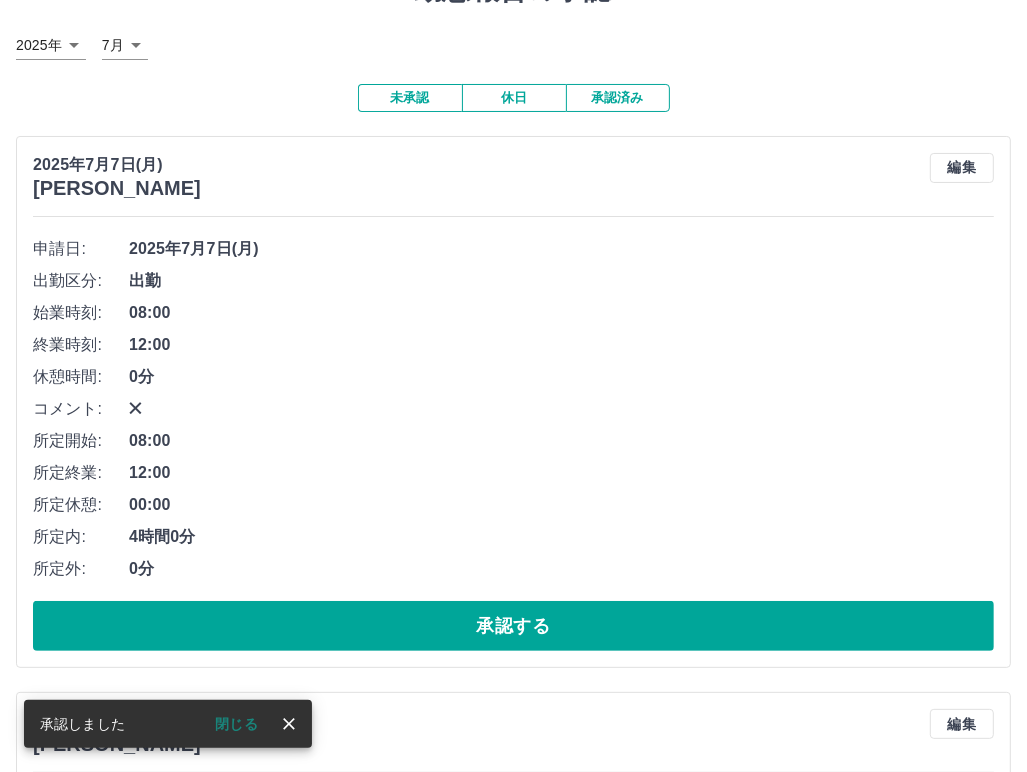 click on "承認する" at bounding box center (513, 626) 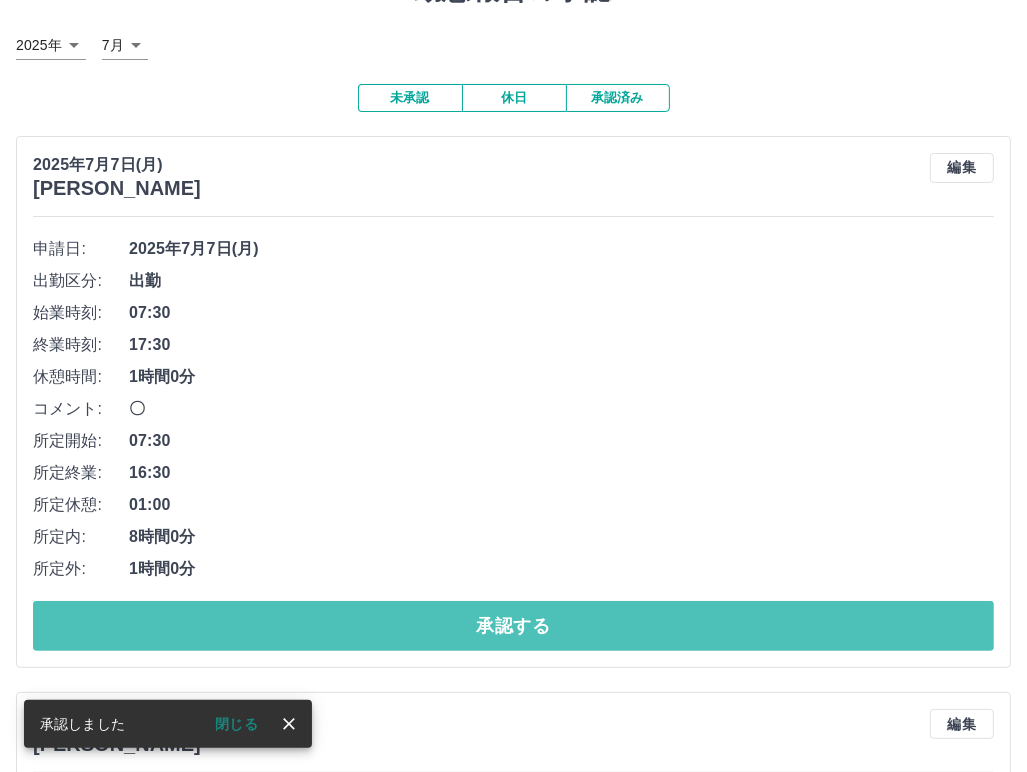 click on "承認する" at bounding box center (513, 626) 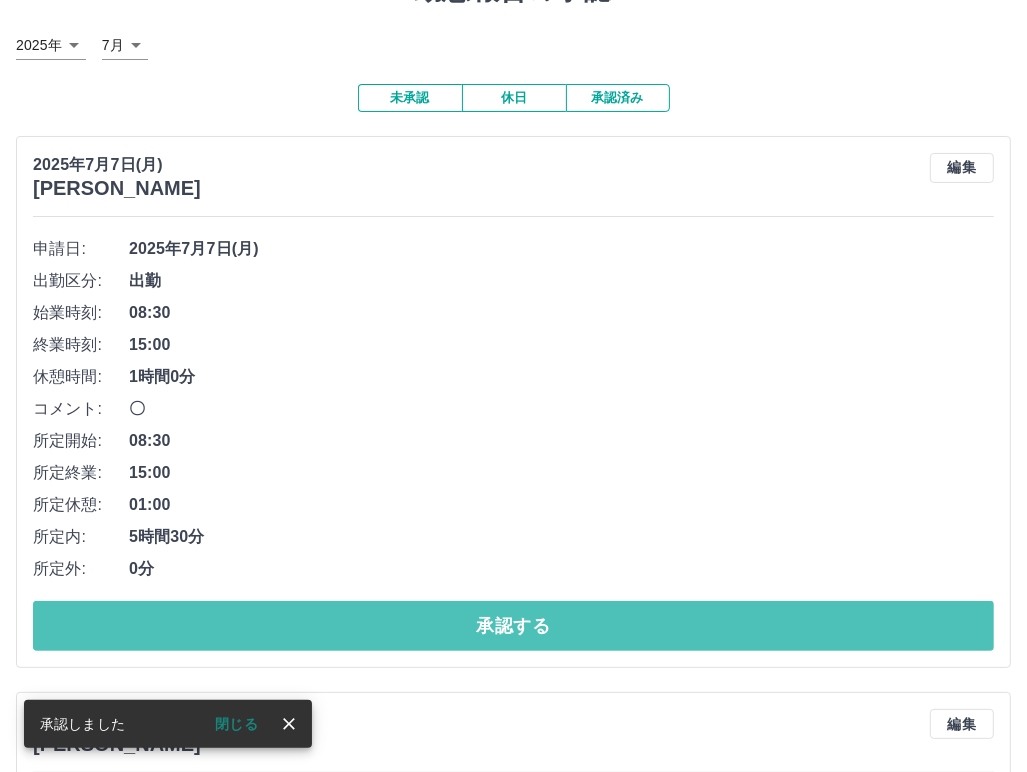 click on "承認する" at bounding box center (513, 626) 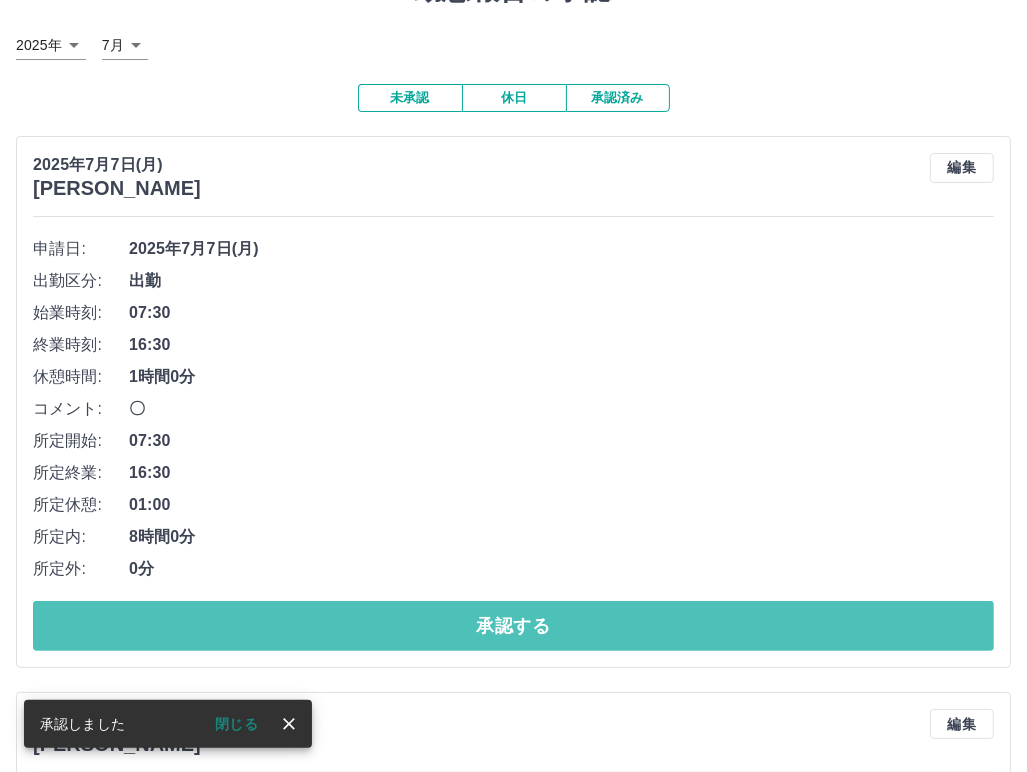 click on "承認する" at bounding box center [513, 626] 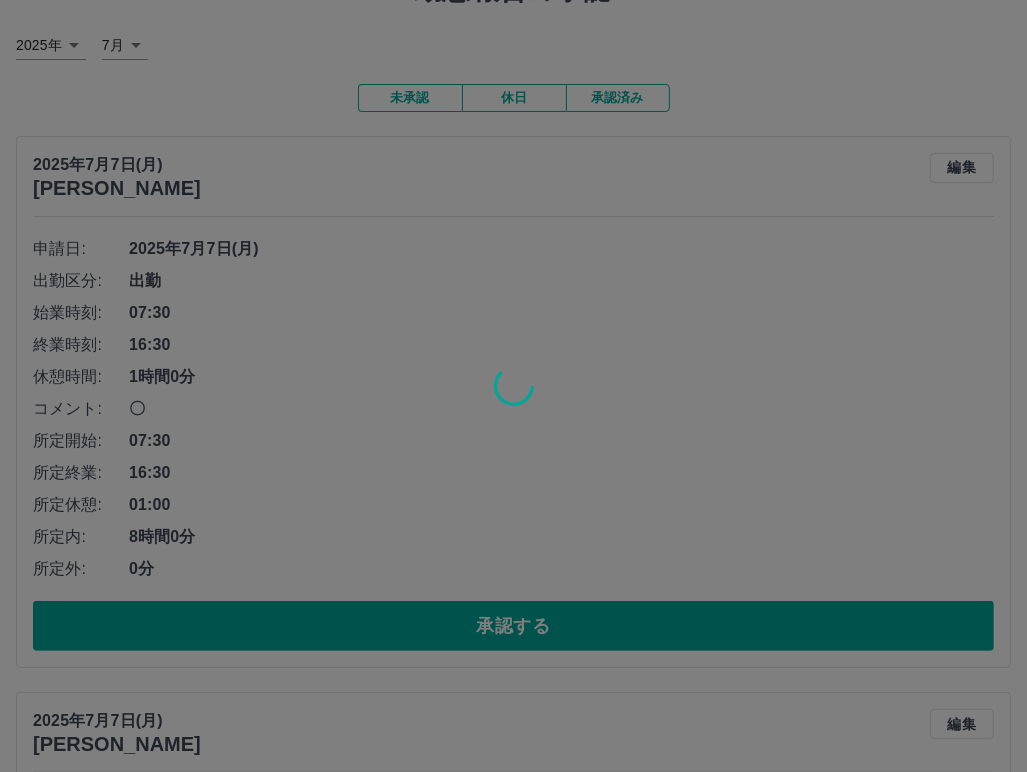 scroll, scrollTop: 20, scrollLeft: 0, axis: vertical 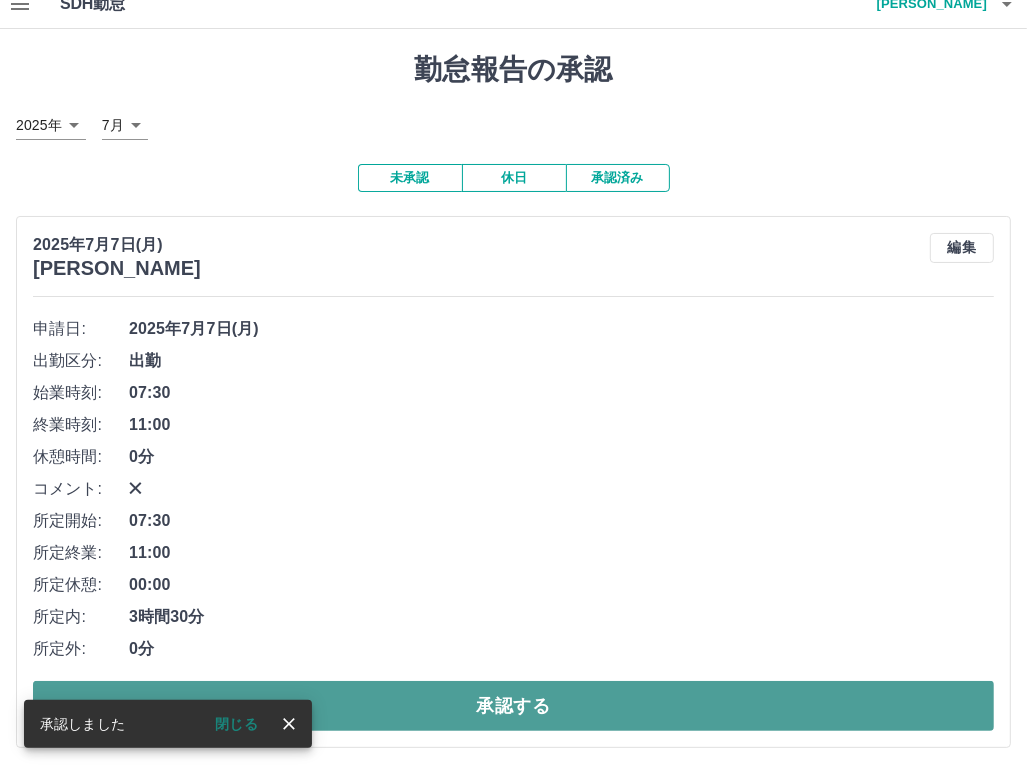 click on "承認する" at bounding box center (513, 706) 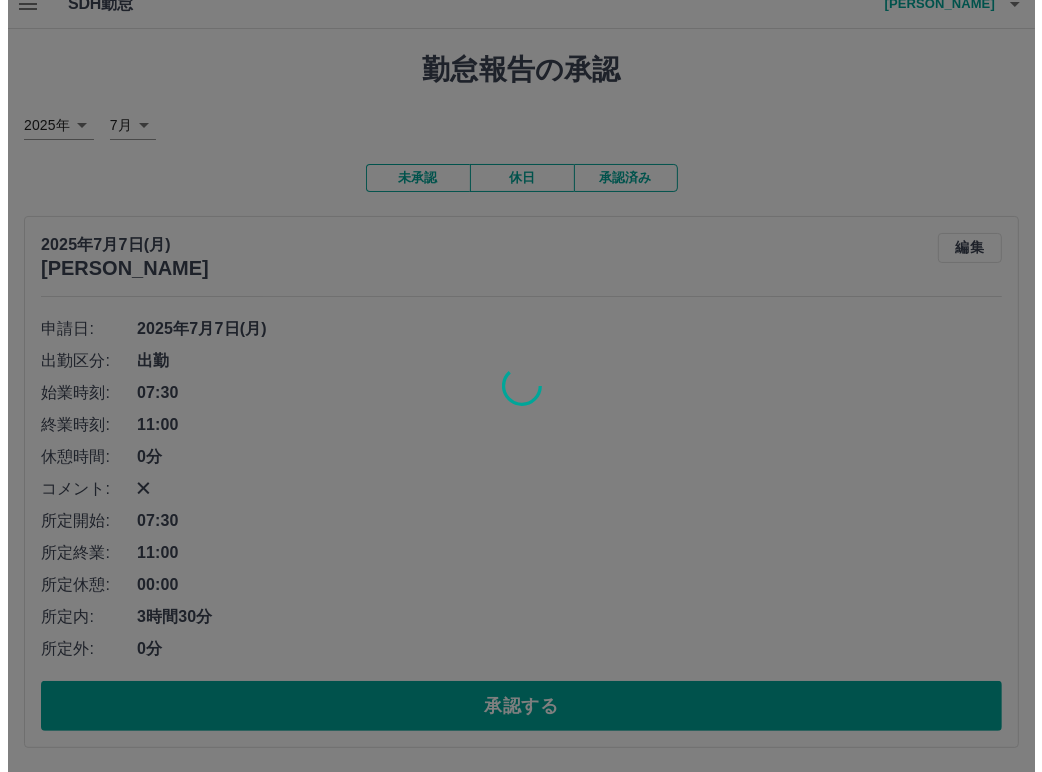scroll, scrollTop: 0, scrollLeft: 0, axis: both 